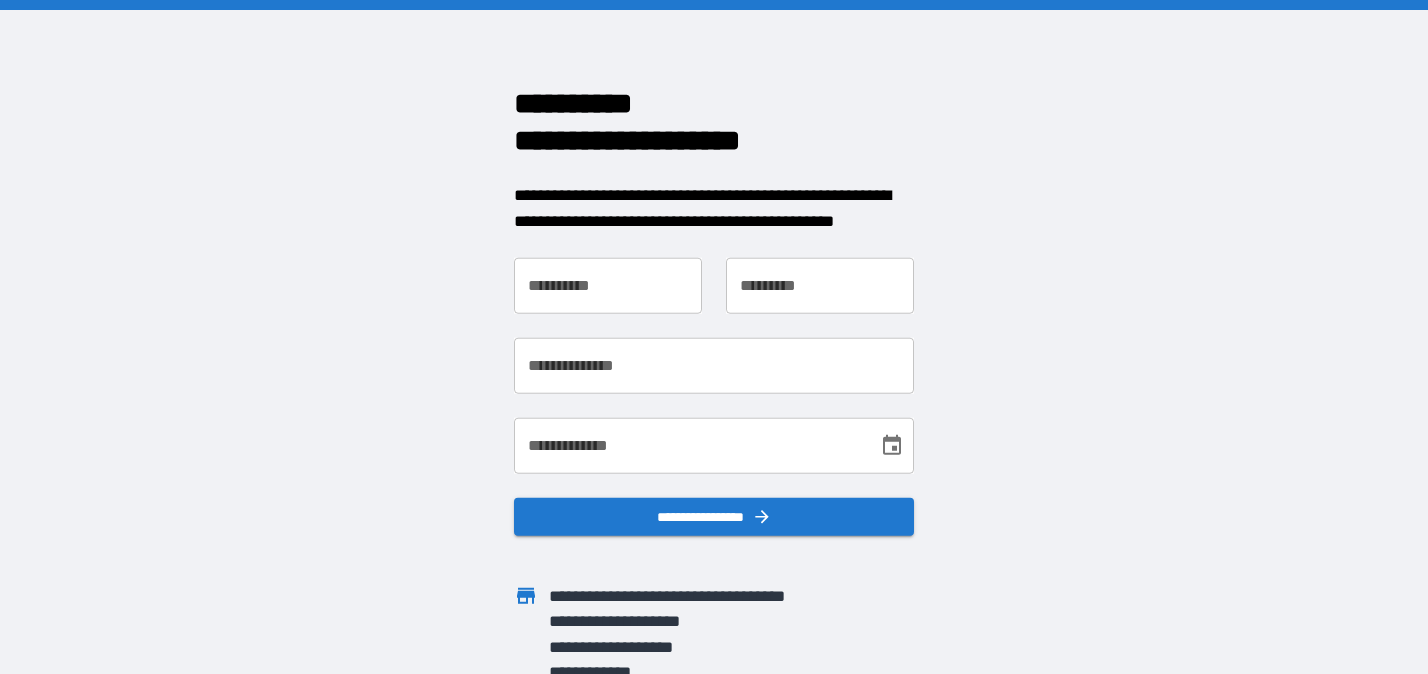 scroll, scrollTop: 0, scrollLeft: 0, axis: both 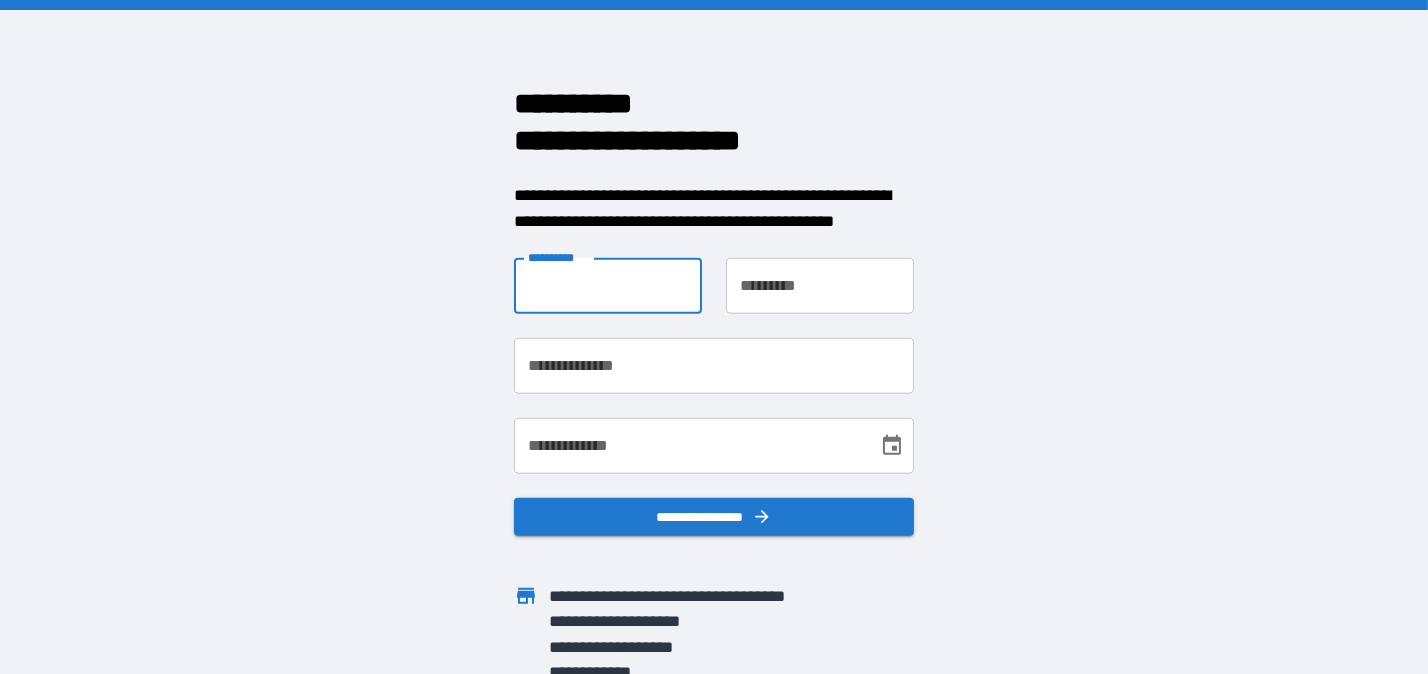 click on "**********" at bounding box center (608, 286) 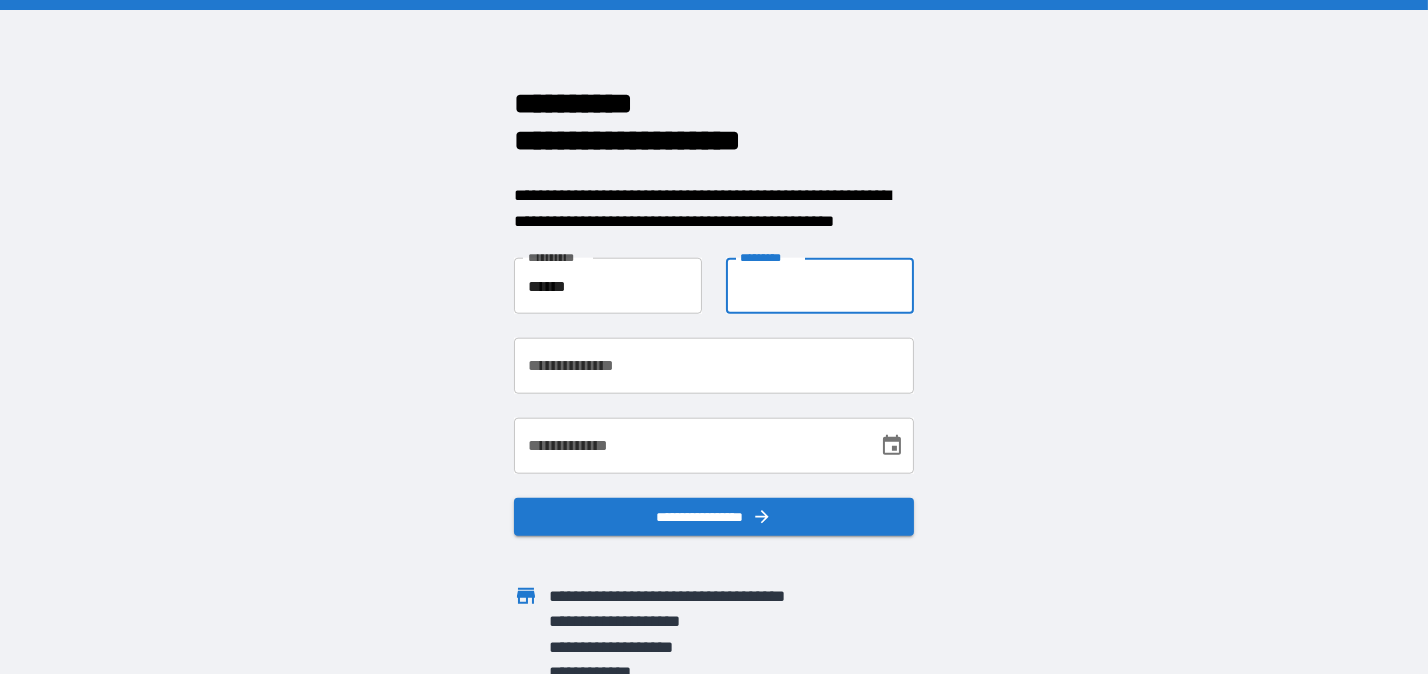 click on "**********" at bounding box center (820, 286) 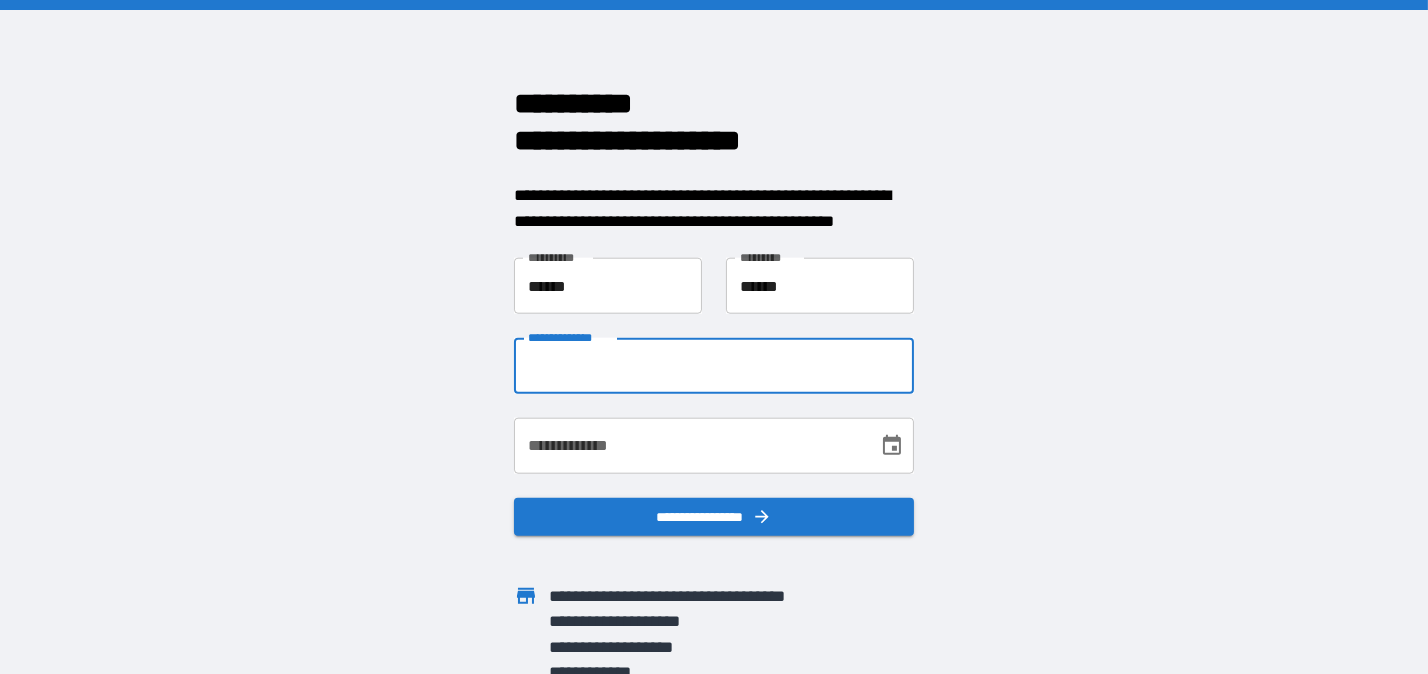 click on "**********" at bounding box center [714, 366] 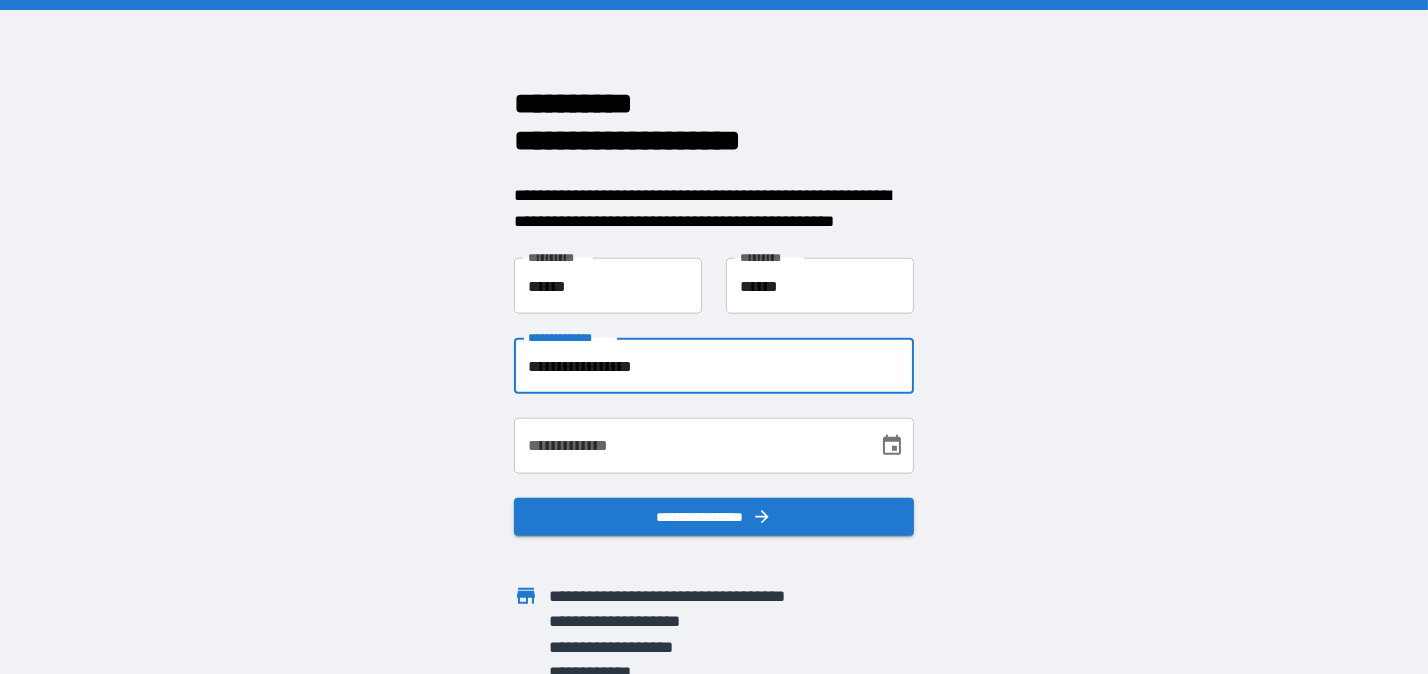type on "**********" 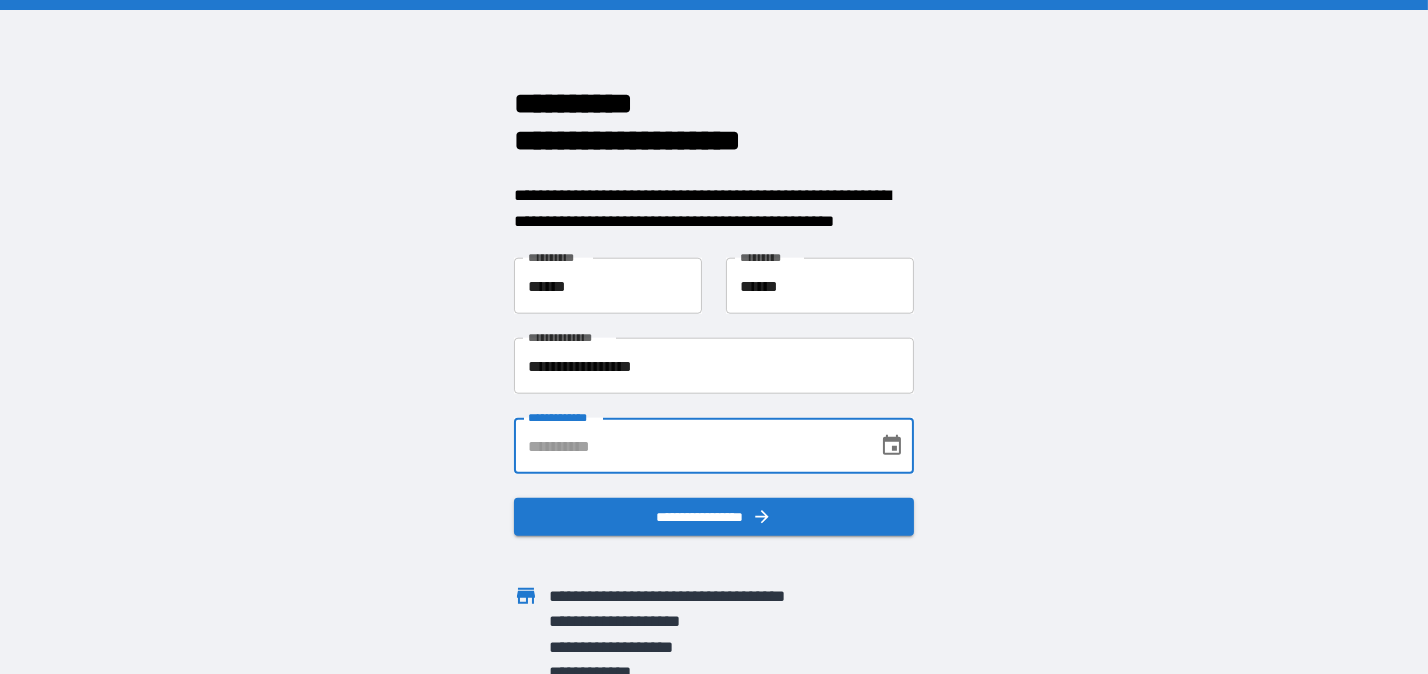 click on "**********" at bounding box center [689, 446] 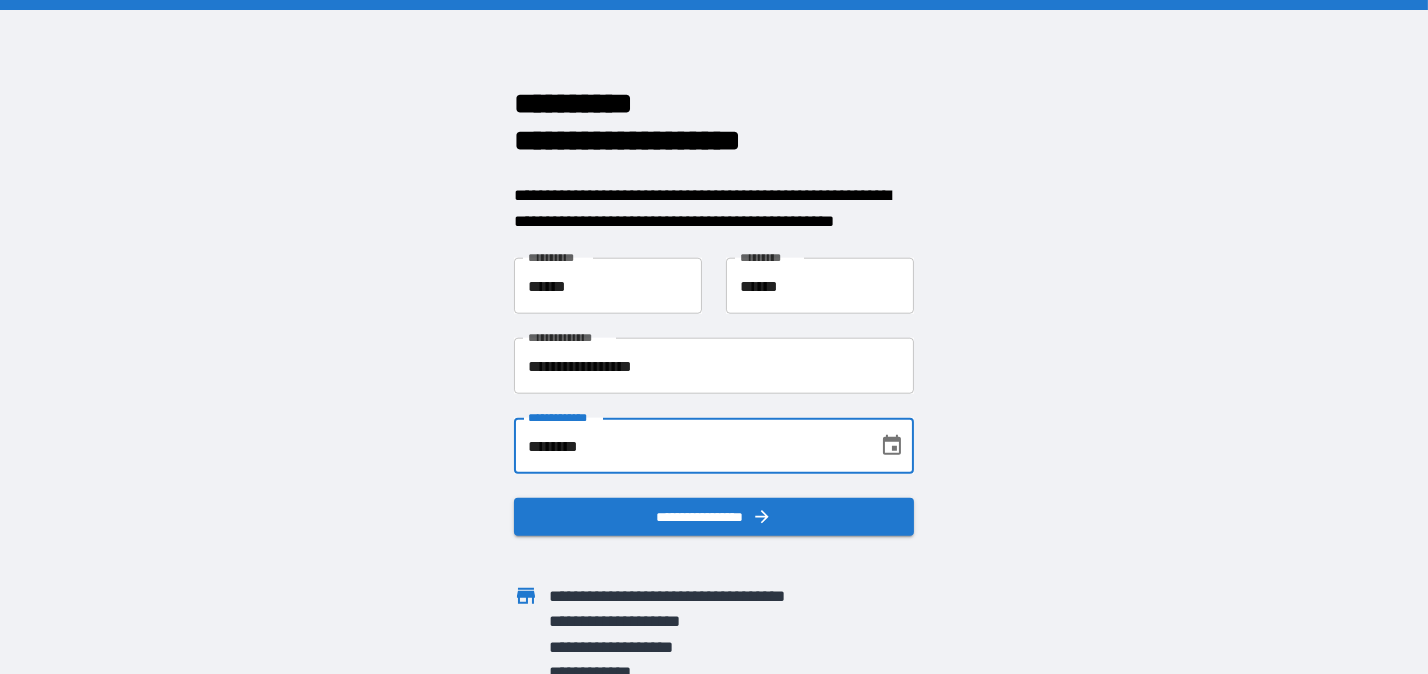 type on "********" 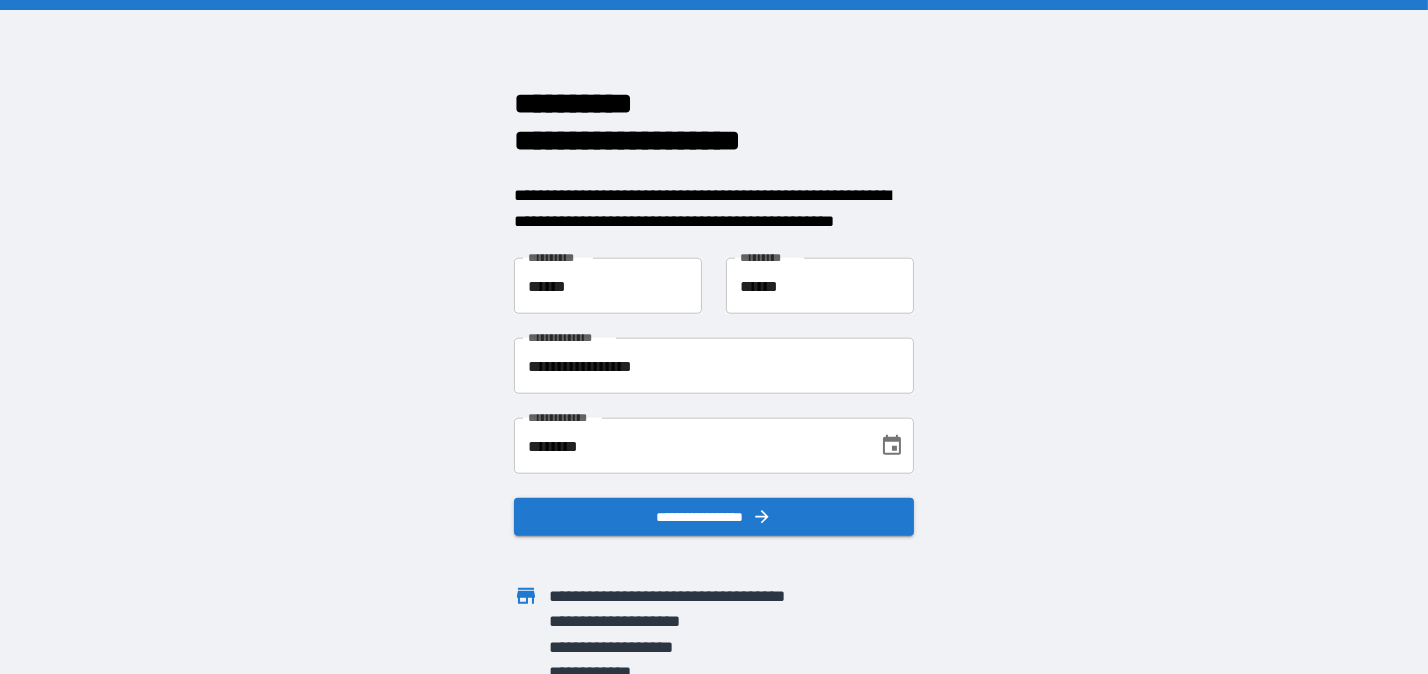 click at bounding box center [878, 622] 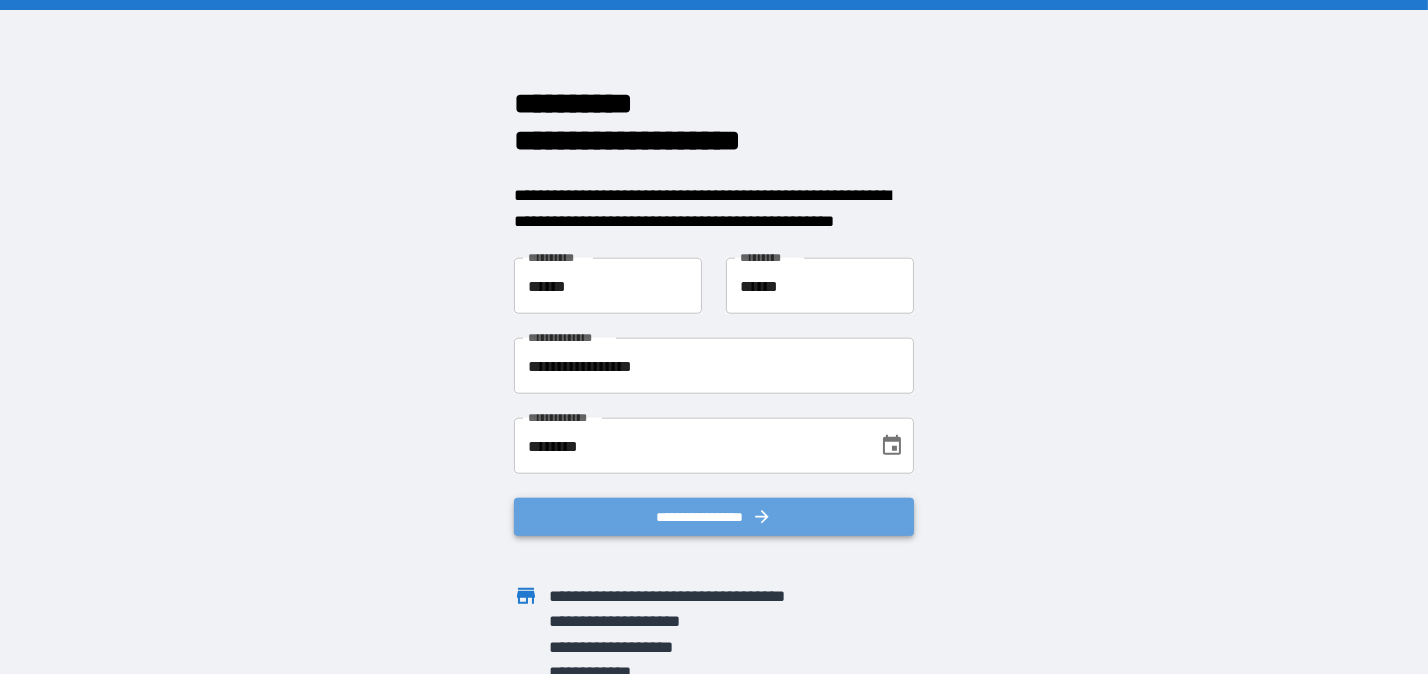 click on "**********" at bounding box center (714, 516) 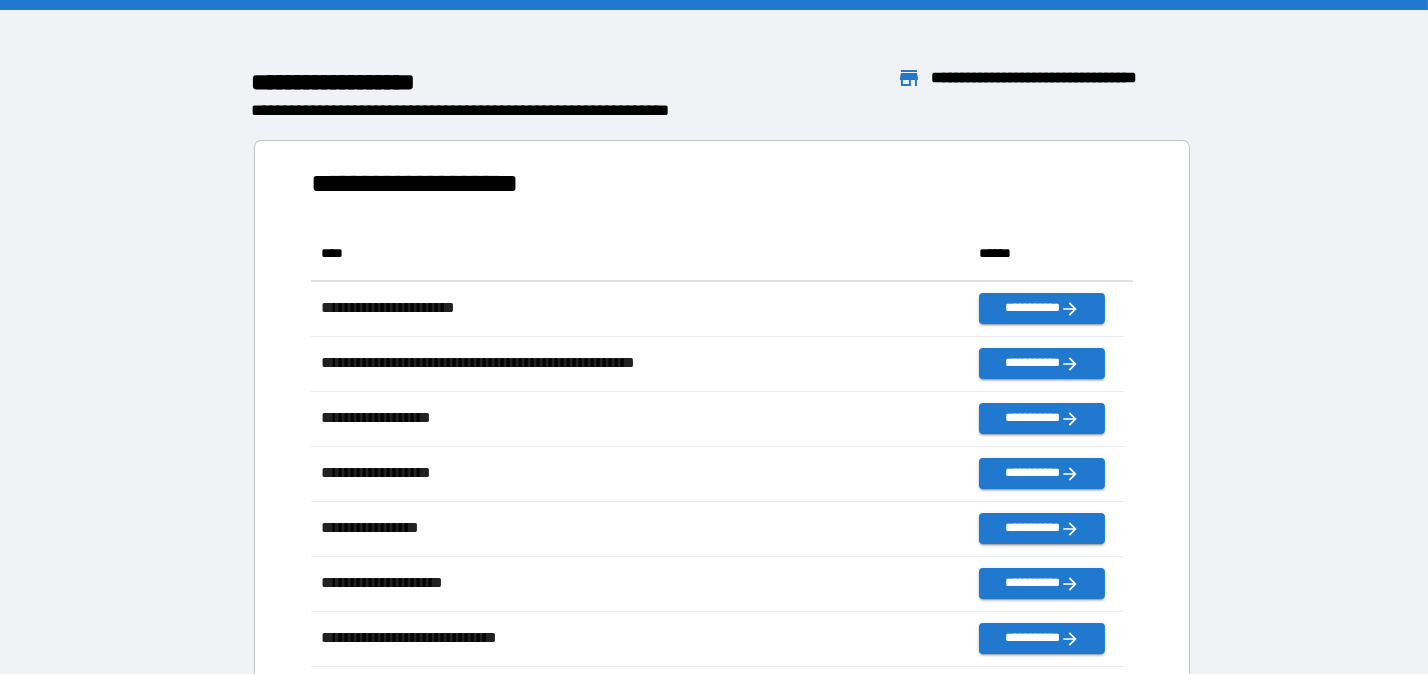 scroll, scrollTop: 481, scrollLeft: 797, axis: both 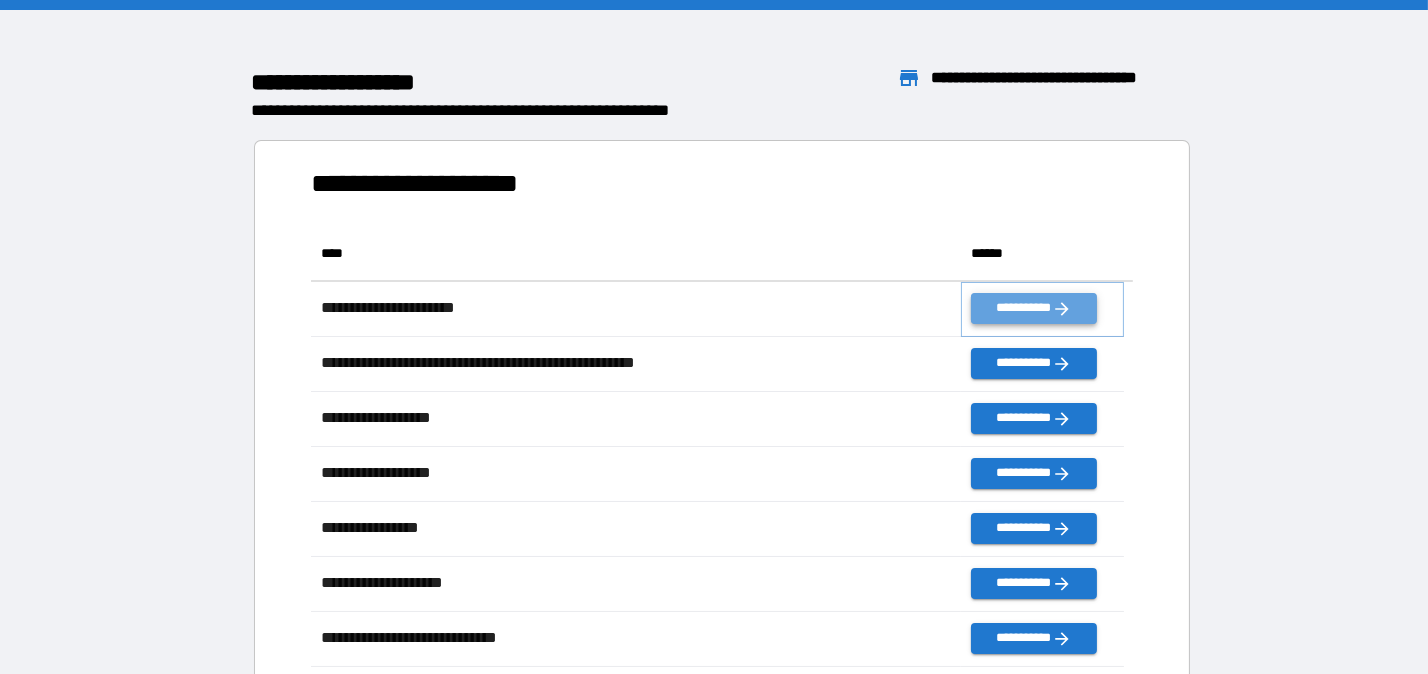click on "**********" at bounding box center (1033, 308) 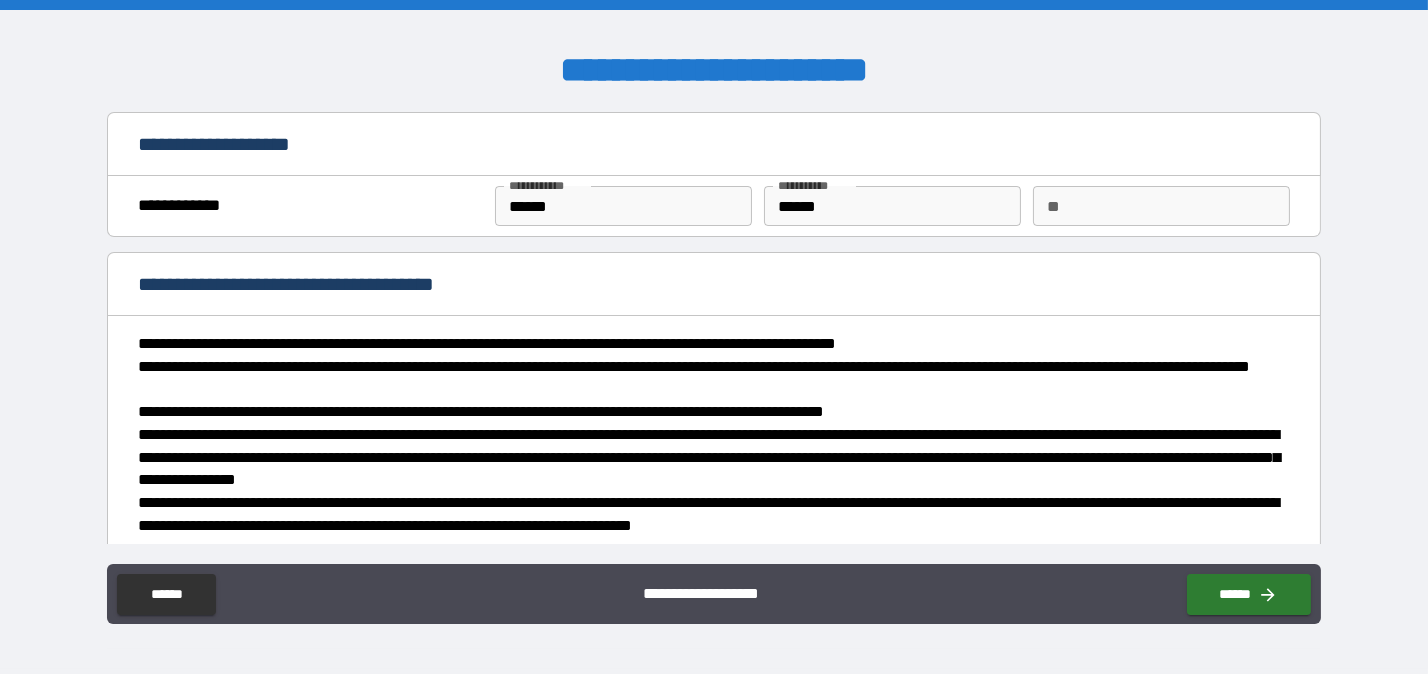 click on "**********" at bounding box center [714, 339] 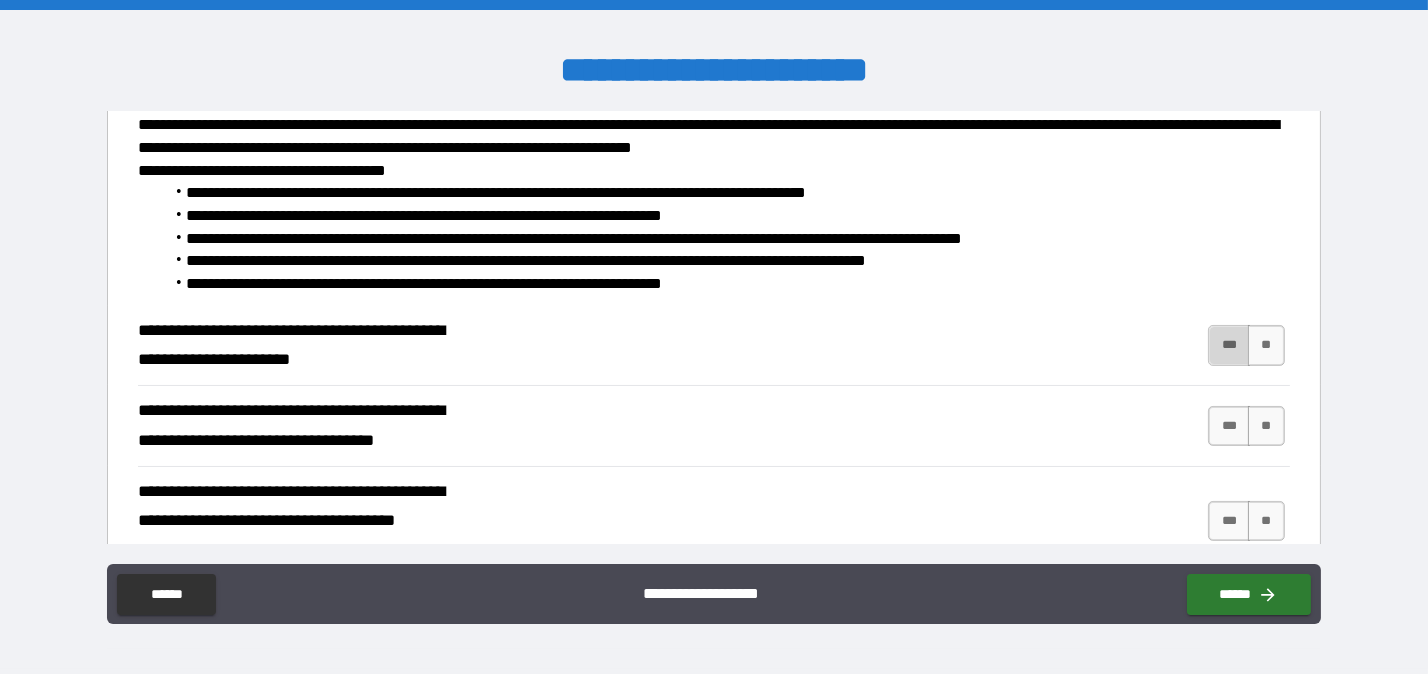 click on "***" at bounding box center [1229, 345] 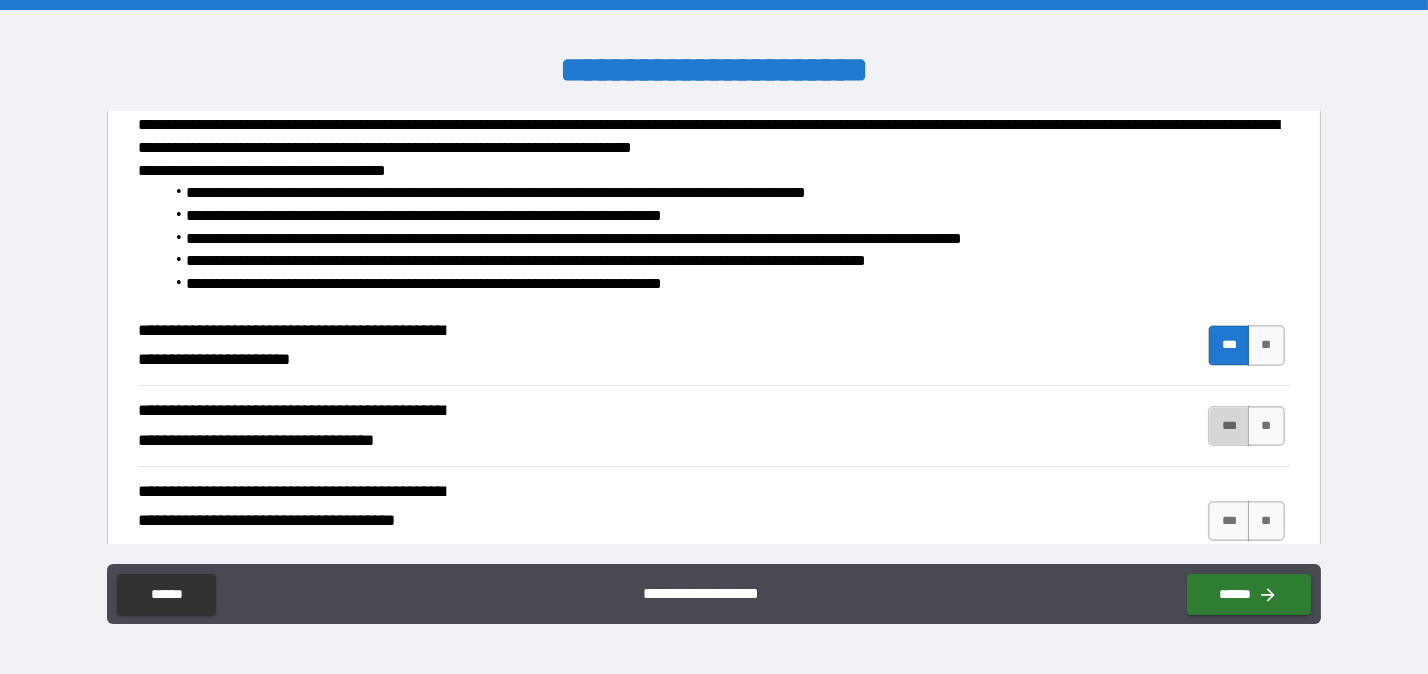 click on "***" at bounding box center (1229, 426) 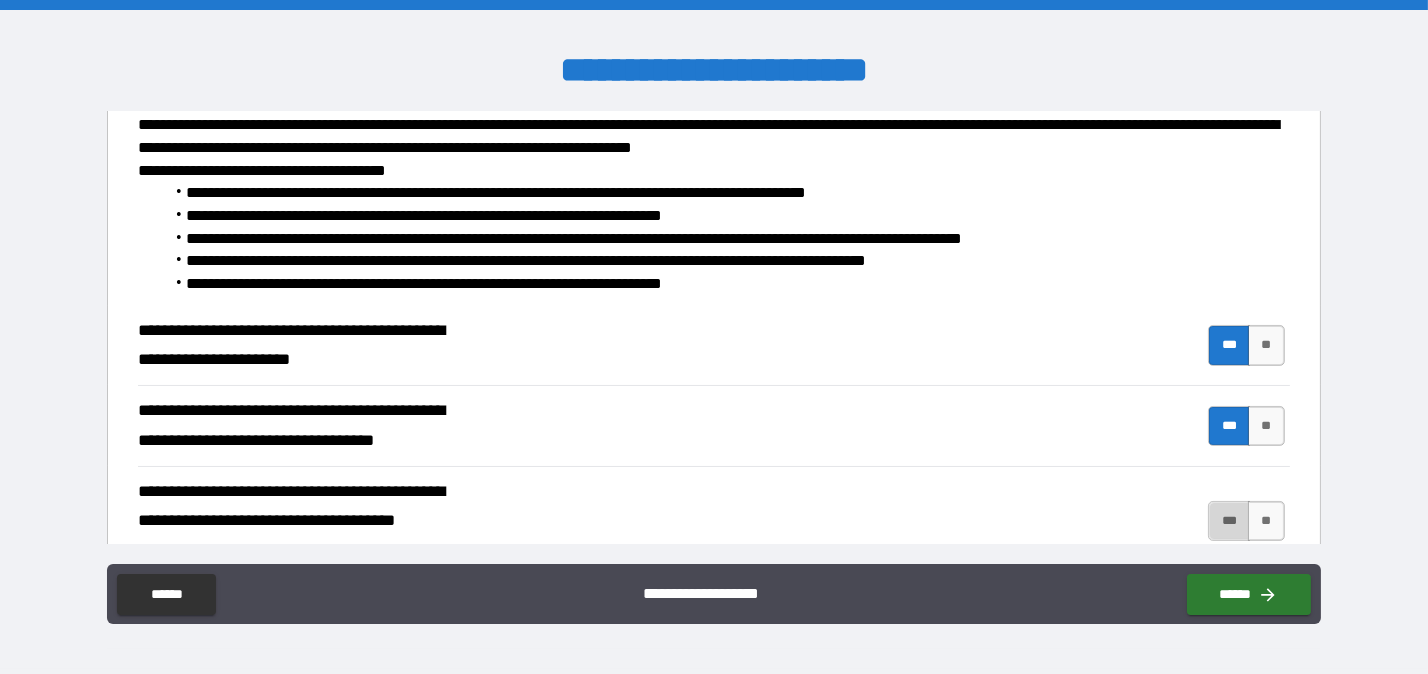 click on "***" at bounding box center [1229, 521] 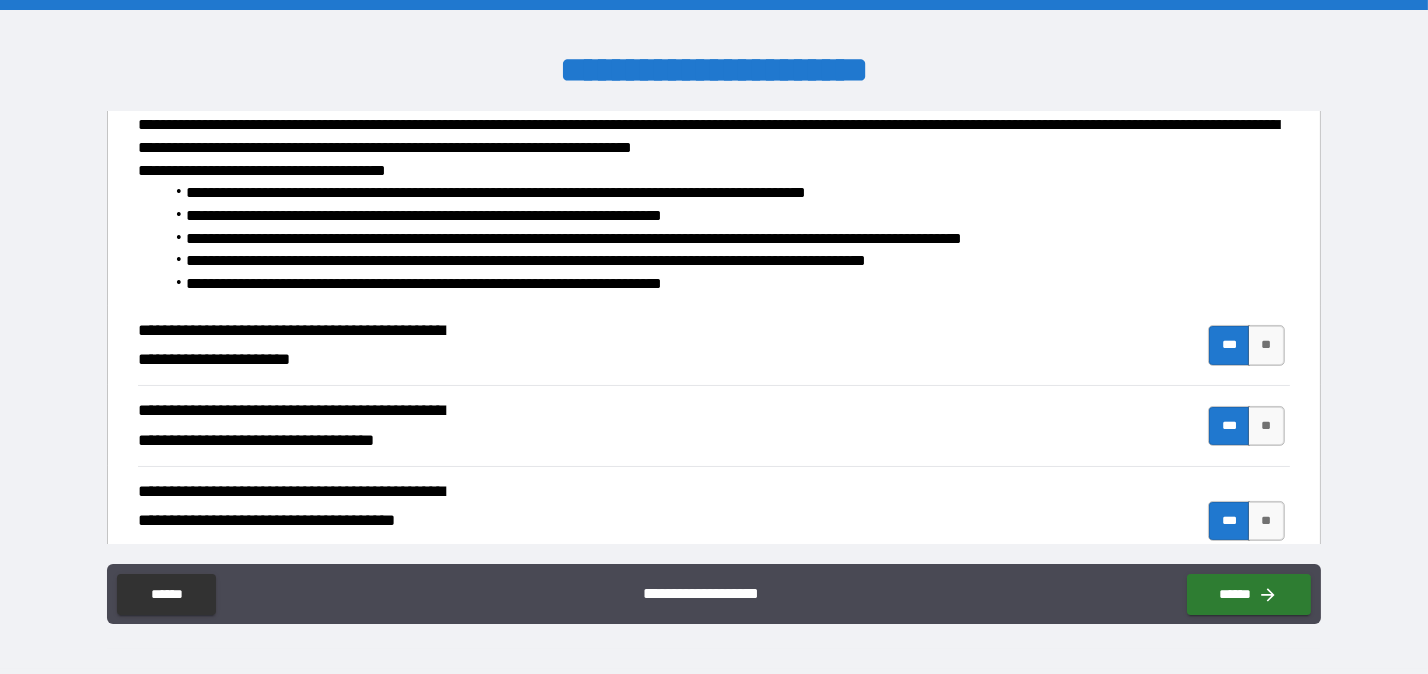 scroll, scrollTop: 756, scrollLeft: 0, axis: vertical 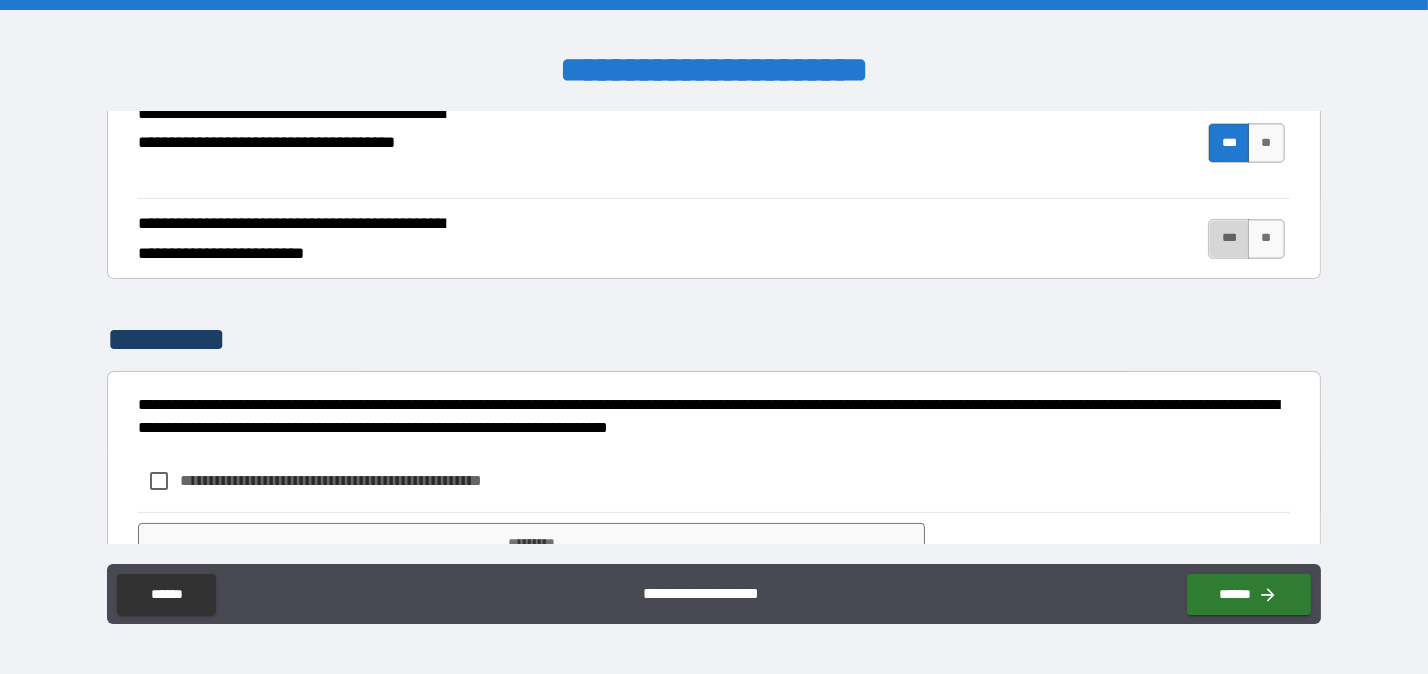 click on "***" at bounding box center [1229, 239] 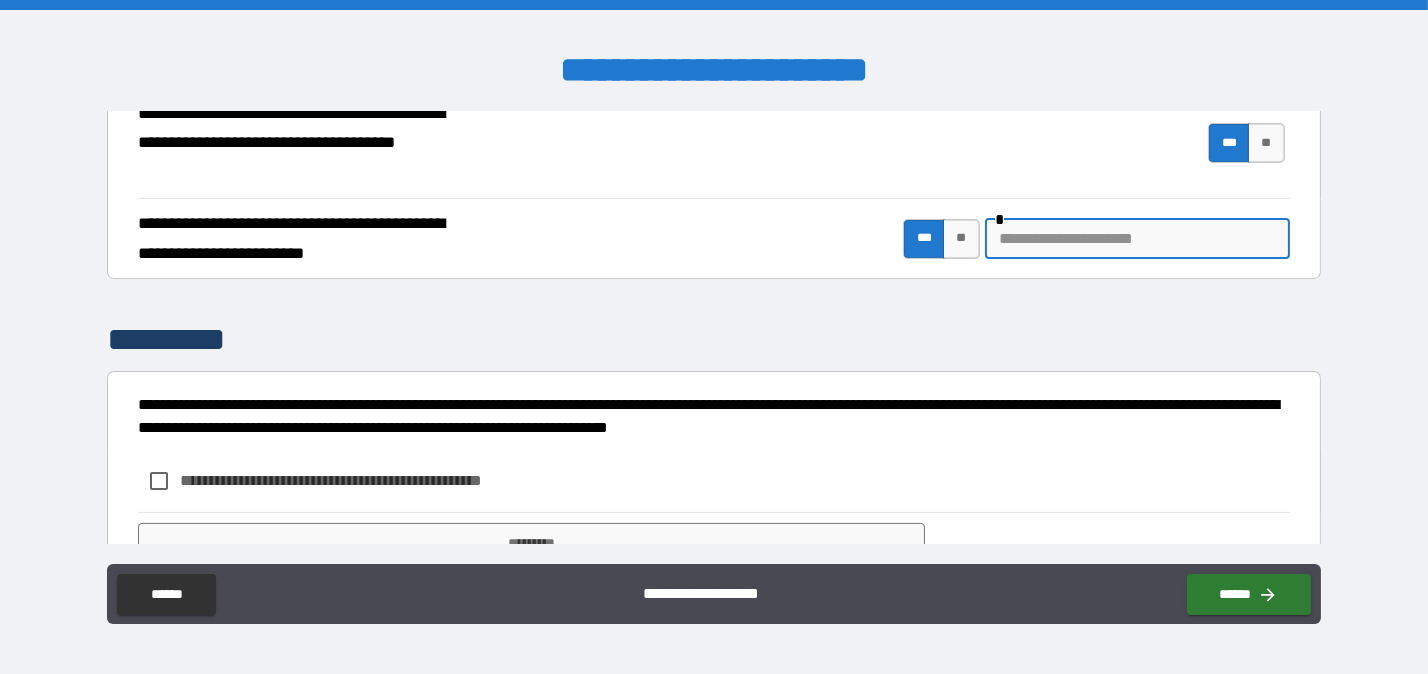 click at bounding box center [1137, 239] 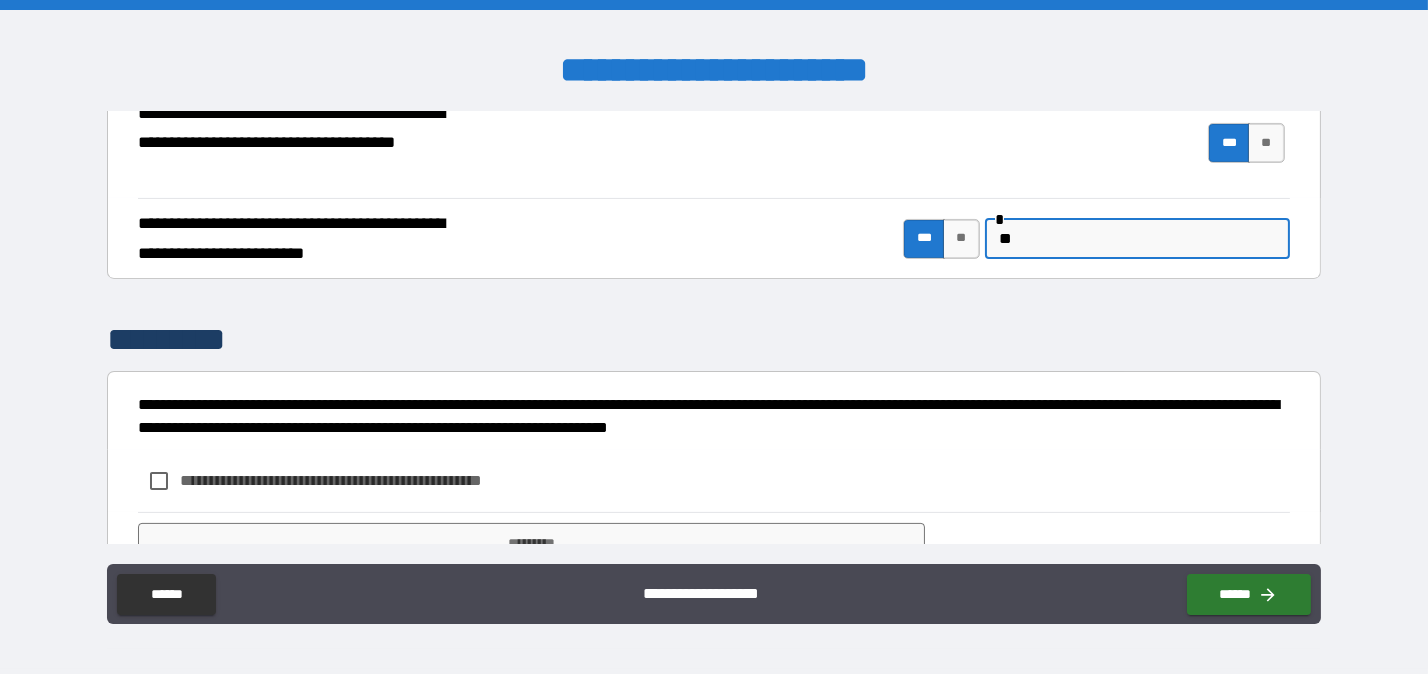 type on "*" 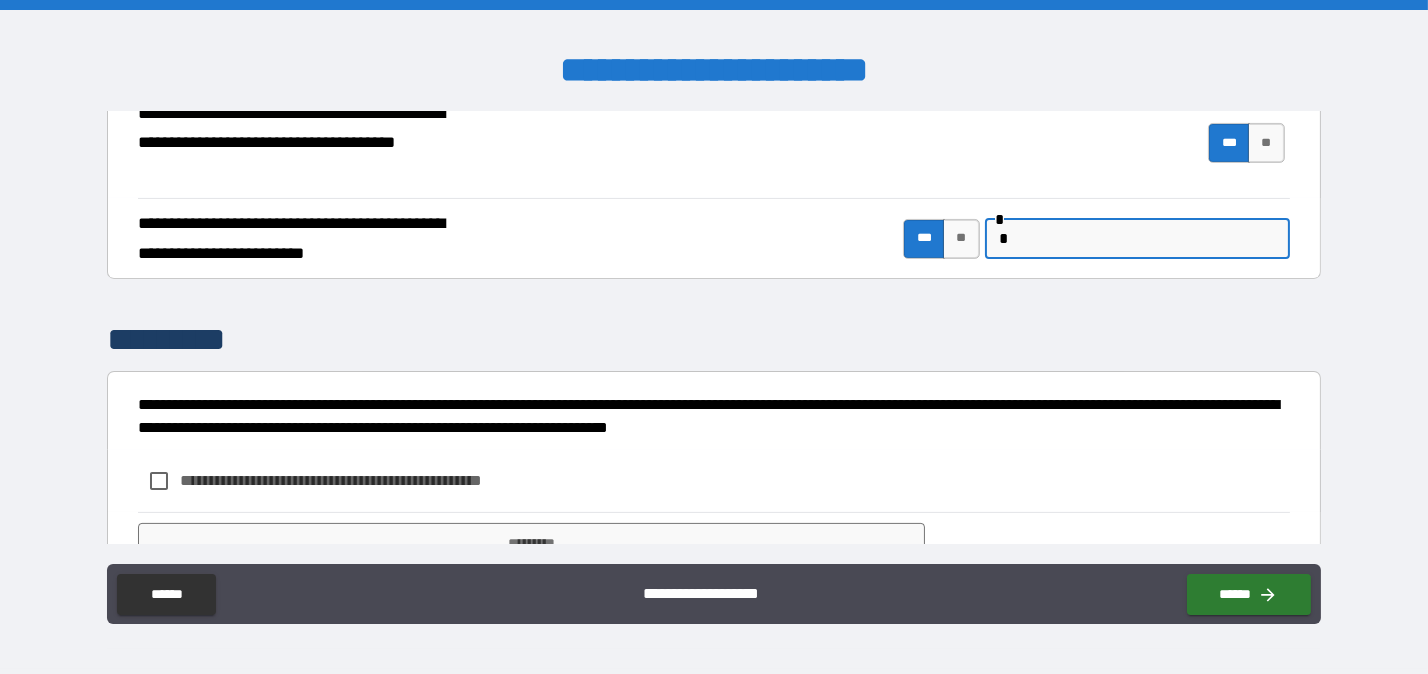type 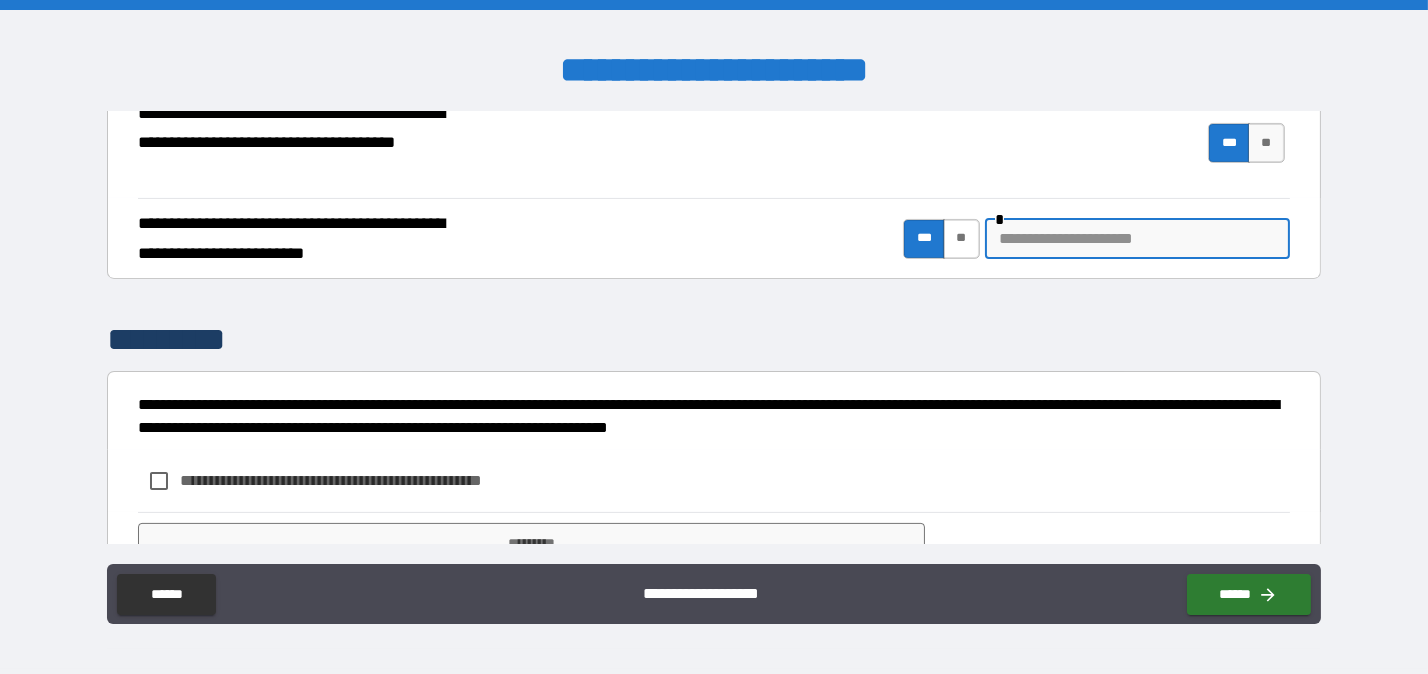 click on "**" at bounding box center (961, 239) 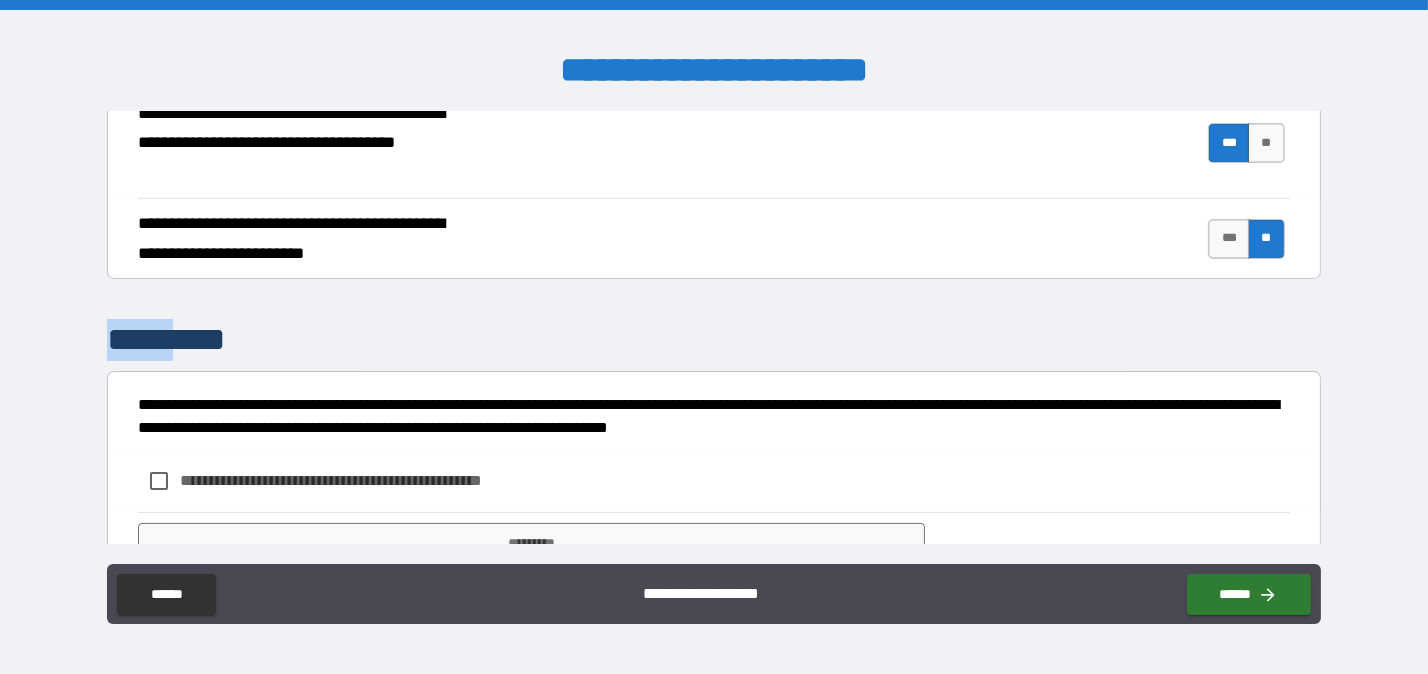 click on "**********" at bounding box center [713, 238] 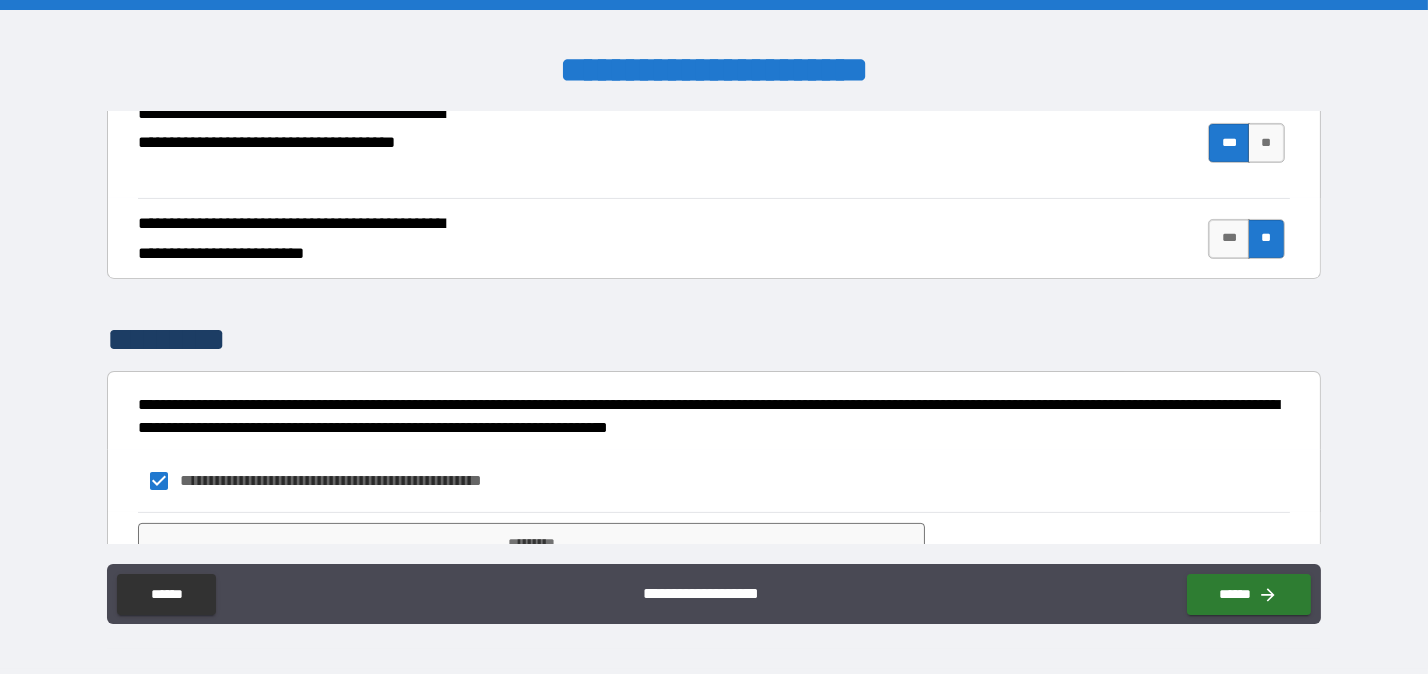 click on "**********" at bounding box center (714, 339) 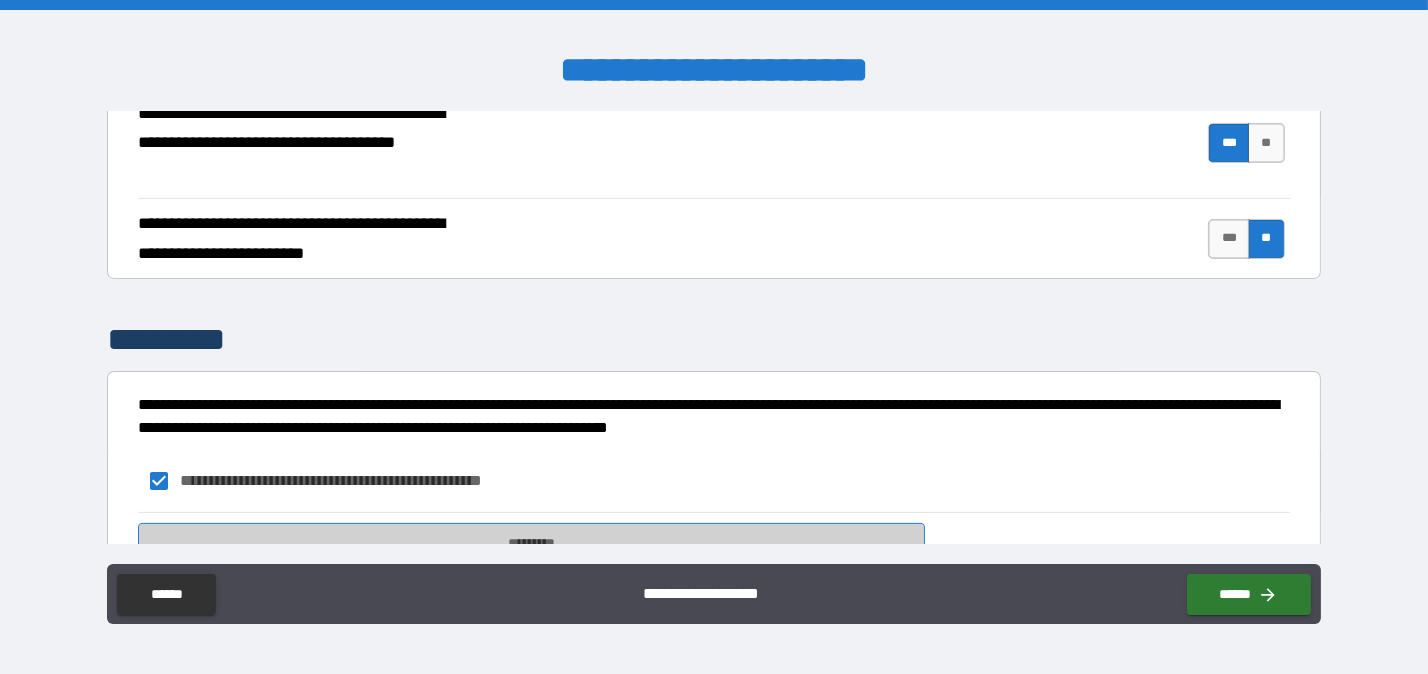 click on "*********" at bounding box center (531, 543) 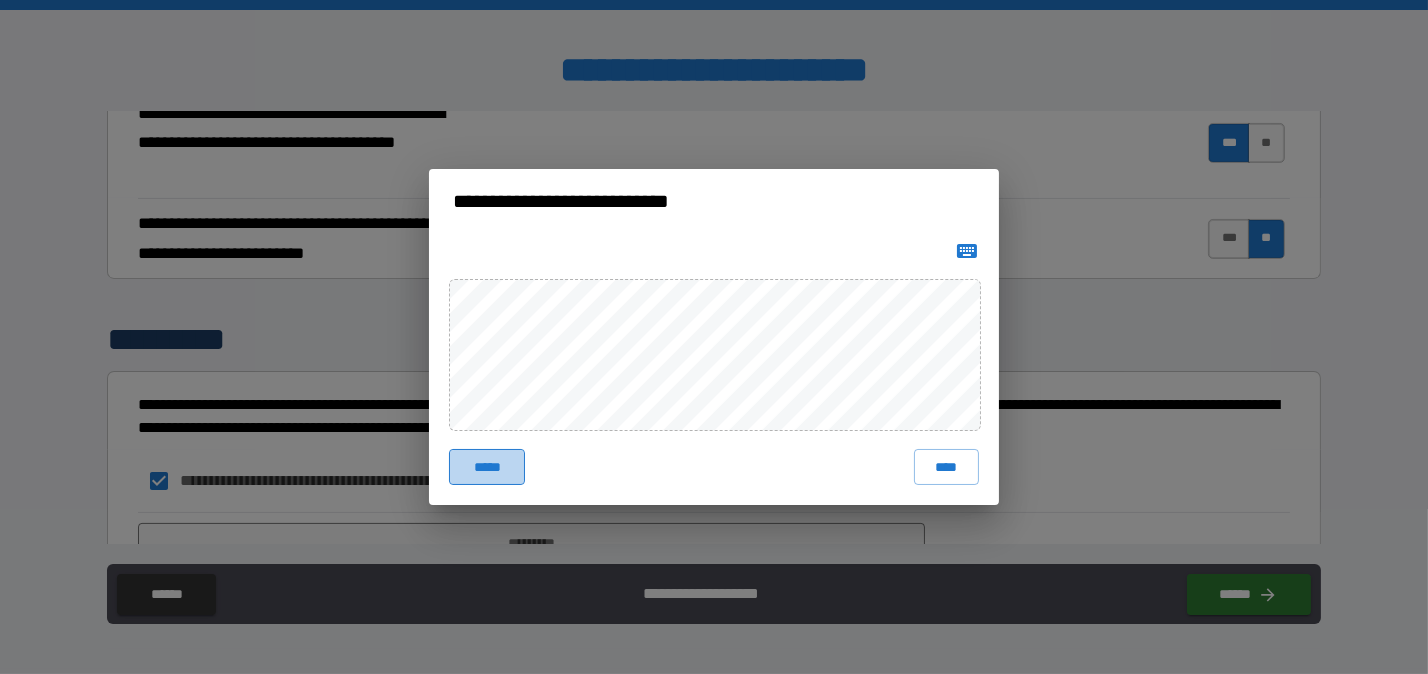 click on "*****" at bounding box center [487, 467] 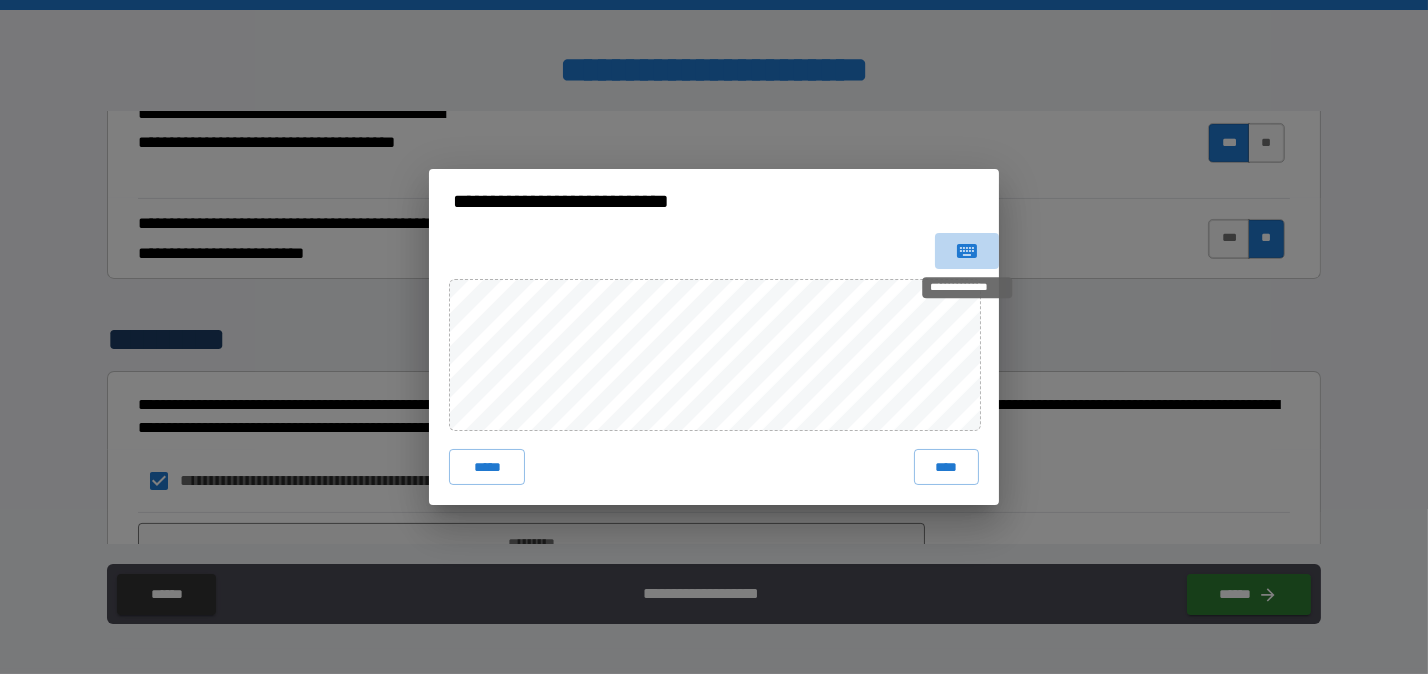click 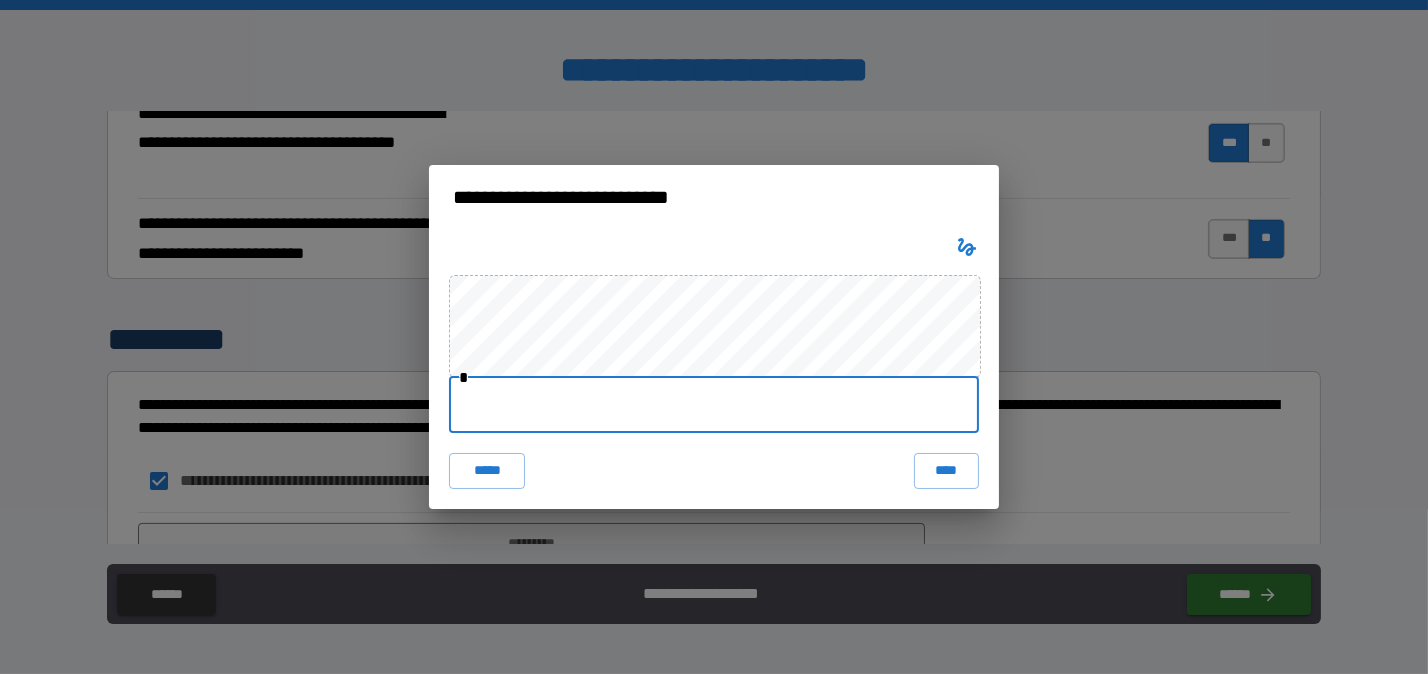 click at bounding box center (714, 405) 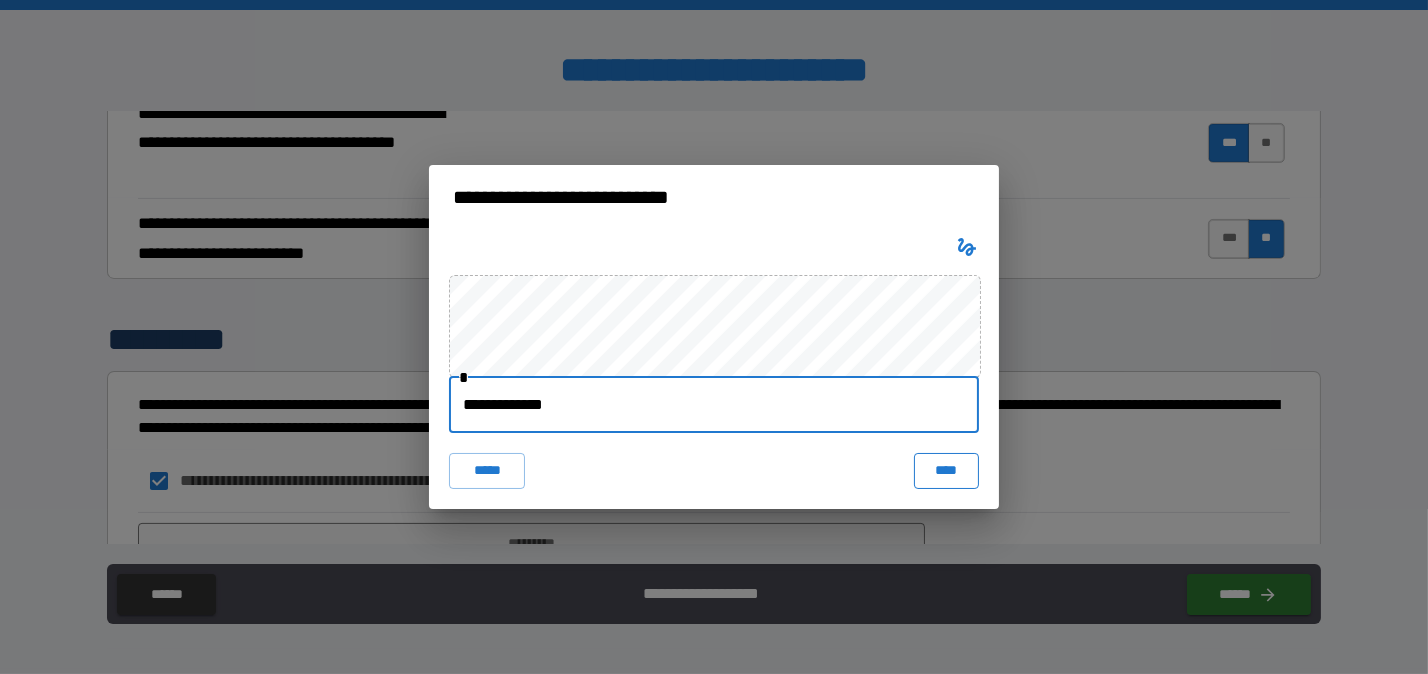 type on "**********" 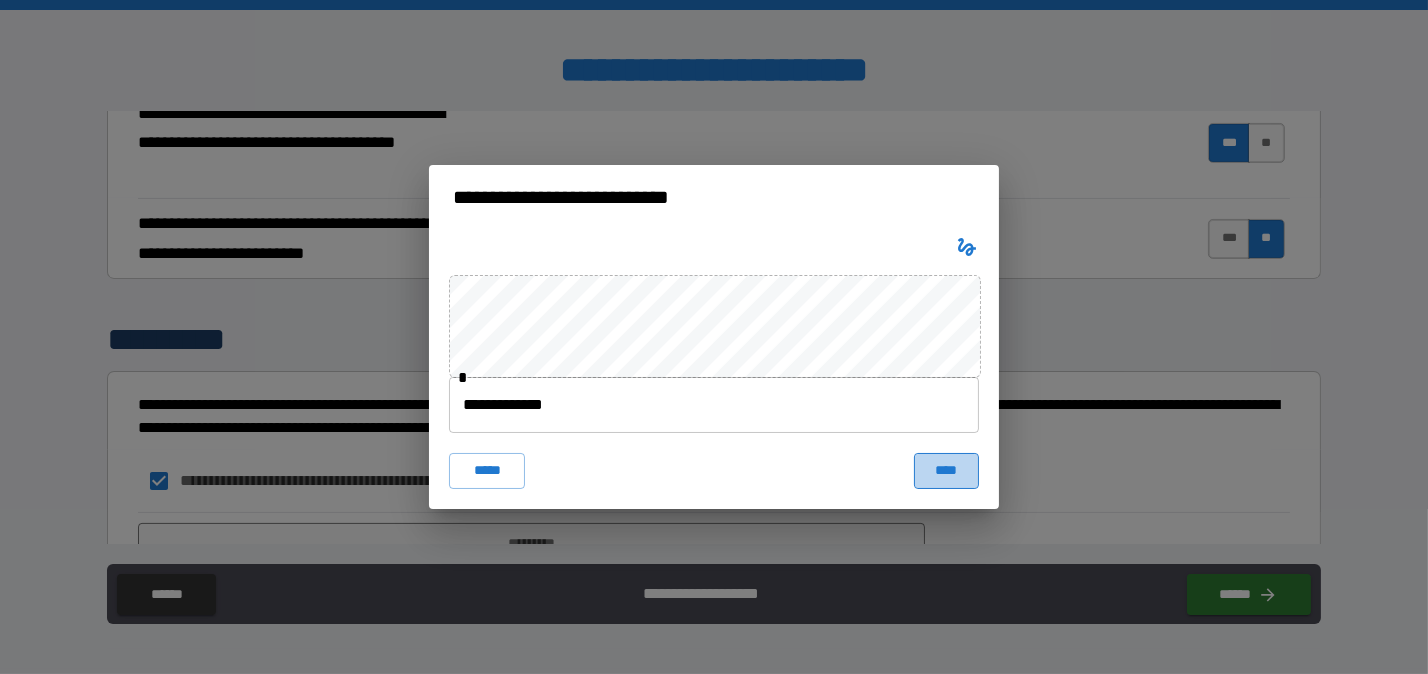 click on "****" at bounding box center (946, 471) 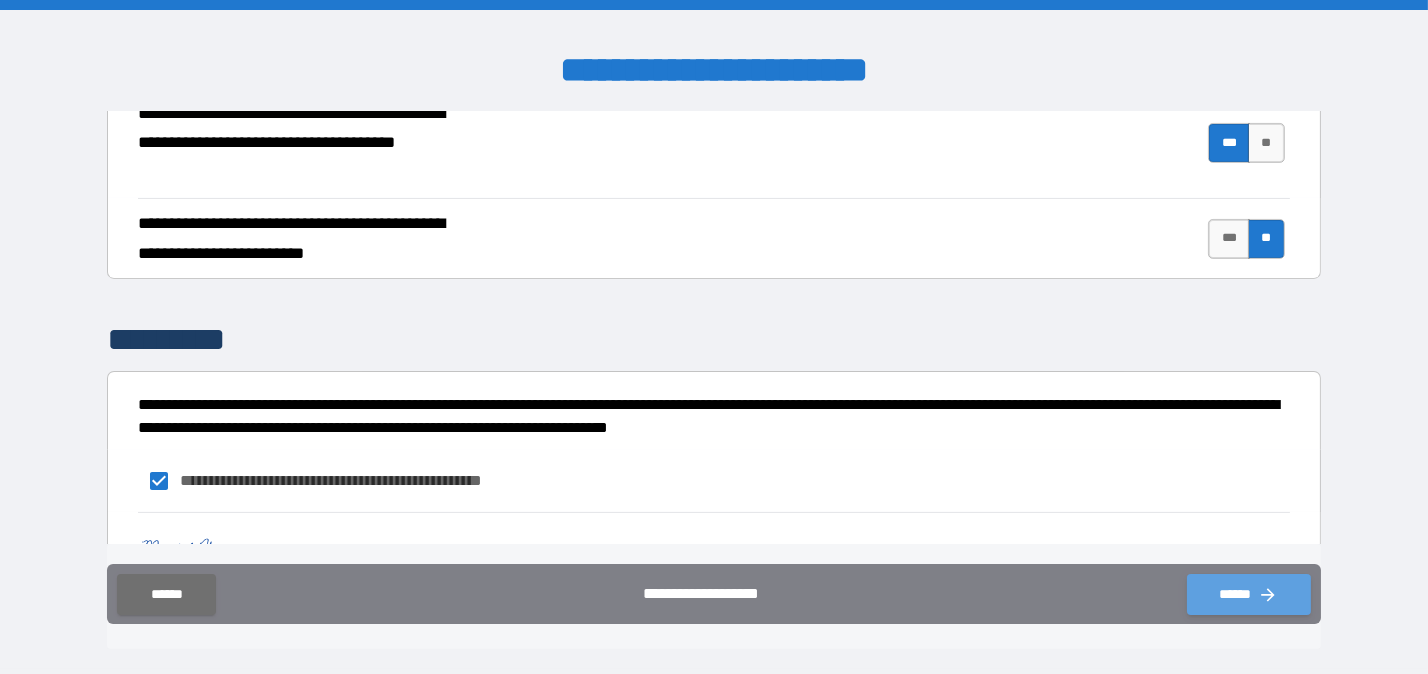 click on "******" at bounding box center [1249, 594] 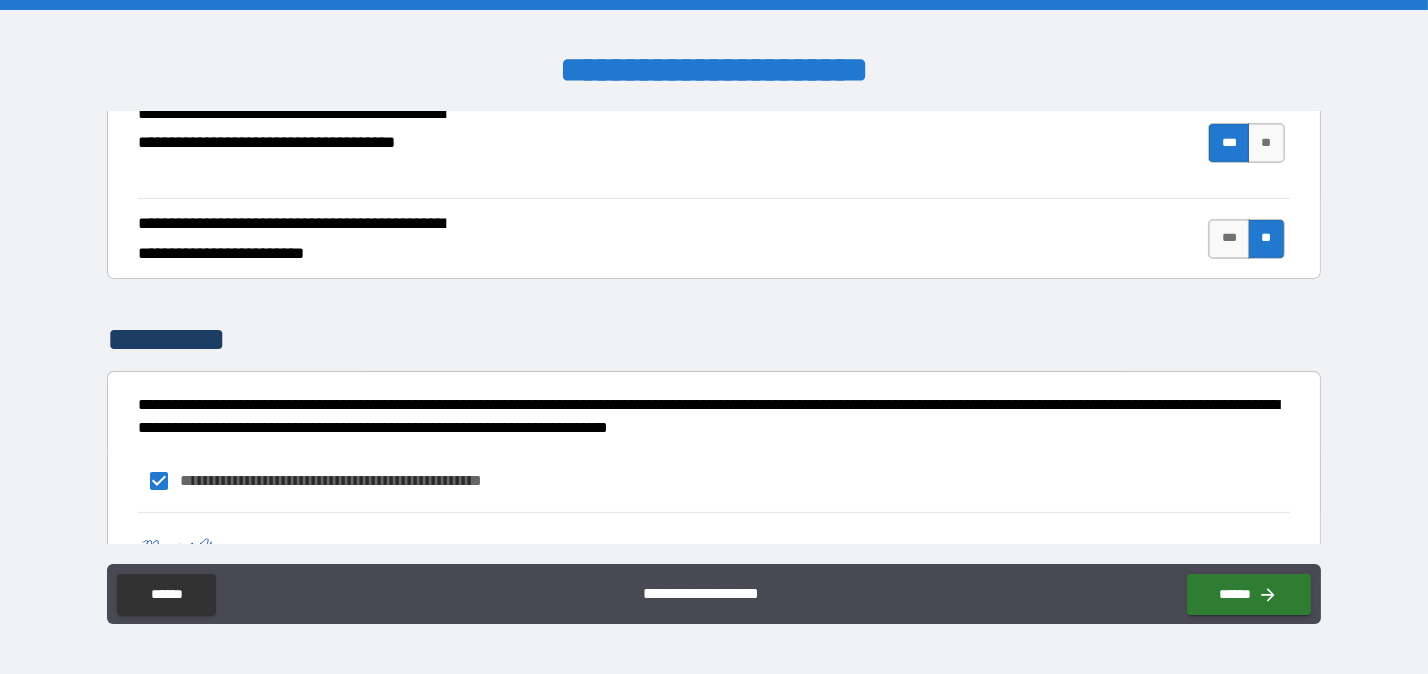 click on "**********" at bounding box center [714, 579] 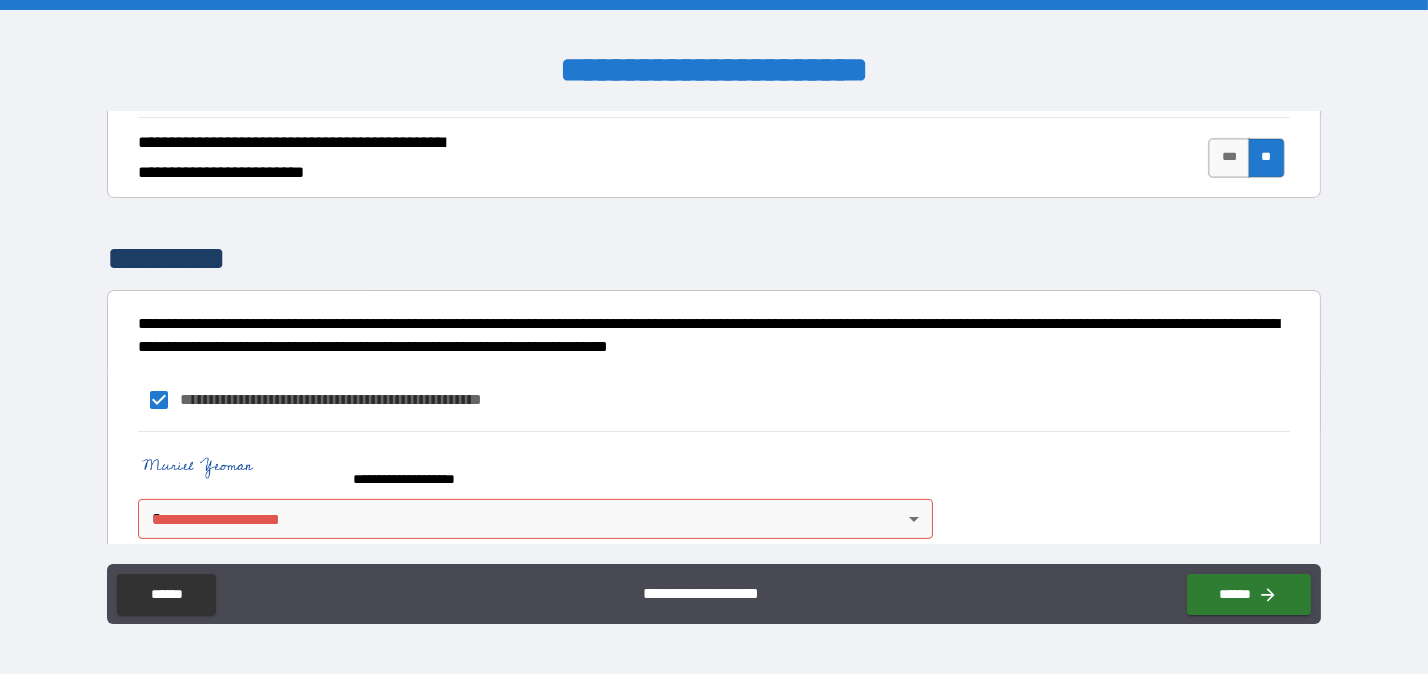 scroll, scrollTop: 860, scrollLeft: 0, axis: vertical 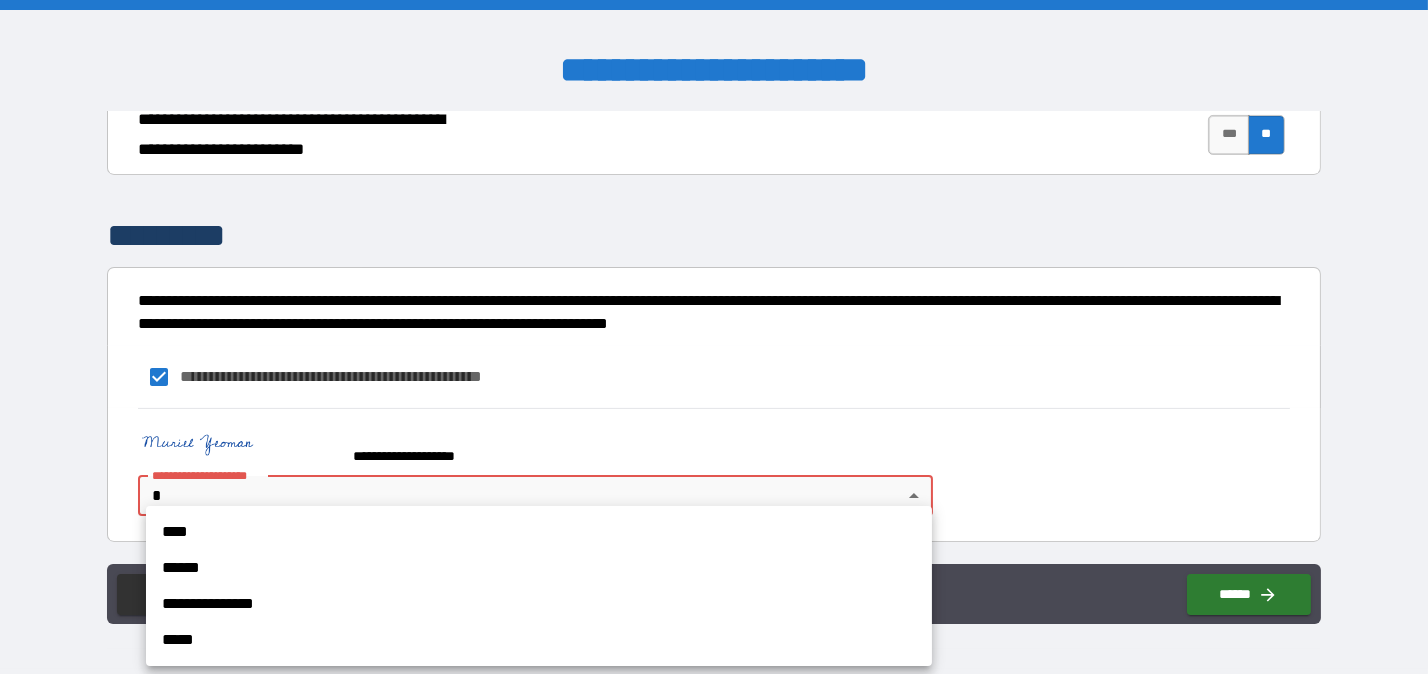 click on "**********" at bounding box center [714, 337] 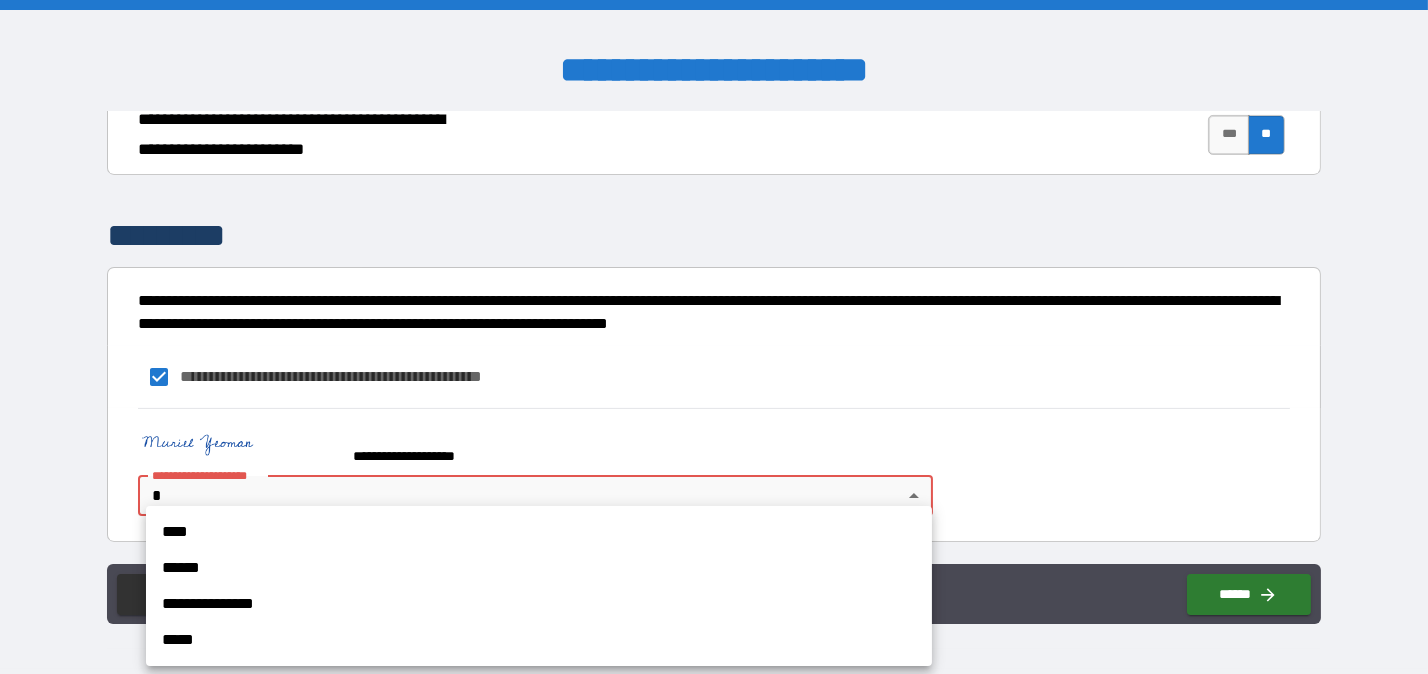 click on "****" at bounding box center [539, 532] 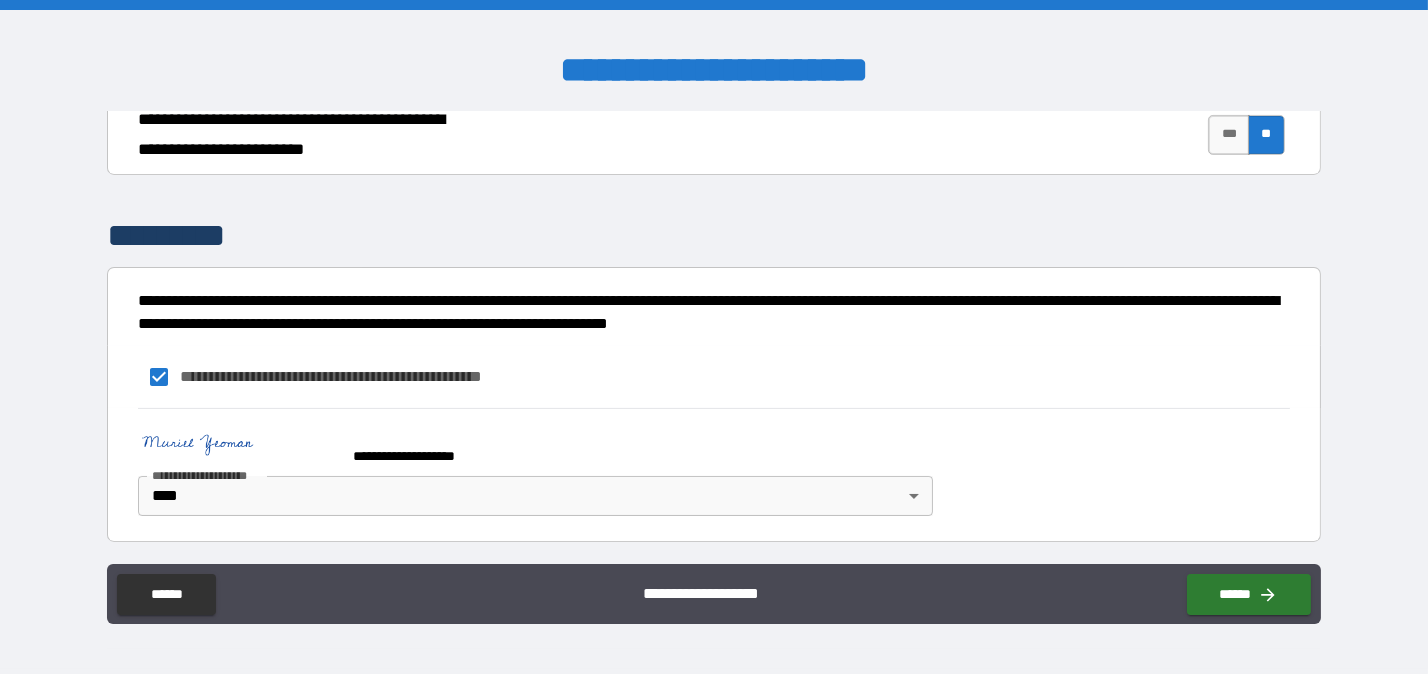click on "**********" at bounding box center (713, 467) 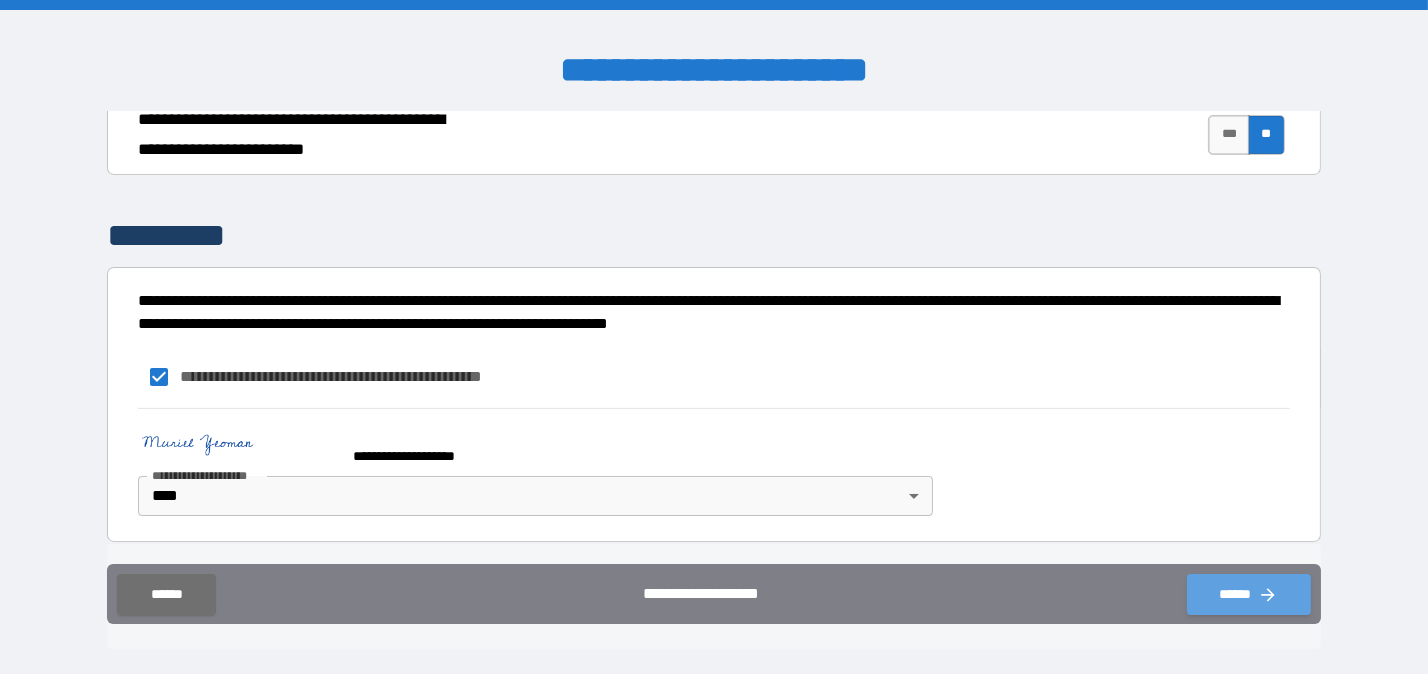 click on "******" at bounding box center [1249, 594] 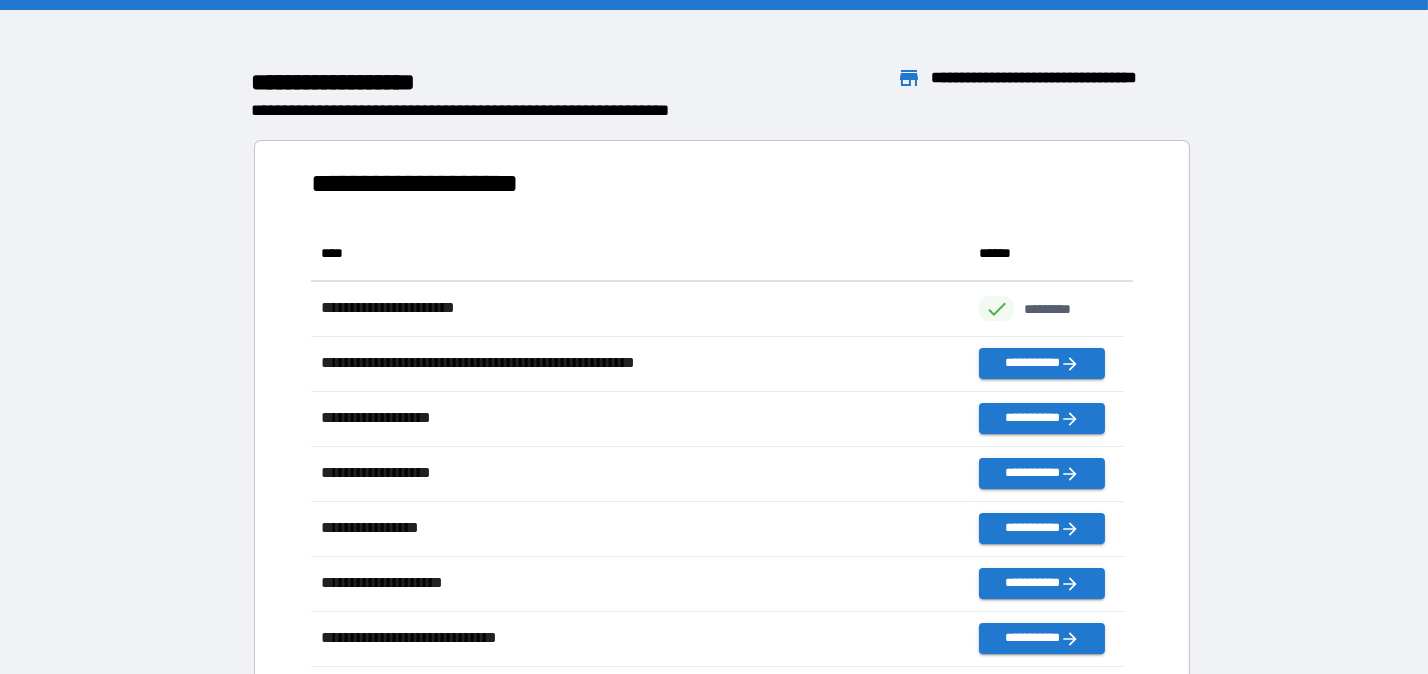 scroll, scrollTop: 15, scrollLeft: 16, axis: both 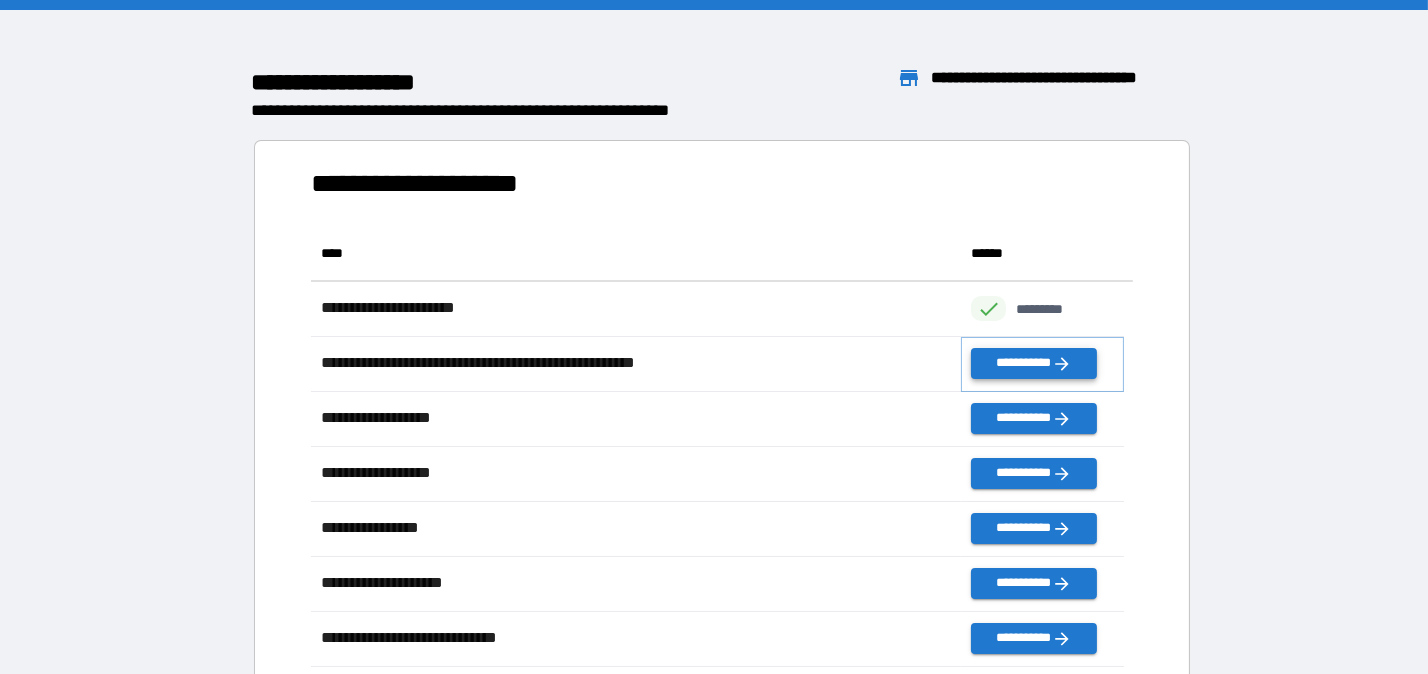 click on "**********" at bounding box center [1033, 363] 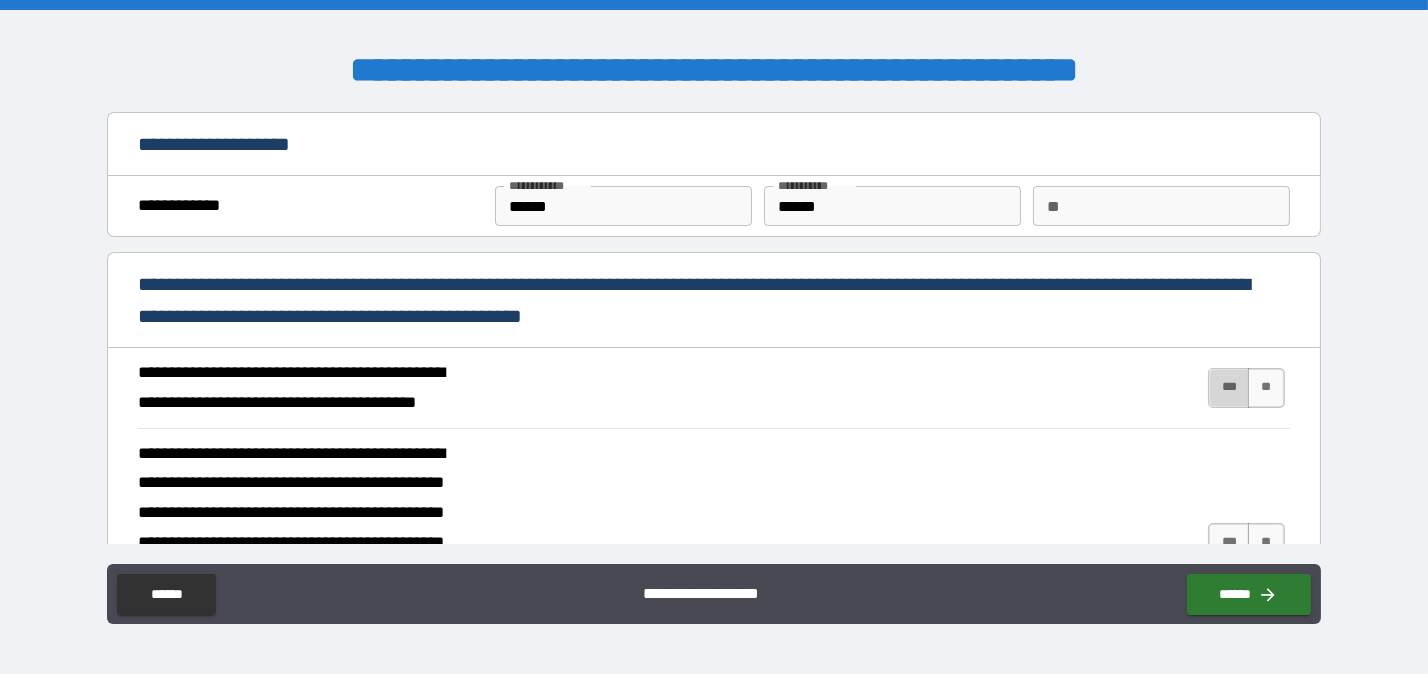 click on "***" at bounding box center (1229, 388) 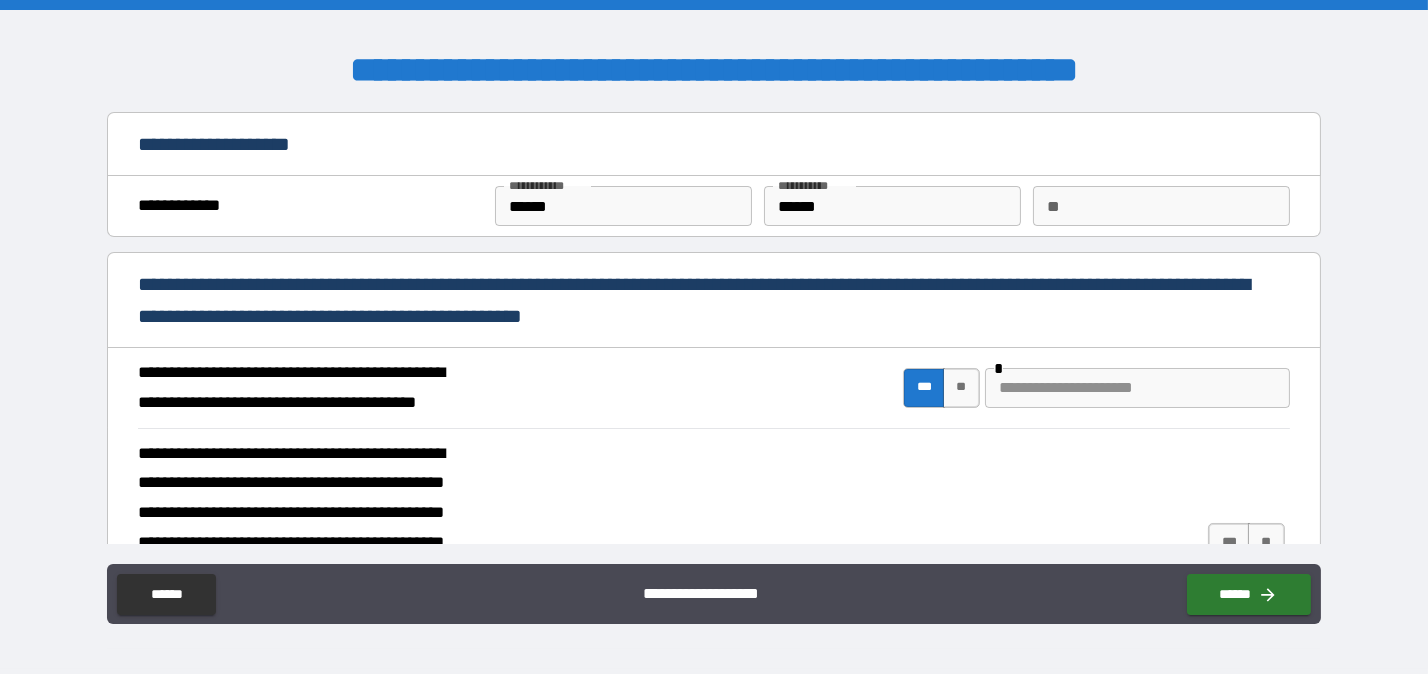type on "*" 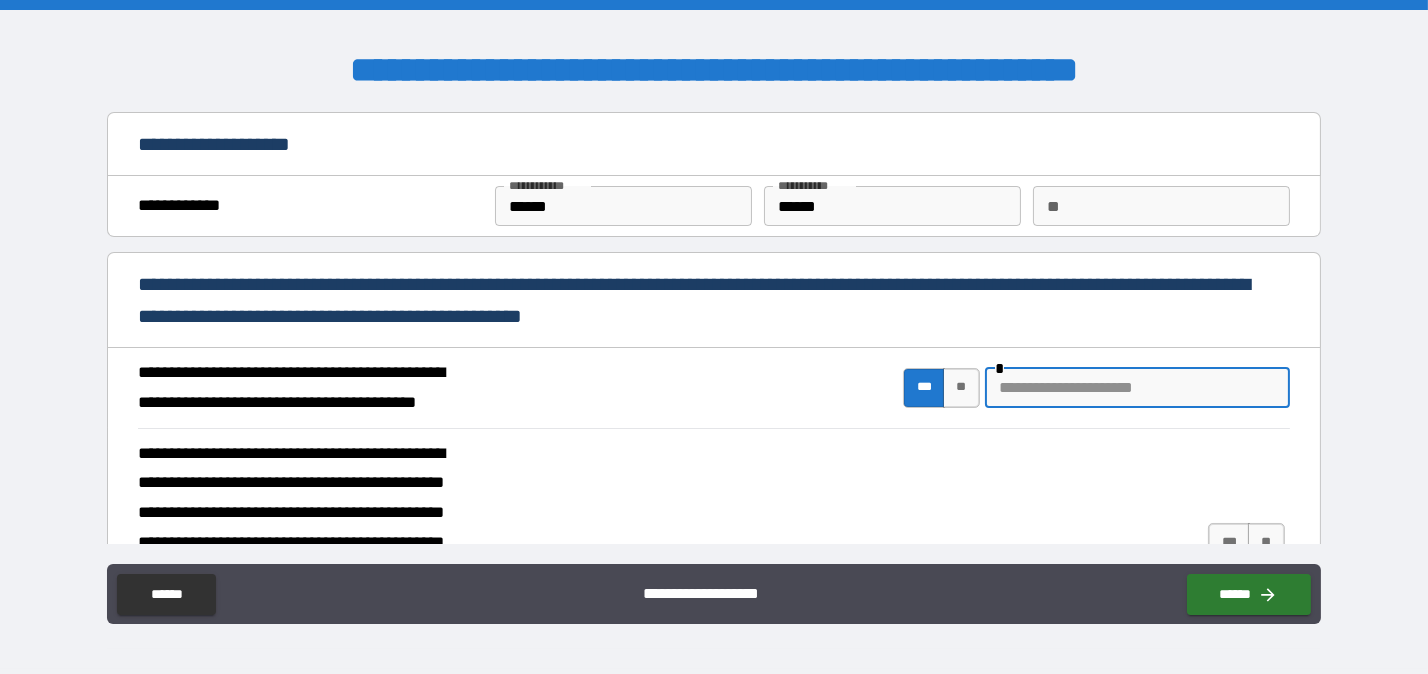 click at bounding box center [1137, 388] 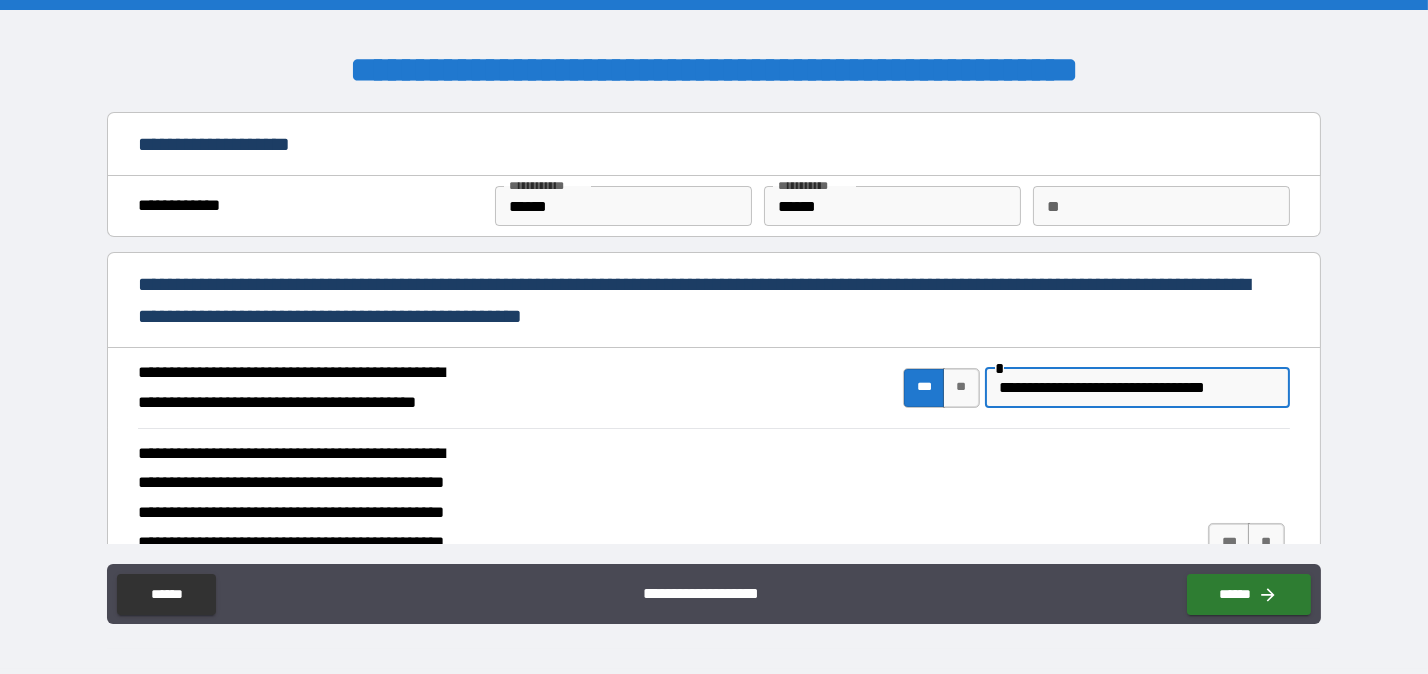 click on "**********" at bounding box center [1137, 388] 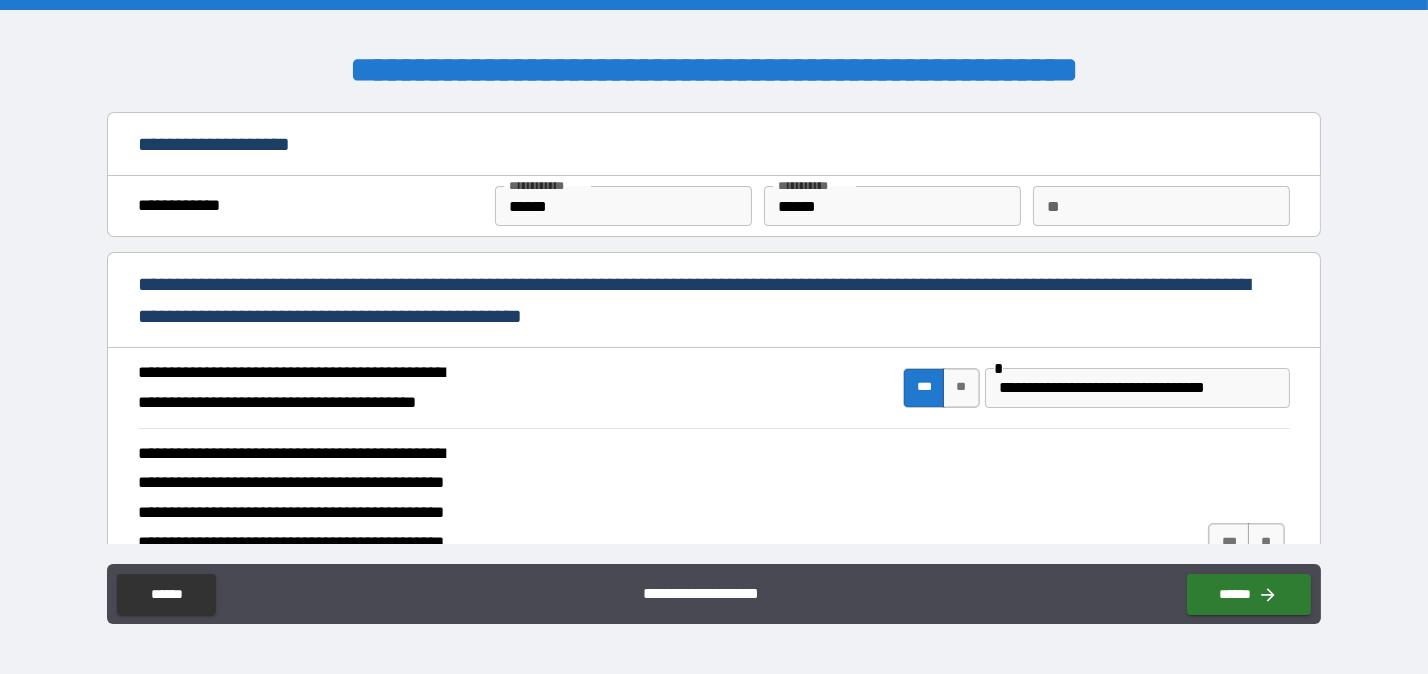 click on "**********" at bounding box center (713, 543) 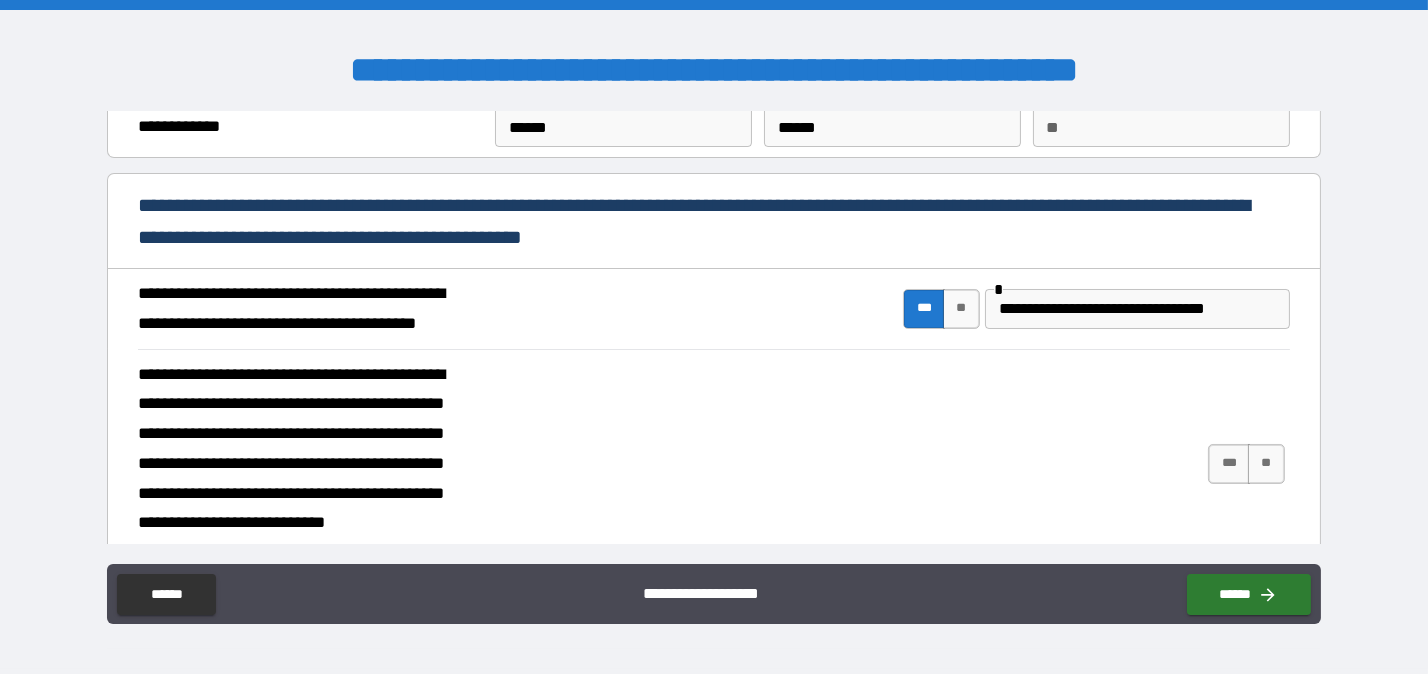 scroll, scrollTop: 119, scrollLeft: 0, axis: vertical 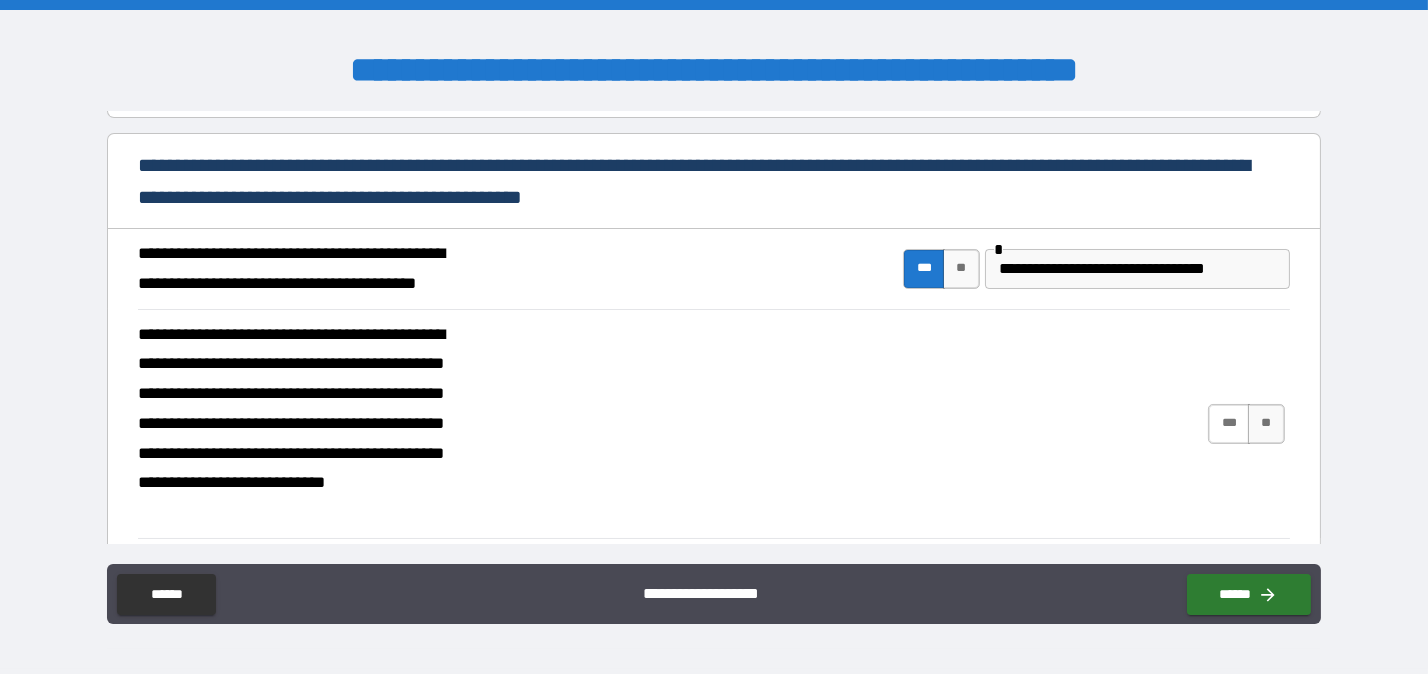 click on "***" at bounding box center (1229, 424) 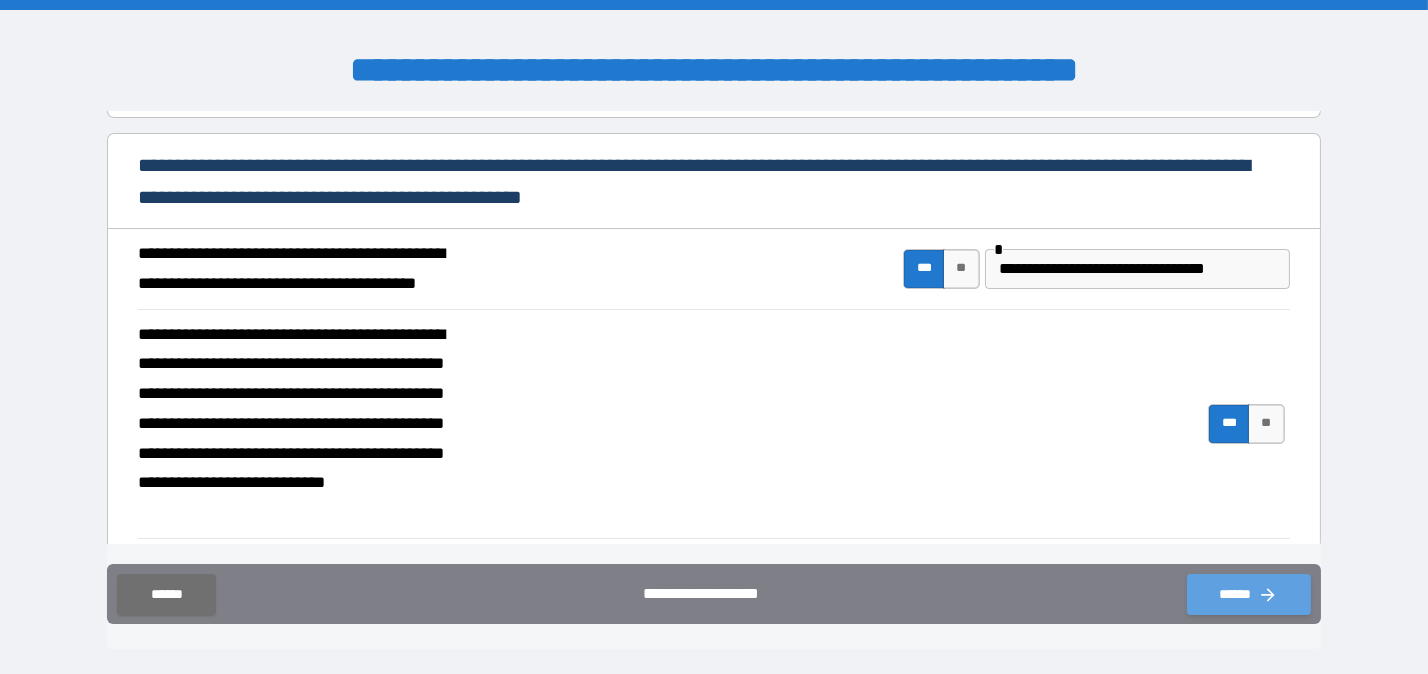 click on "******" at bounding box center (1249, 594) 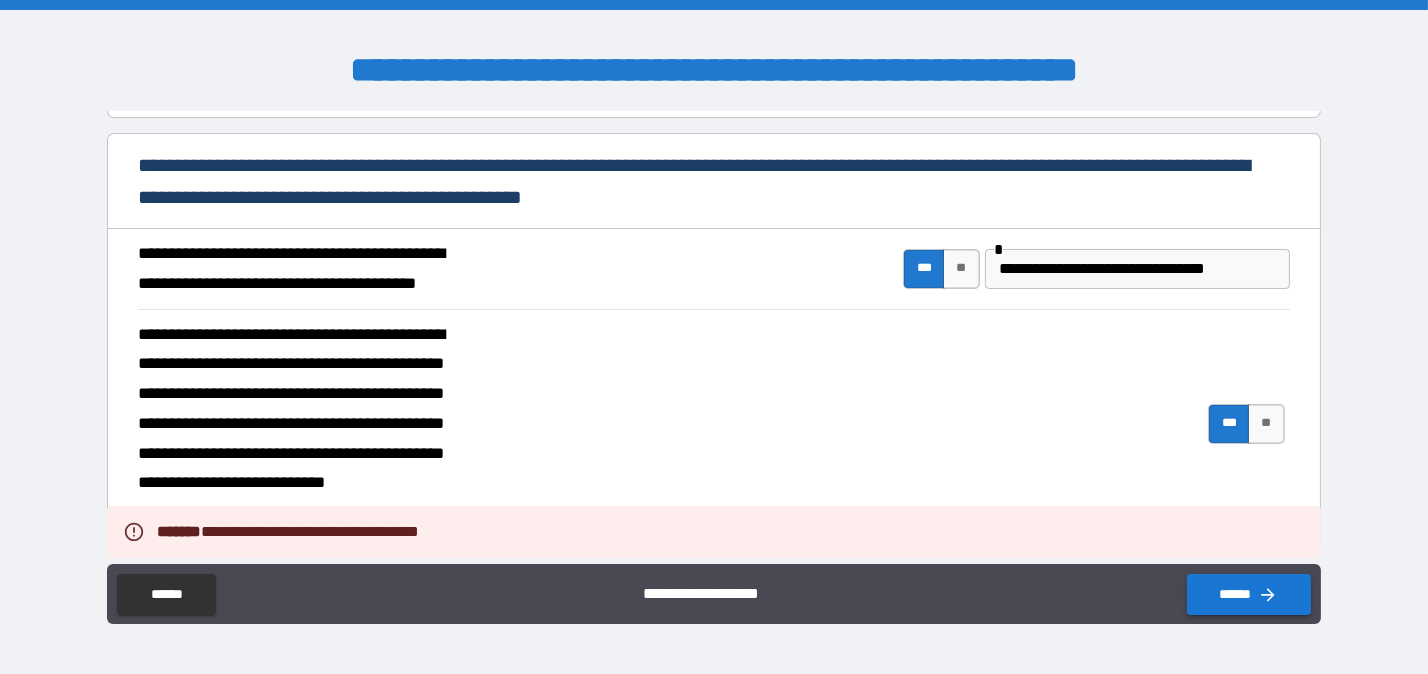 type on "*" 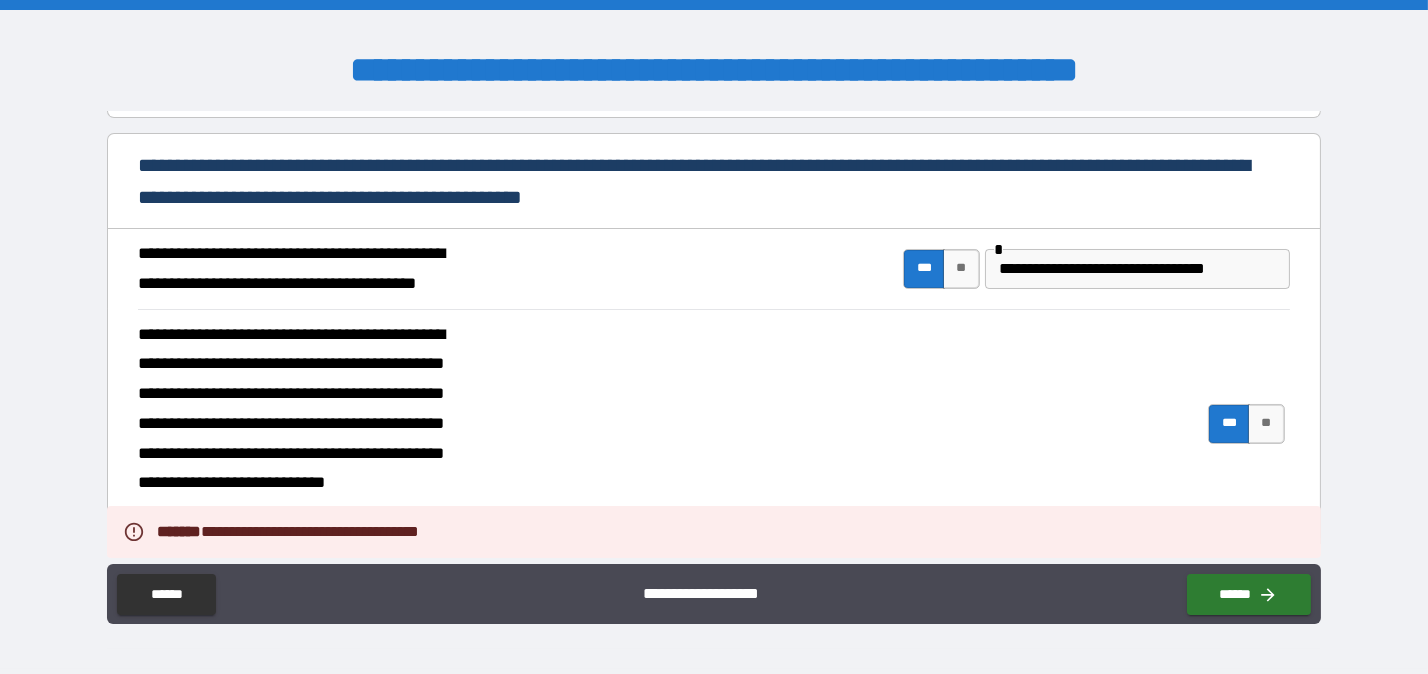 click on "**********" at bounding box center (713, 424) 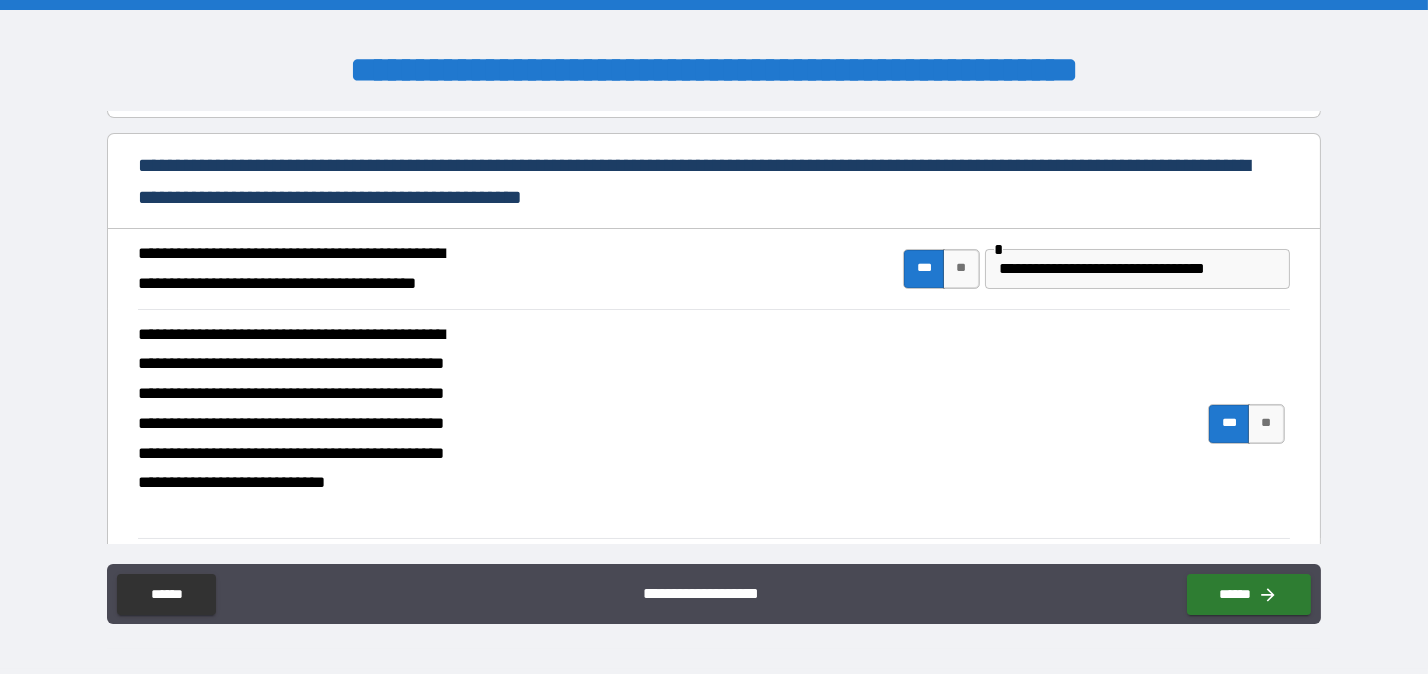 click on "**********" at bounding box center (713, 424) 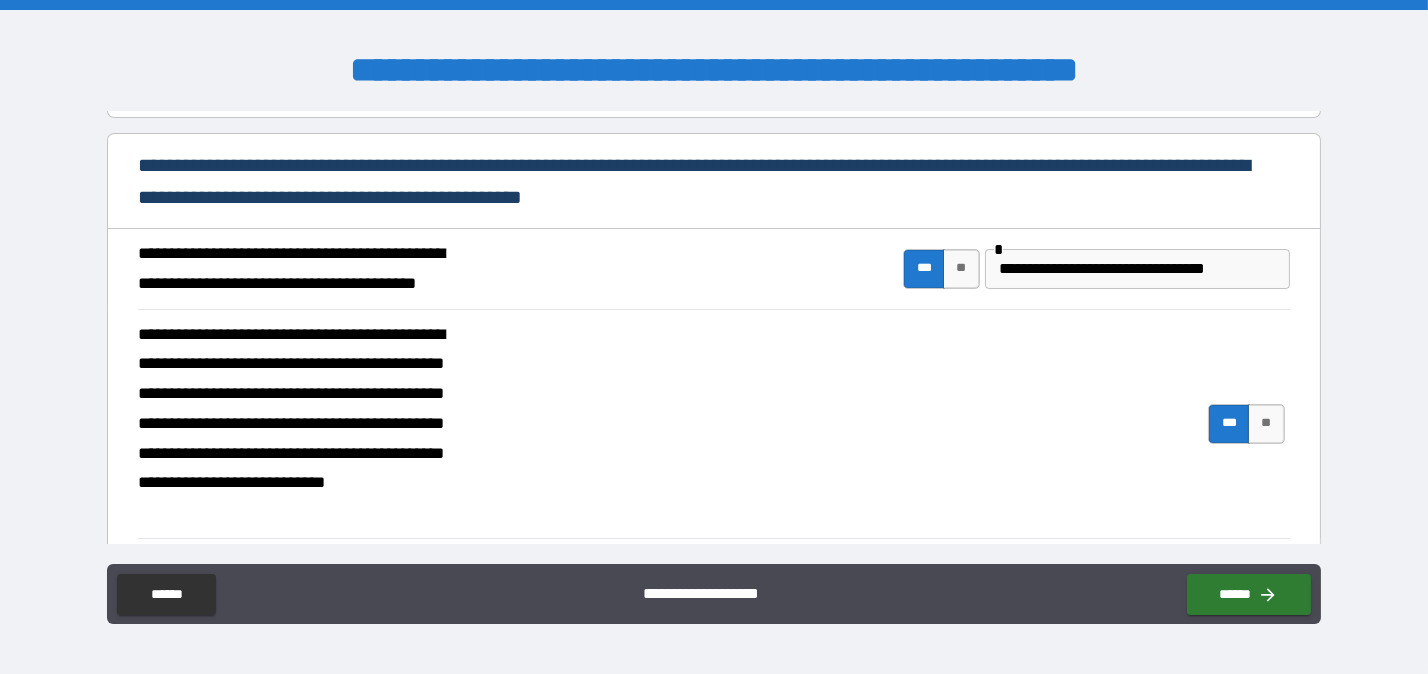 scroll, scrollTop: 497, scrollLeft: 0, axis: vertical 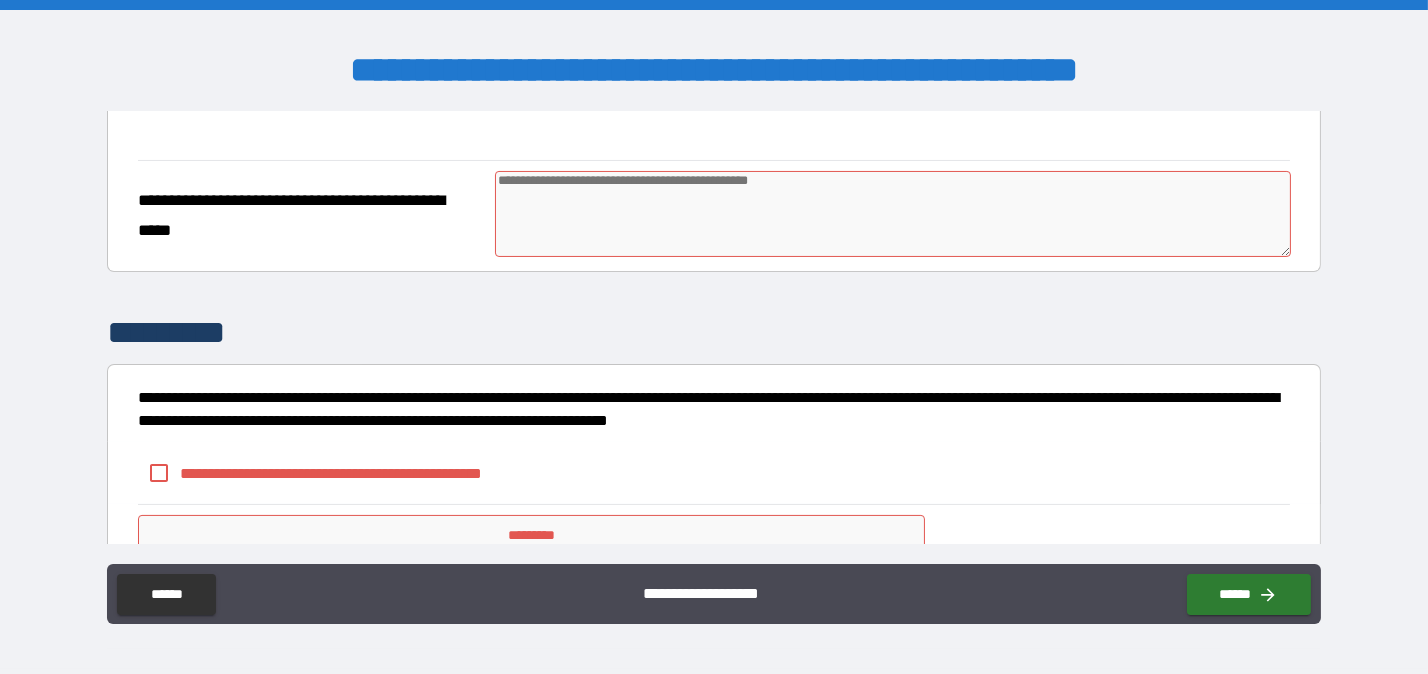 click at bounding box center (892, 214) 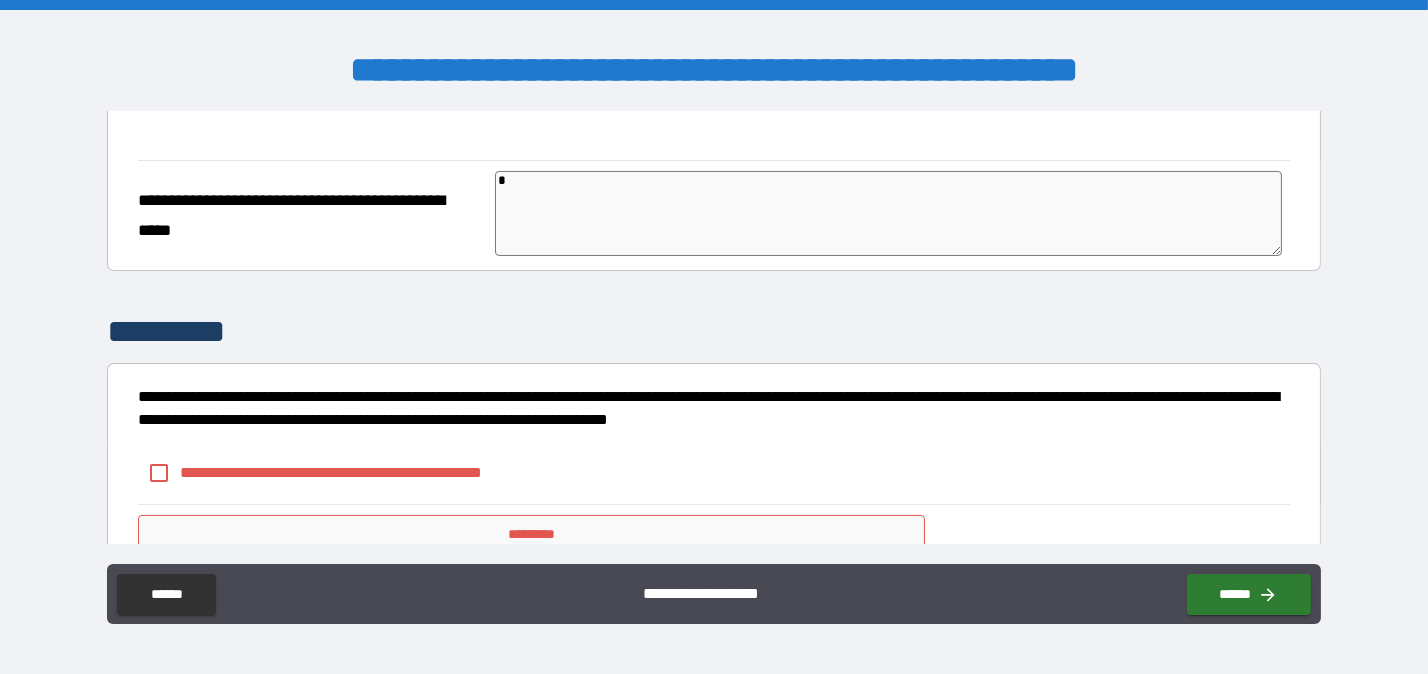 type on "*" 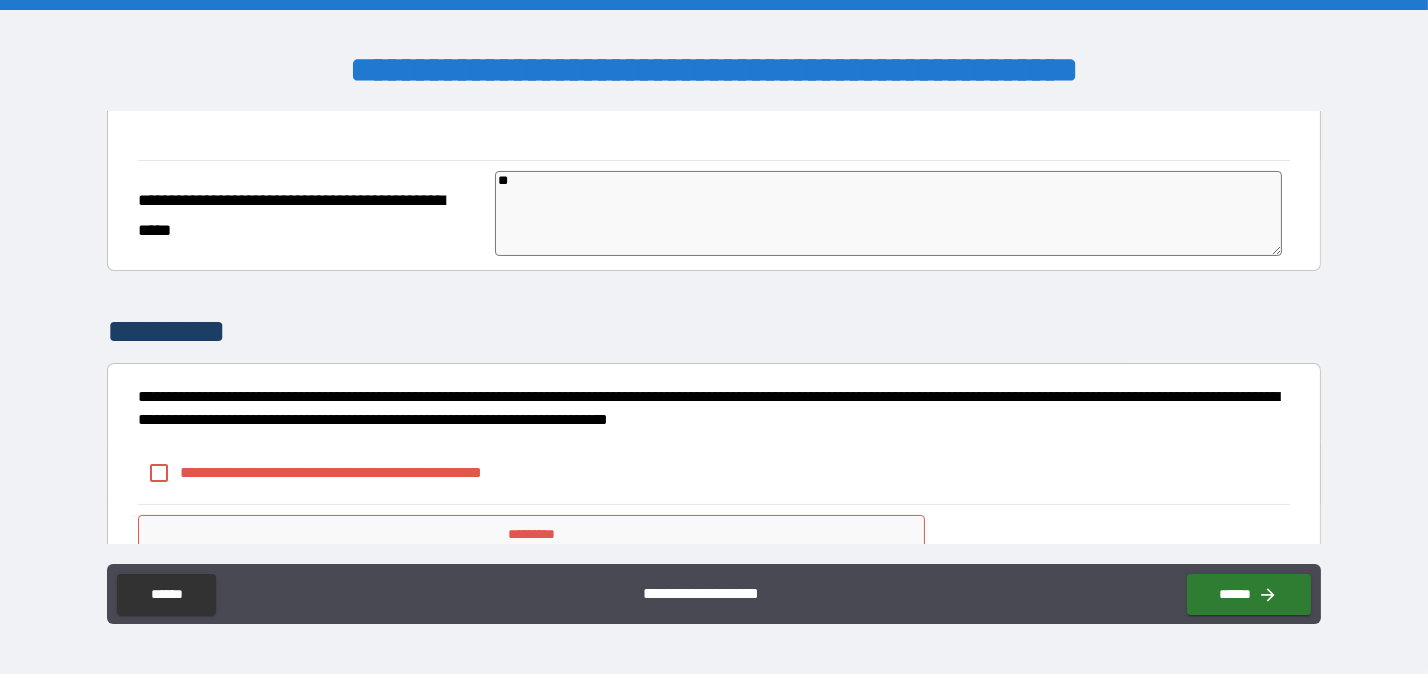 type on "*" 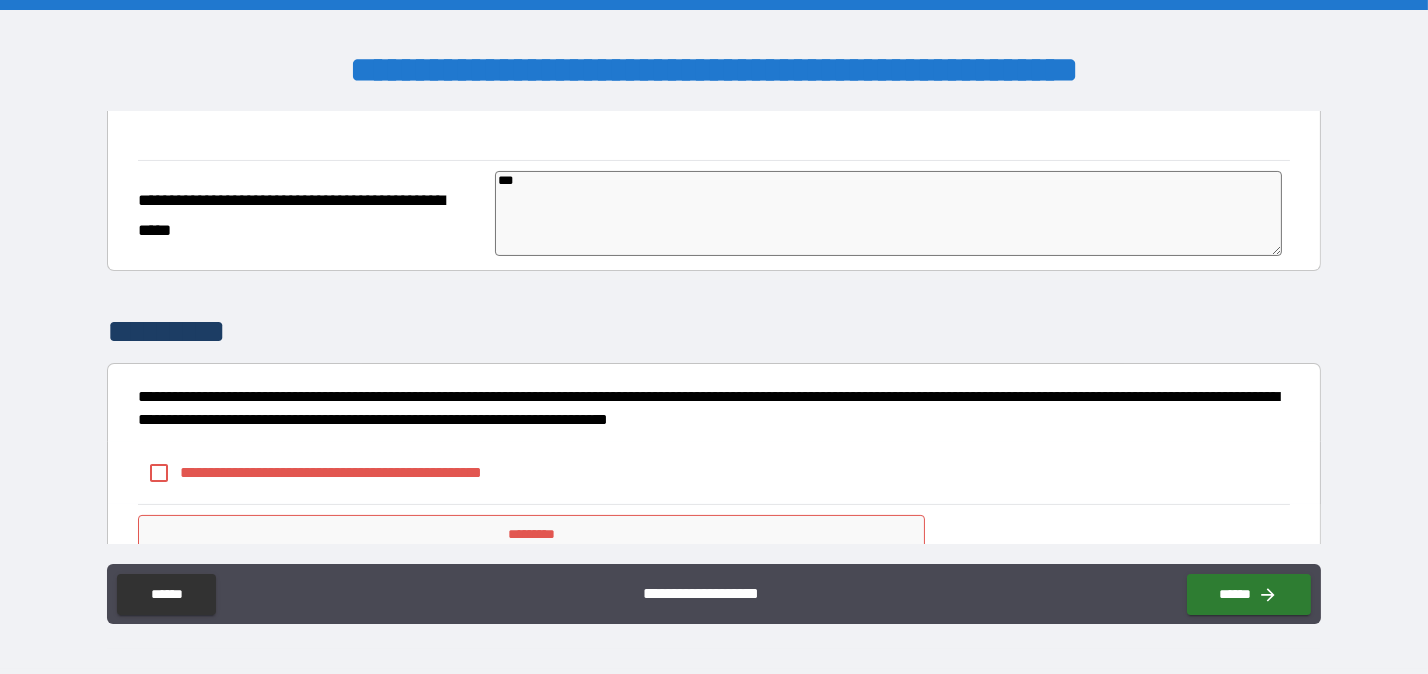 type on "*" 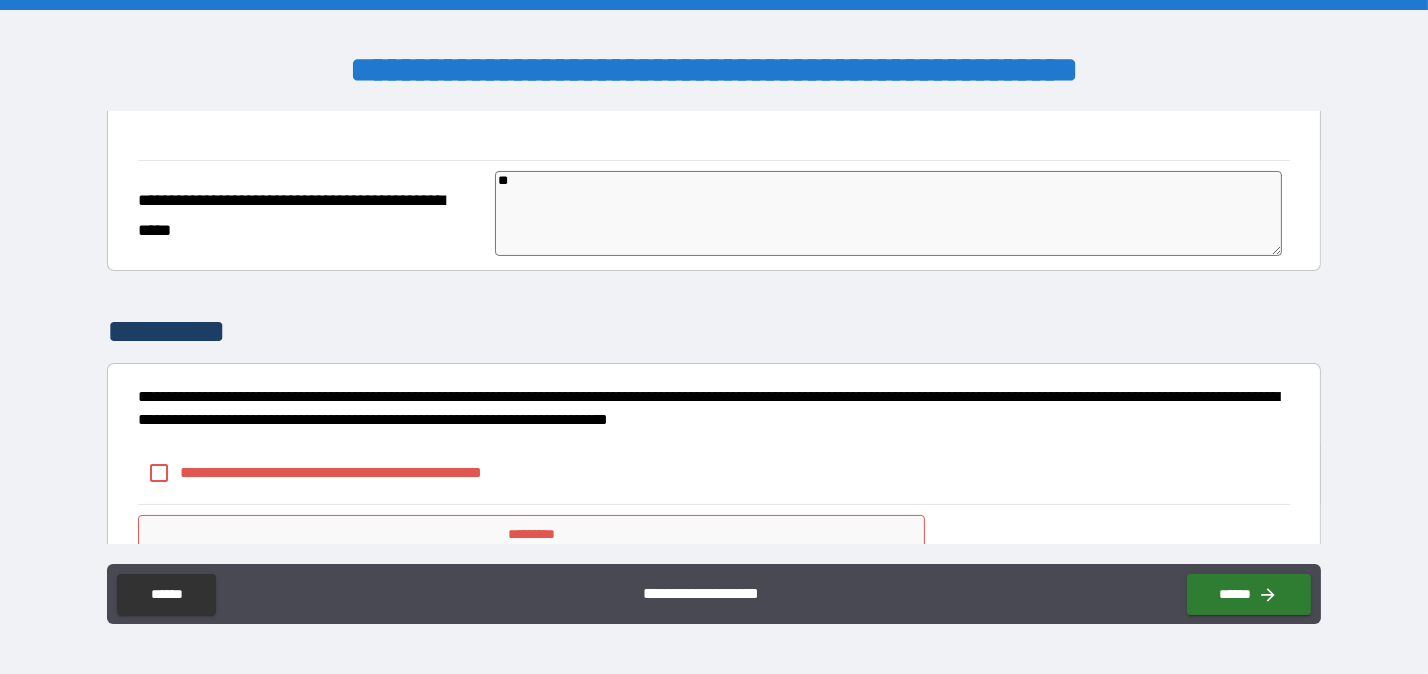 type on "*" 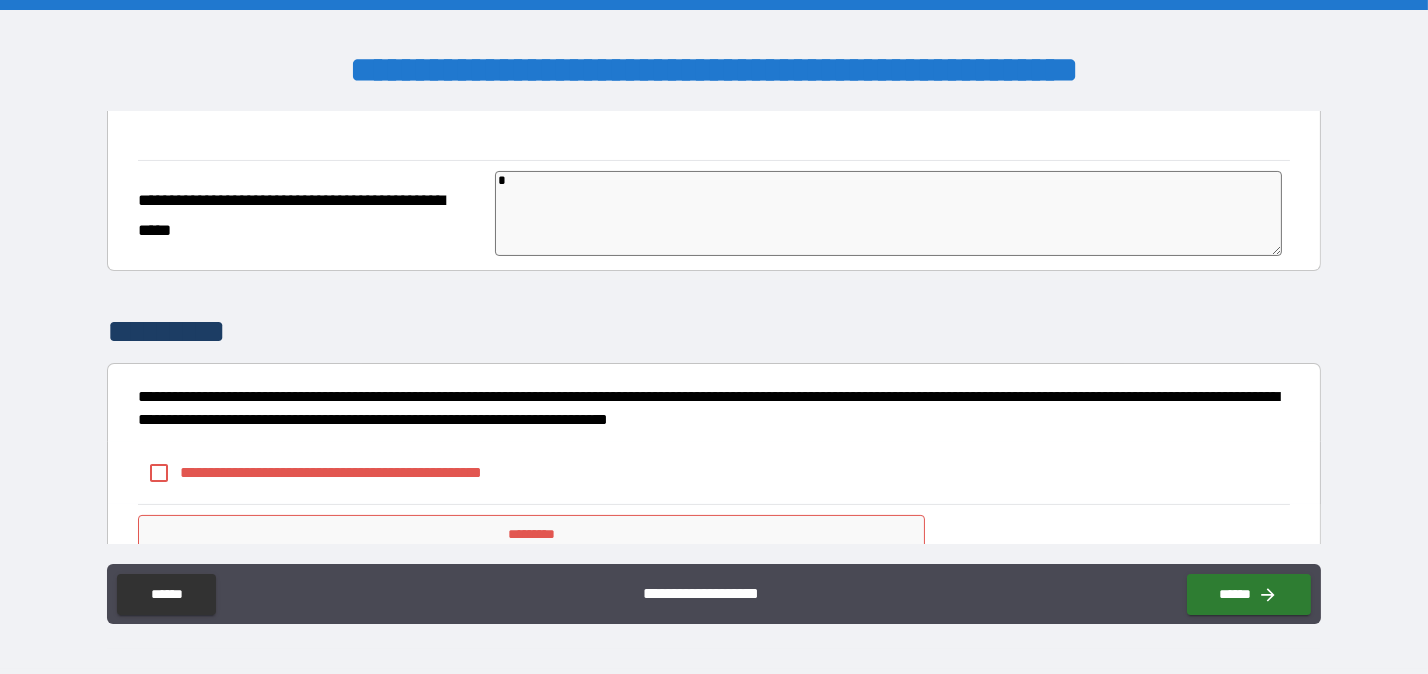 type on "*" 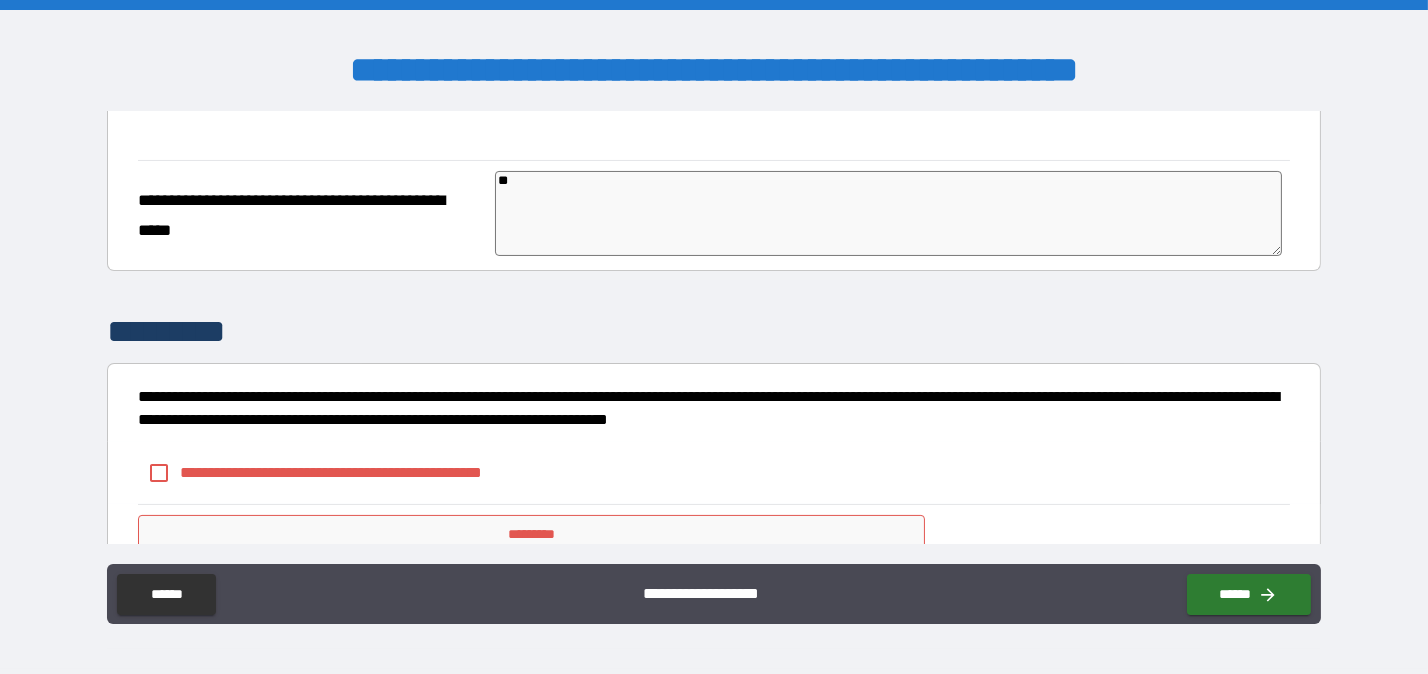 type on "*" 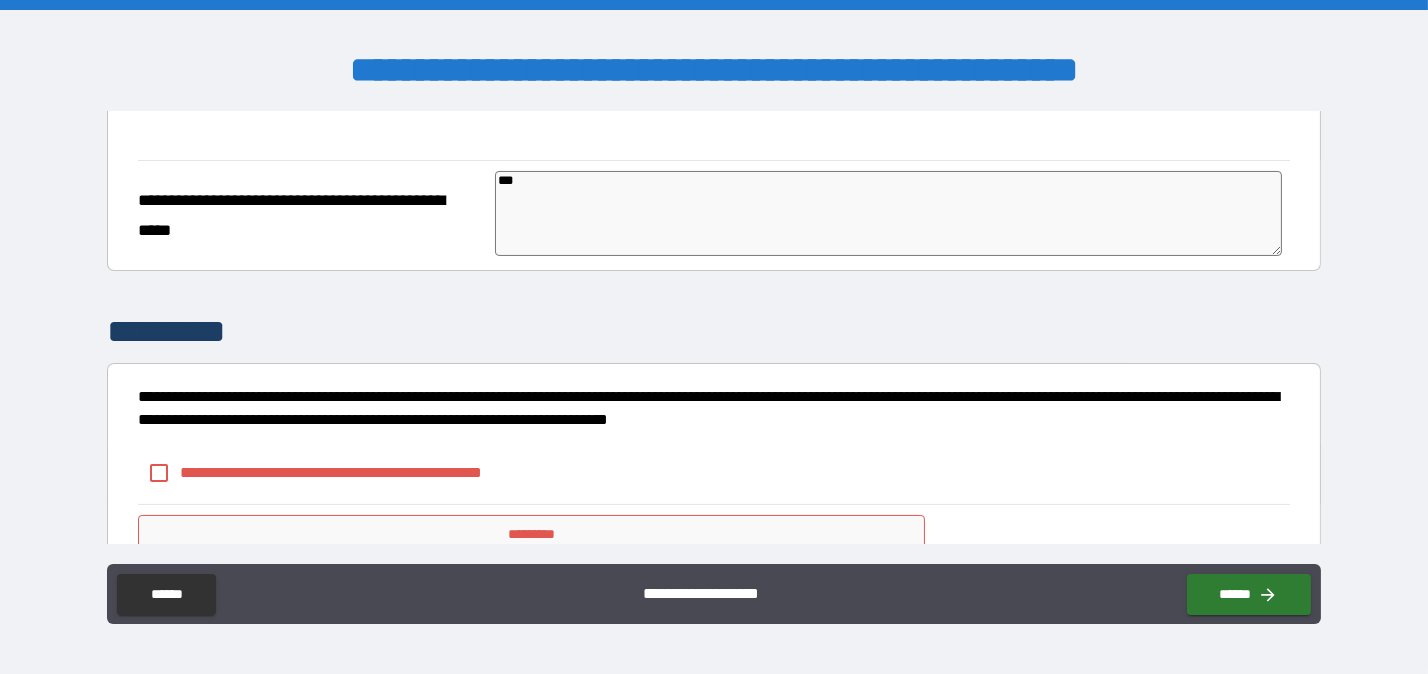 type on "*" 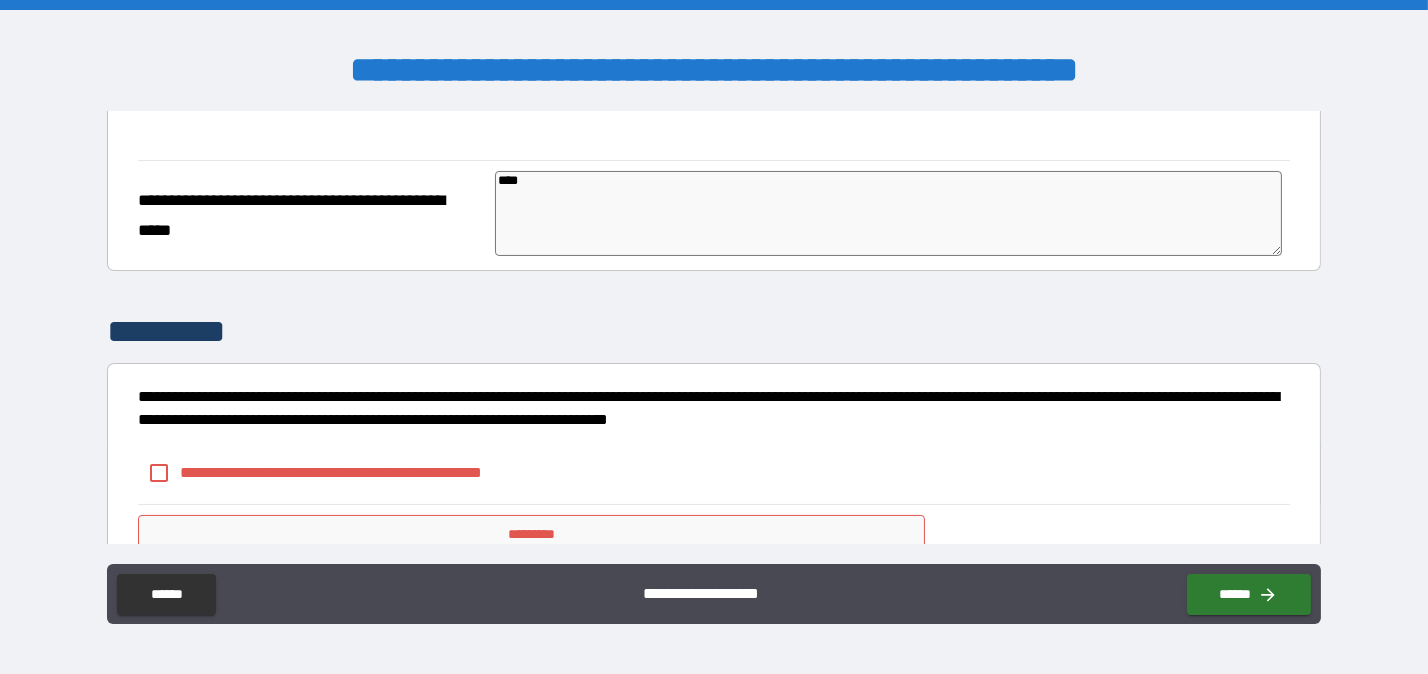 type on "*" 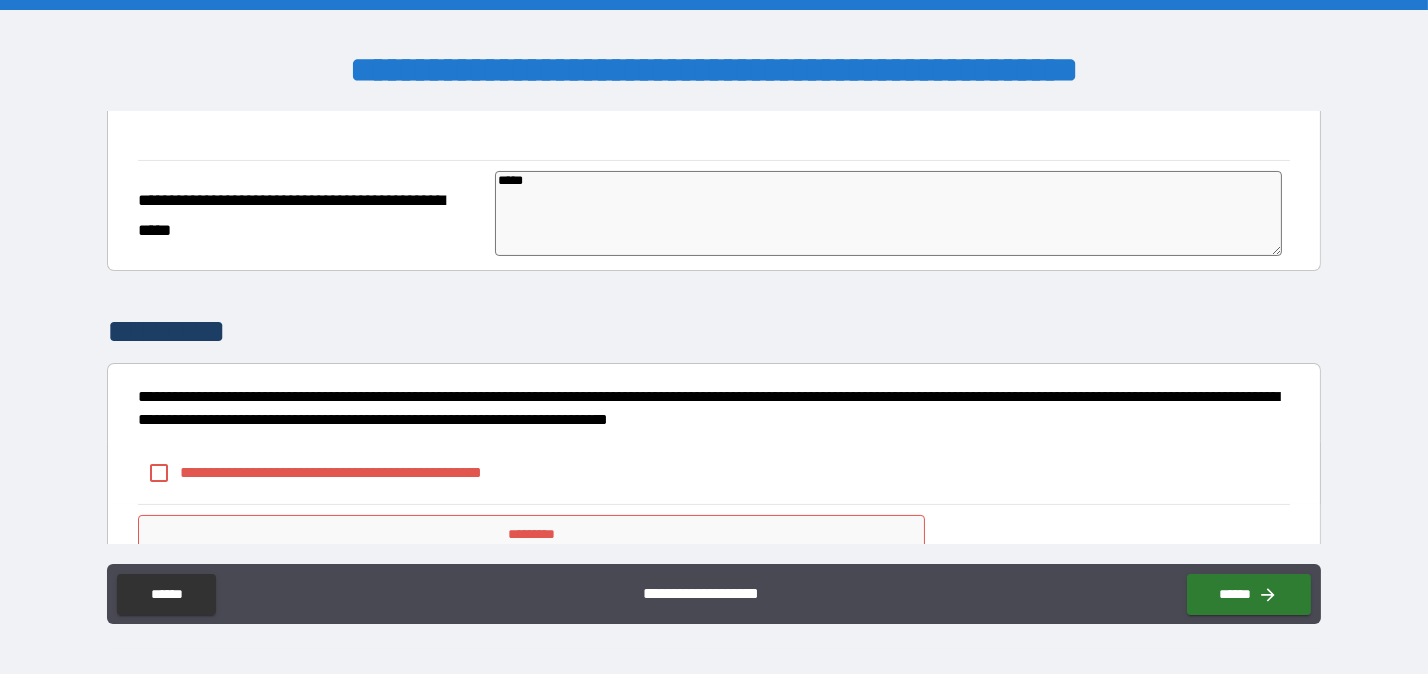 type on "*" 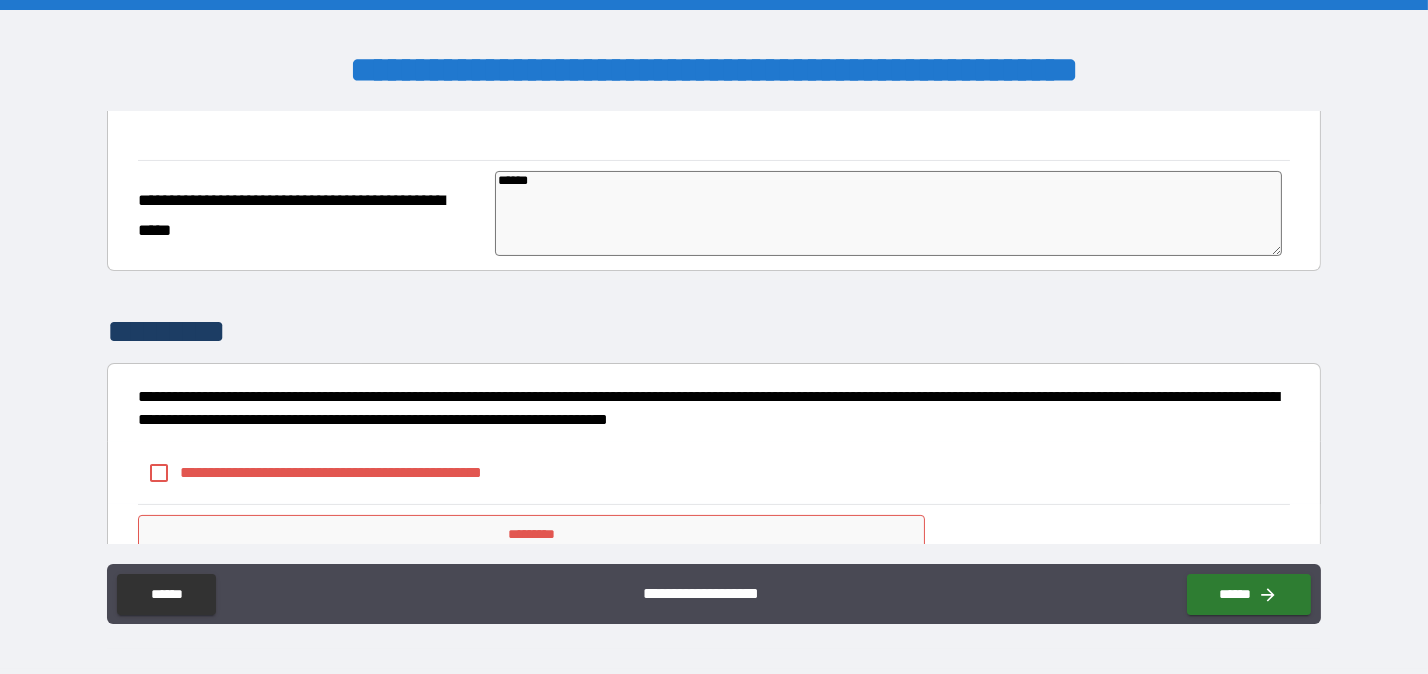 type on "*" 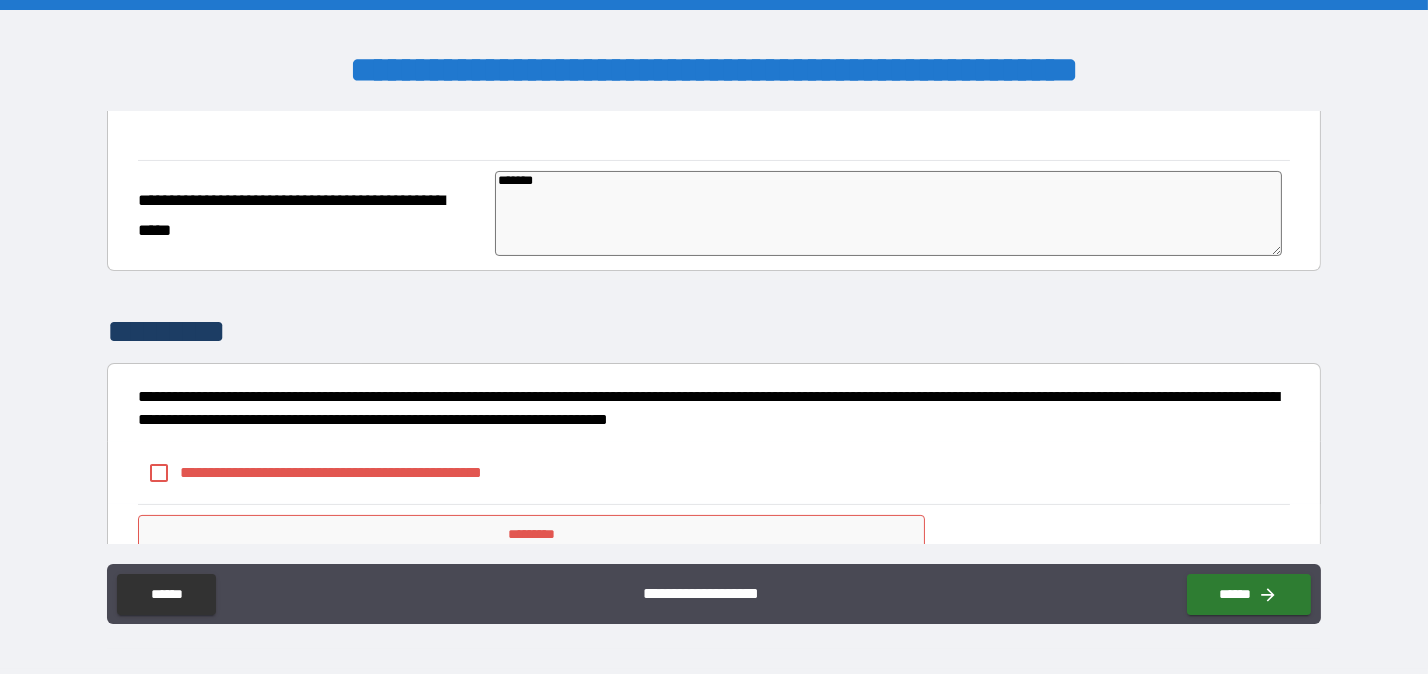 type on "*" 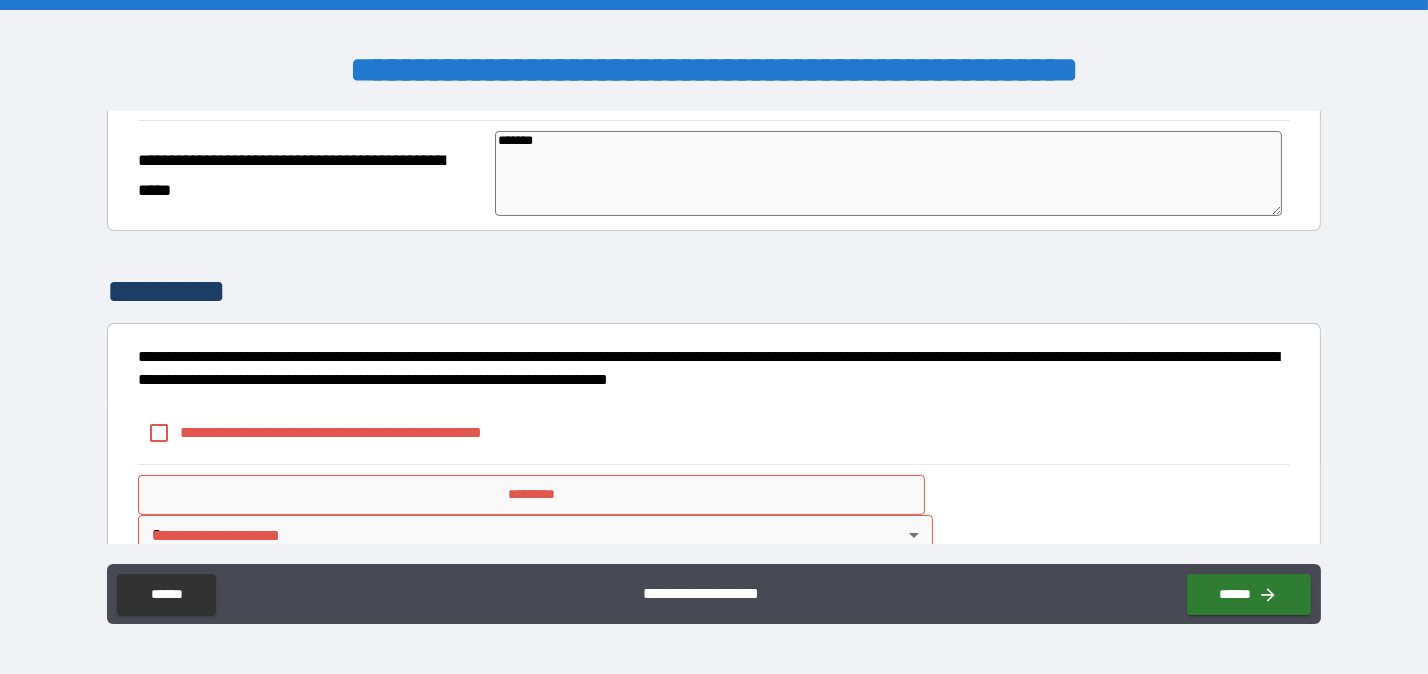 scroll, scrollTop: 575, scrollLeft: 0, axis: vertical 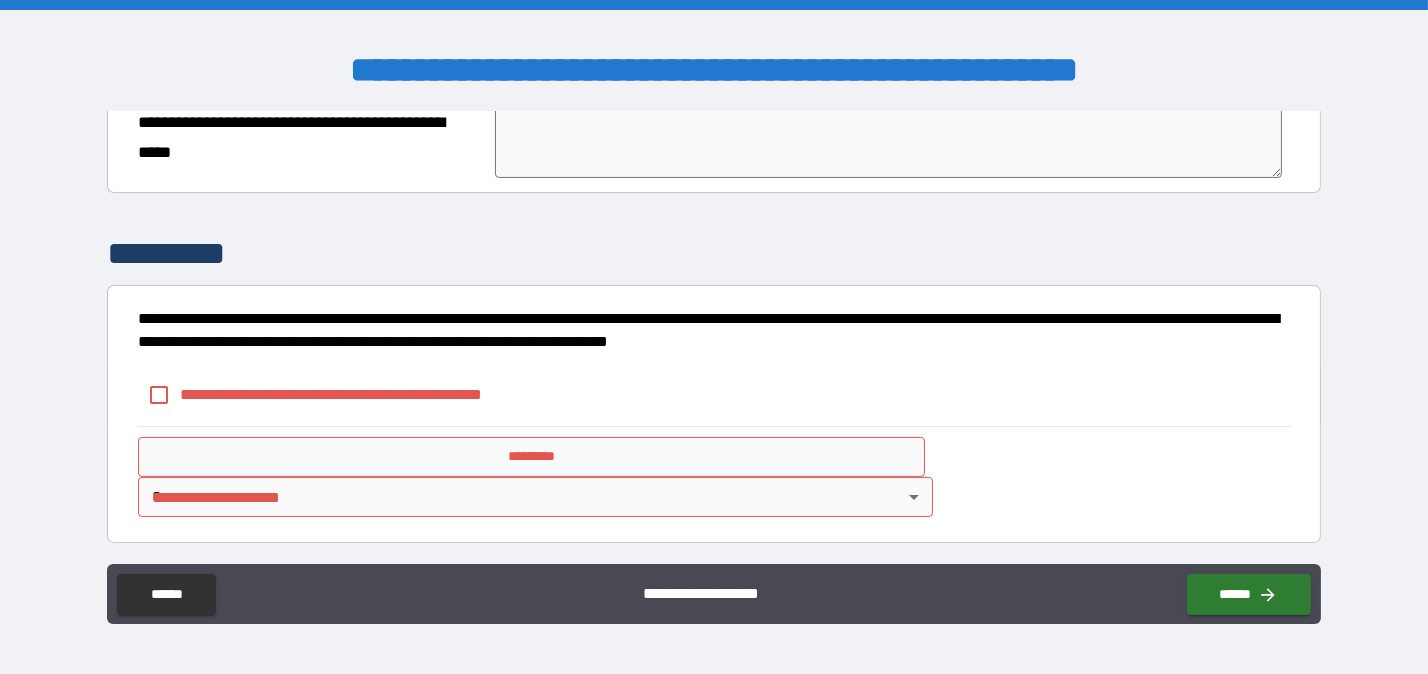 click on "**********" at bounding box center (713, 477) 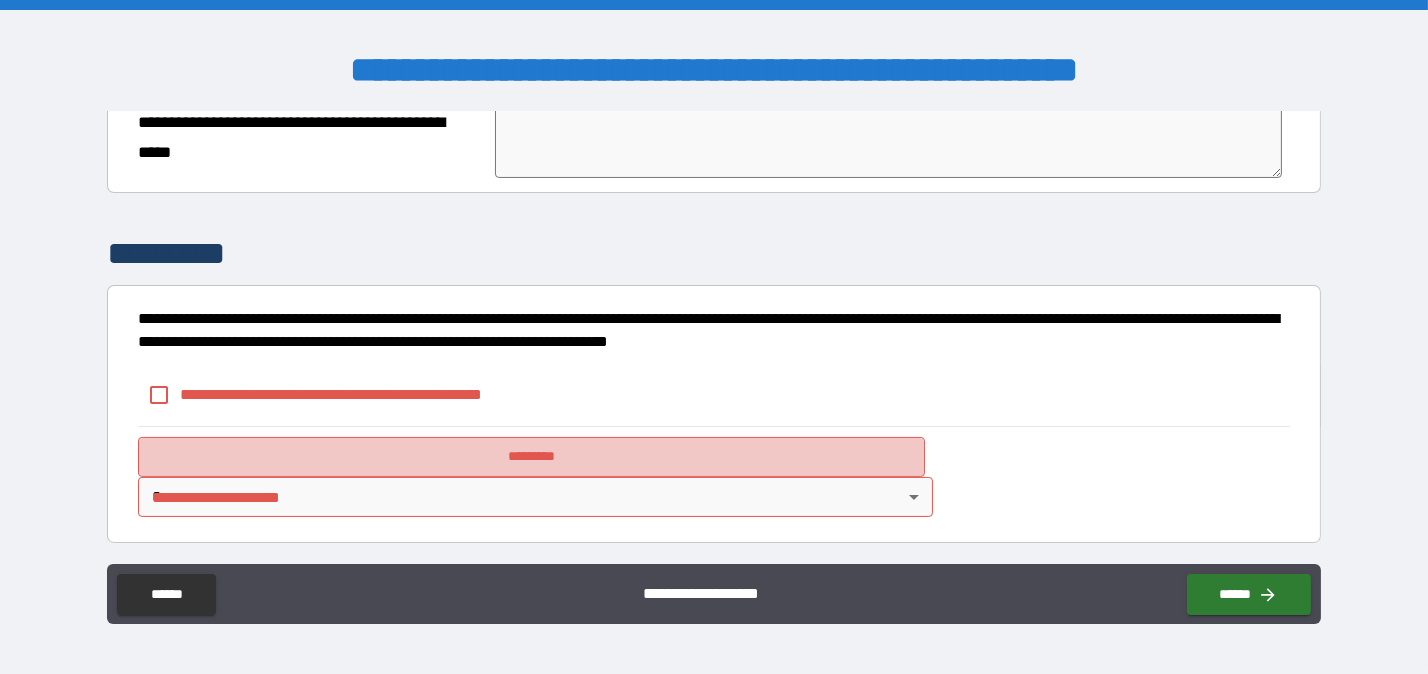 click on "*********" at bounding box center (531, 457) 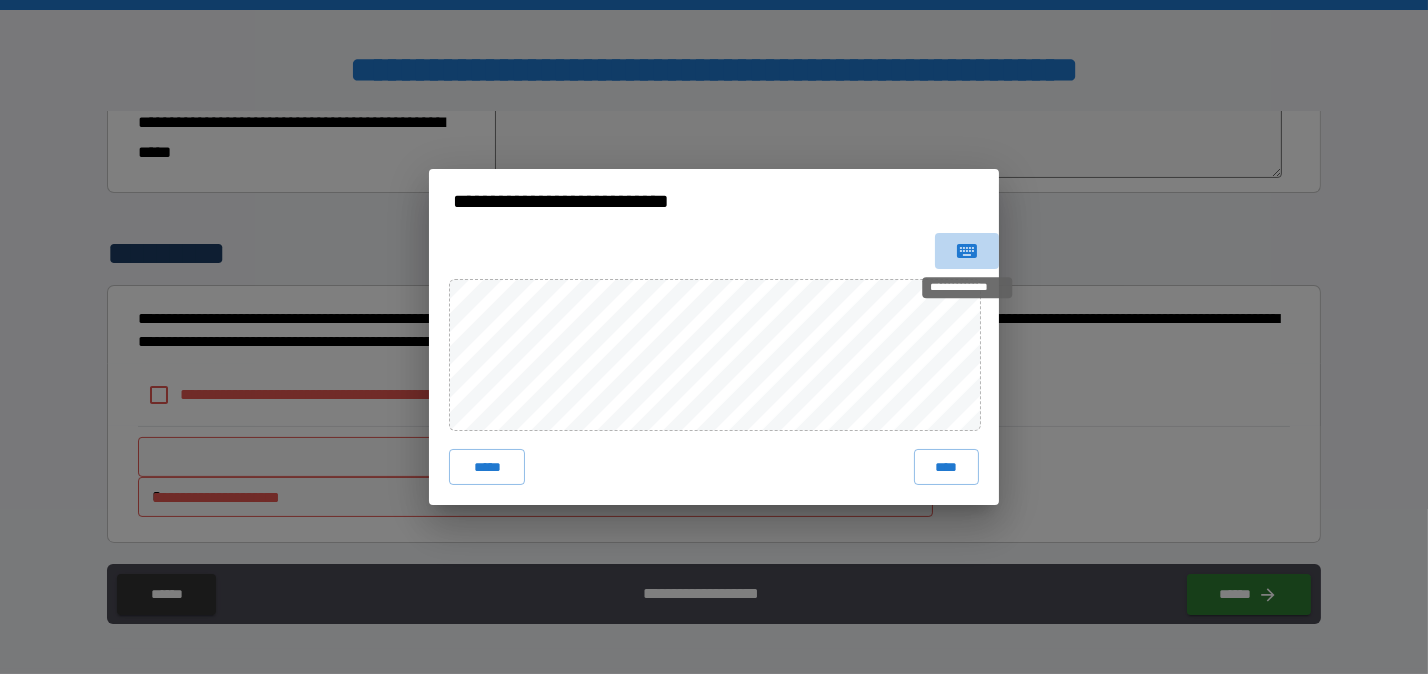 click 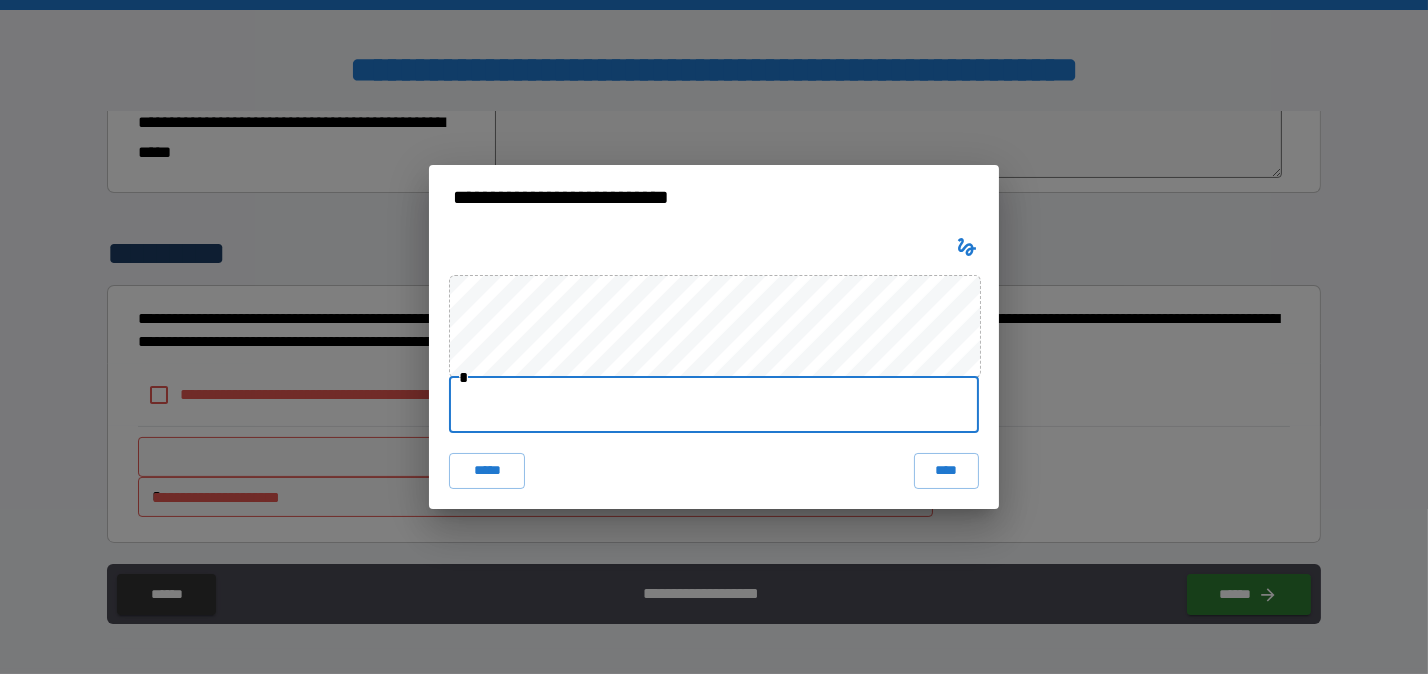 click at bounding box center [714, 405] 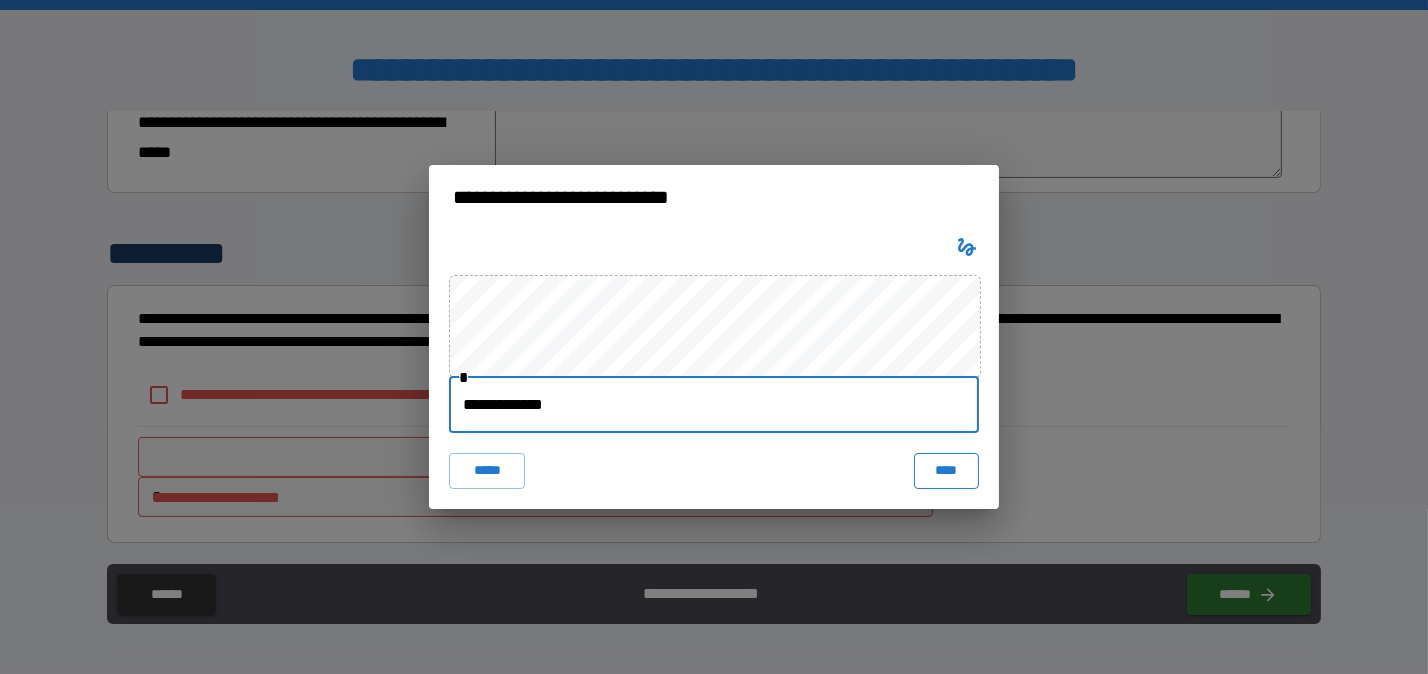 type on "**********" 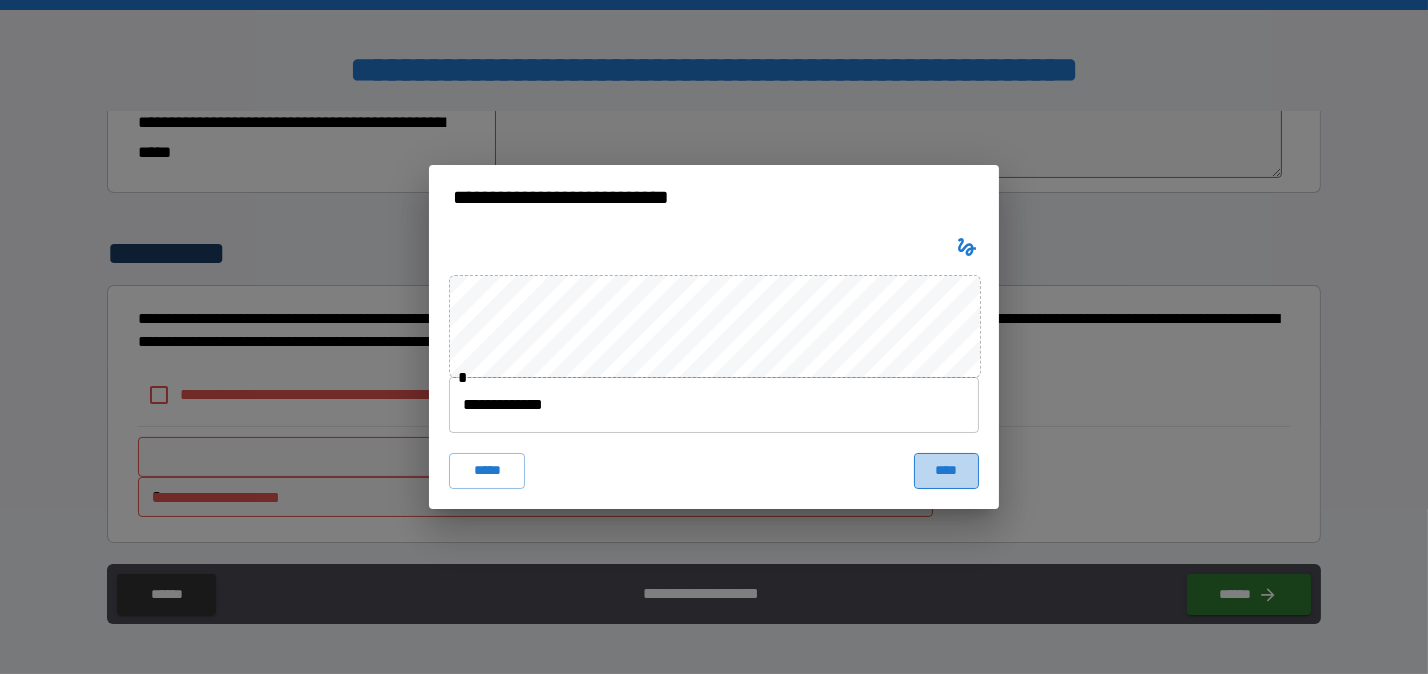 click on "****" at bounding box center (946, 471) 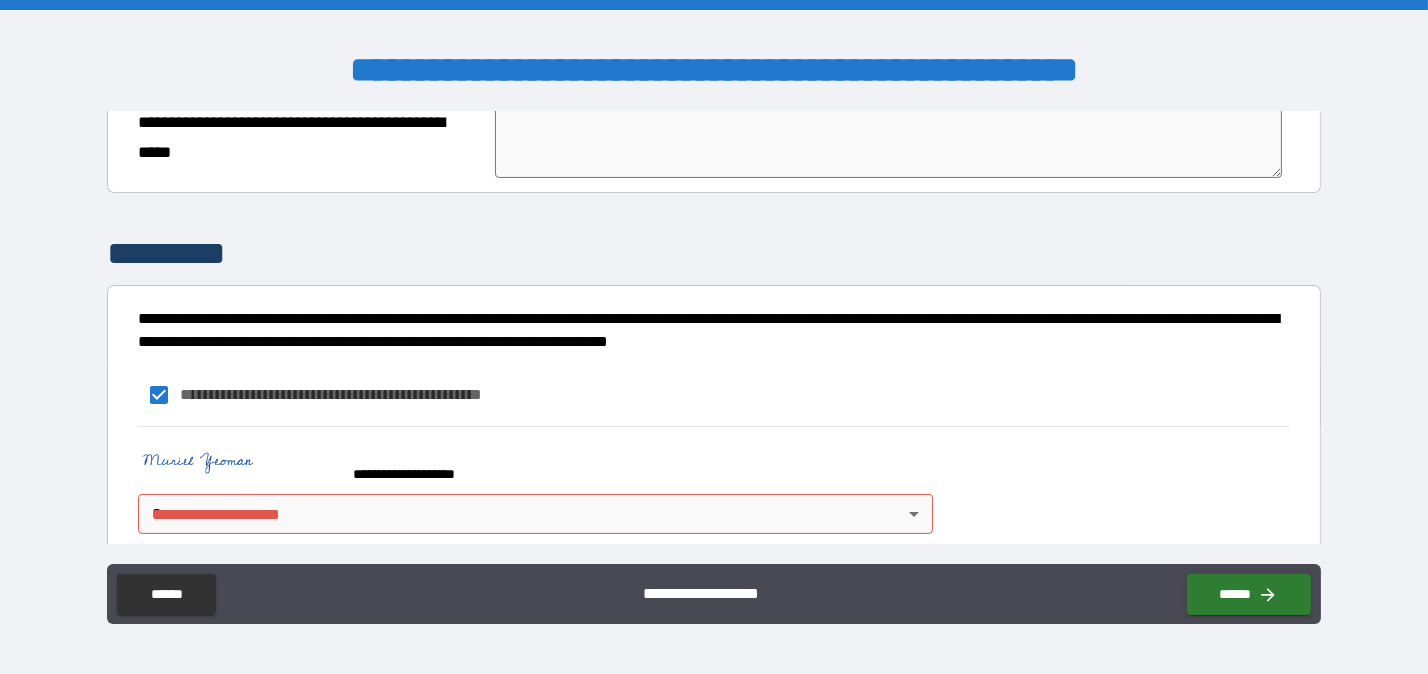 scroll, scrollTop: 592, scrollLeft: 0, axis: vertical 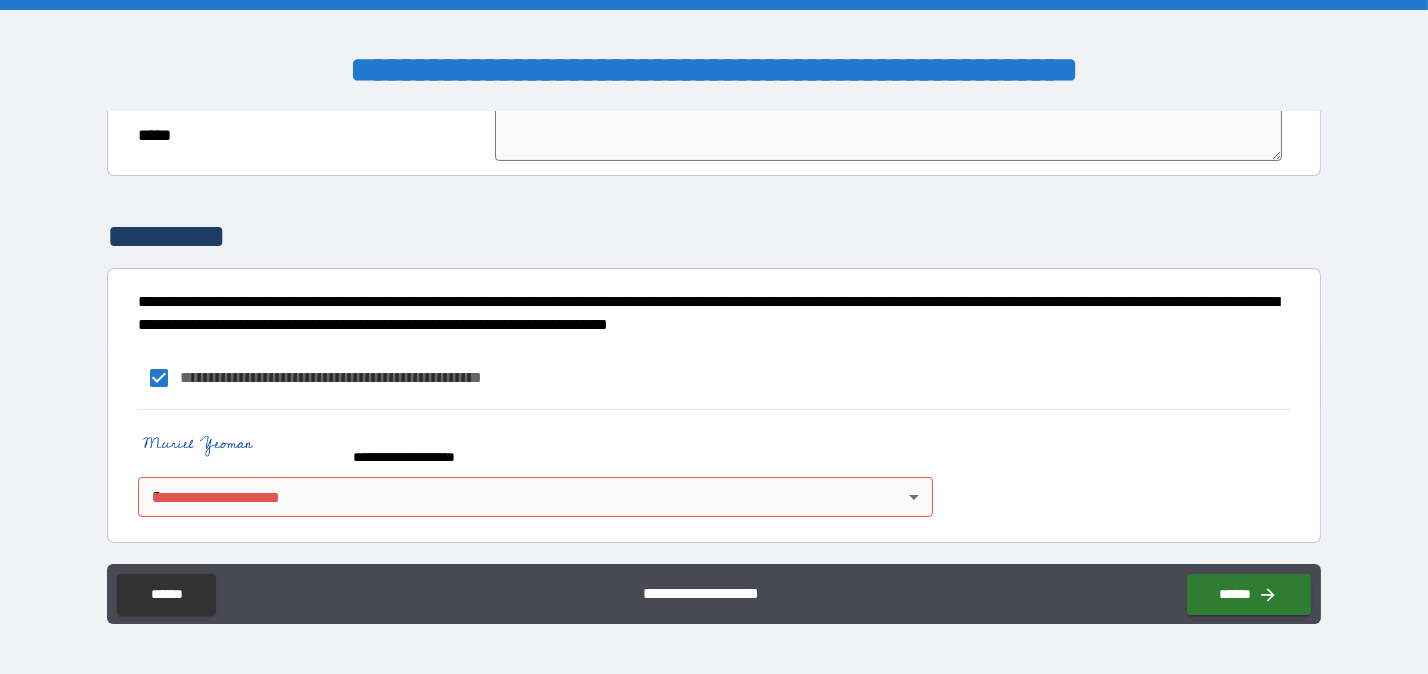 click on "**********" at bounding box center [714, 337] 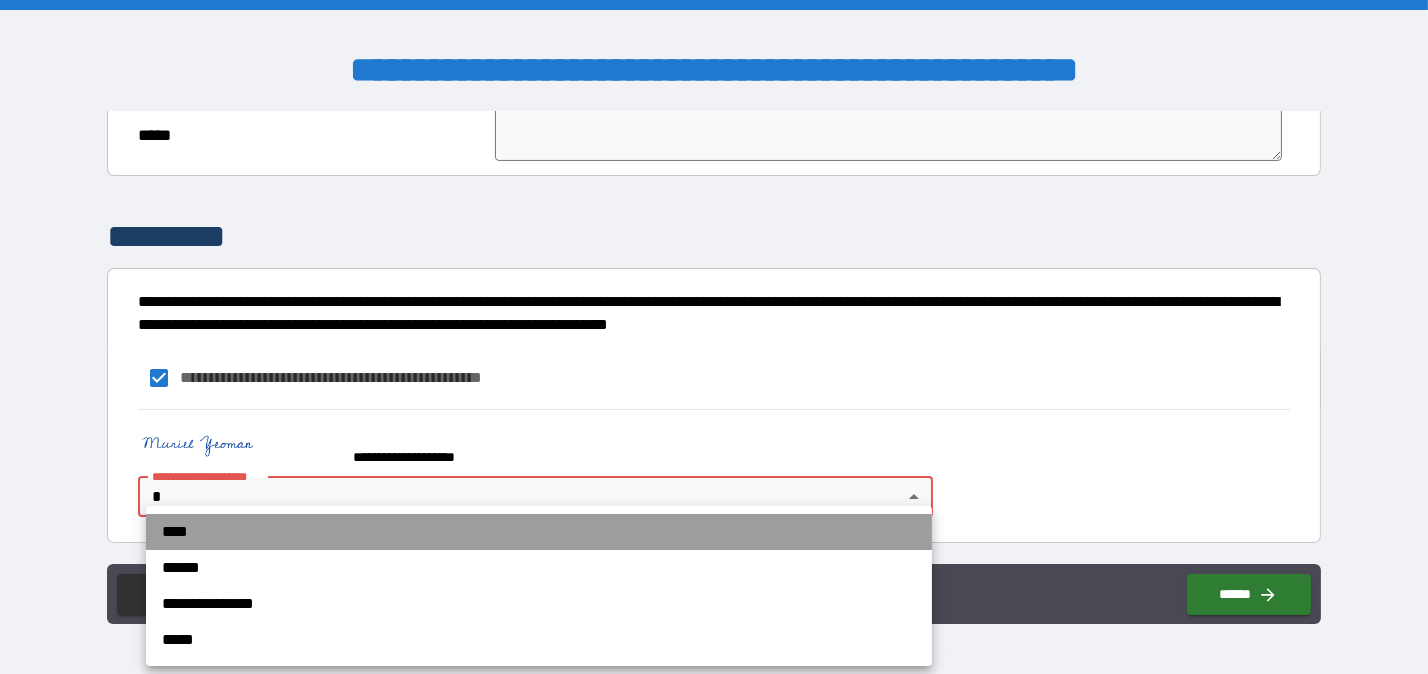 click on "****" at bounding box center (539, 532) 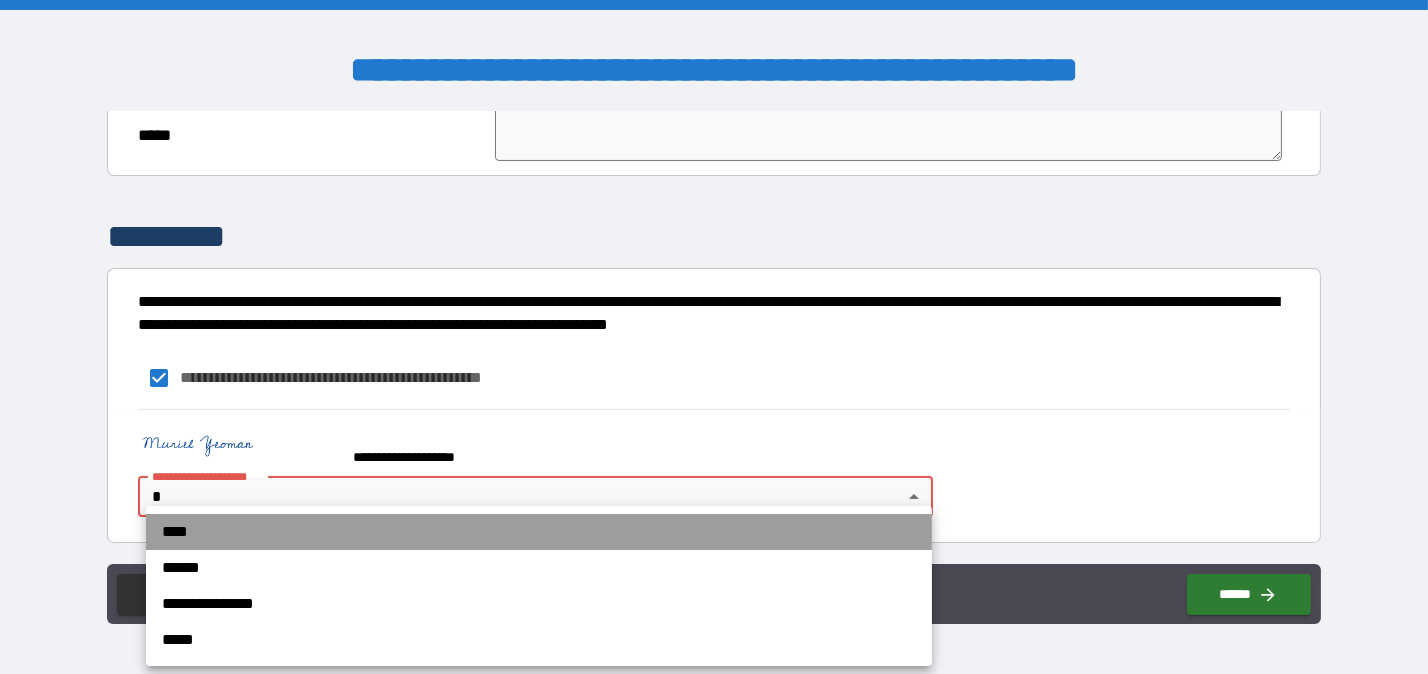 type on "*" 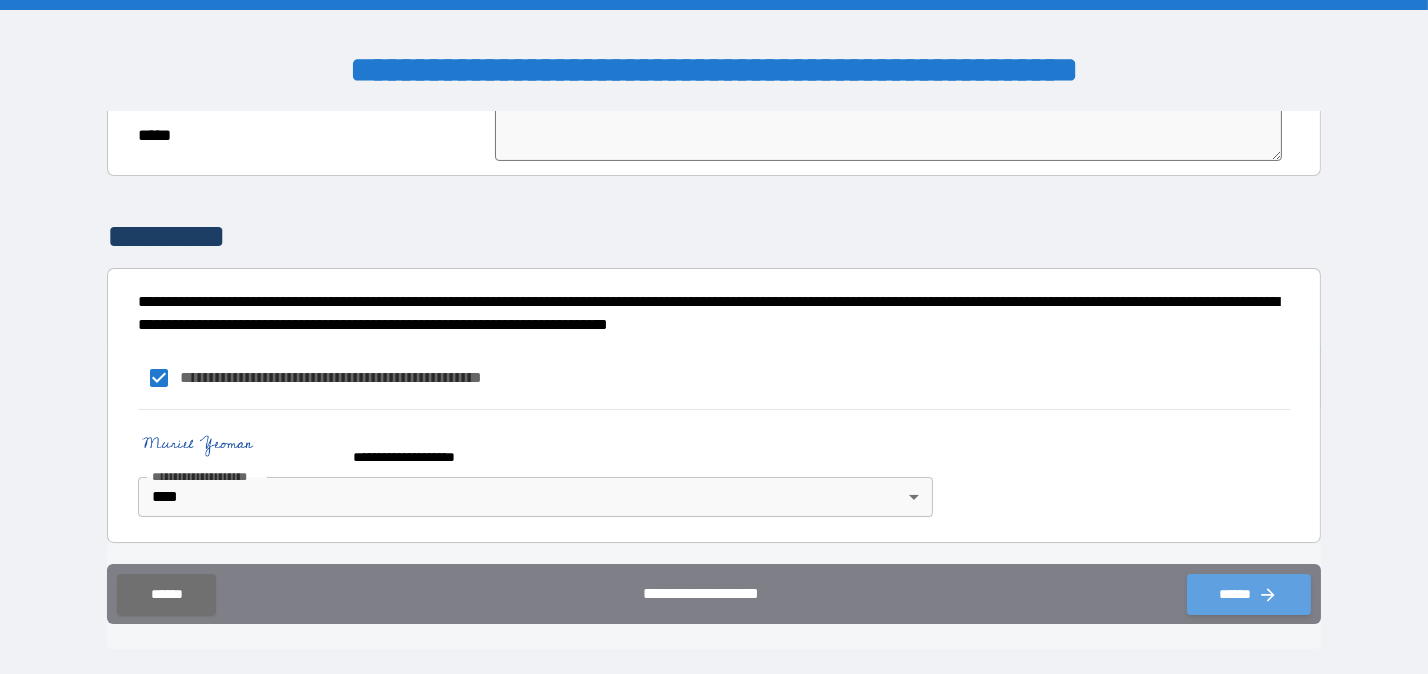 click on "******" at bounding box center [1249, 594] 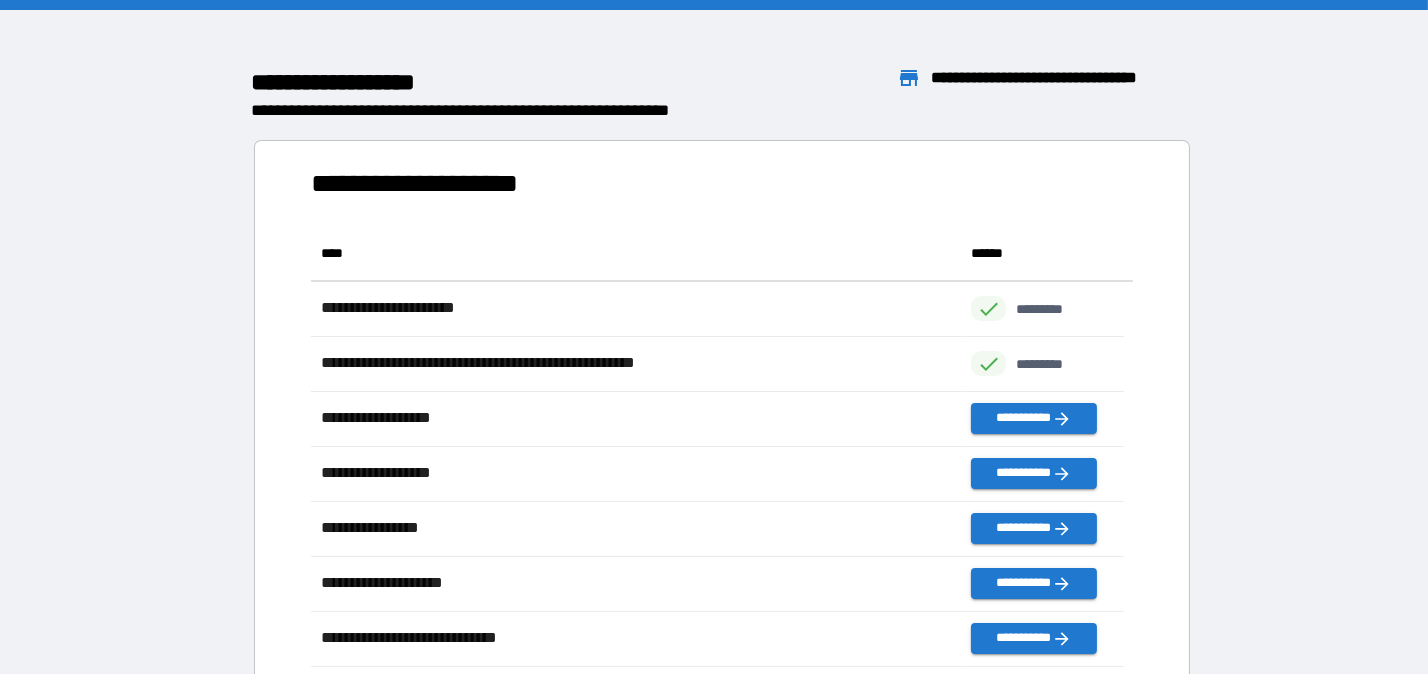 scroll, scrollTop: 15, scrollLeft: 16, axis: both 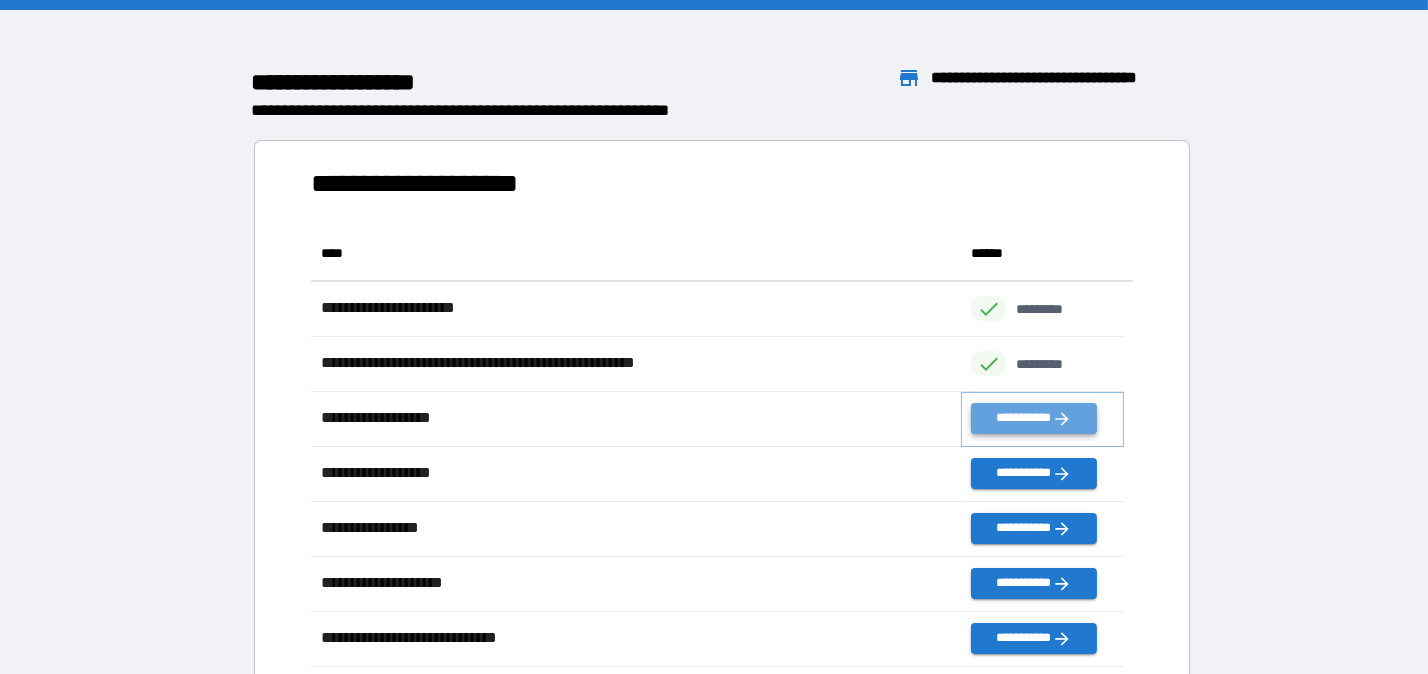 click on "**********" at bounding box center [1033, 418] 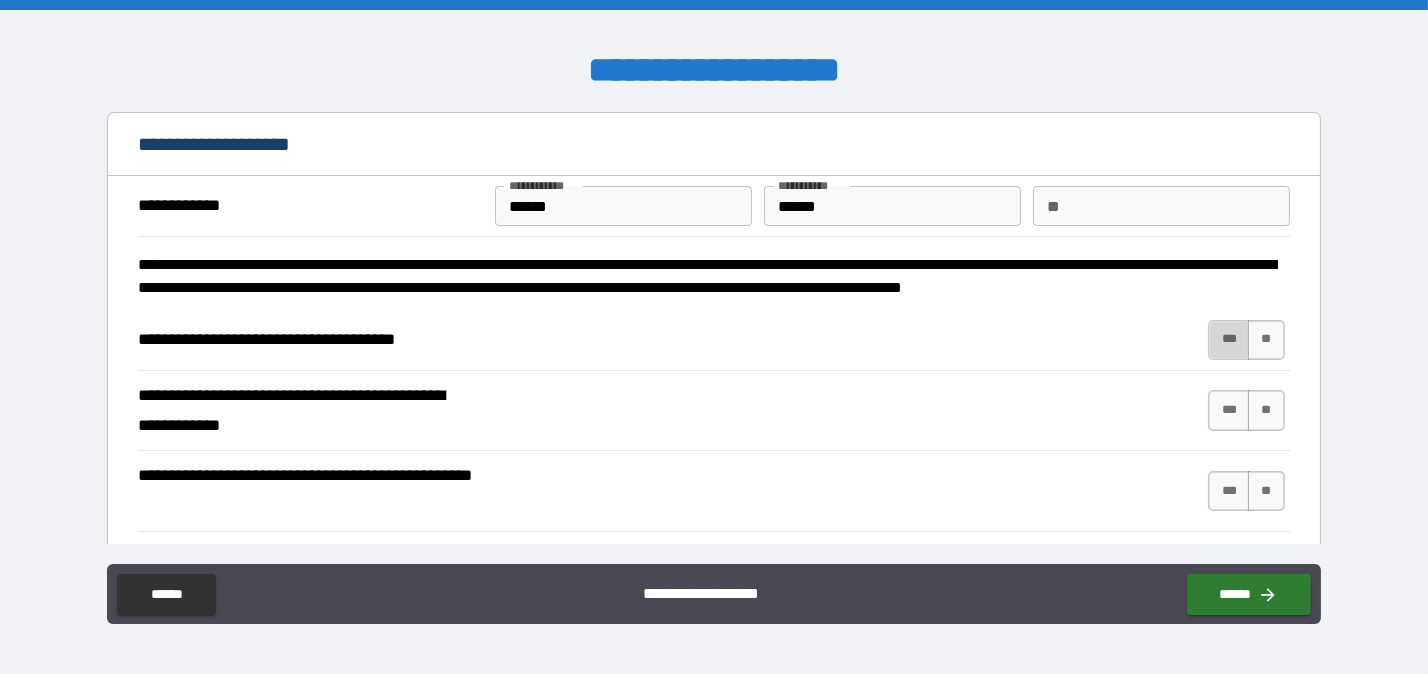 click on "***" at bounding box center (1229, 340) 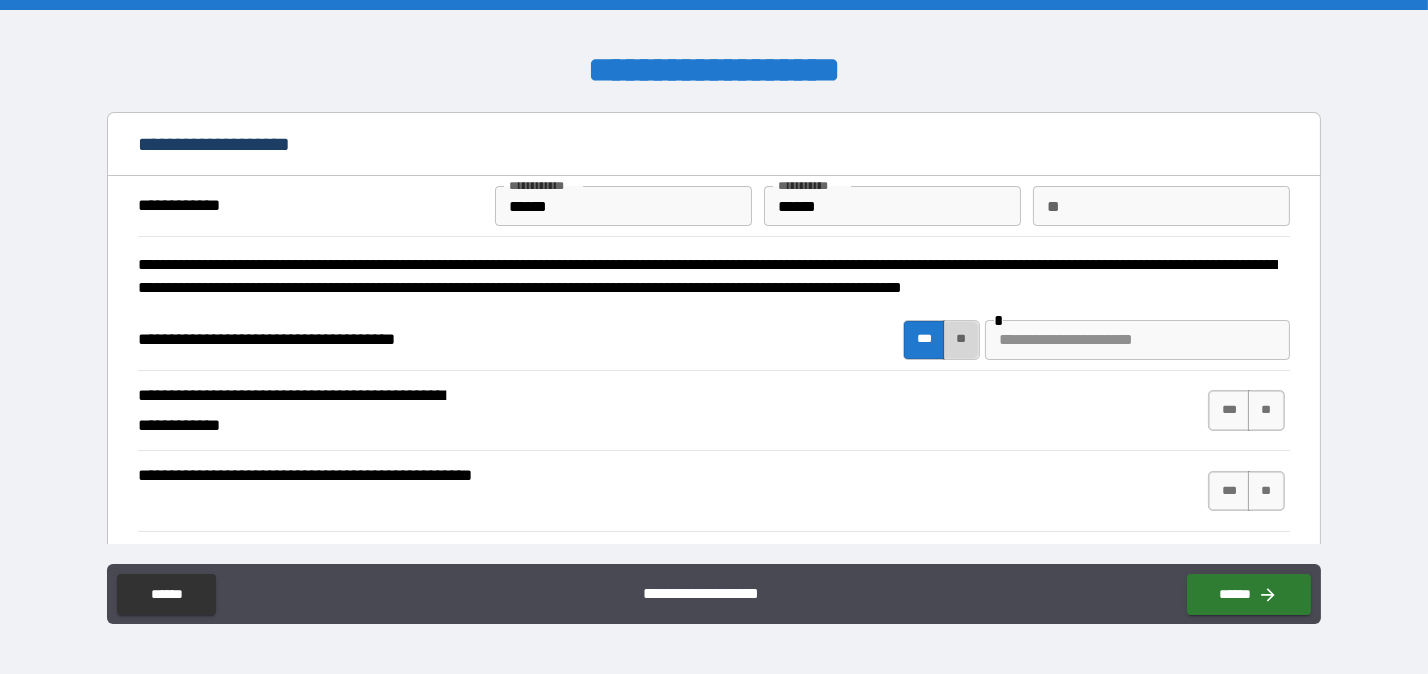 click on "**" at bounding box center [961, 340] 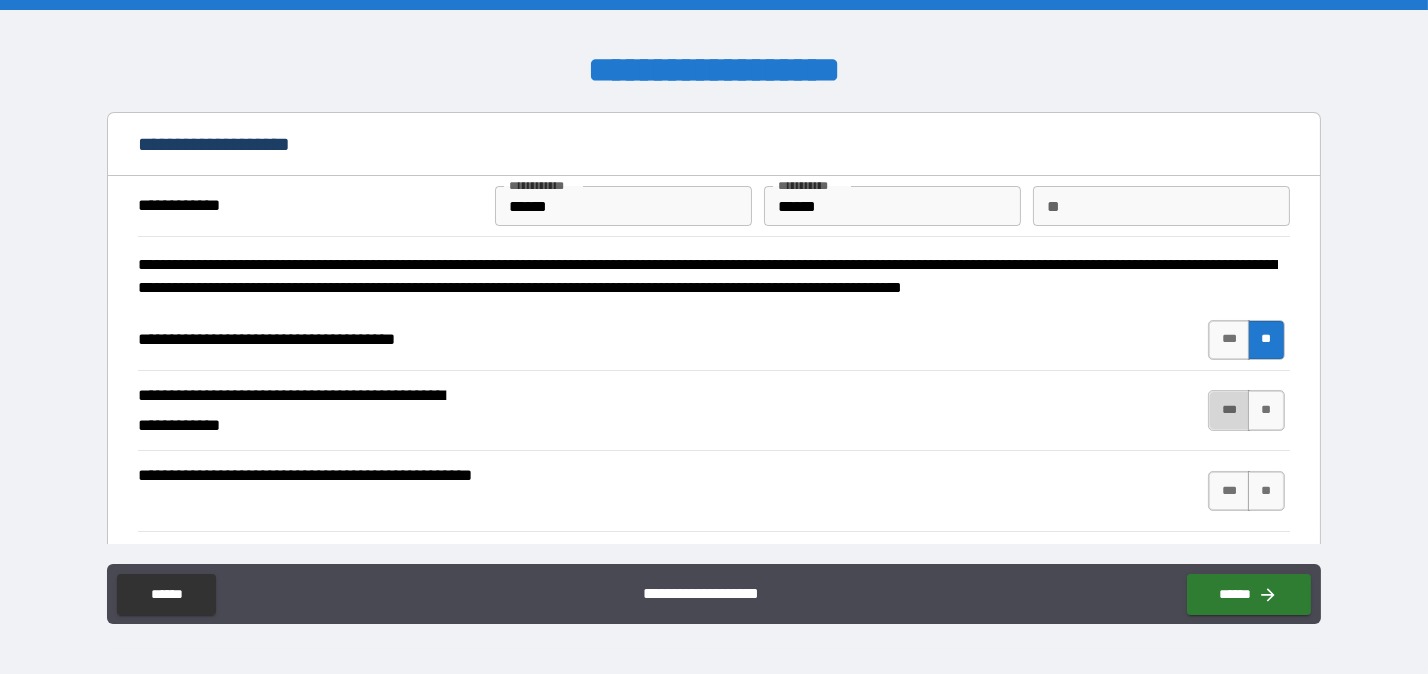 click on "***" at bounding box center (1229, 410) 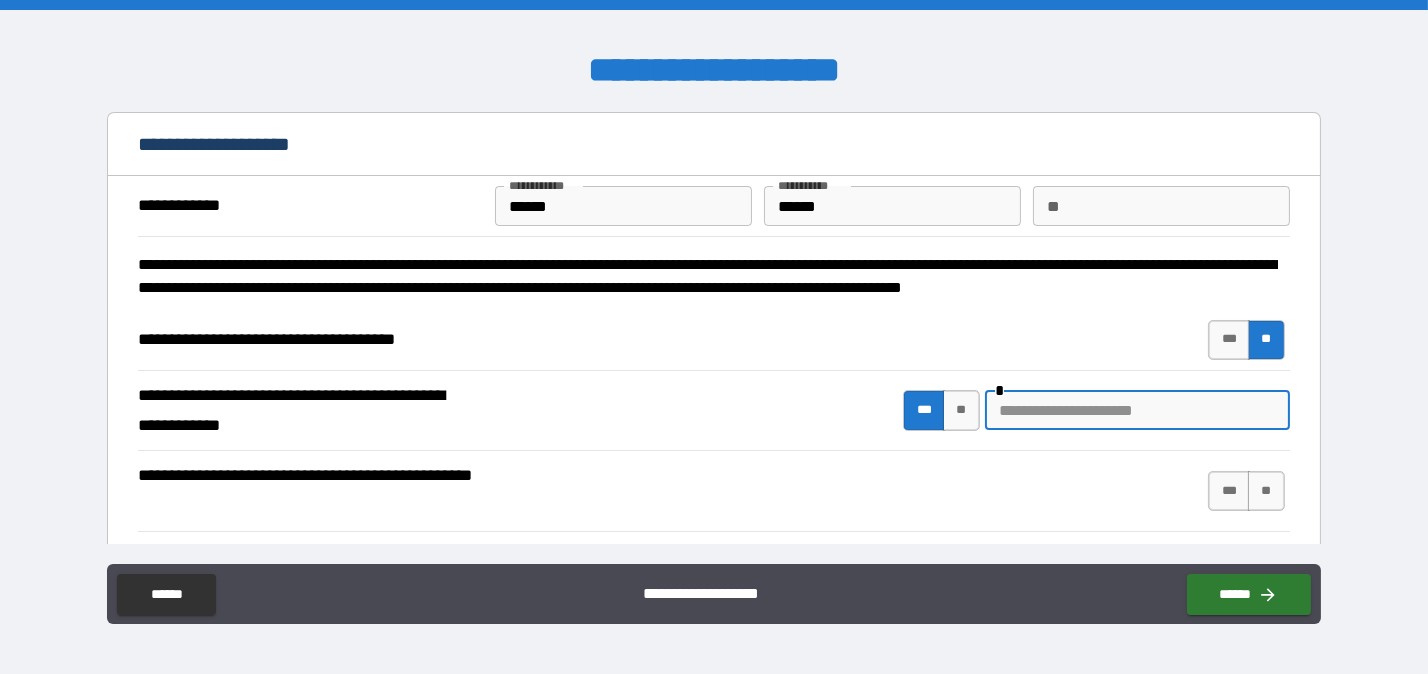 click at bounding box center (1137, 410) 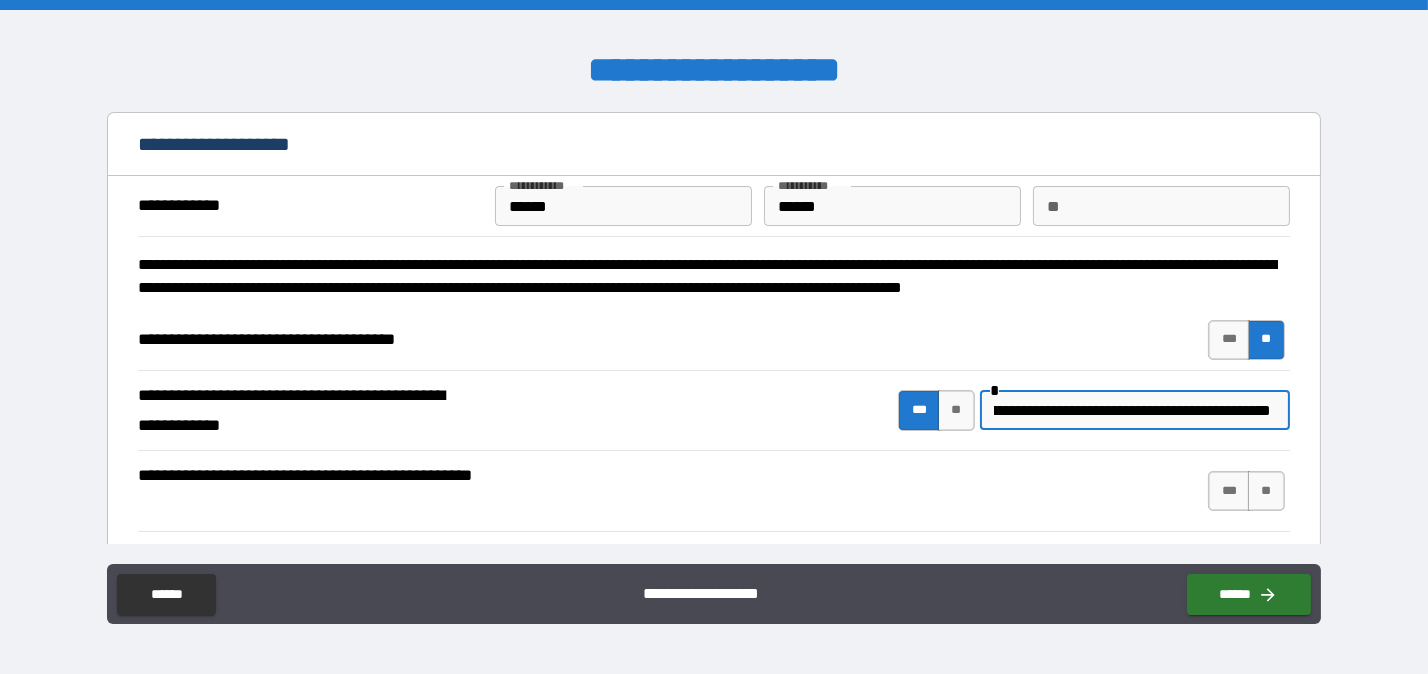 scroll, scrollTop: 0, scrollLeft: 199, axis: horizontal 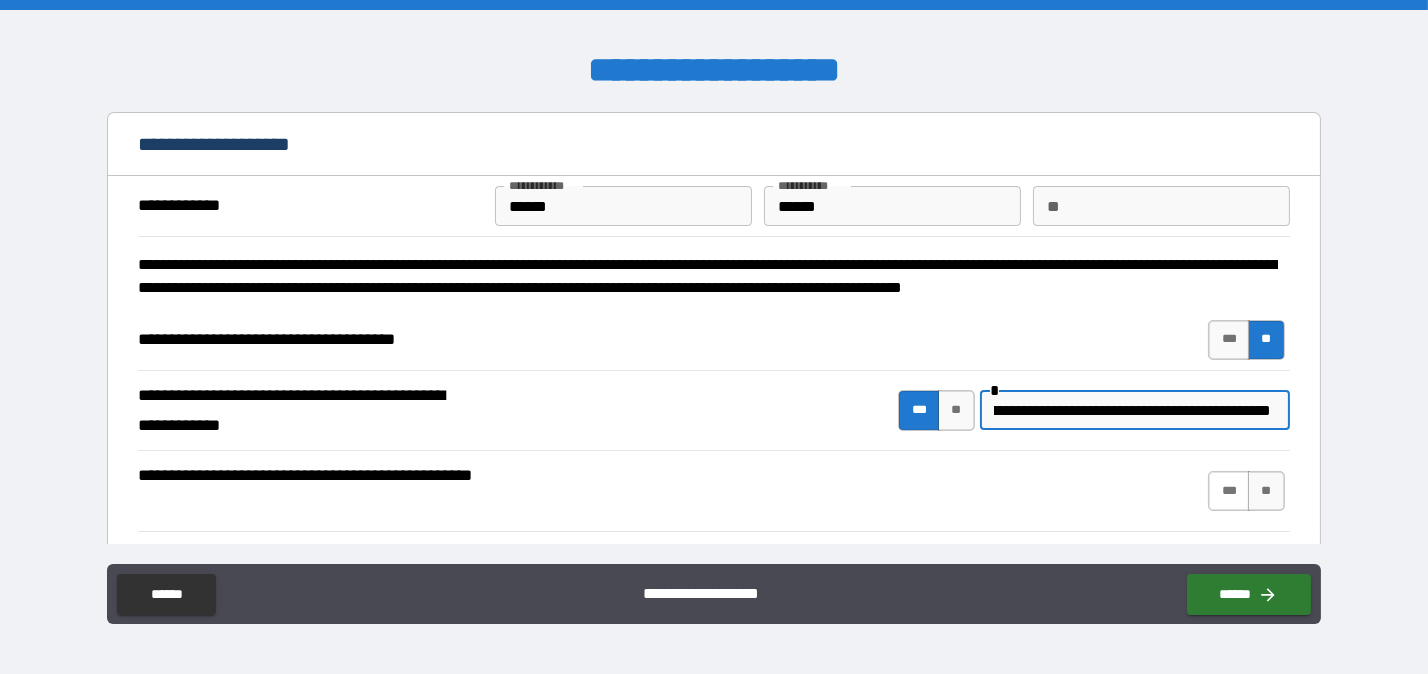 type on "**********" 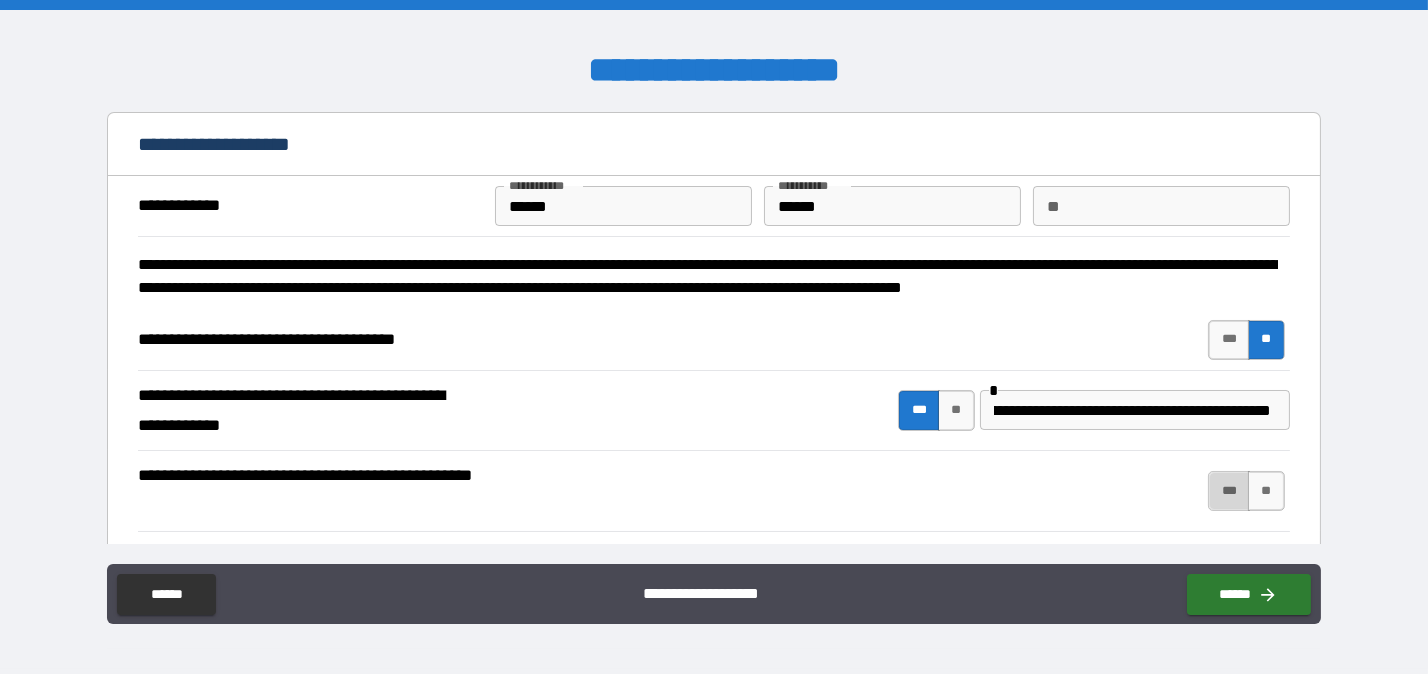 scroll, scrollTop: 0, scrollLeft: 0, axis: both 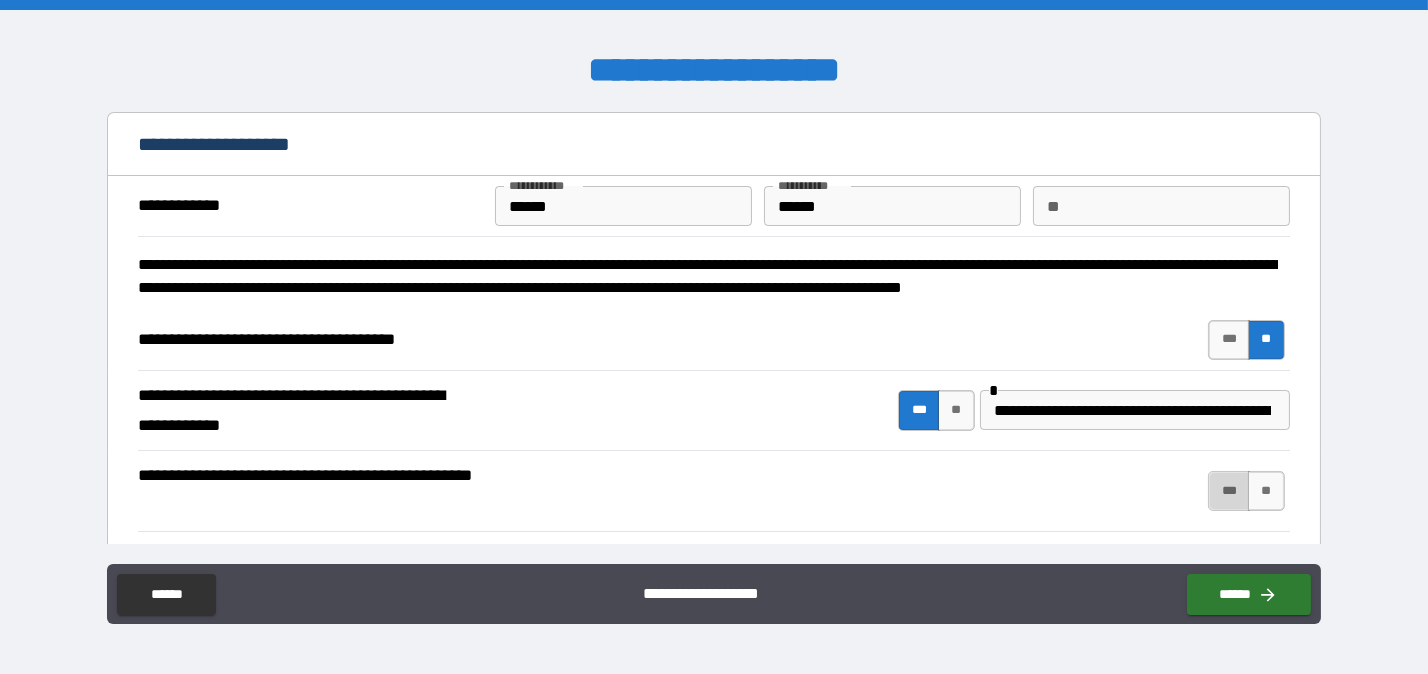 click on "***" at bounding box center (1229, 491) 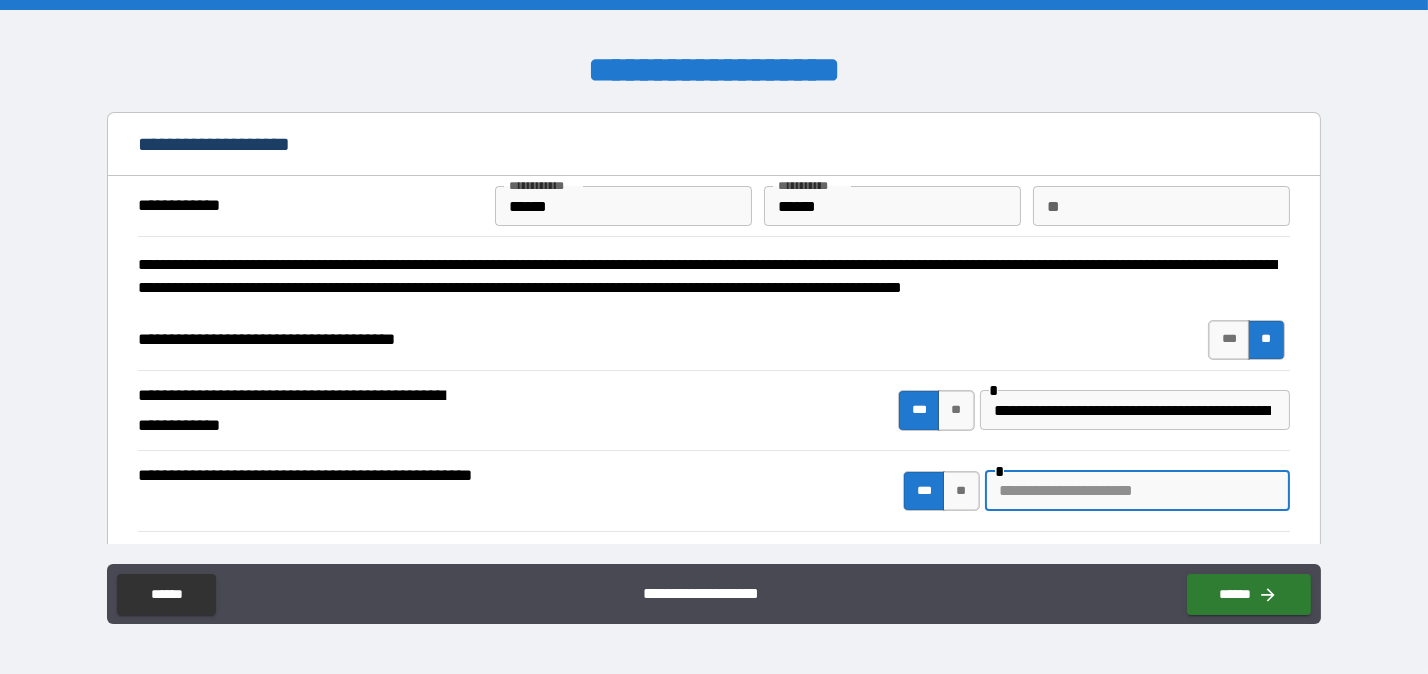 click at bounding box center (1137, 491) 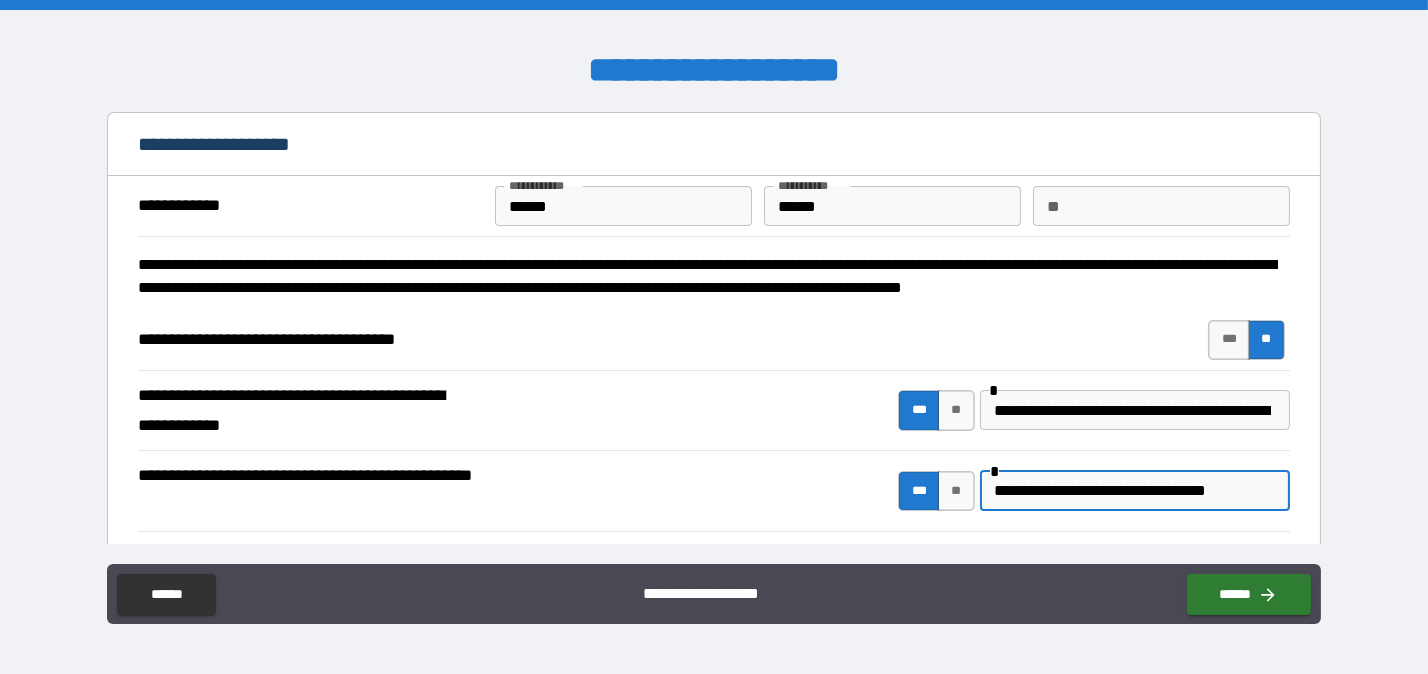 scroll, scrollTop: 0, scrollLeft: 0, axis: both 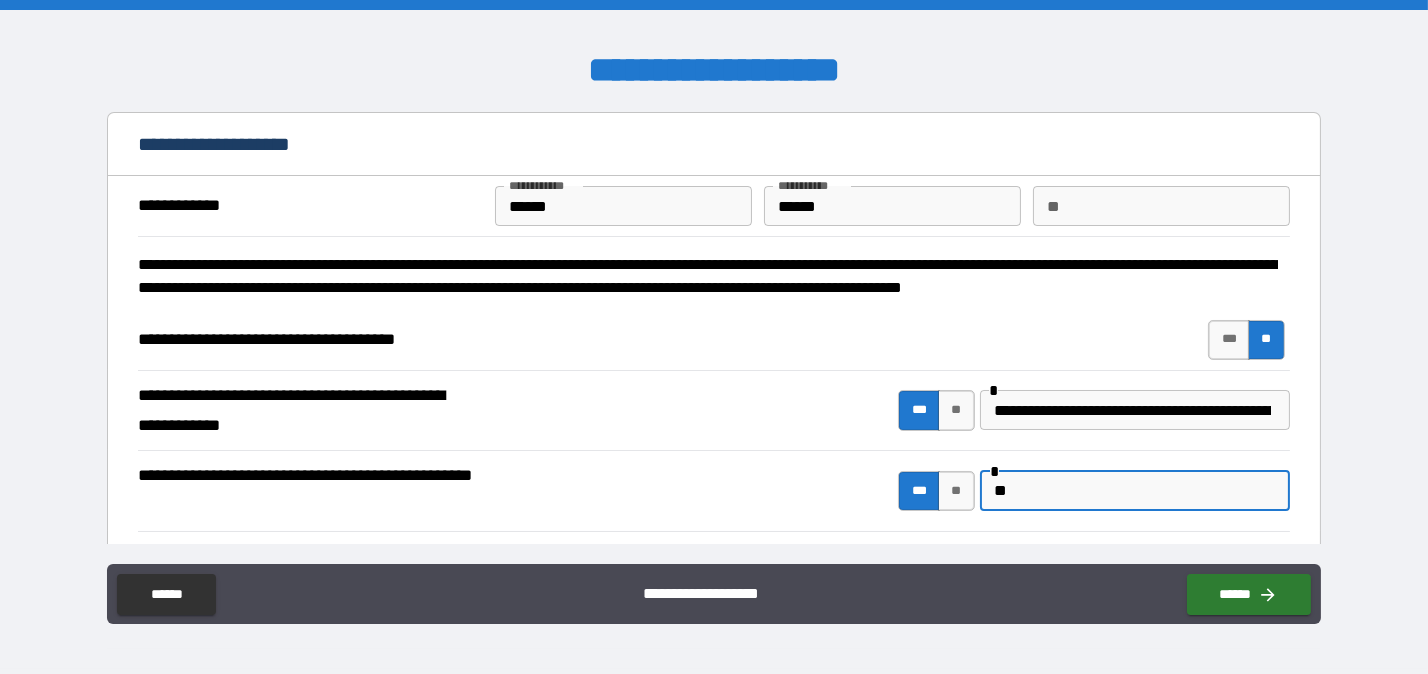 type on "*" 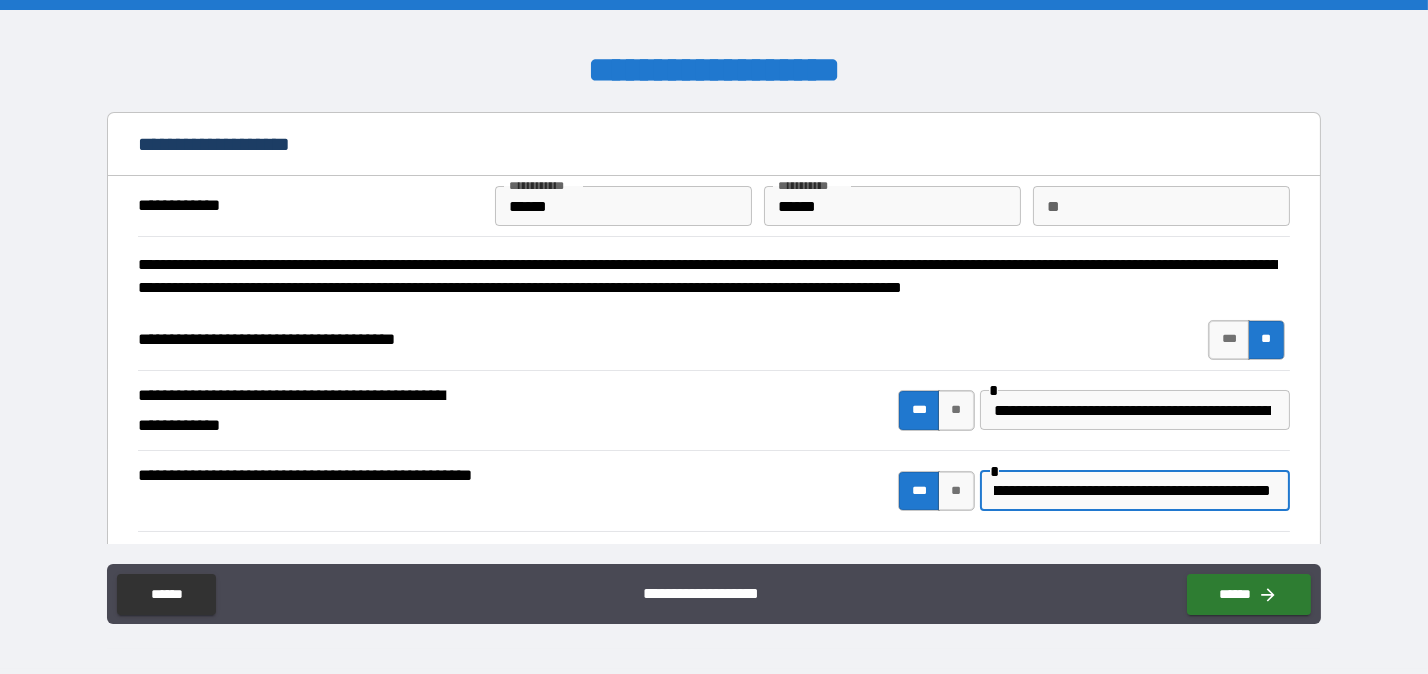 scroll, scrollTop: 0, scrollLeft: 679, axis: horizontal 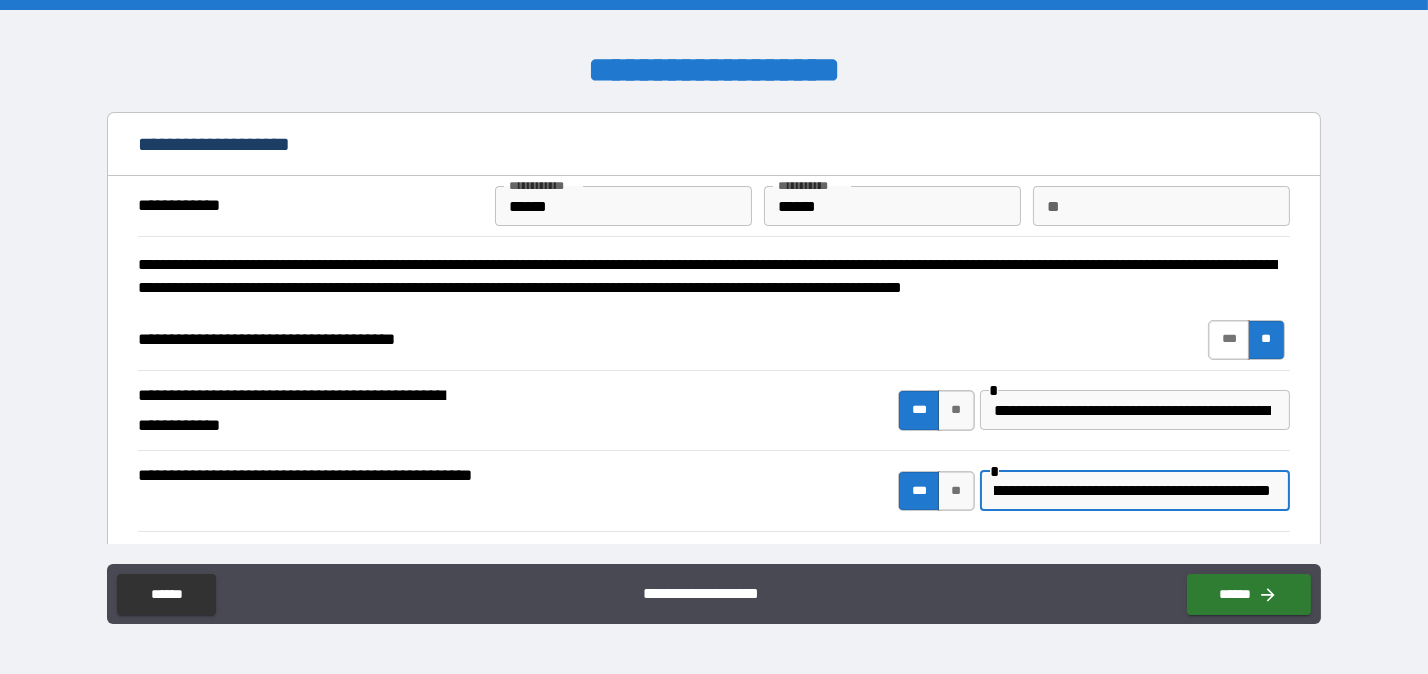 type on "**********" 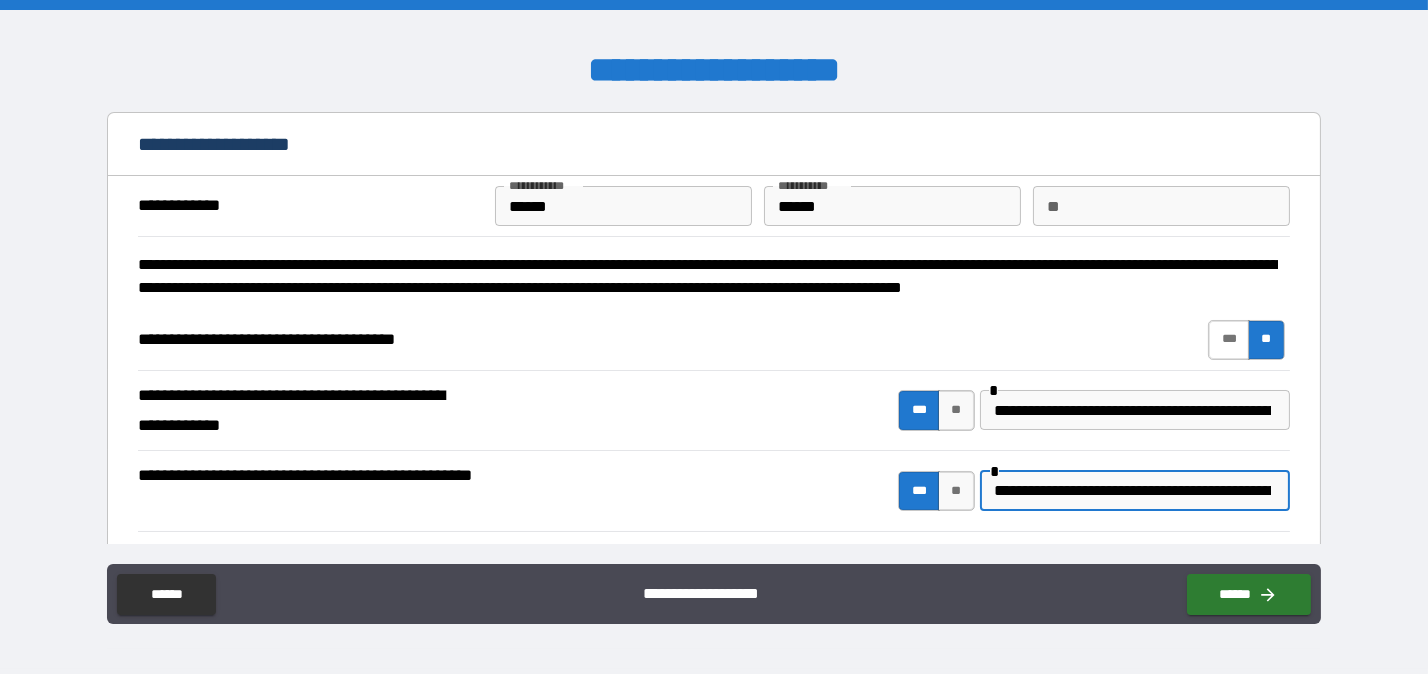 click on "***" at bounding box center (1229, 340) 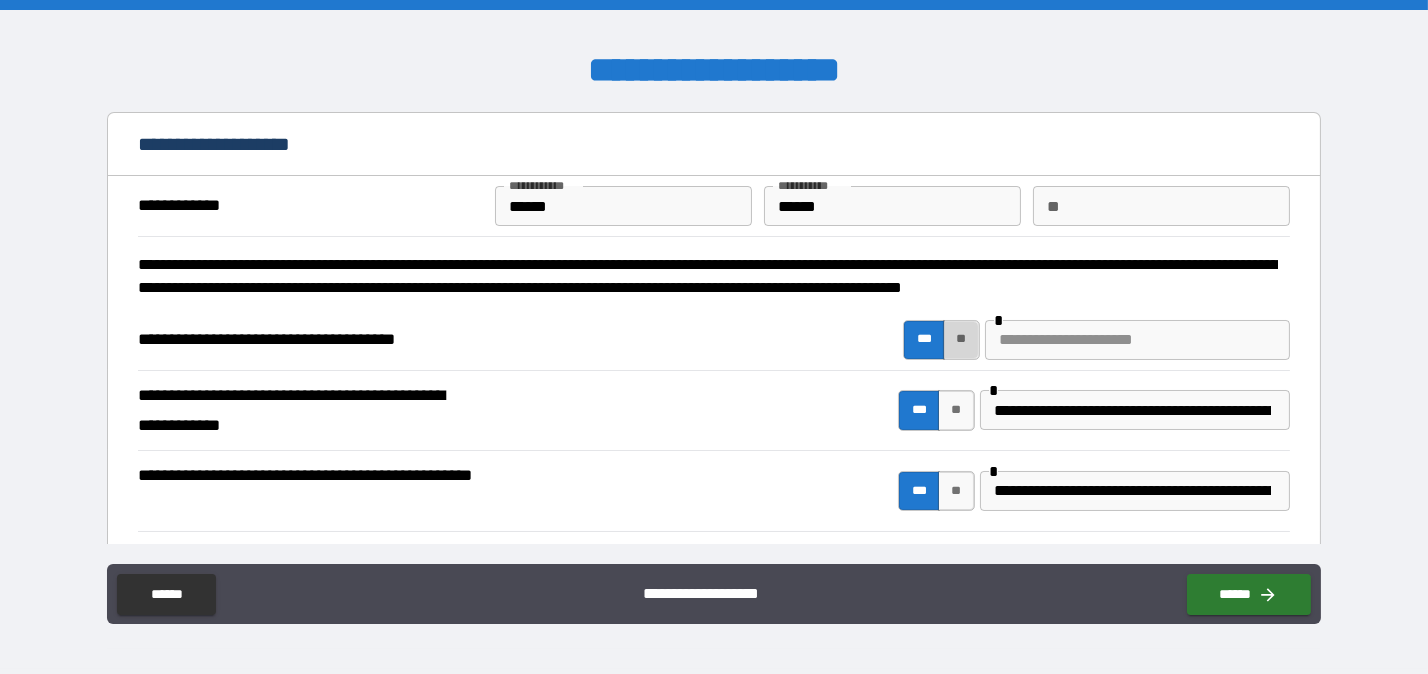 click on "**" at bounding box center (961, 340) 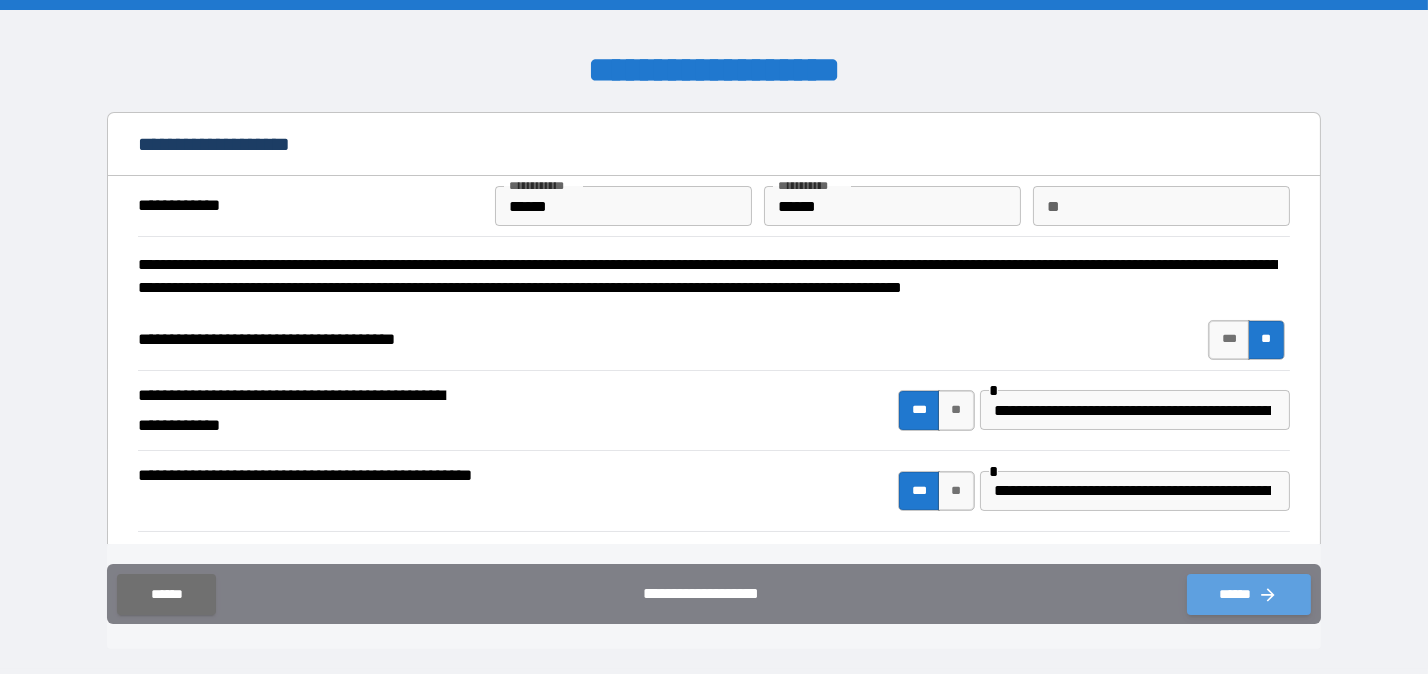 click on "******" at bounding box center [1249, 594] 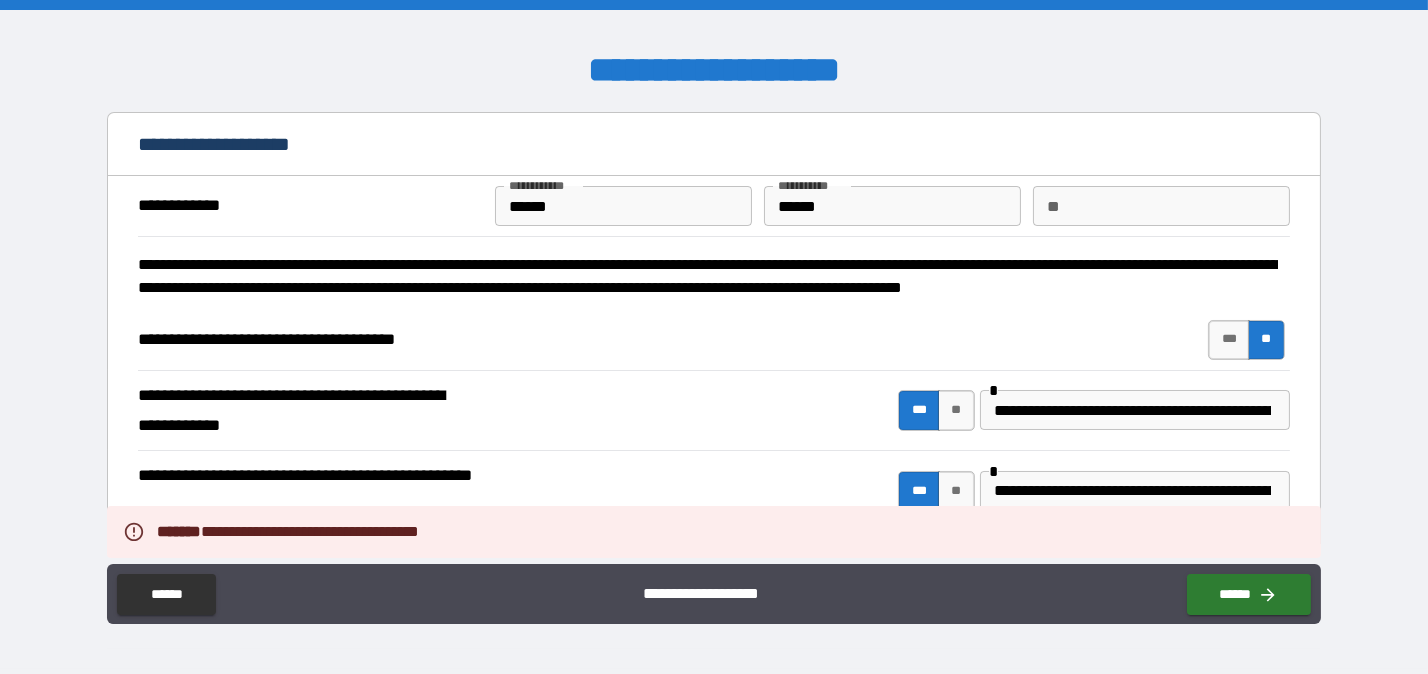 click on "**********" at bounding box center (714, 339) 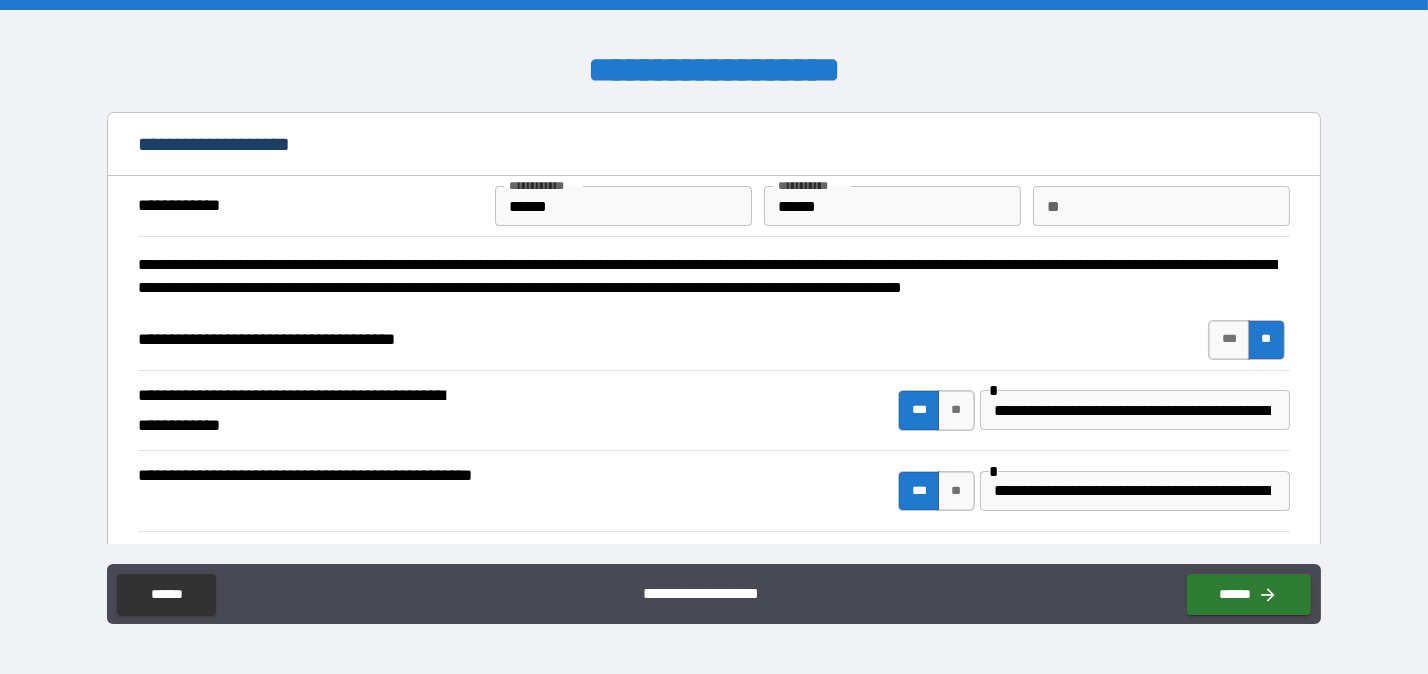 click on "**********" at bounding box center [714, 206] 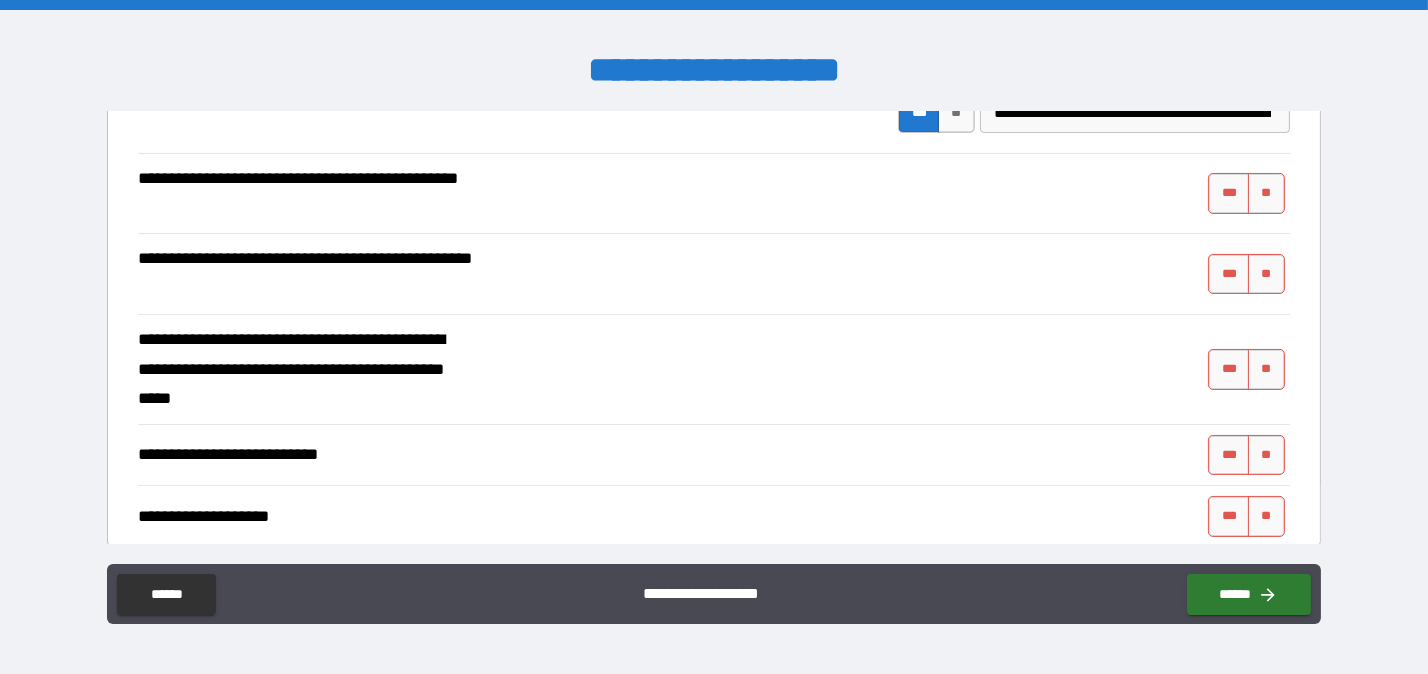 scroll, scrollTop: 0, scrollLeft: 0, axis: both 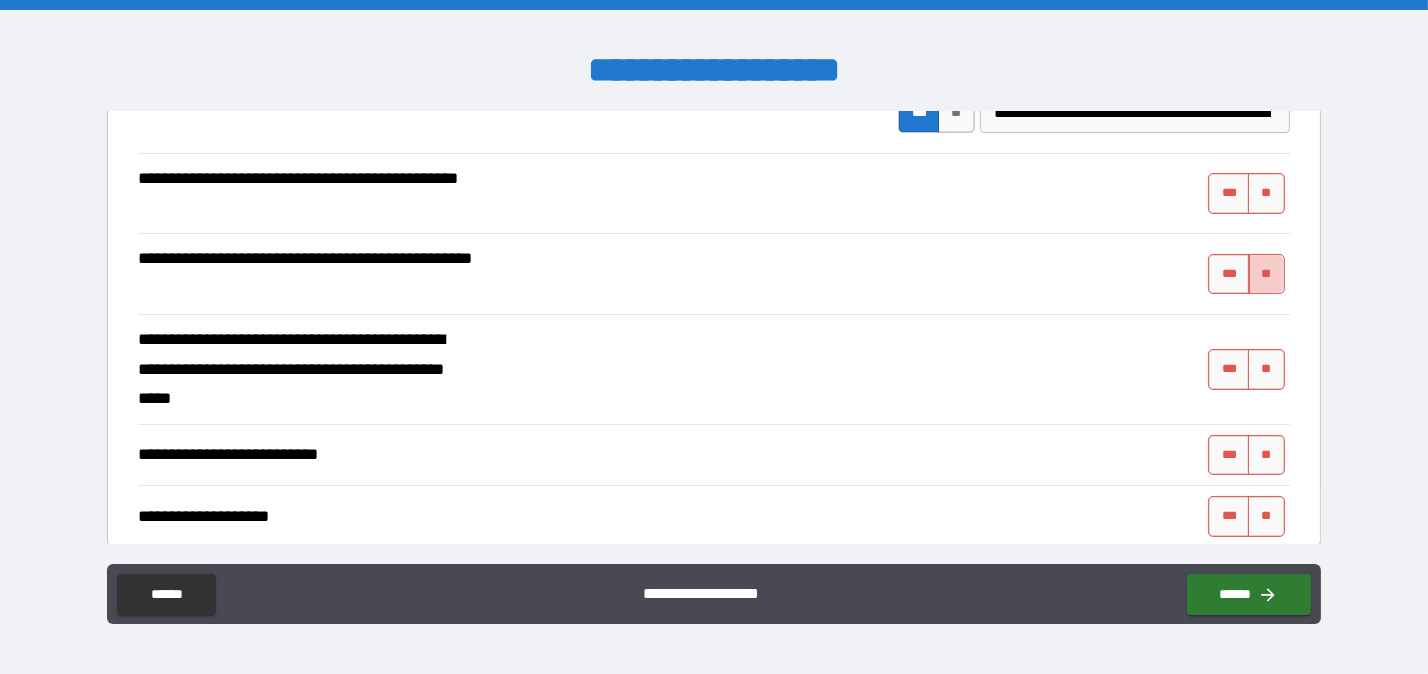 click on "**" at bounding box center (1266, 274) 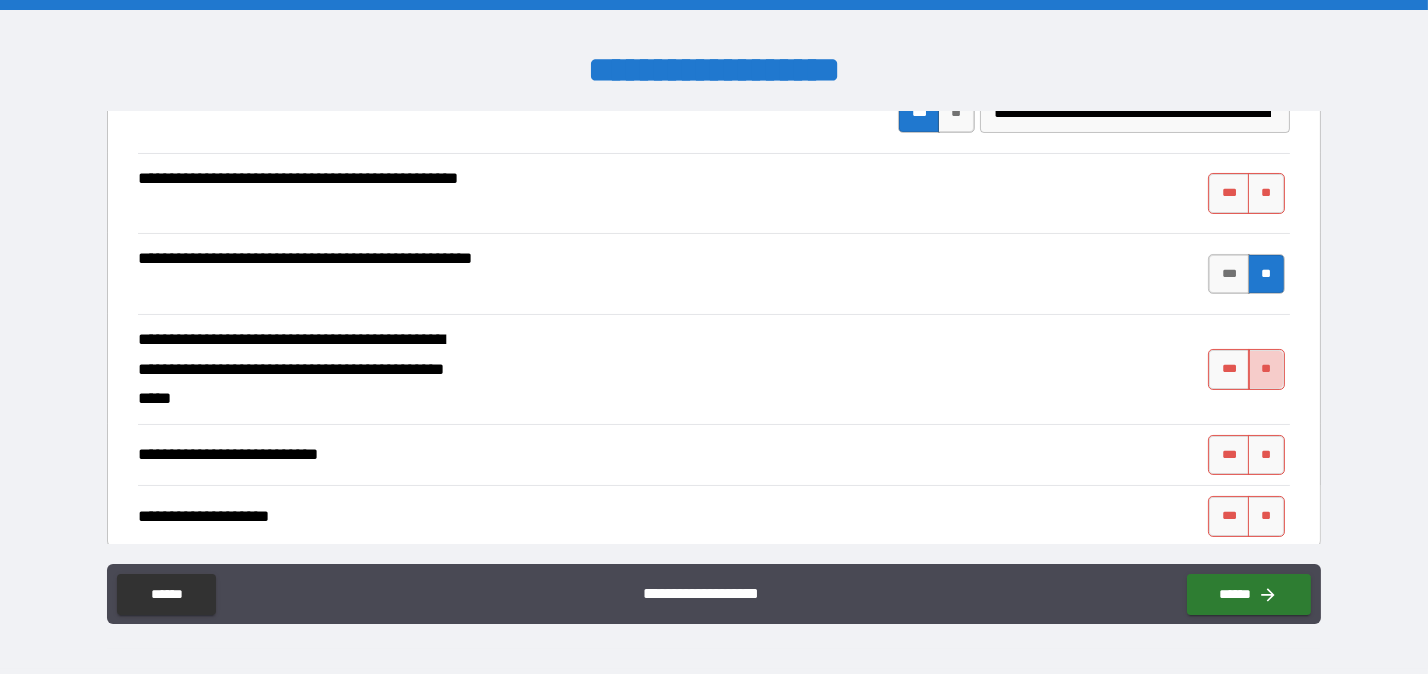 click on "**" at bounding box center [1266, 369] 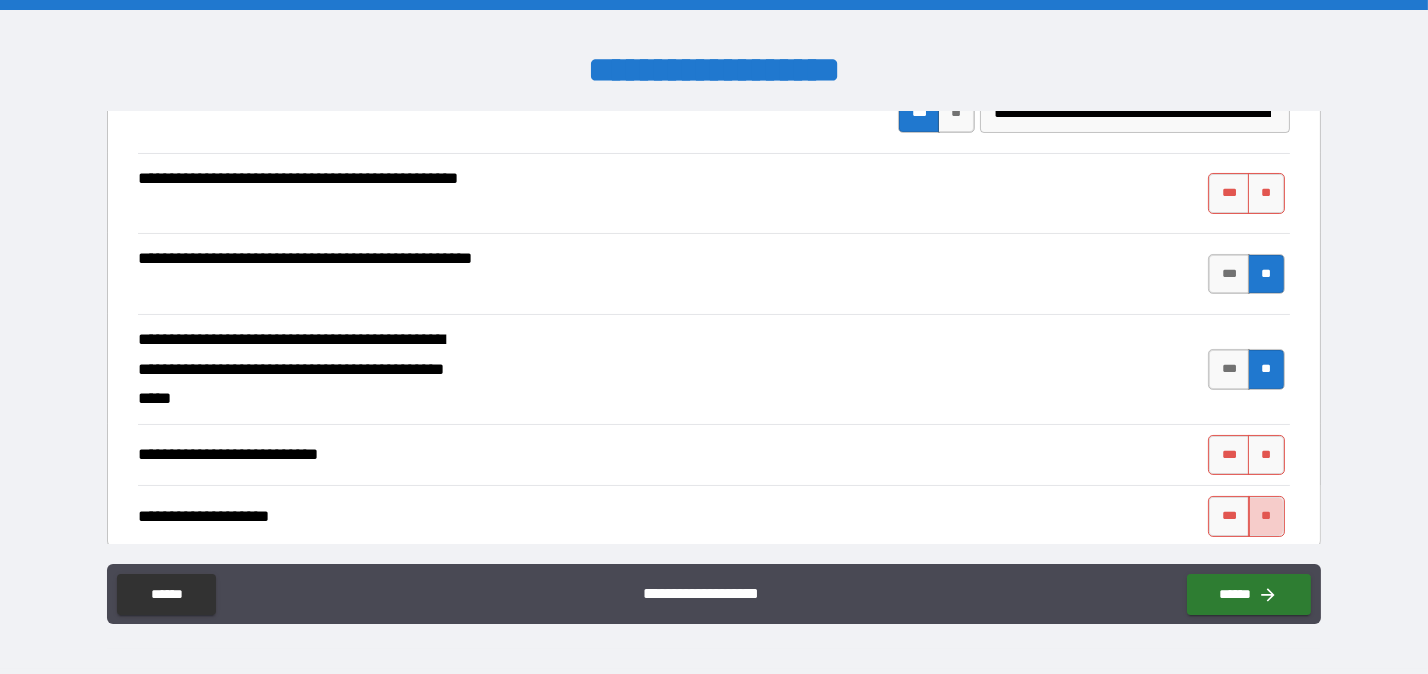 click on "**" at bounding box center (1266, 516) 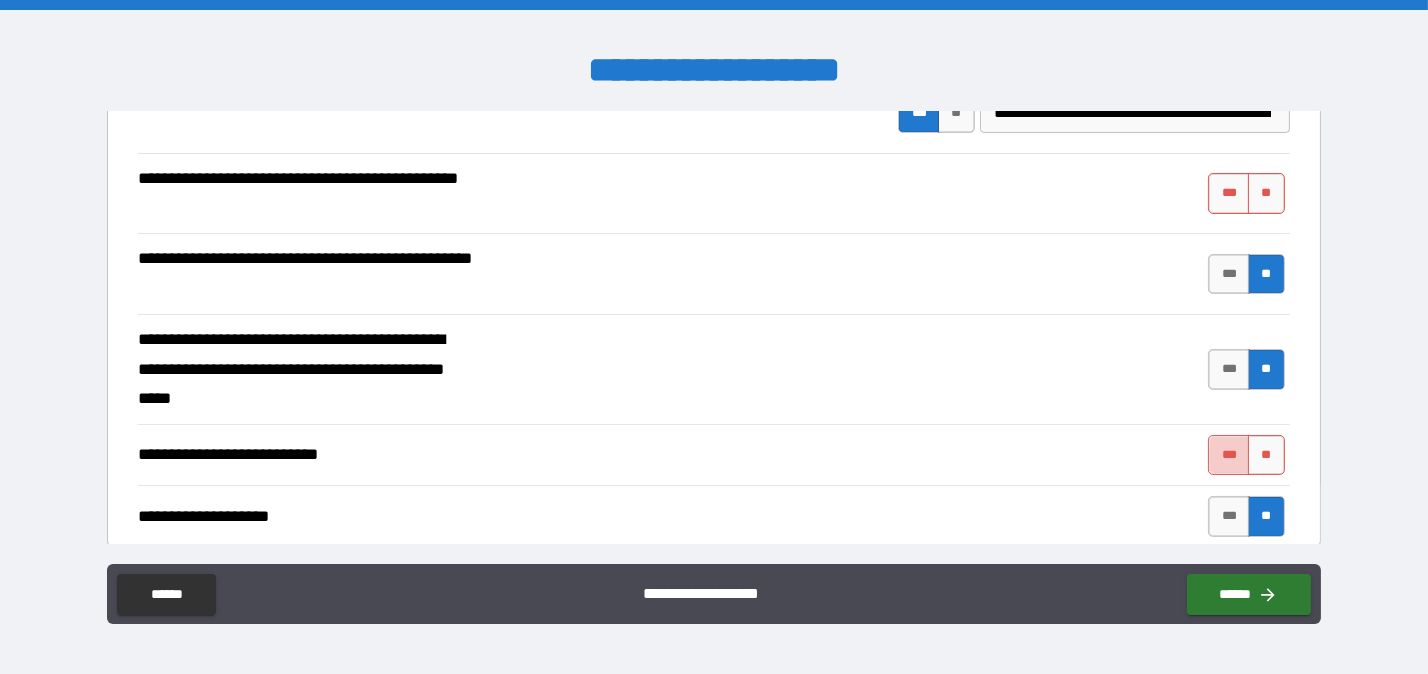 click on "***" at bounding box center (1229, 455) 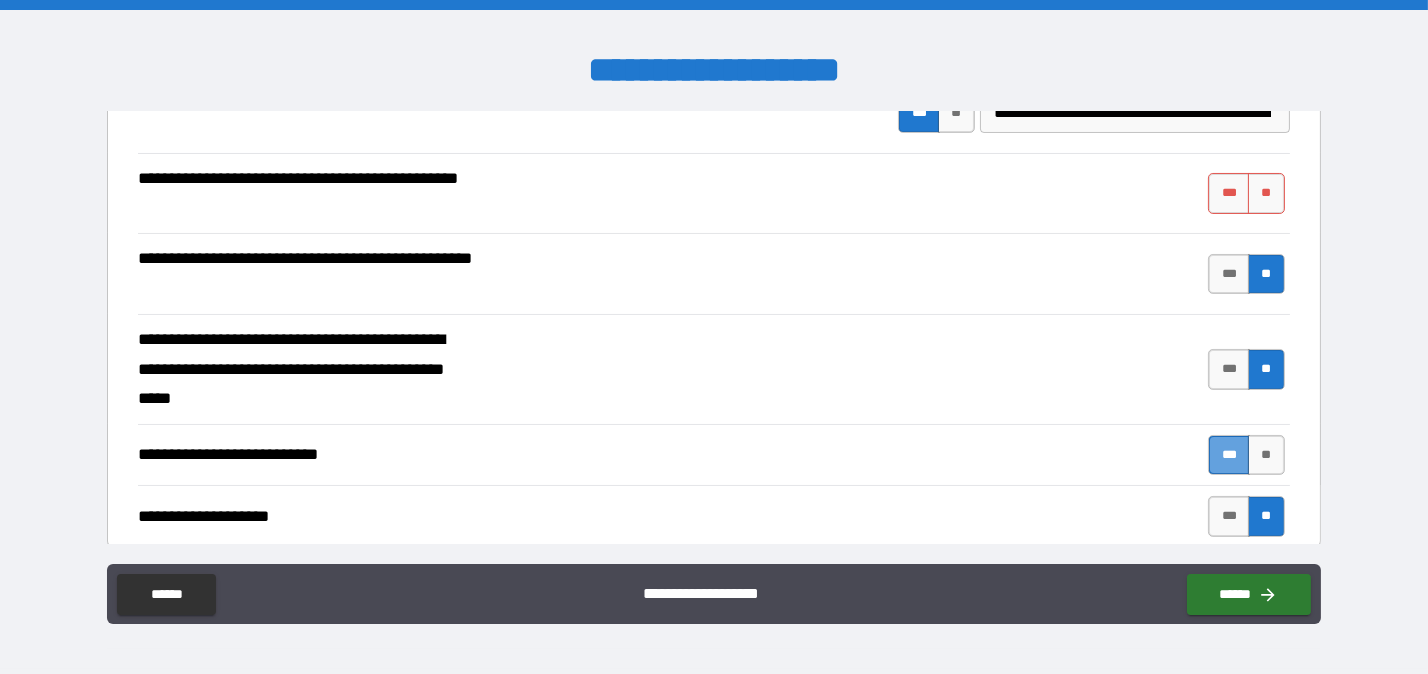 click on "***" at bounding box center [1229, 455] 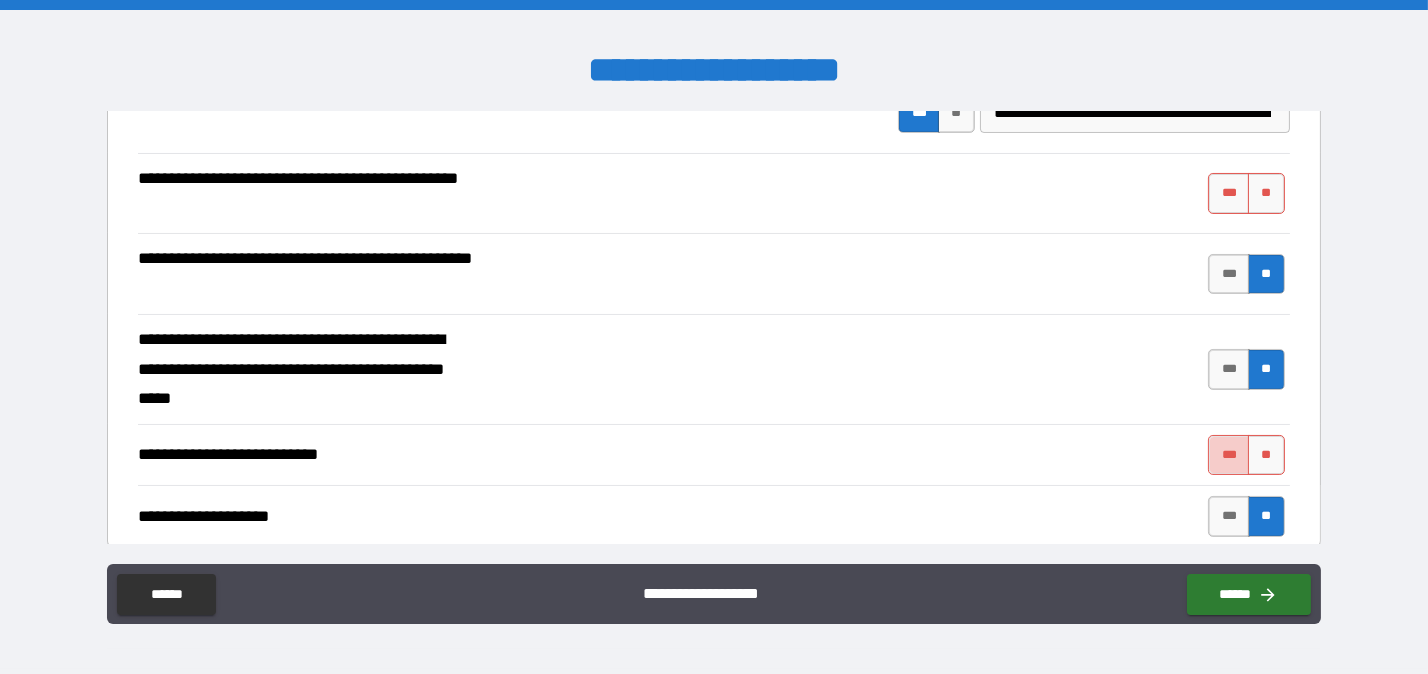 click on "***" at bounding box center [1229, 455] 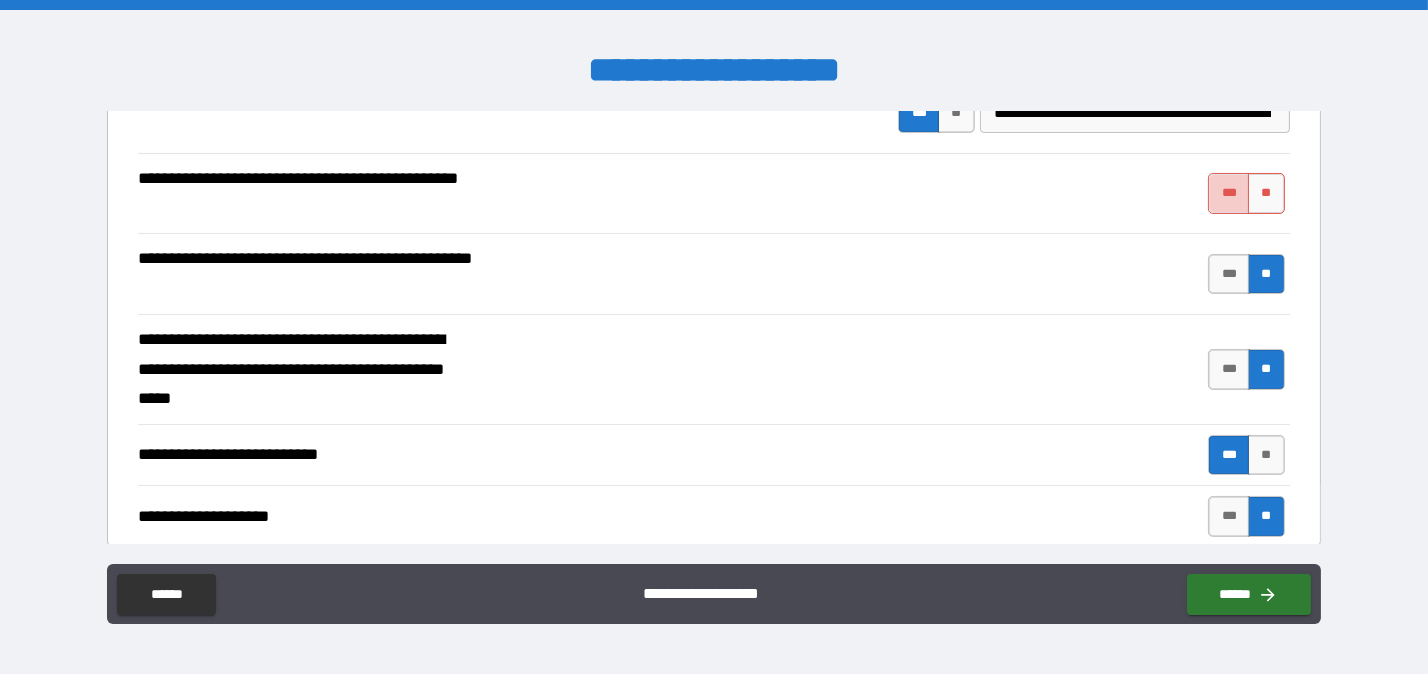 click on "***" at bounding box center [1229, 193] 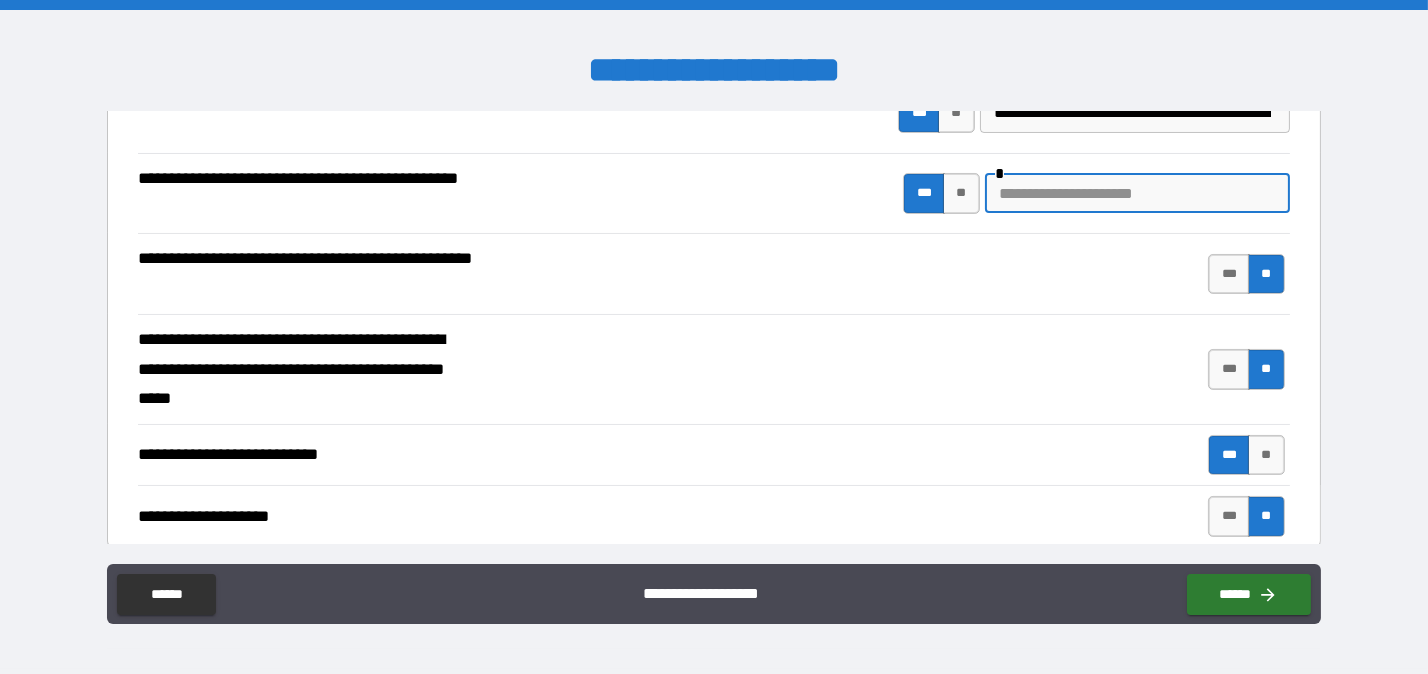 click at bounding box center [1137, 193] 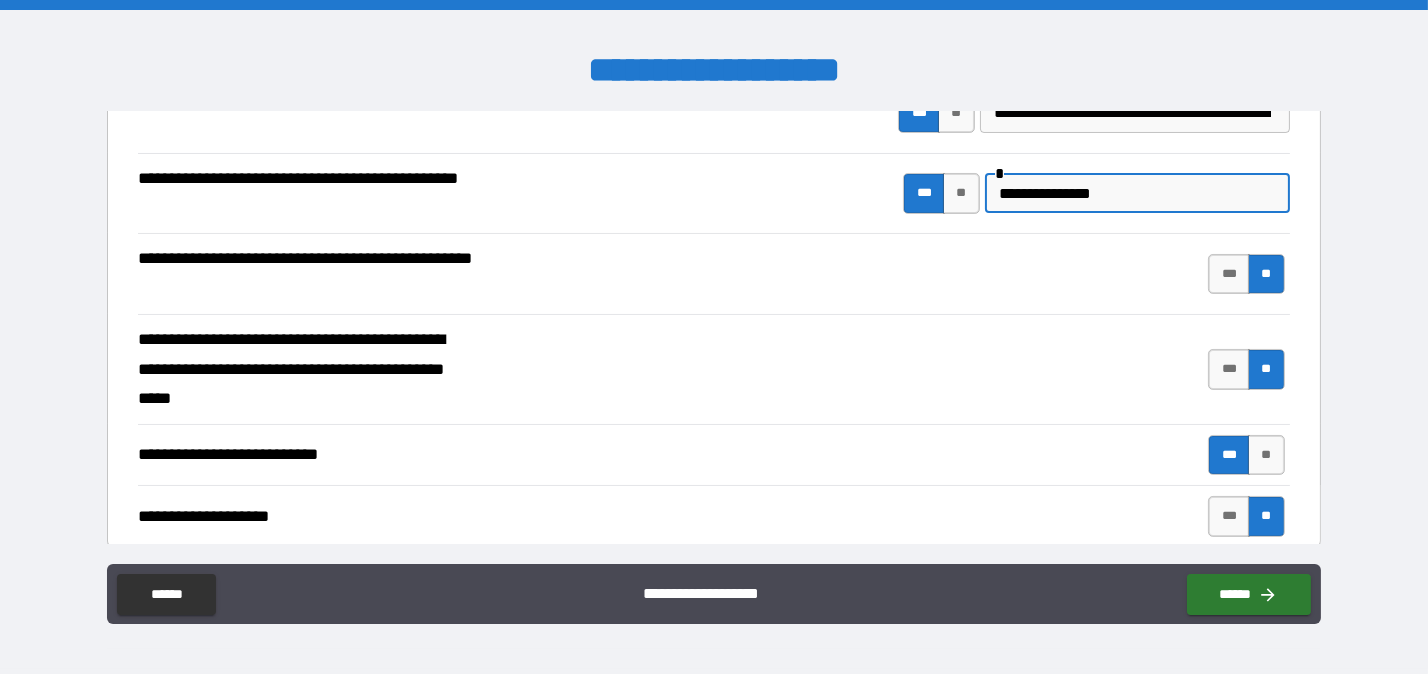 scroll, scrollTop: 756, scrollLeft: 0, axis: vertical 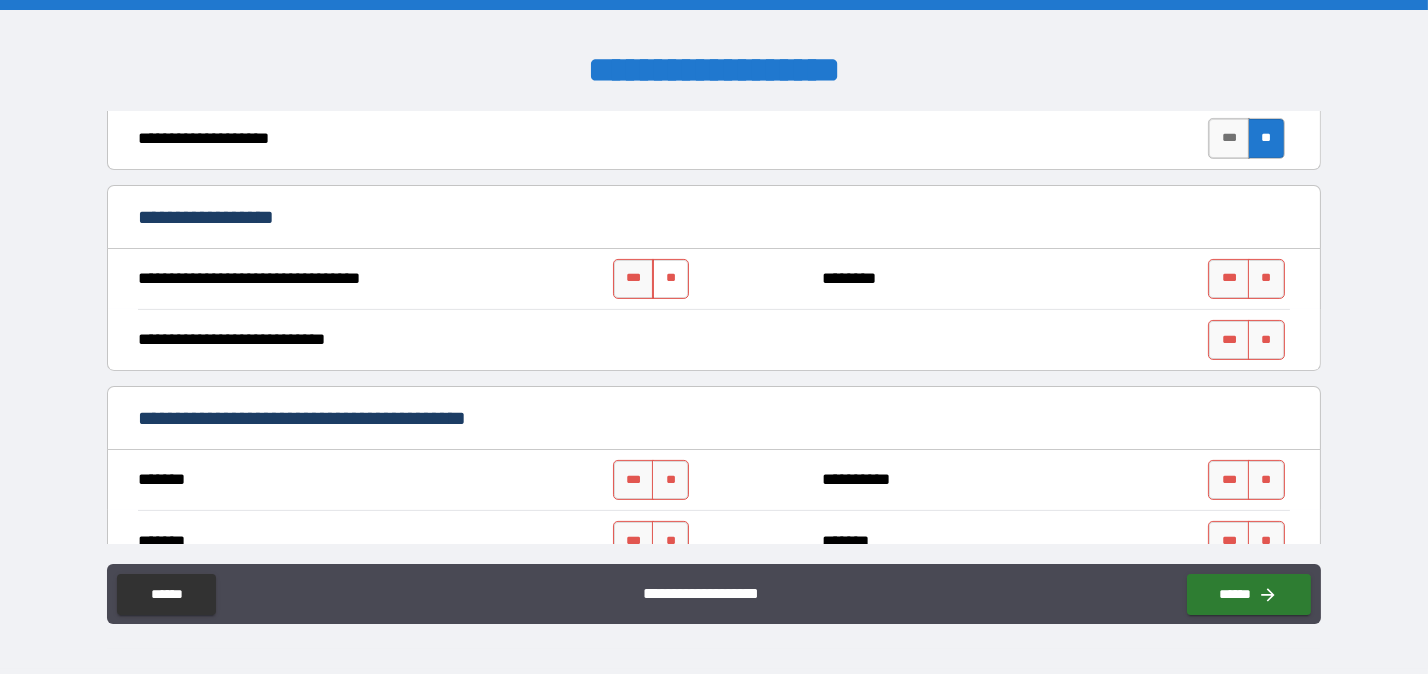 type on "**********" 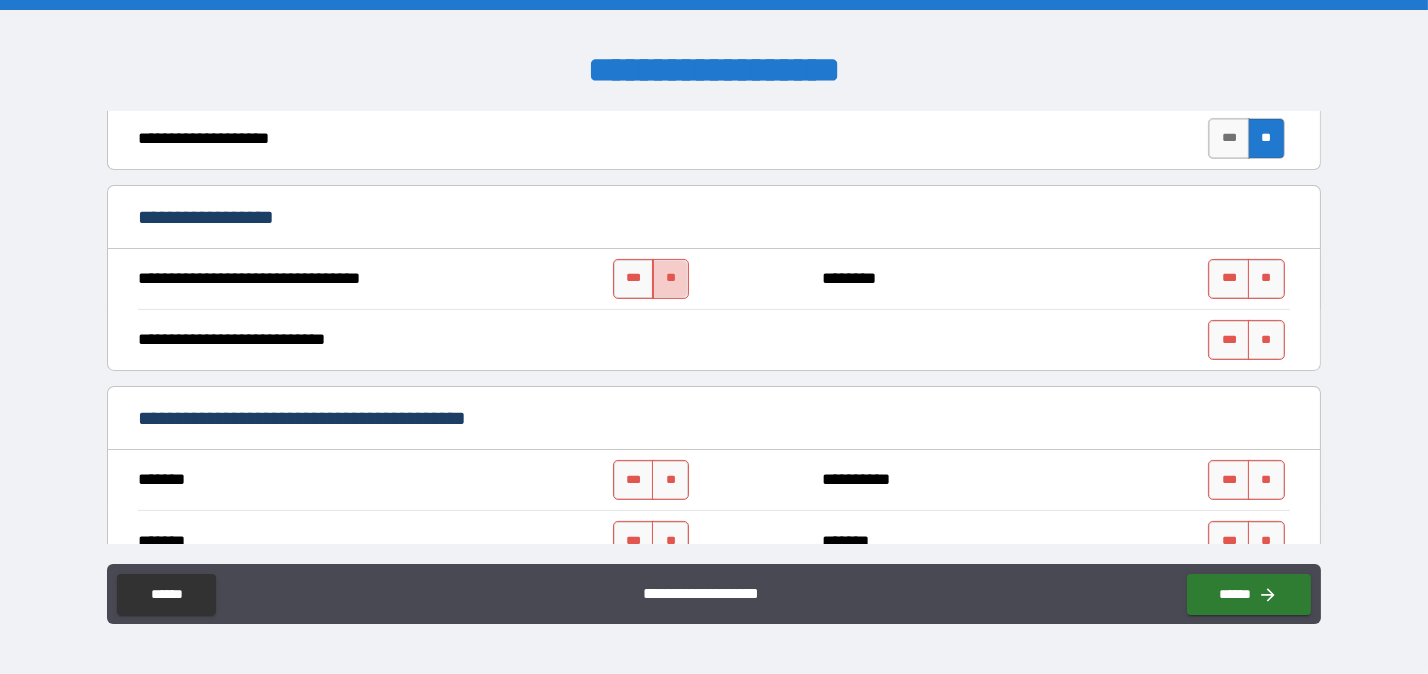 click on "**" at bounding box center (670, 279) 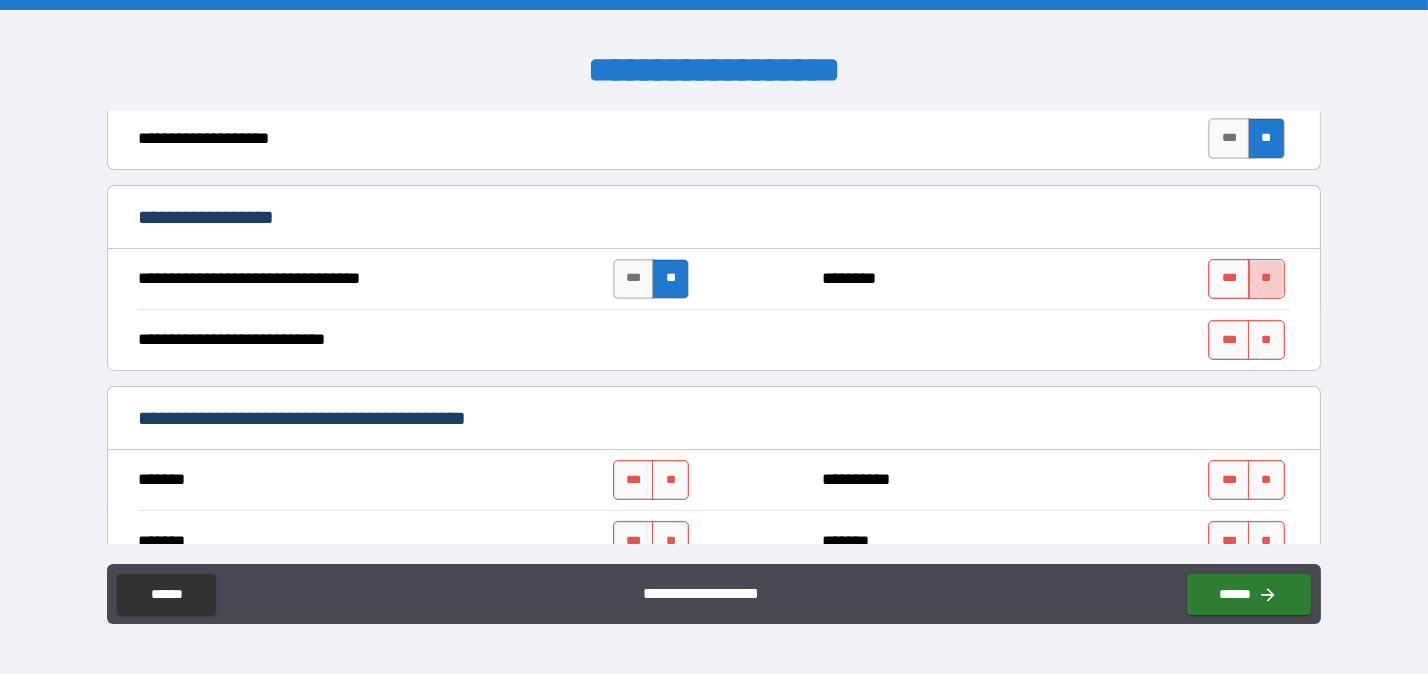 click on "**" at bounding box center (1266, 279) 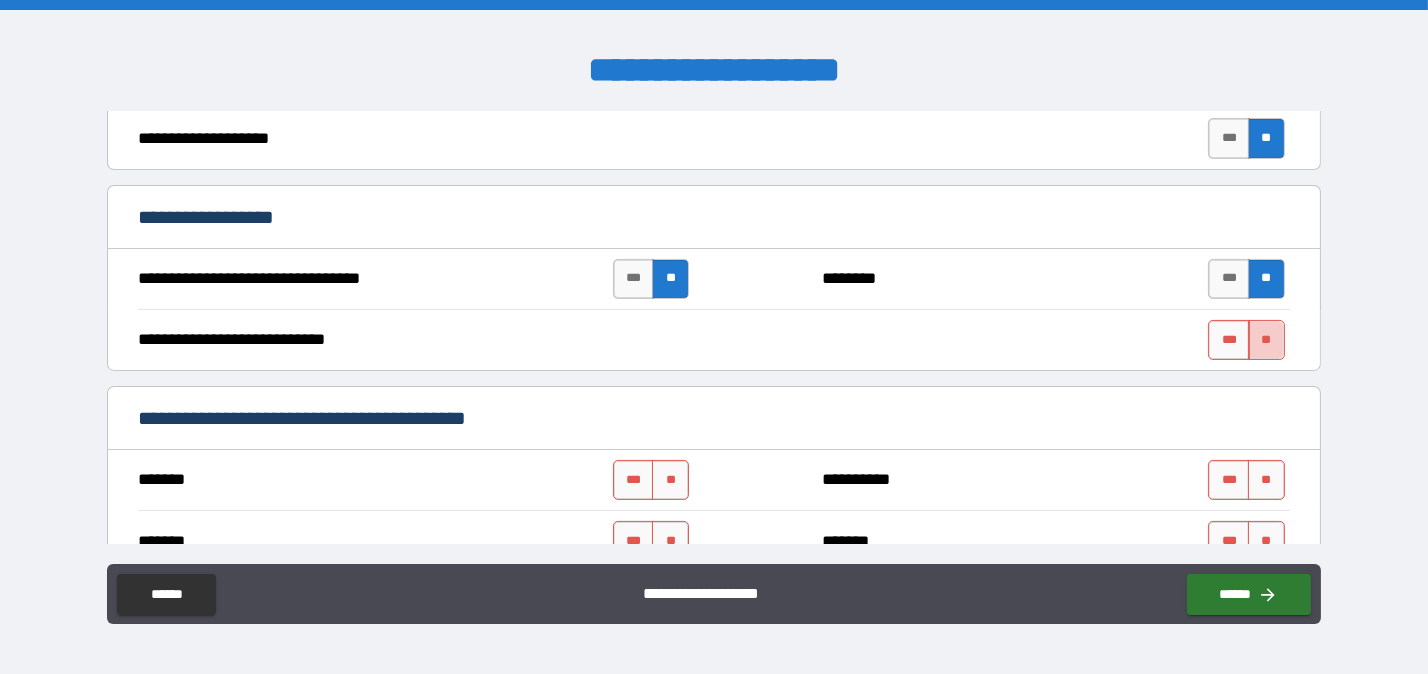click on "**" at bounding box center (1266, 340) 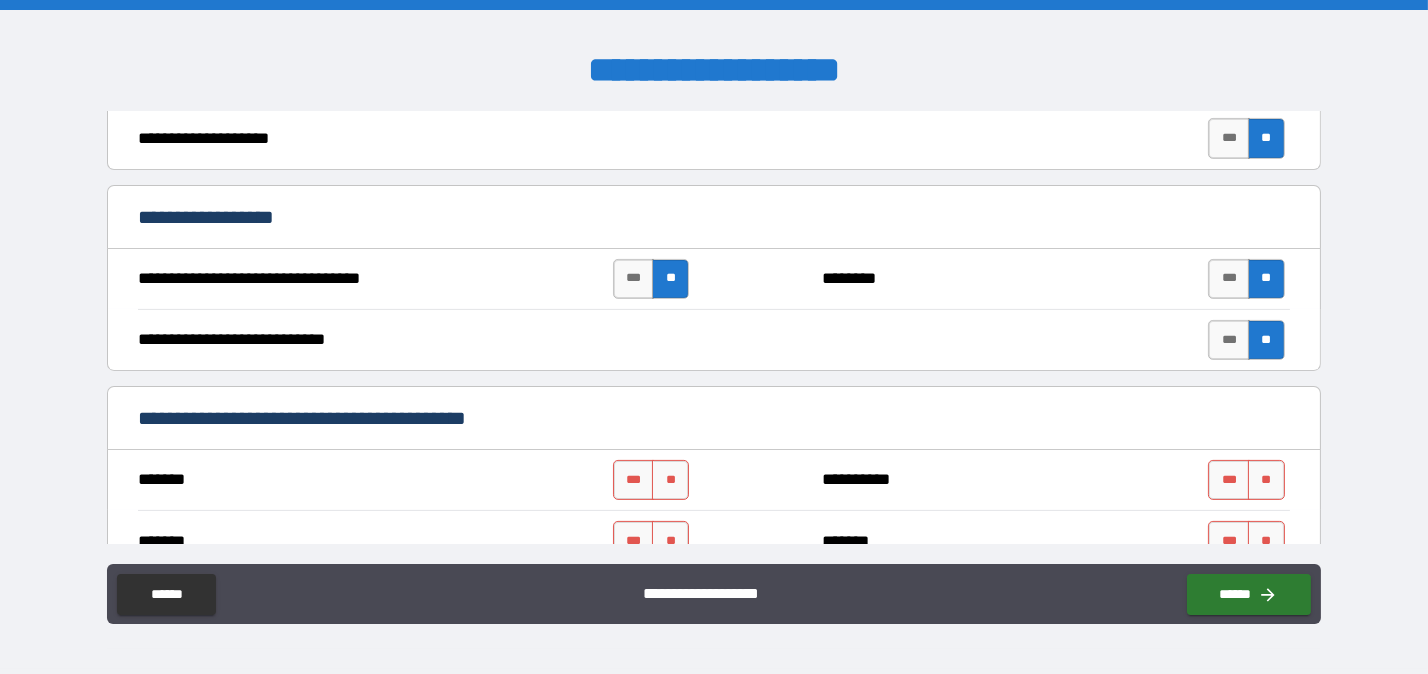 scroll, scrollTop: 1134, scrollLeft: 0, axis: vertical 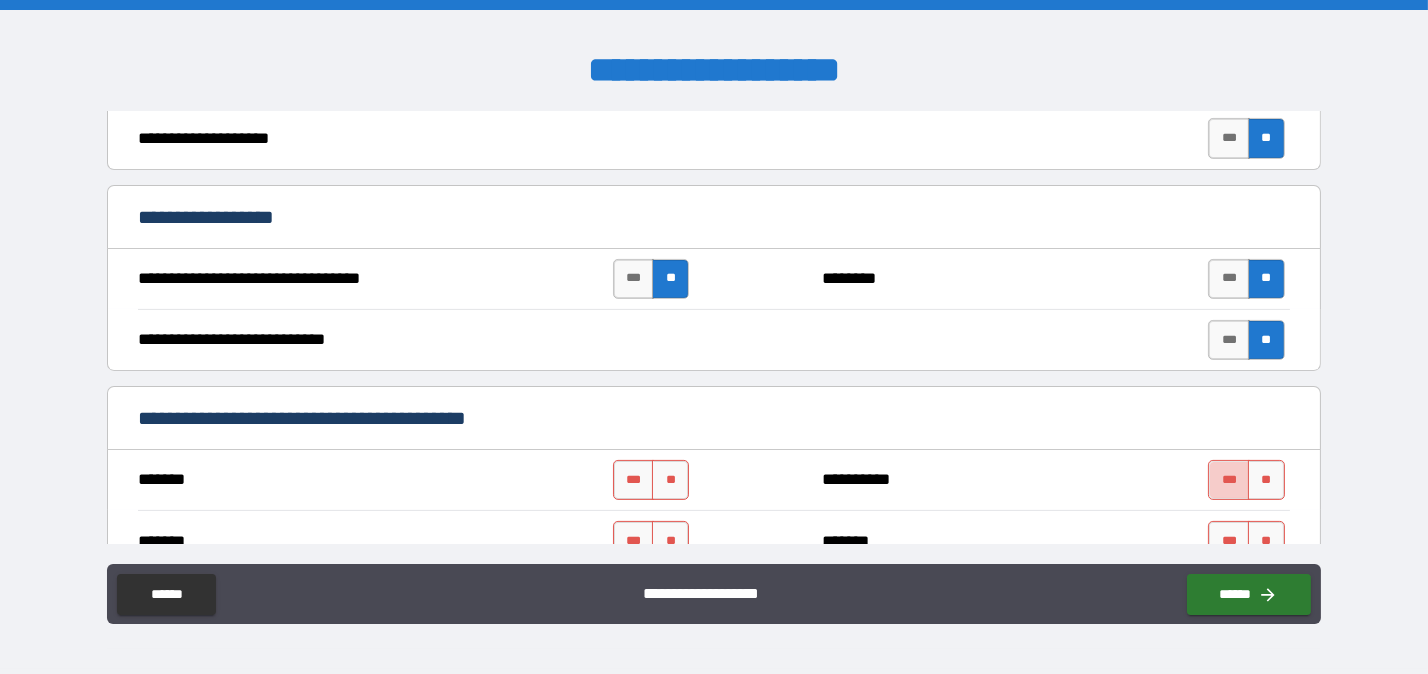 click on "***" at bounding box center [1229, 480] 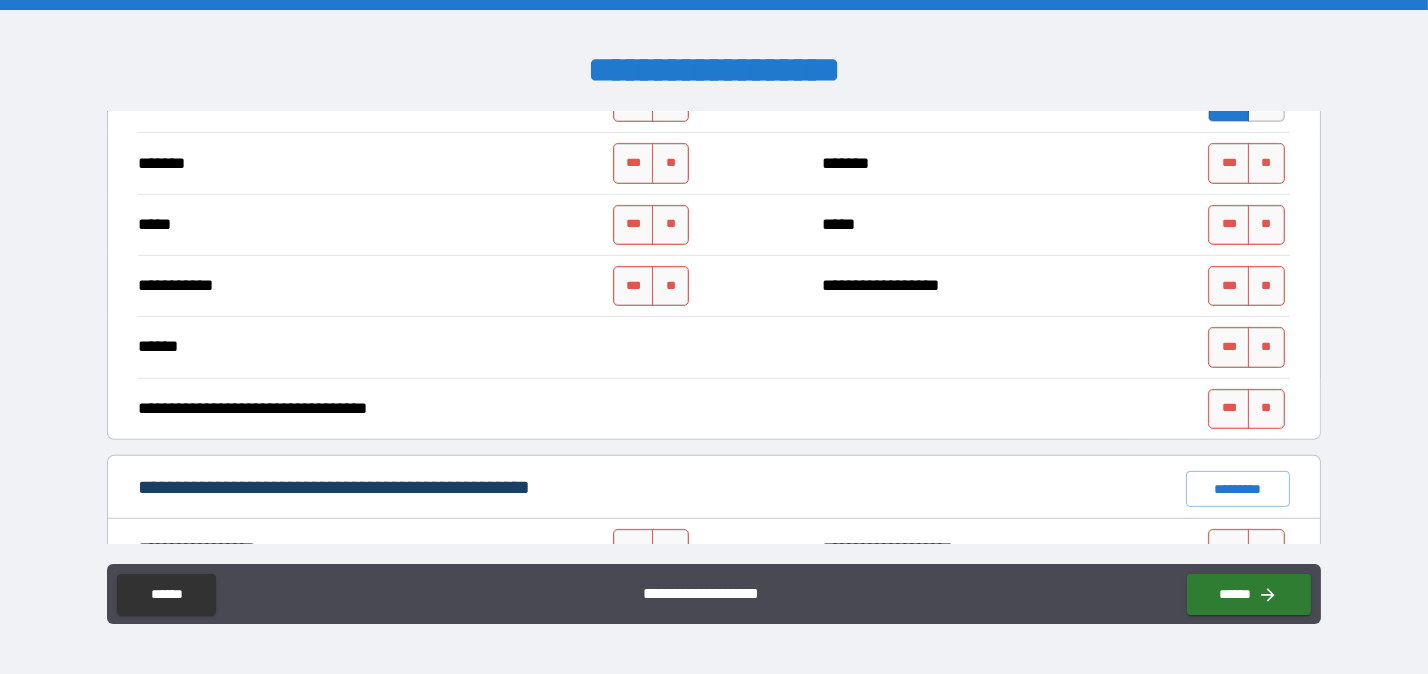 scroll, scrollTop: 1512, scrollLeft: 0, axis: vertical 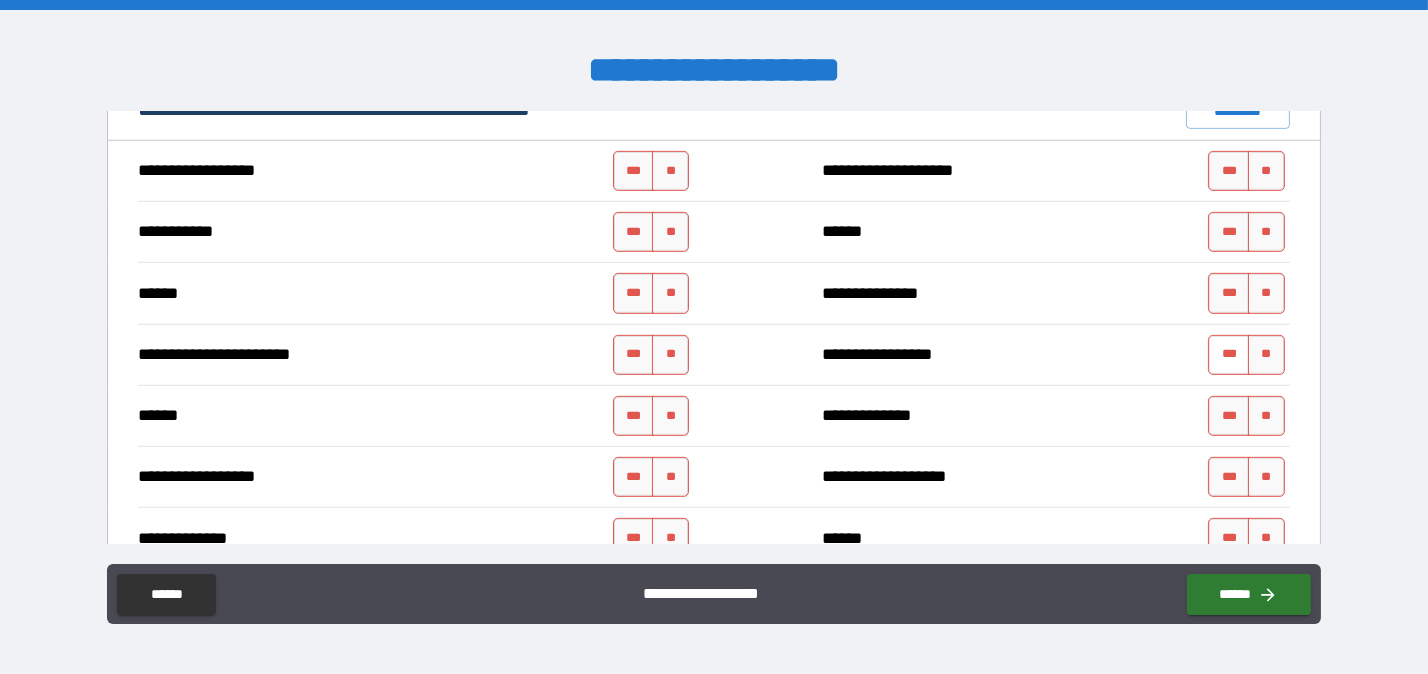 click on "***" at bounding box center [1229, 355] 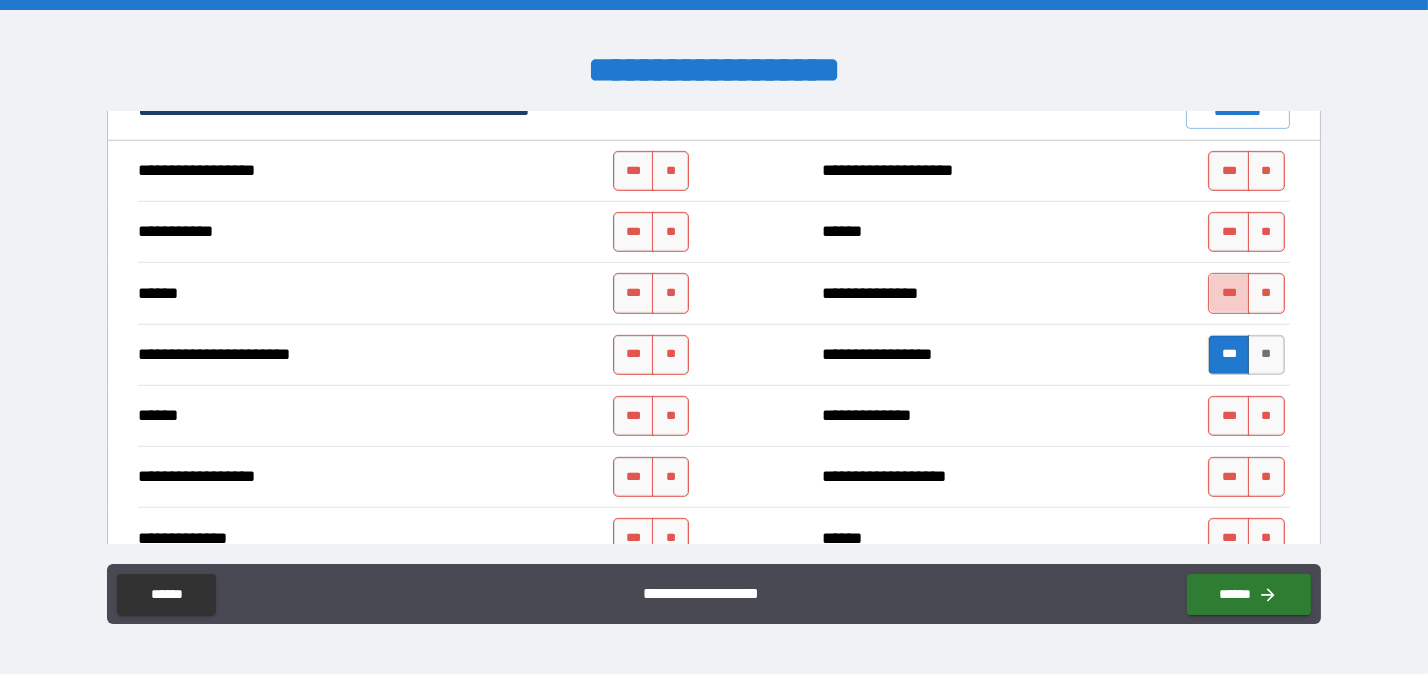 click on "***" at bounding box center (1229, 293) 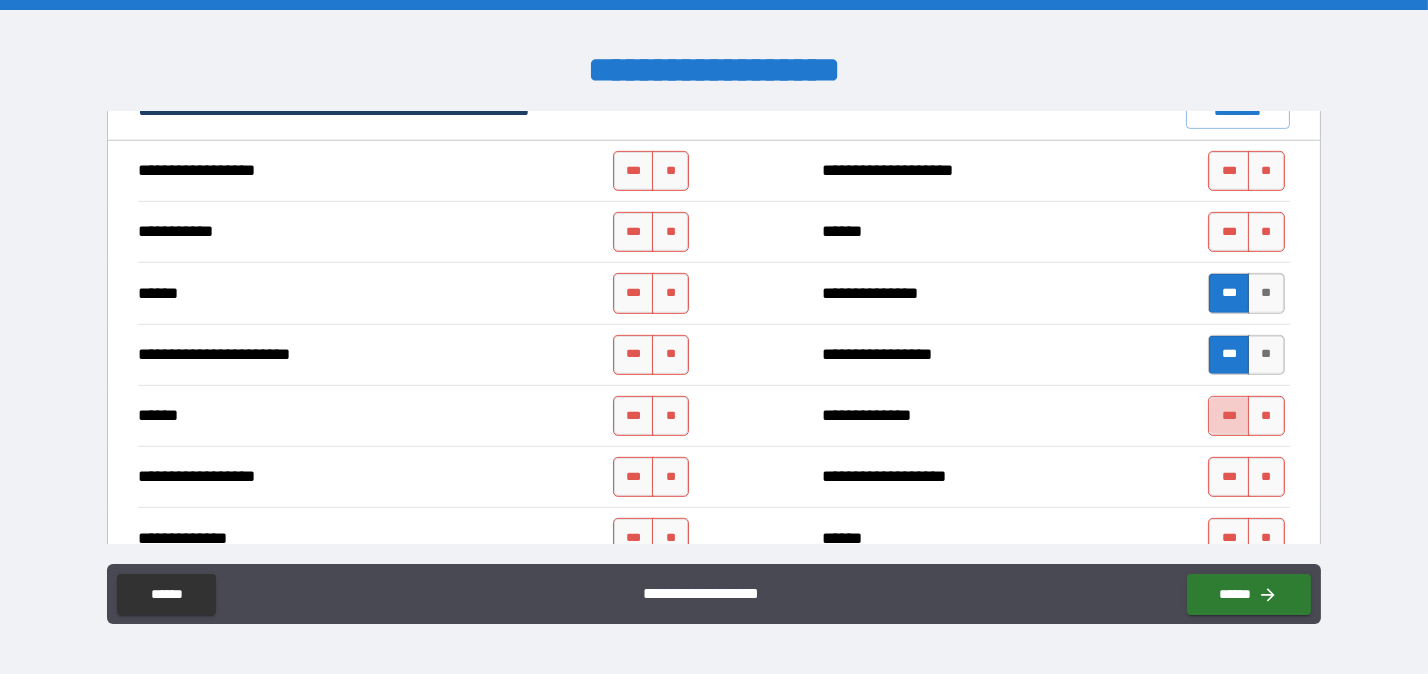 click on "***" at bounding box center (1229, 416) 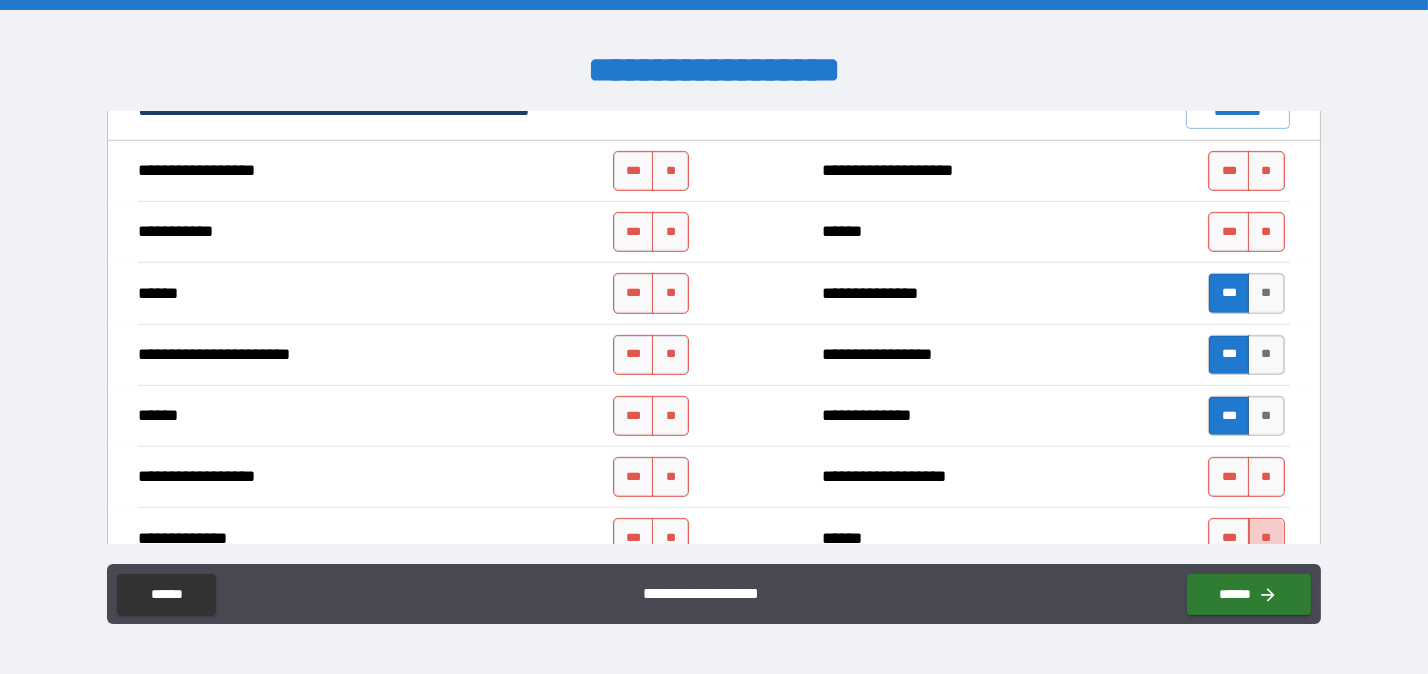 click on "**" at bounding box center (1266, 538) 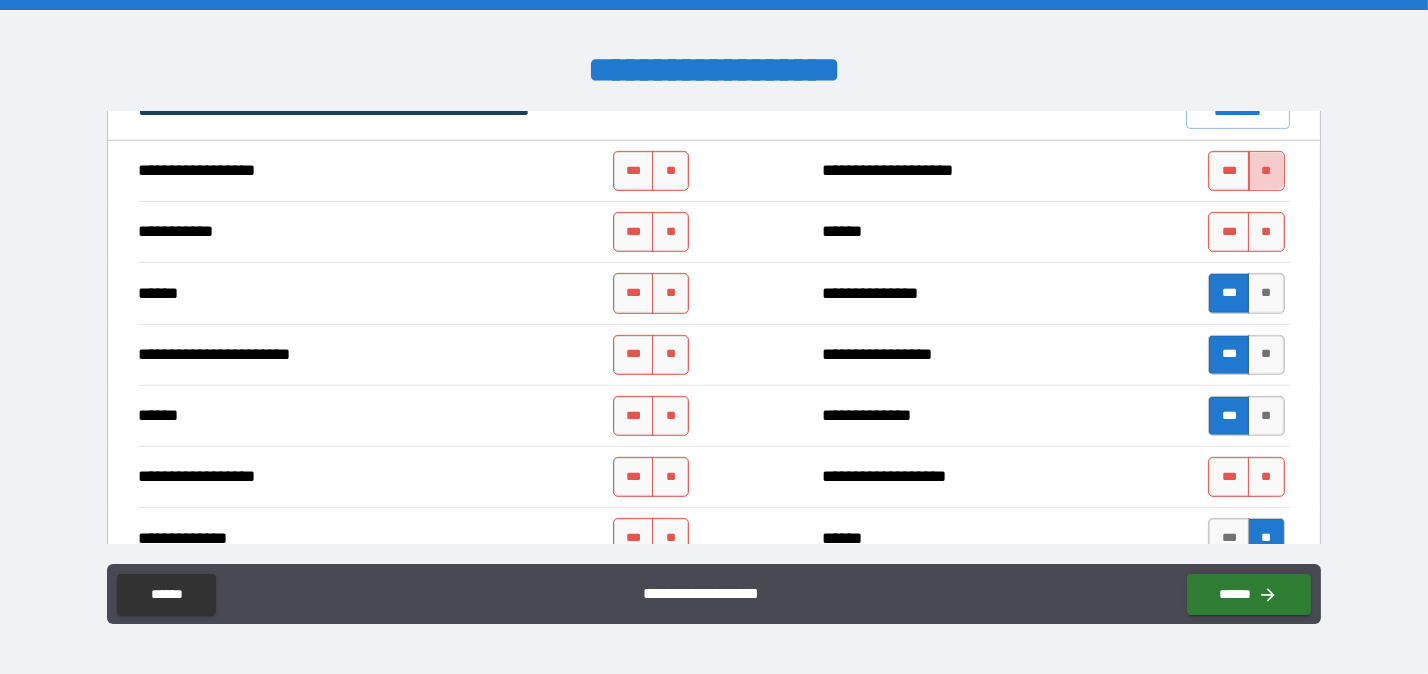 click on "**" at bounding box center (1266, 171) 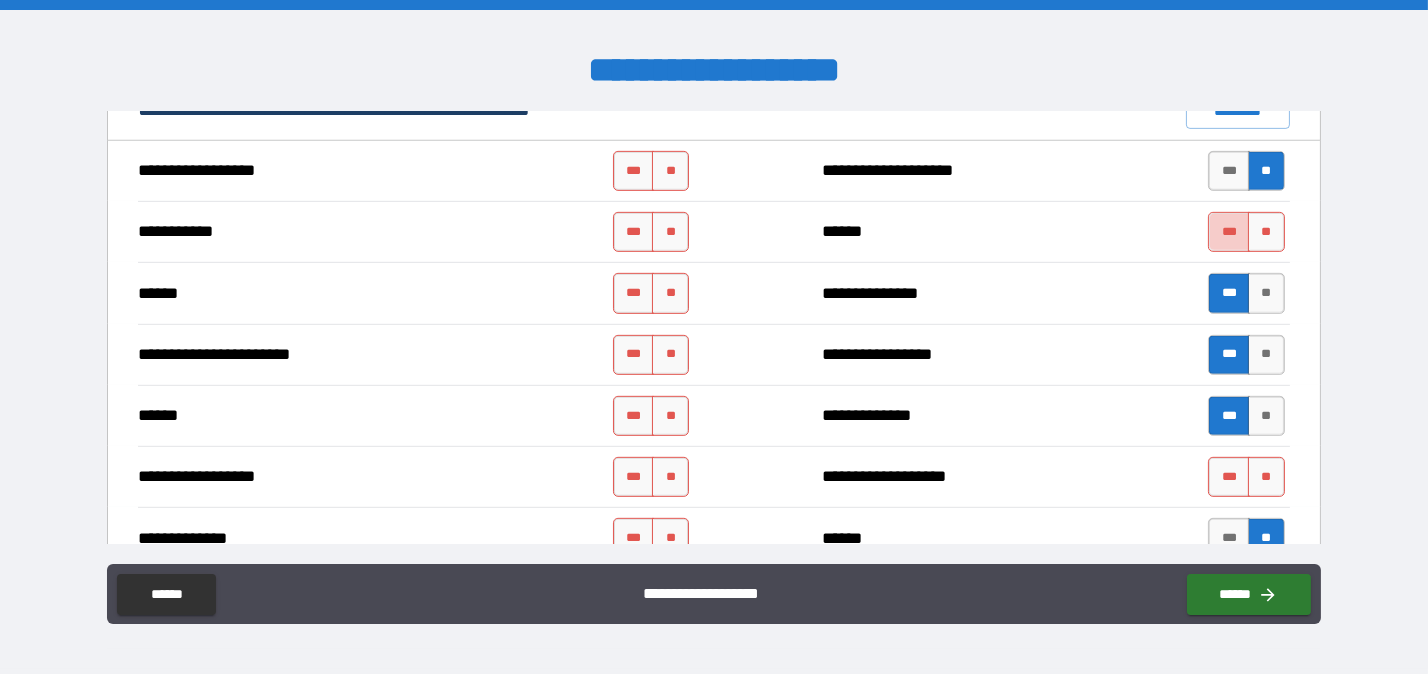 click on "***" at bounding box center [1229, 232] 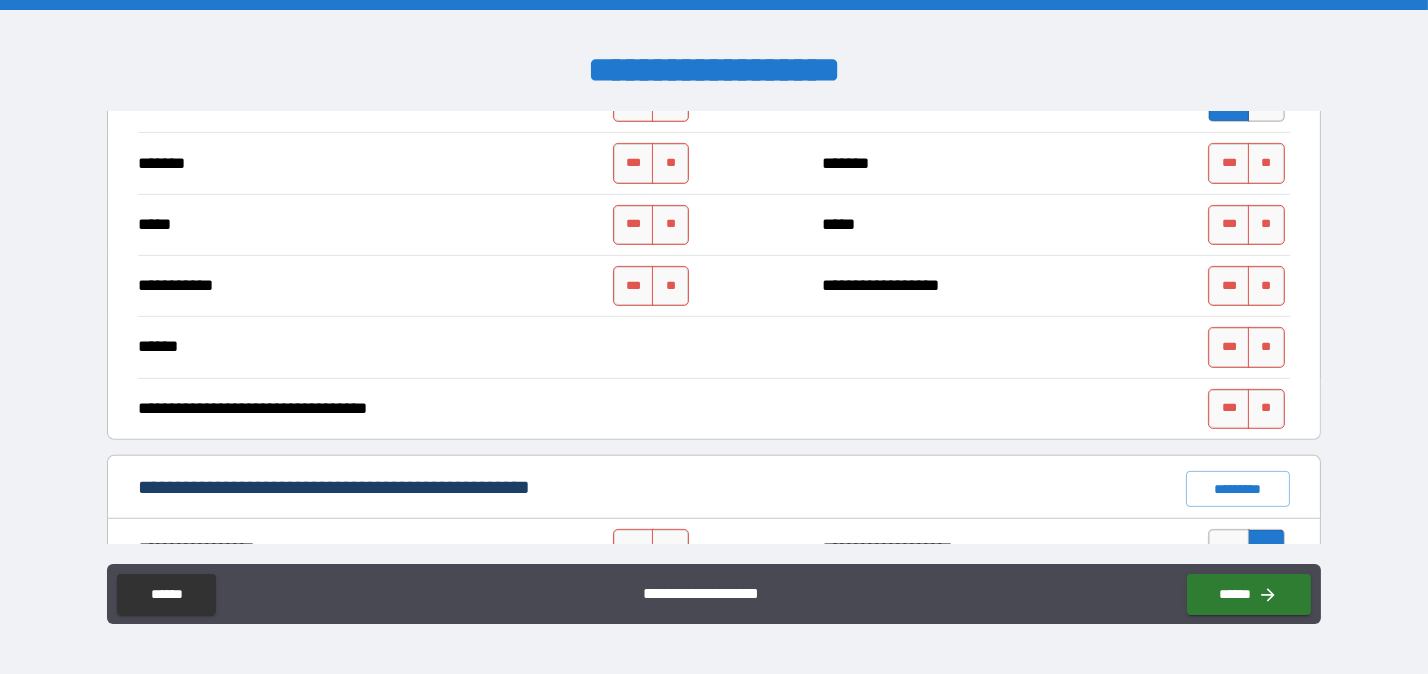 scroll, scrollTop: 756, scrollLeft: 0, axis: vertical 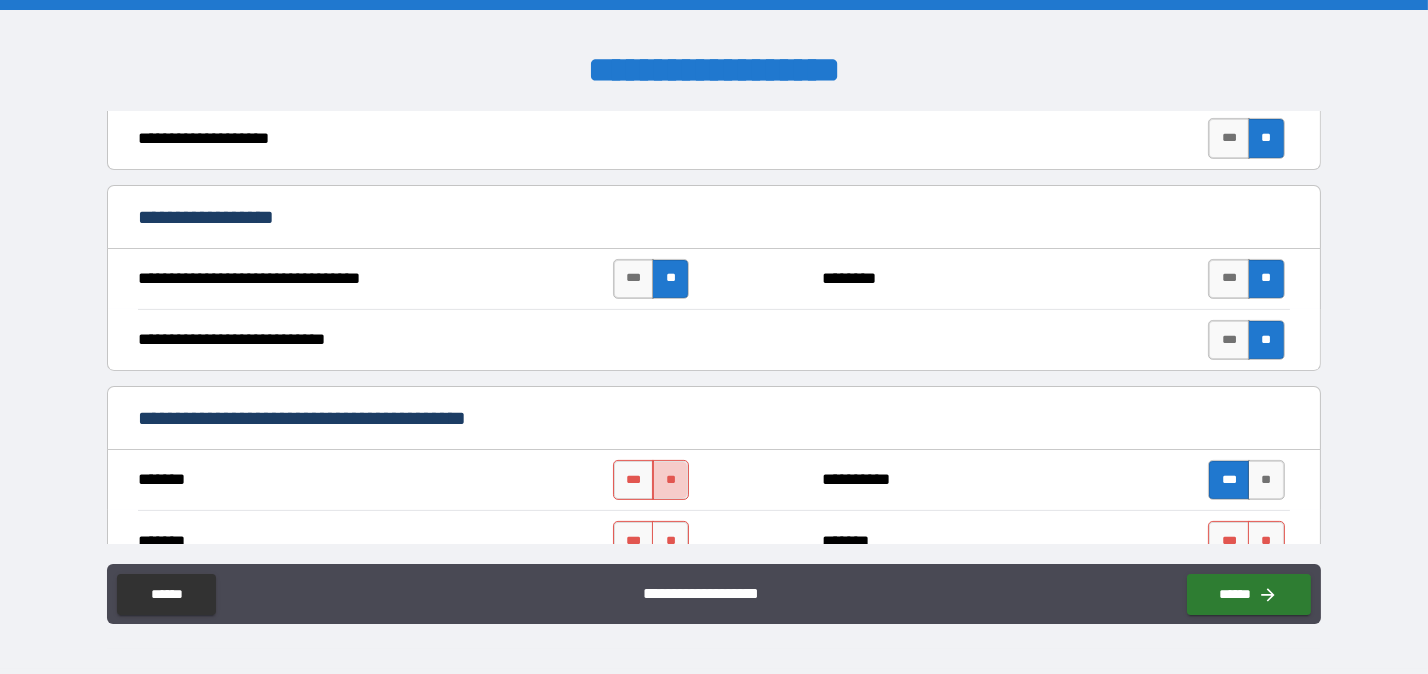 click on "**" at bounding box center (670, 480) 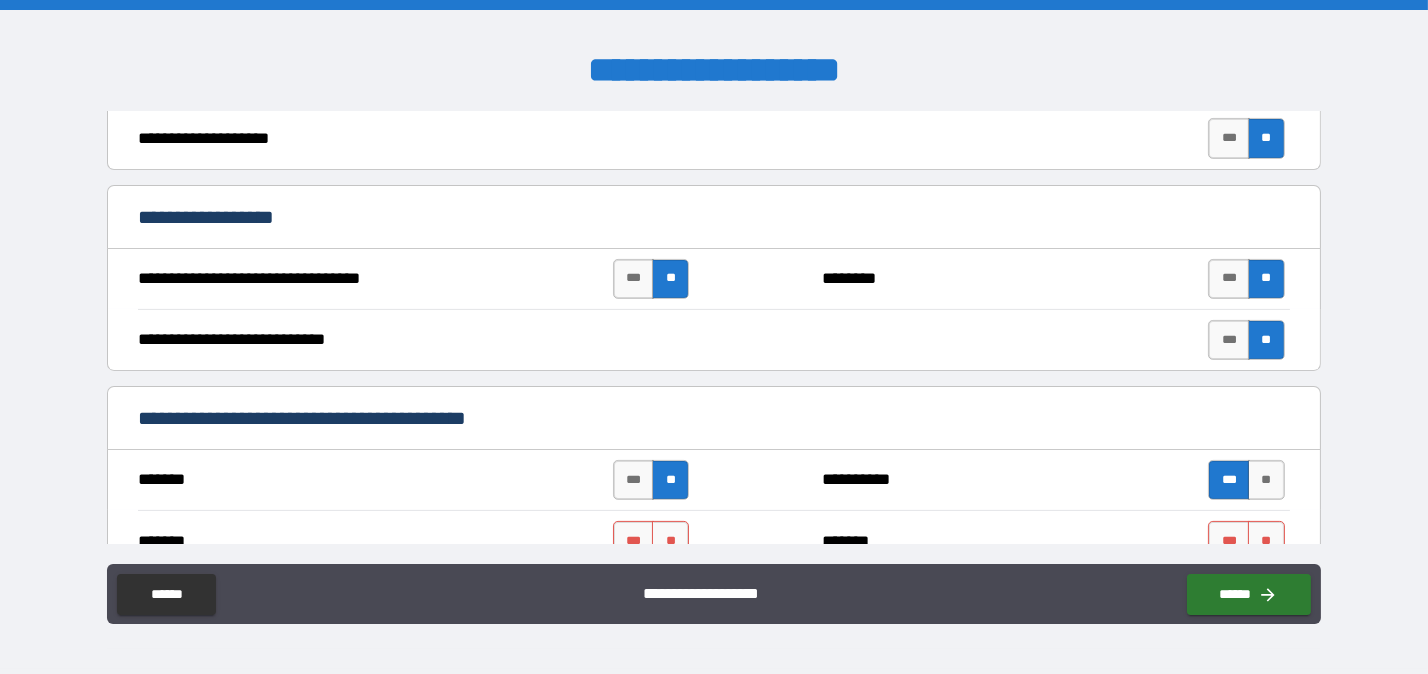 scroll, scrollTop: 1134, scrollLeft: 0, axis: vertical 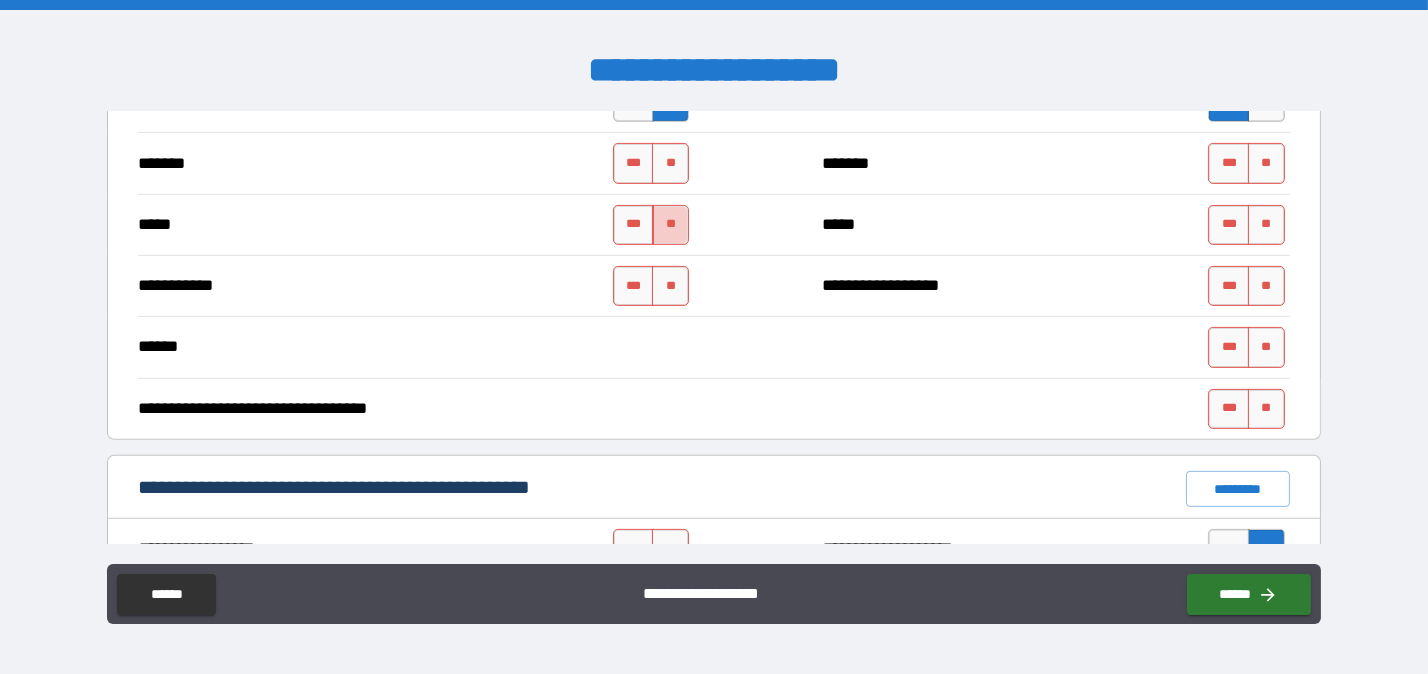 click on "**" at bounding box center [670, 225] 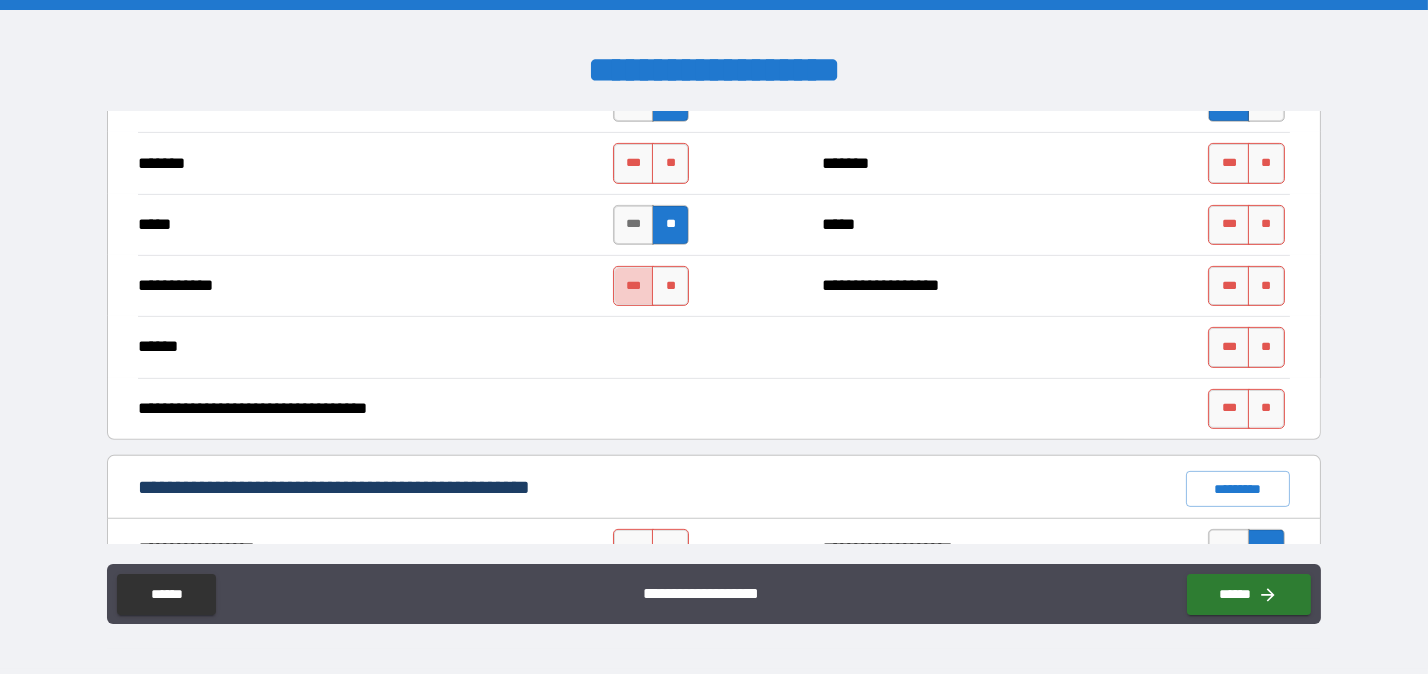 click on "***" at bounding box center (634, 286) 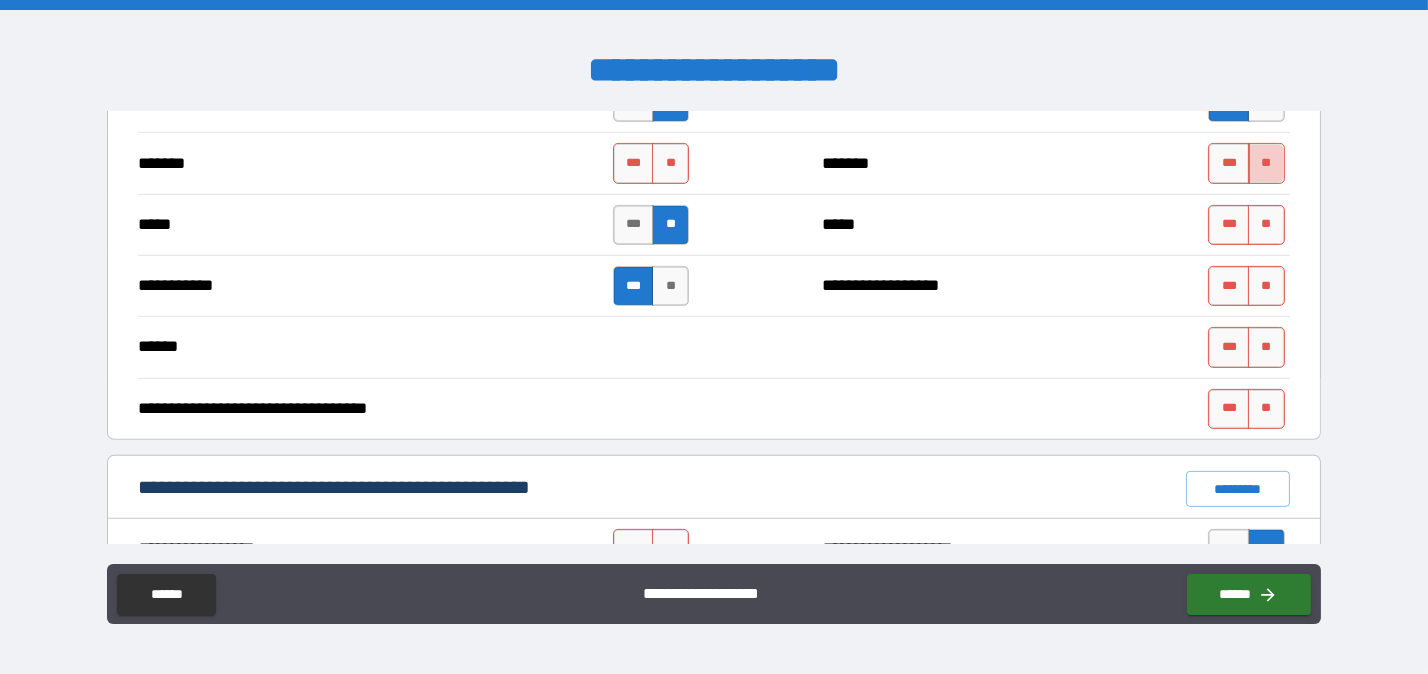 click on "**" at bounding box center (1266, 163) 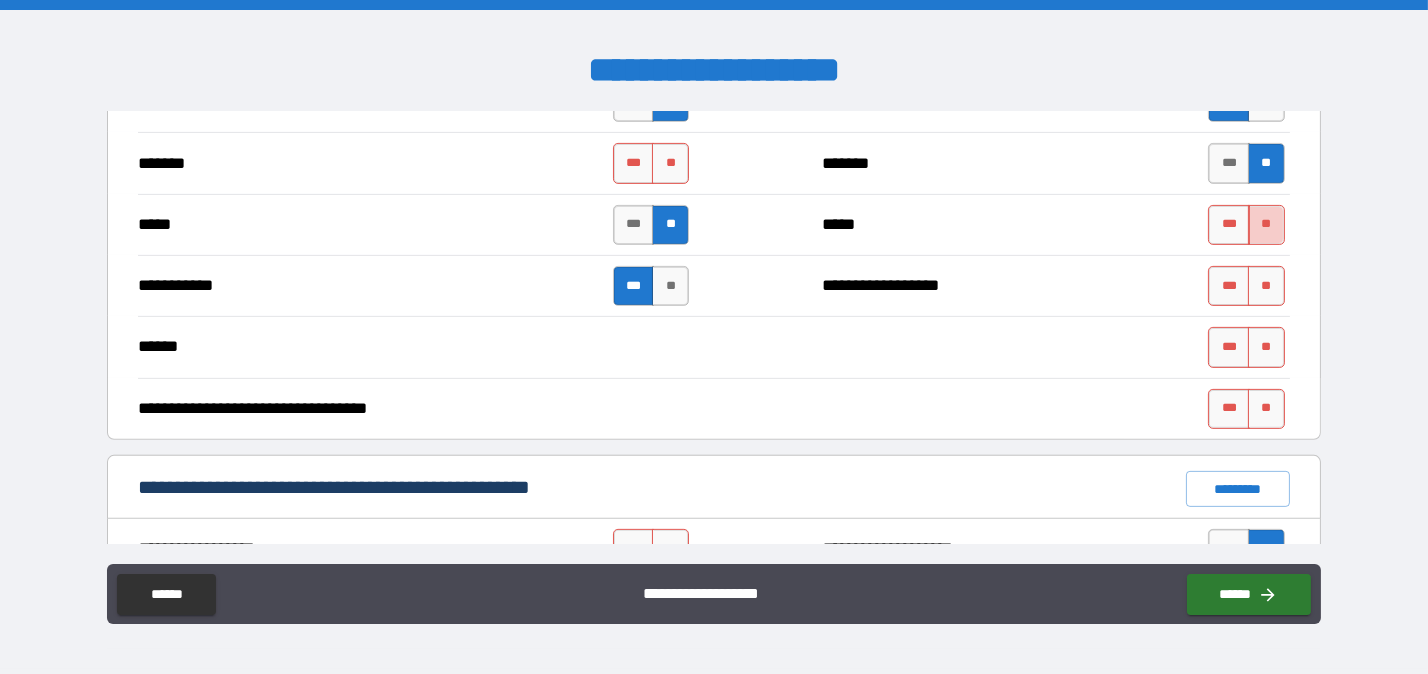 click on "**" at bounding box center [1266, 225] 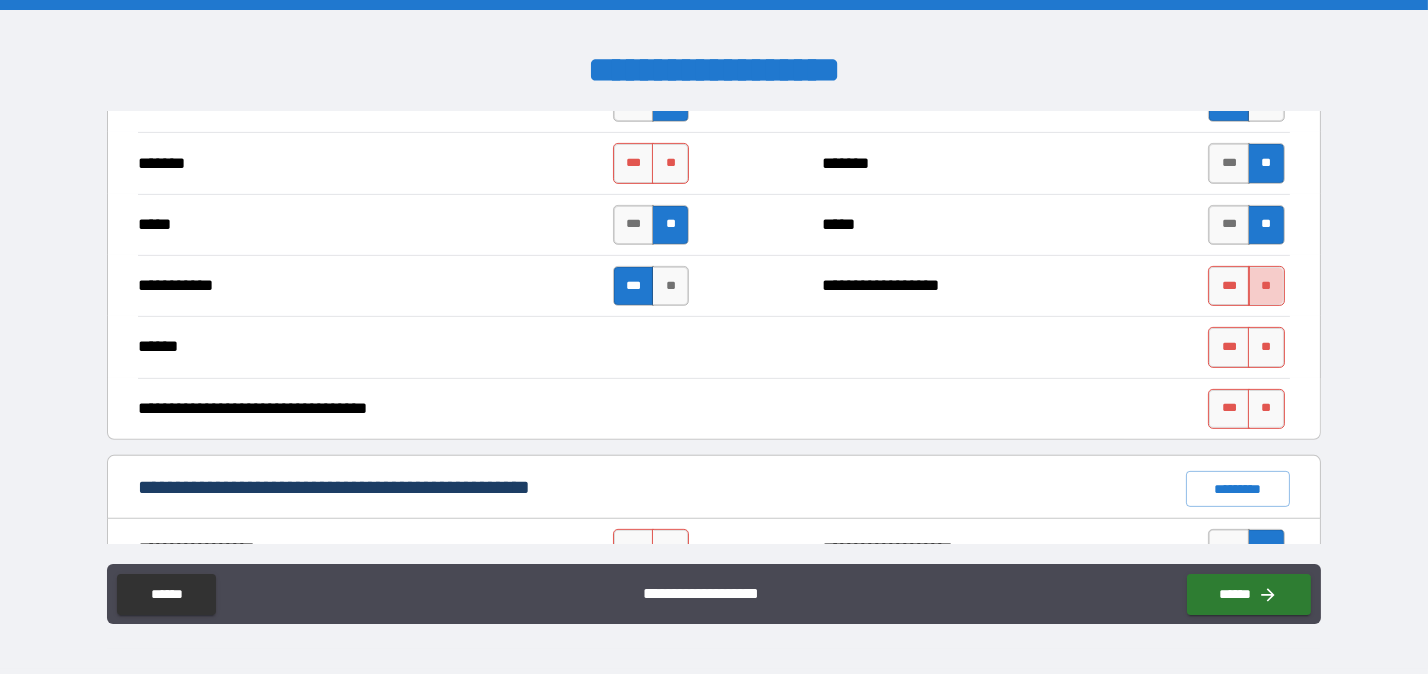 click on "**" at bounding box center [1266, 286] 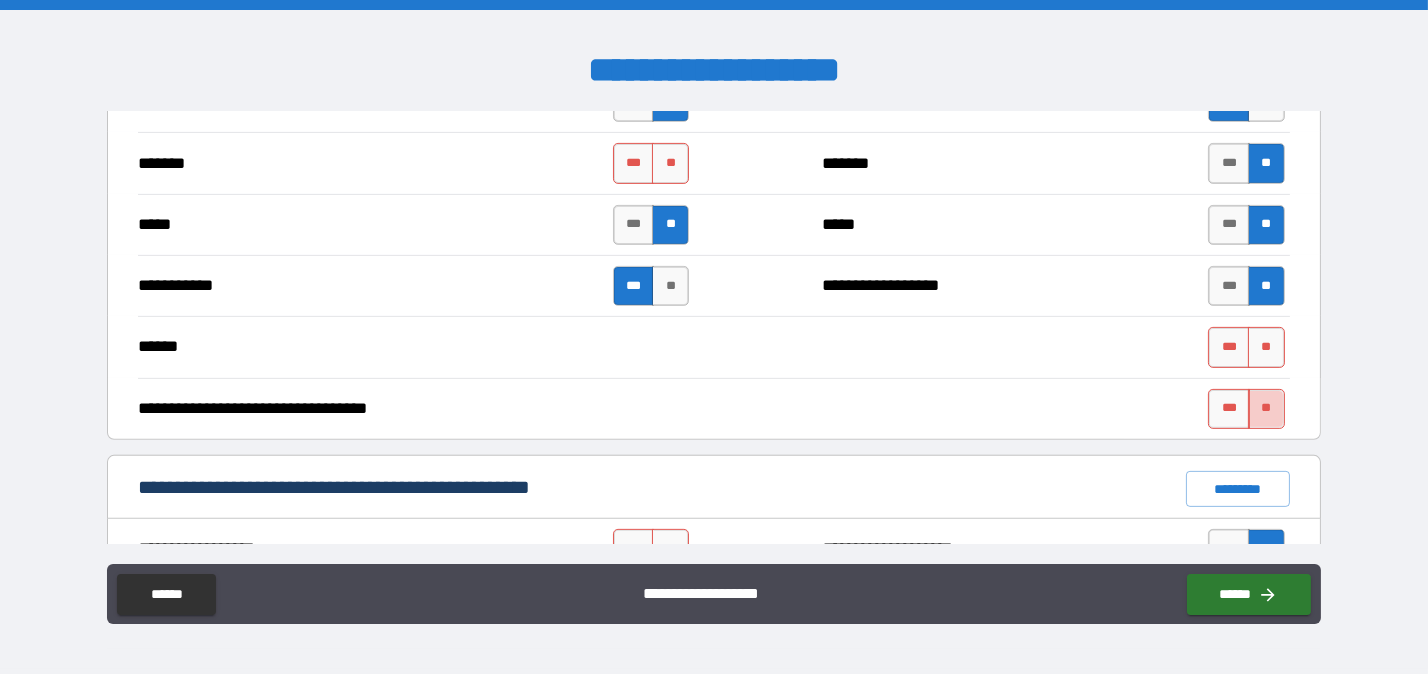 click on "**" at bounding box center [1266, 409] 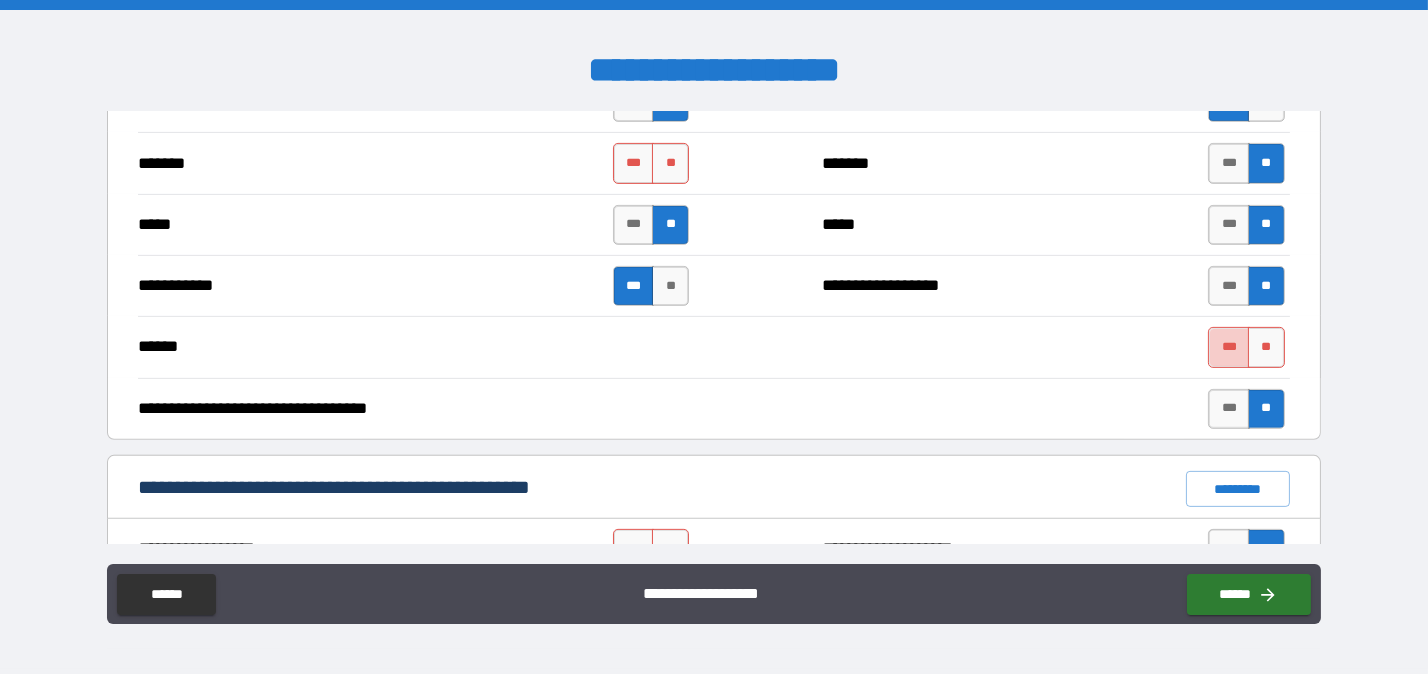 click on "***" at bounding box center [1229, 347] 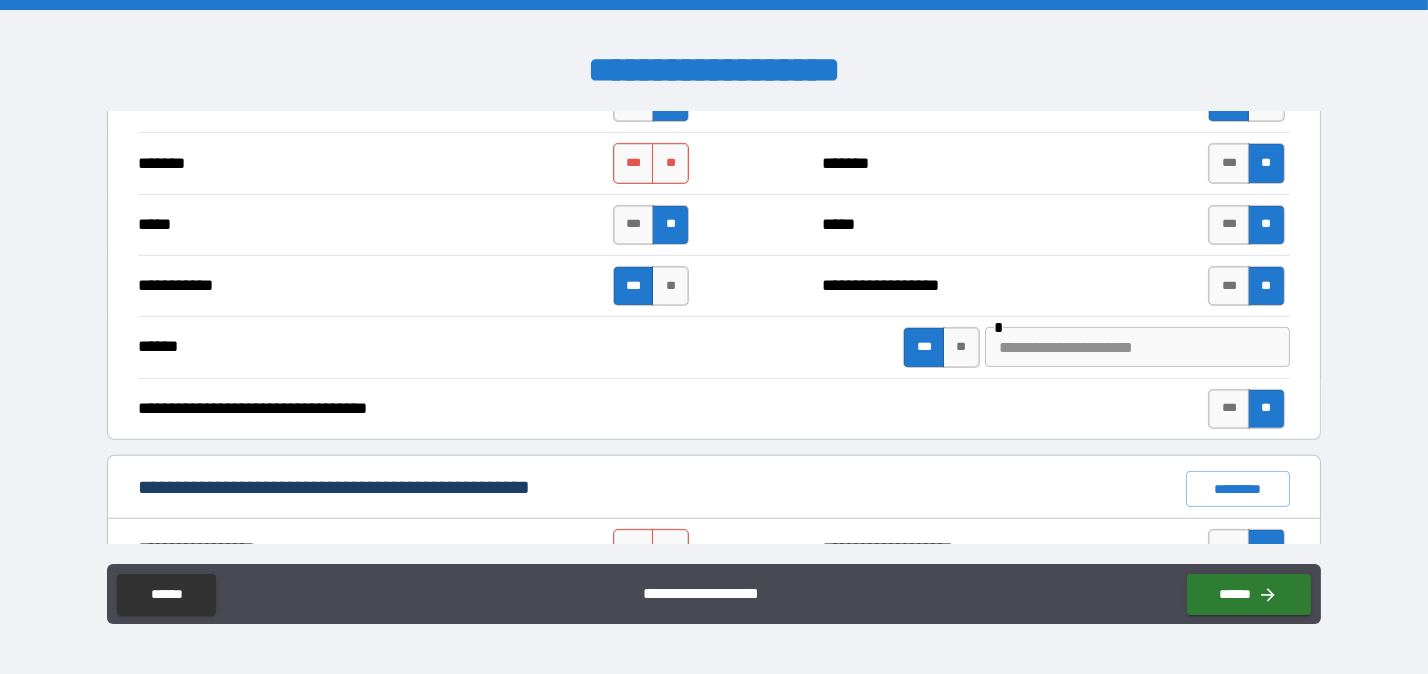 click at bounding box center (1137, 347) 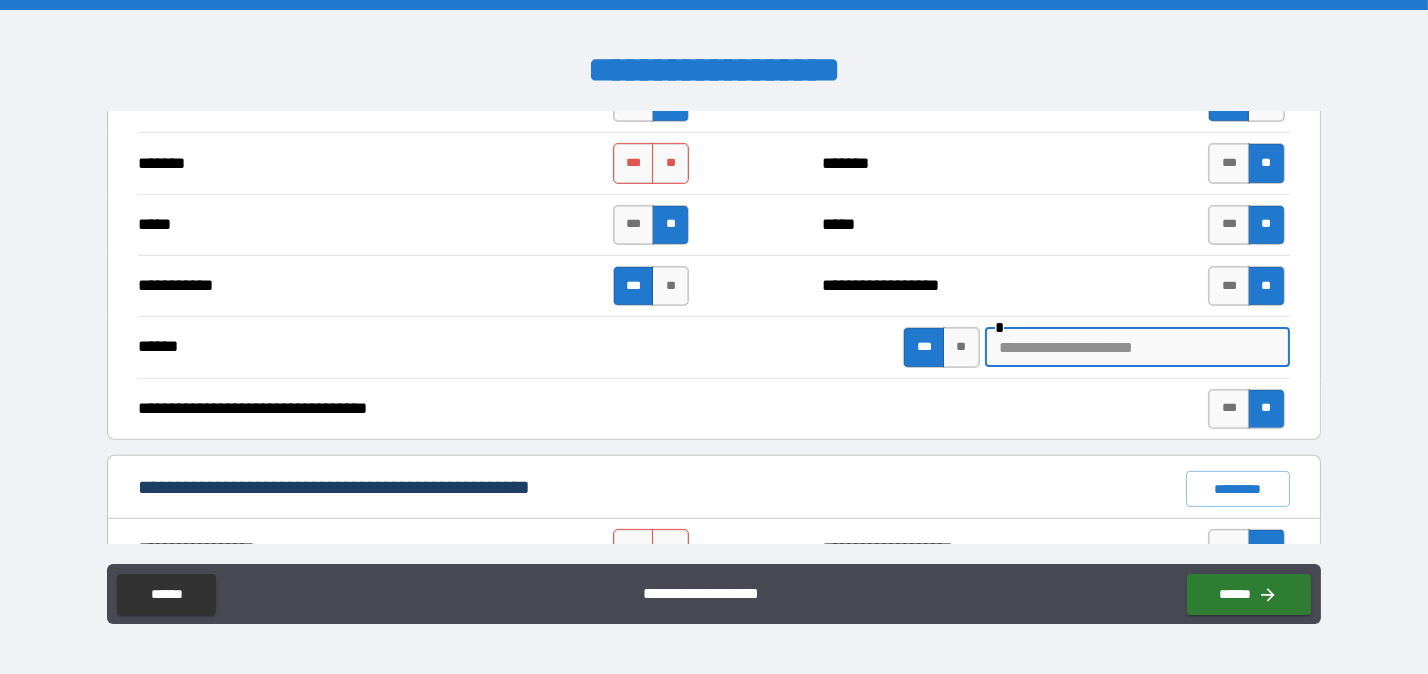 click at bounding box center [1137, 347] 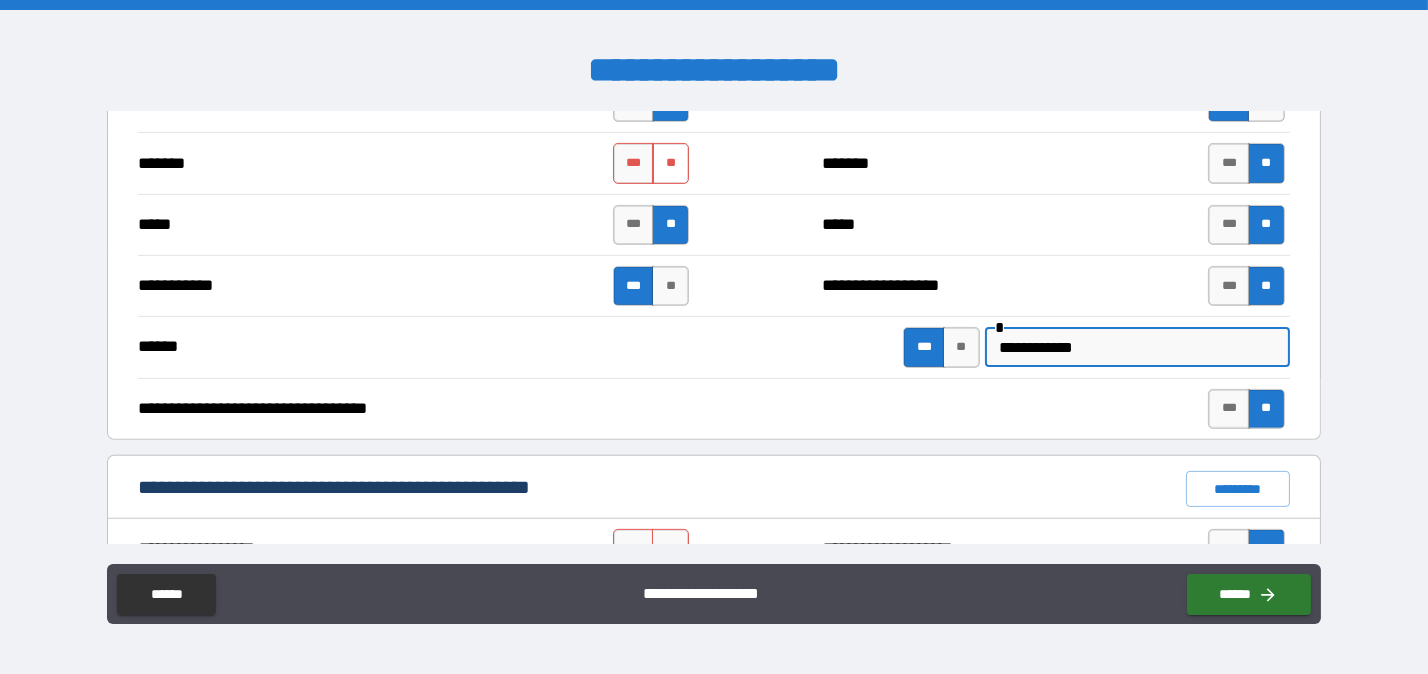 type on "**********" 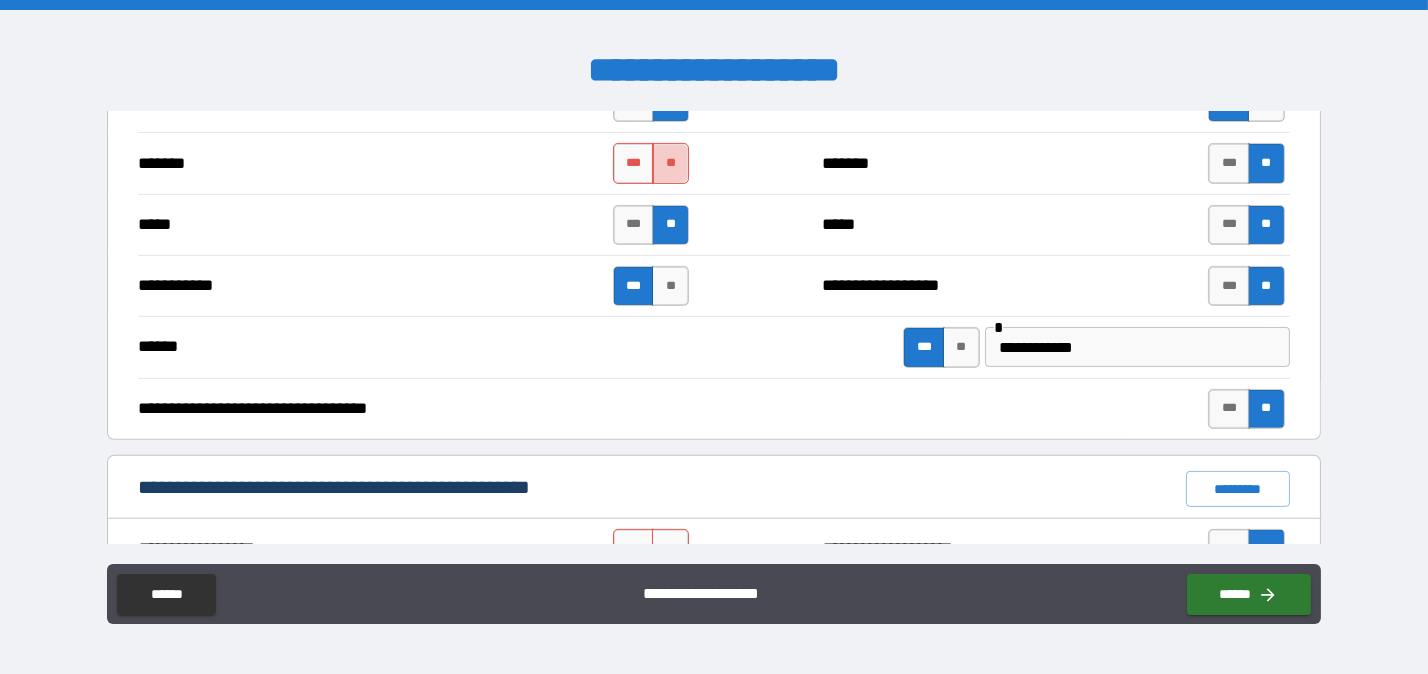 click on "**" at bounding box center [670, 163] 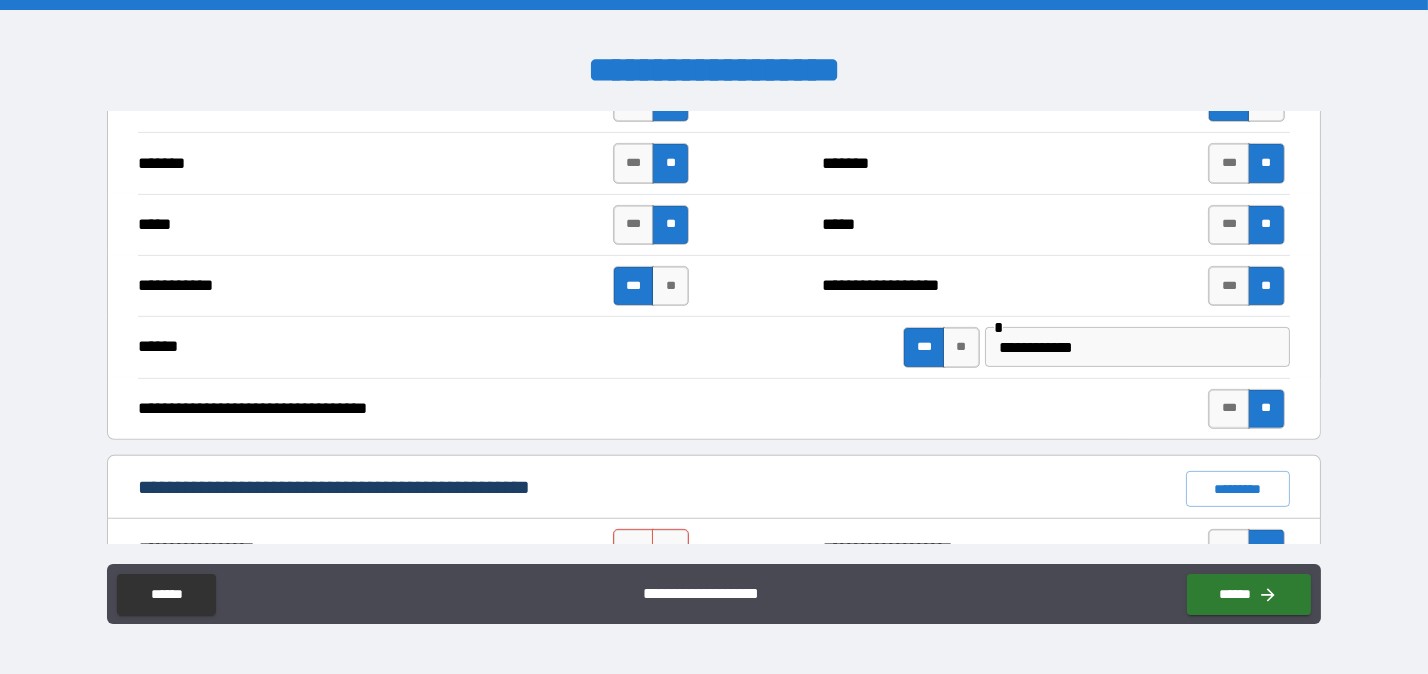 scroll, scrollTop: 1512, scrollLeft: 0, axis: vertical 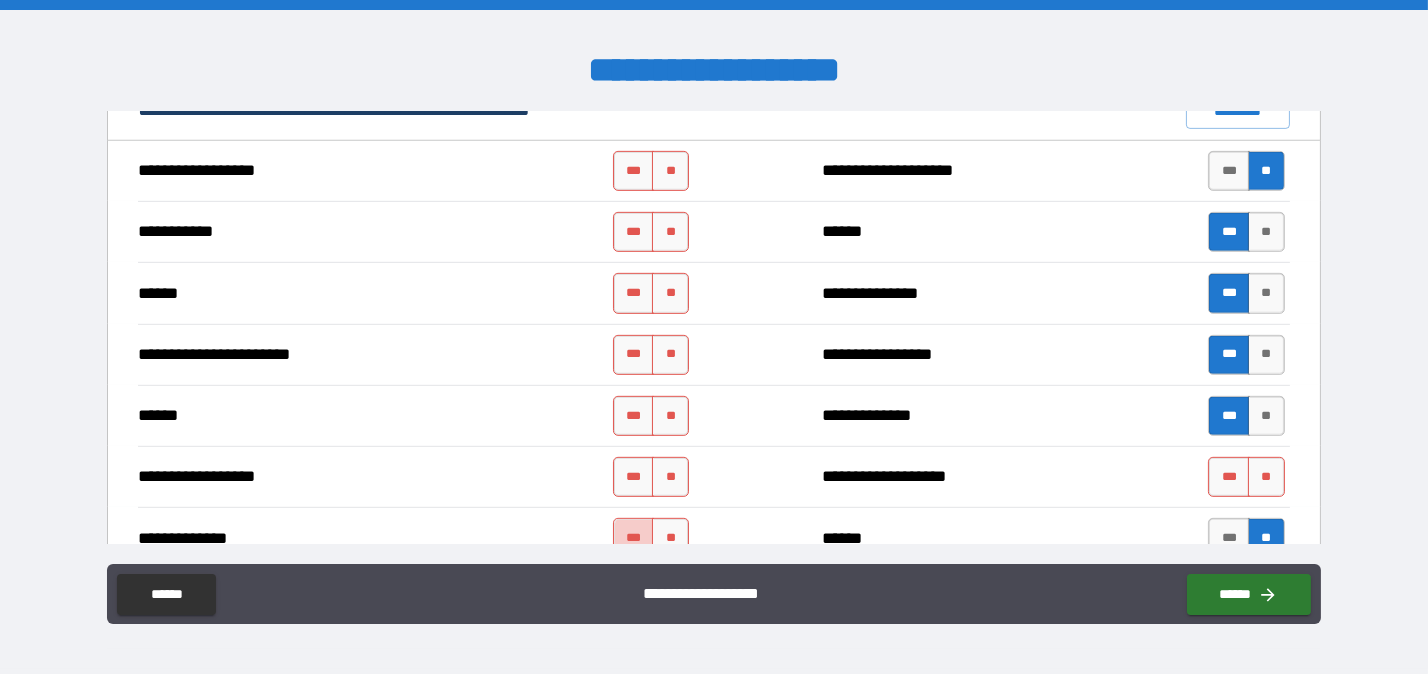 click on "***" at bounding box center [634, 538] 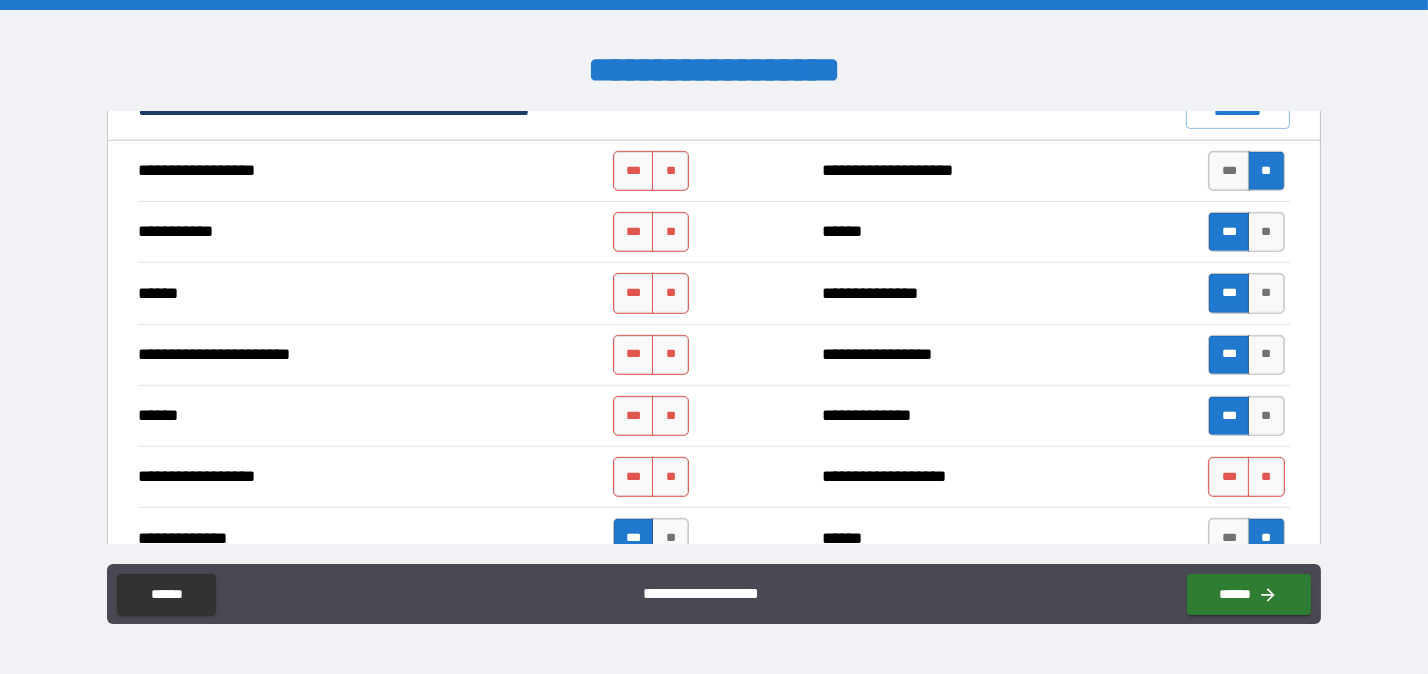 scroll, scrollTop: 1889, scrollLeft: 0, axis: vertical 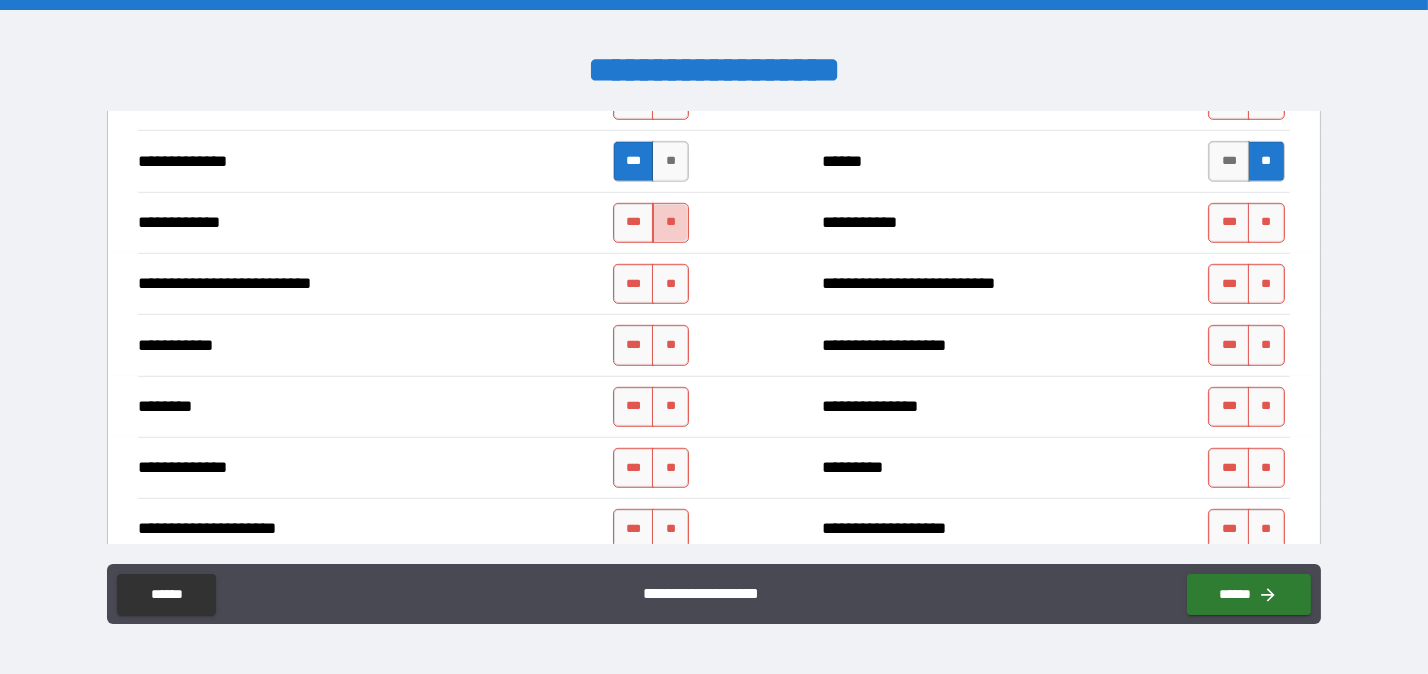click on "**" at bounding box center [670, 223] 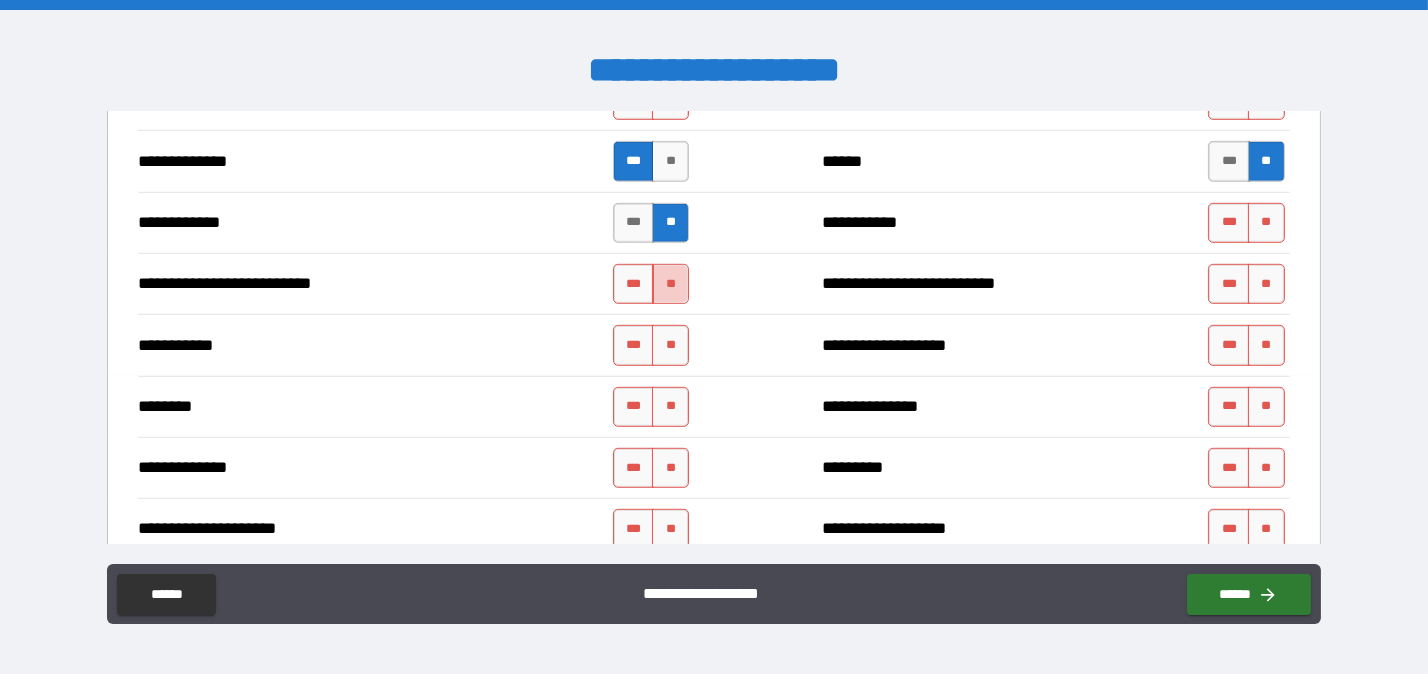 click on "**" at bounding box center (670, 284) 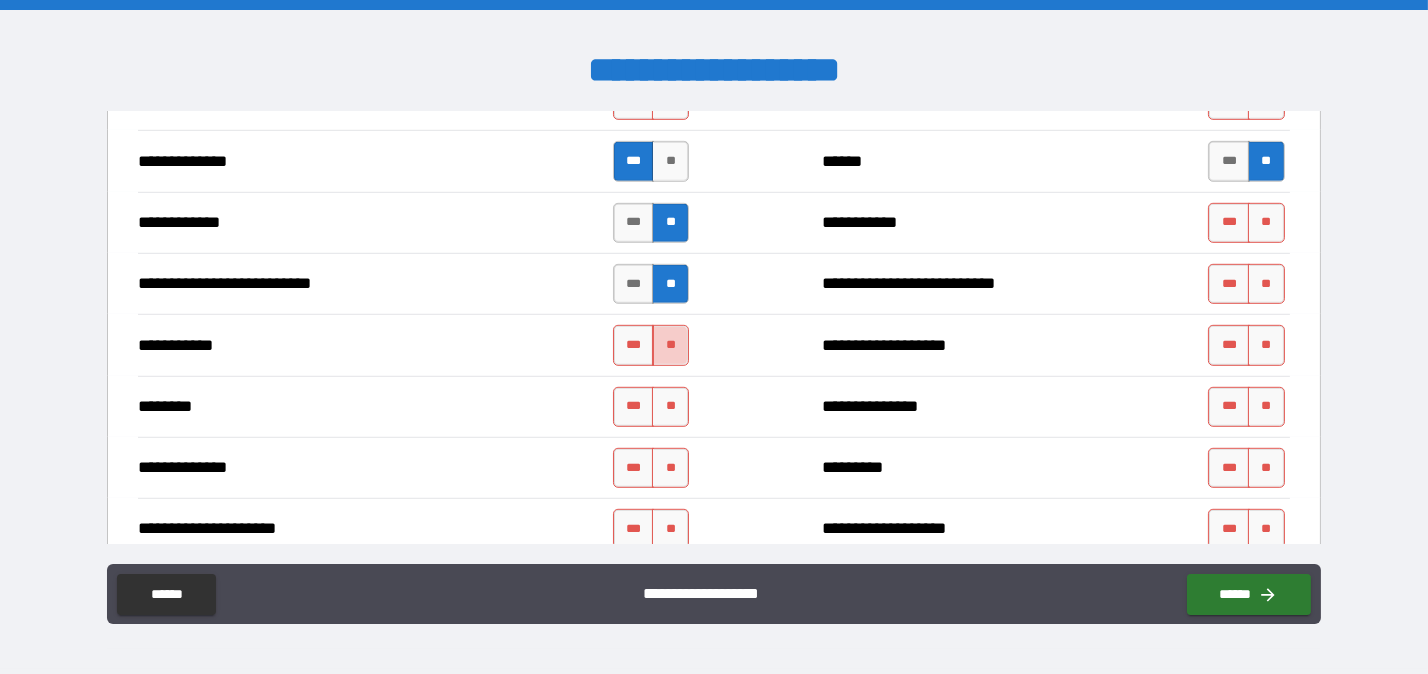 click on "**" at bounding box center (670, 345) 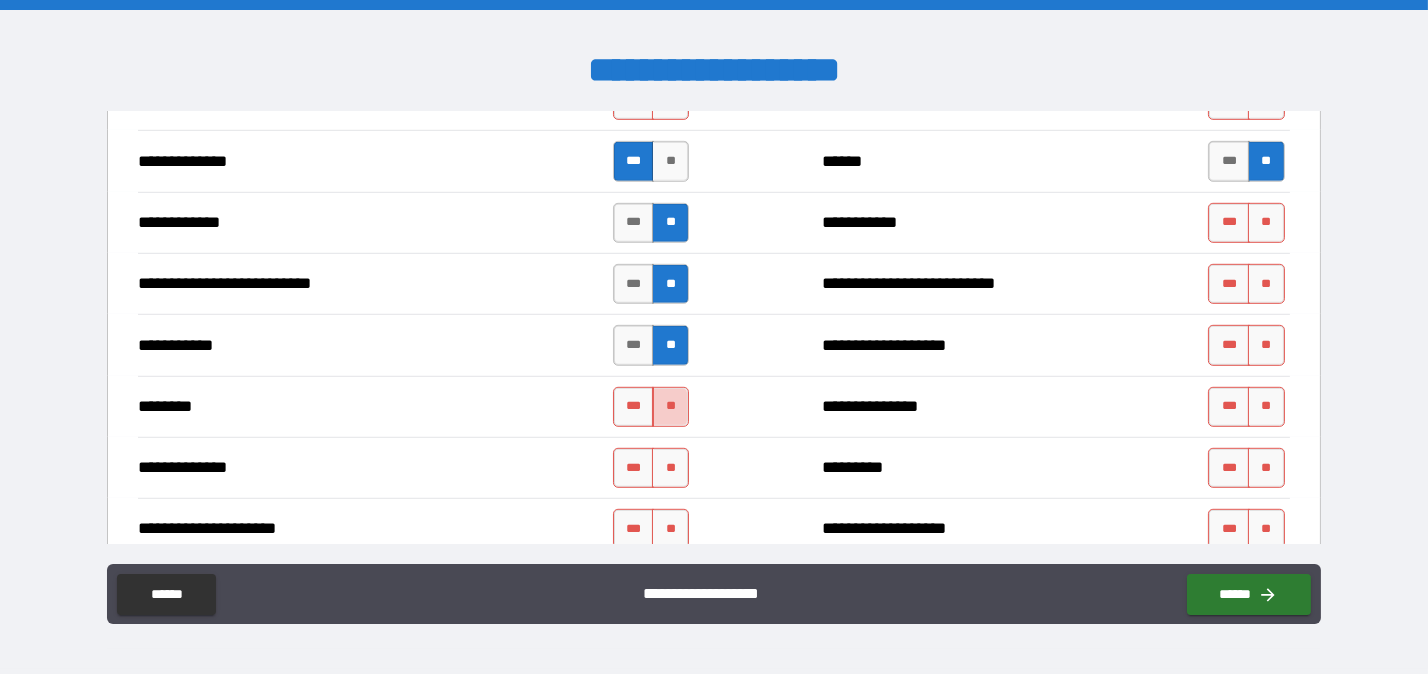 click on "**" at bounding box center [670, 407] 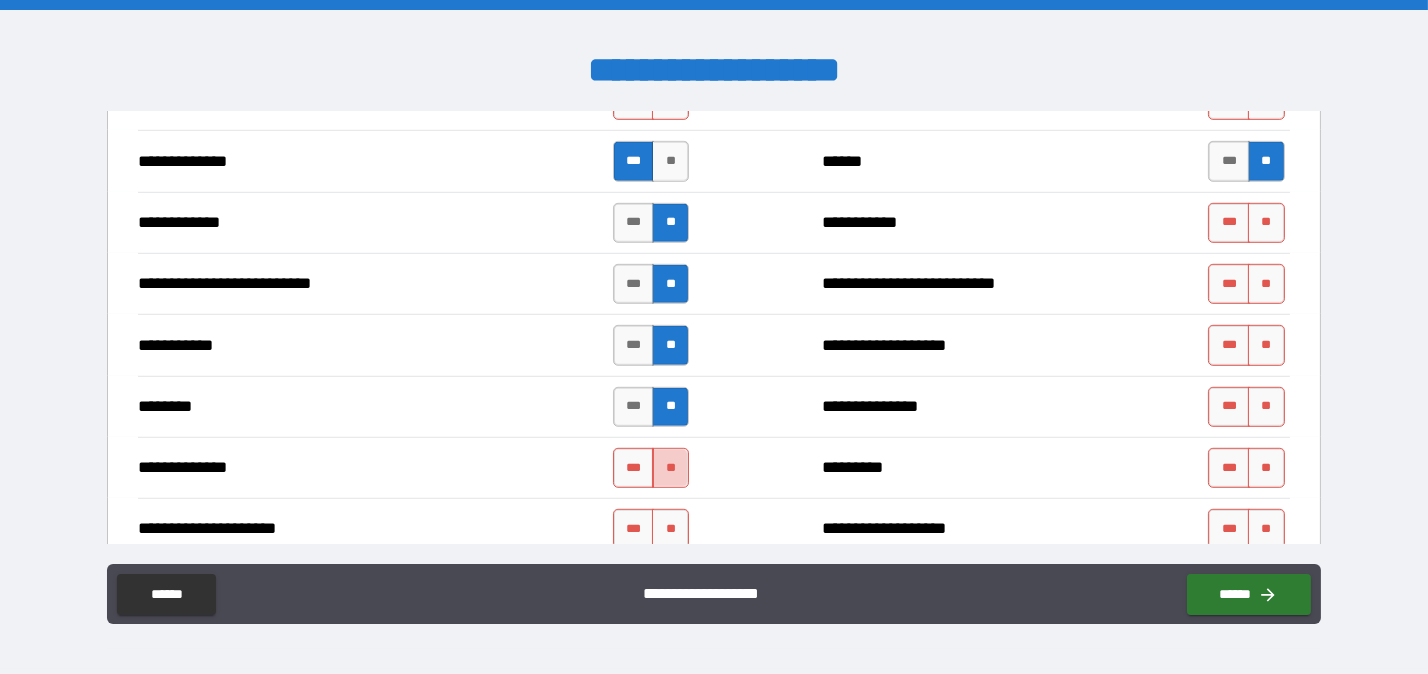 click on "**" at bounding box center [670, 468] 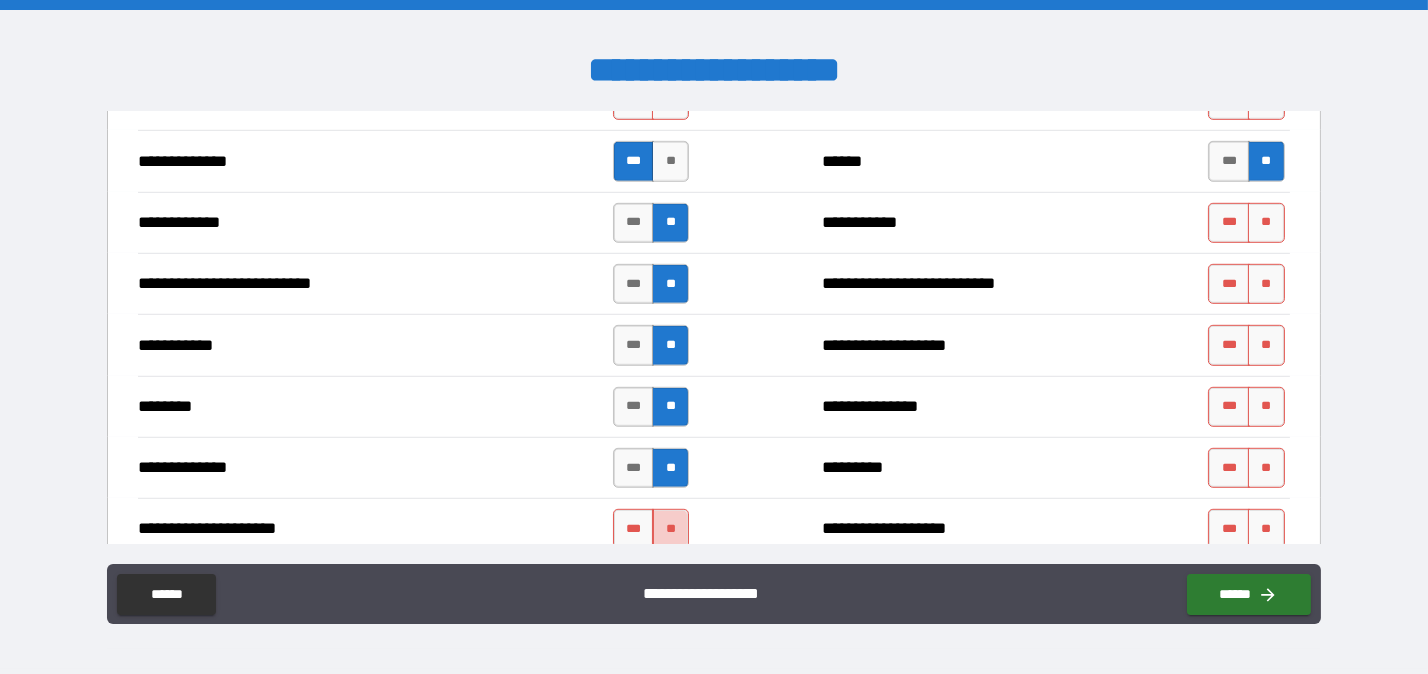 click on "**" at bounding box center (670, 529) 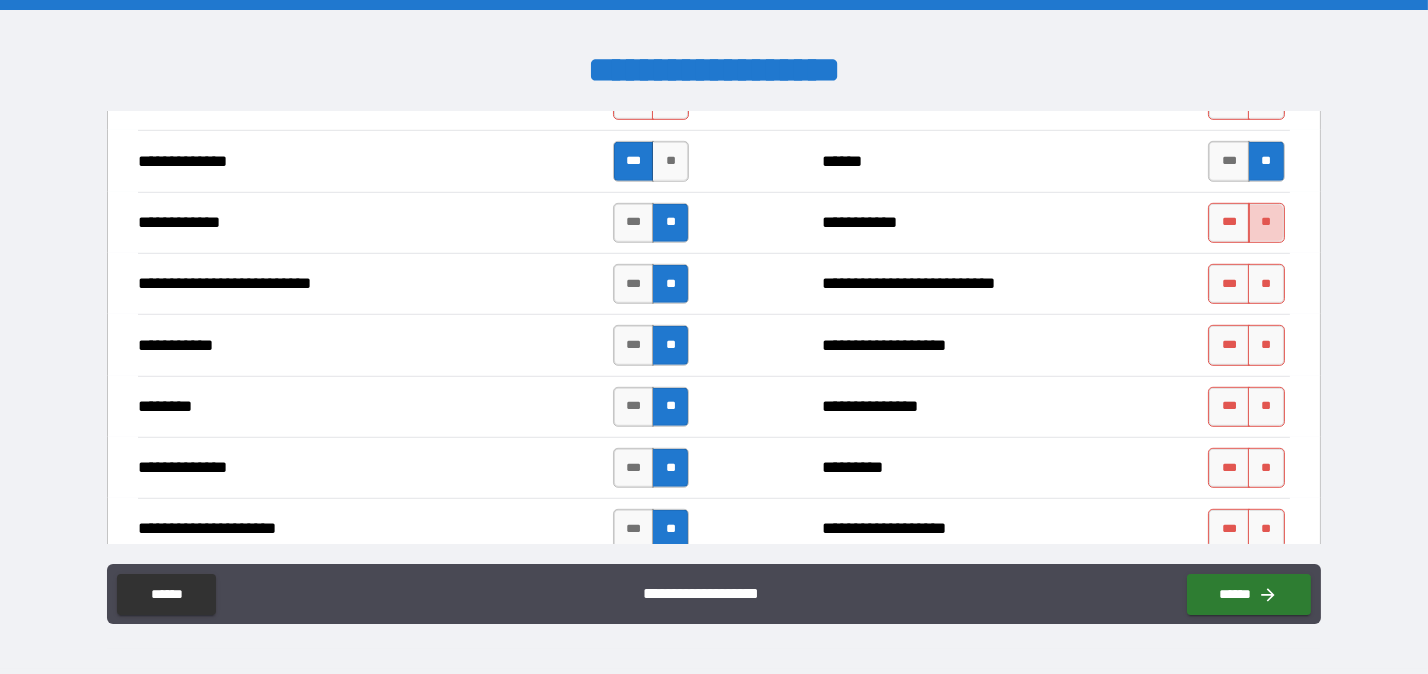 click on "**" at bounding box center [1266, 223] 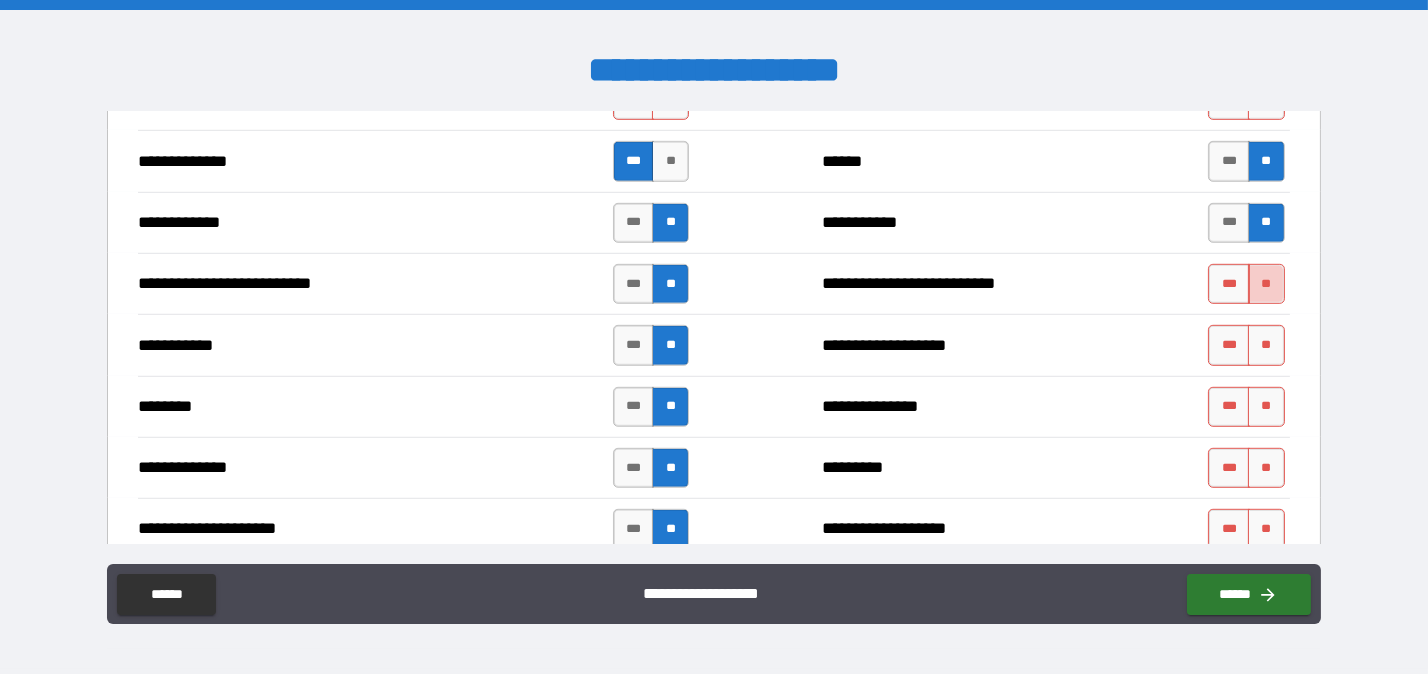 click on "**" at bounding box center (1266, 284) 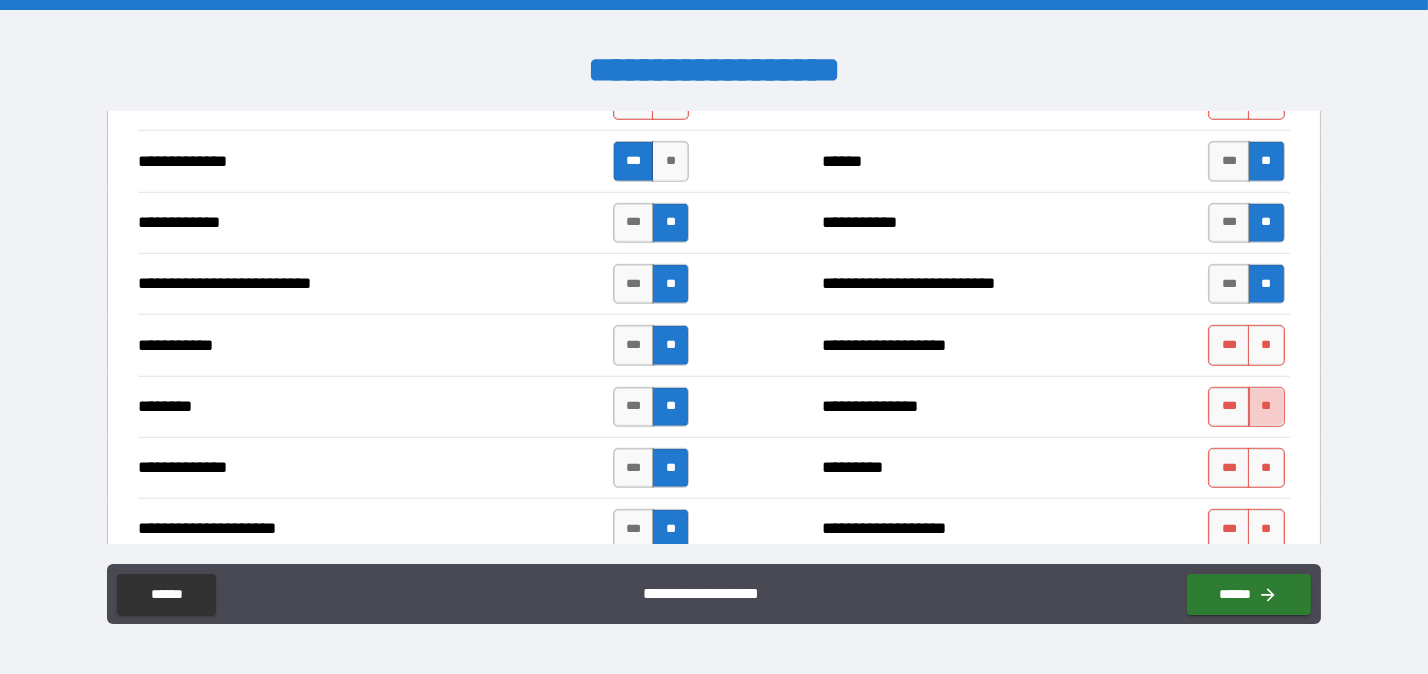 click on "**" at bounding box center [1266, 407] 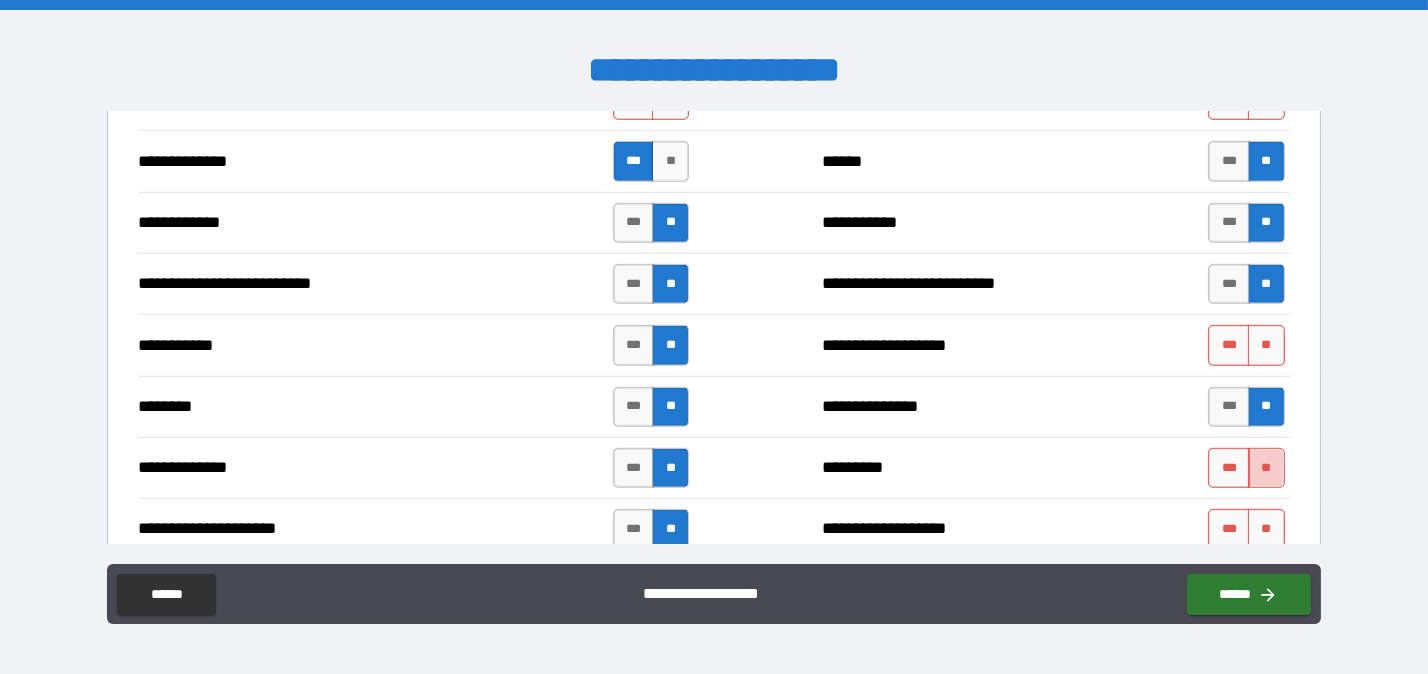 click on "**" at bounding box center (1266, 468) 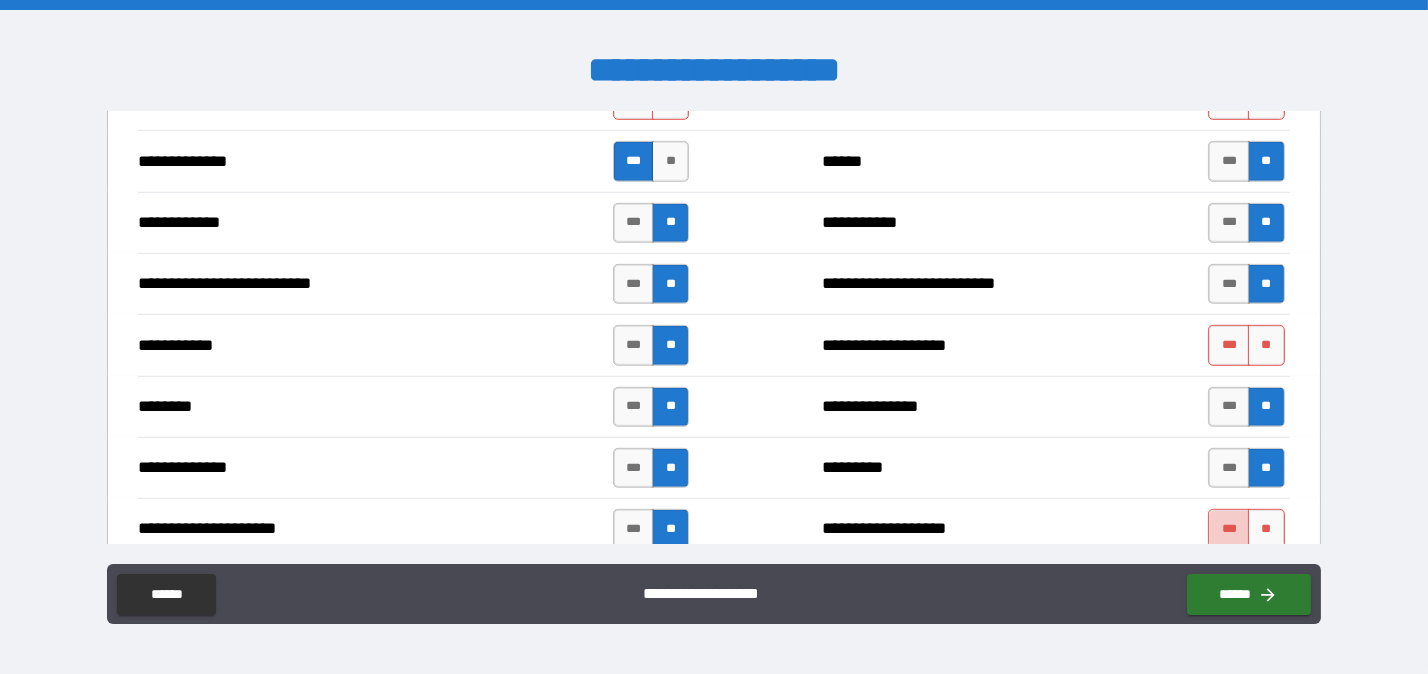 click on "***" at bounding box center [1229, 529] 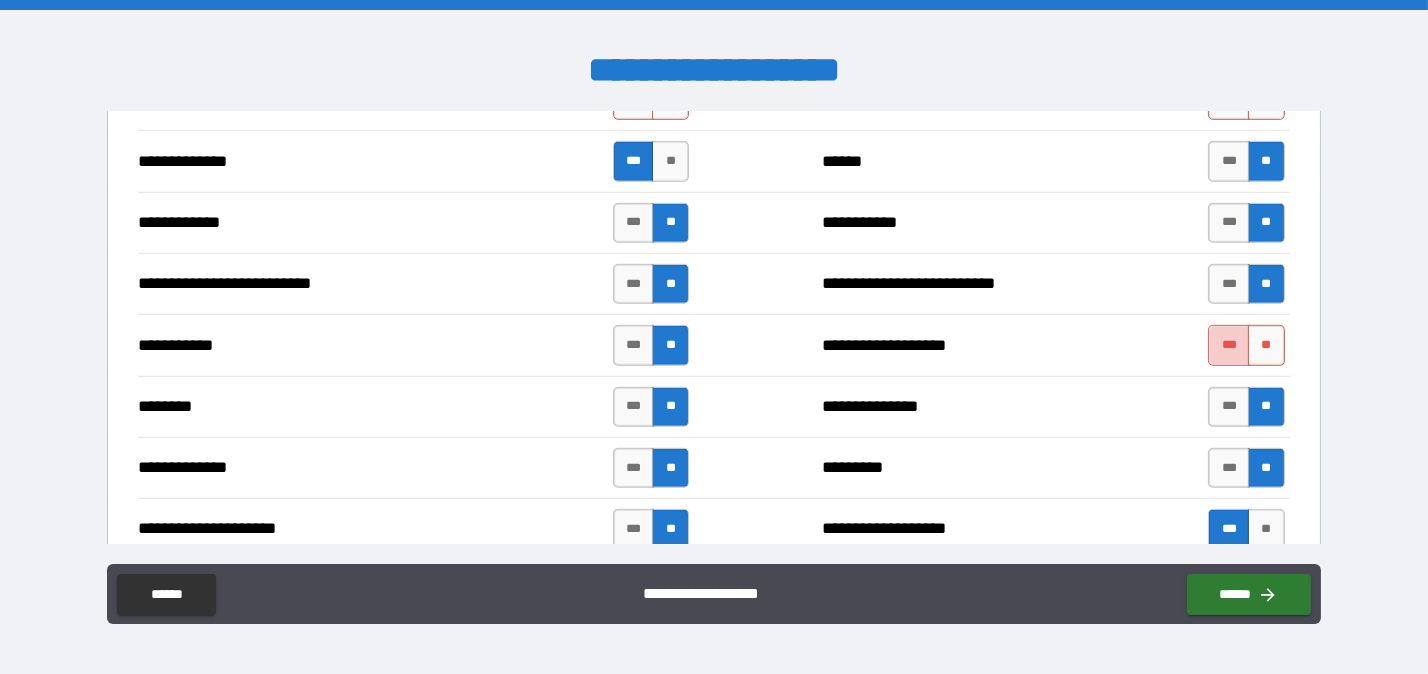 click on "***" at bounding box center [1229, 345] 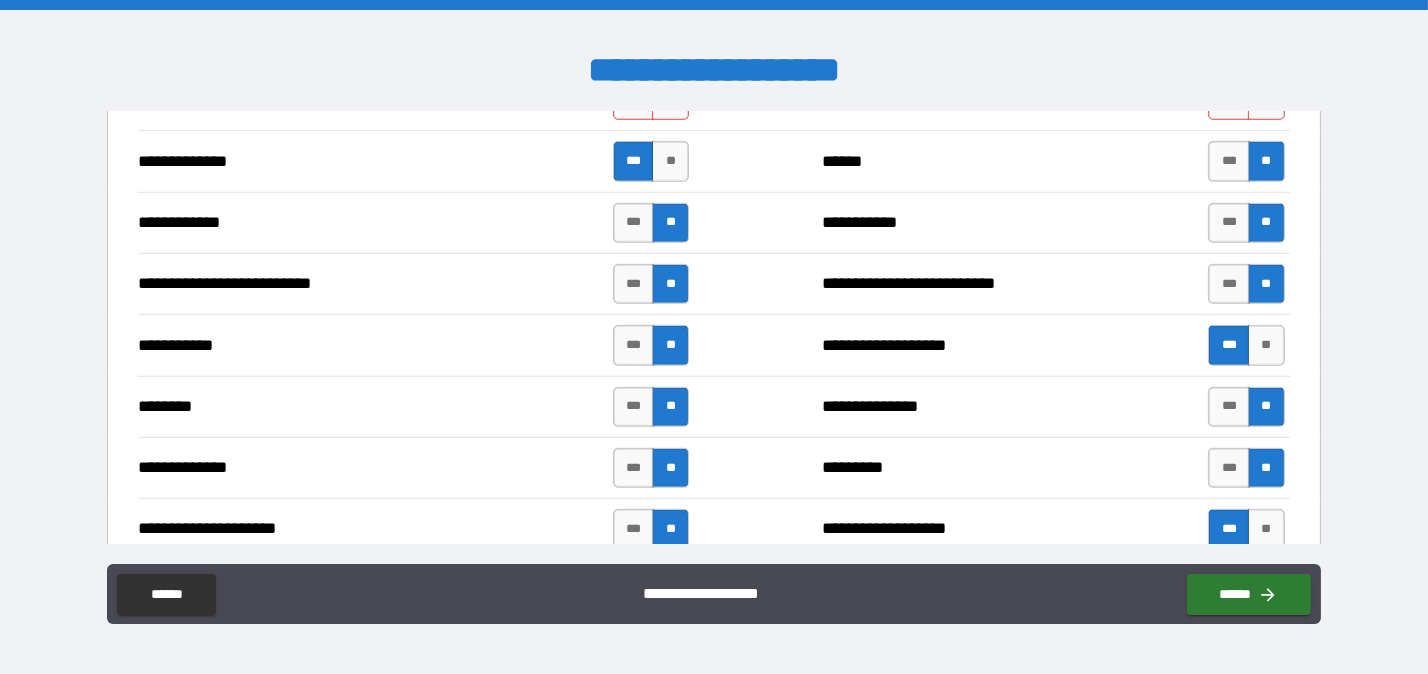 scroll, scrollTop: 2267, scrollLeft: 0, axis: vertical 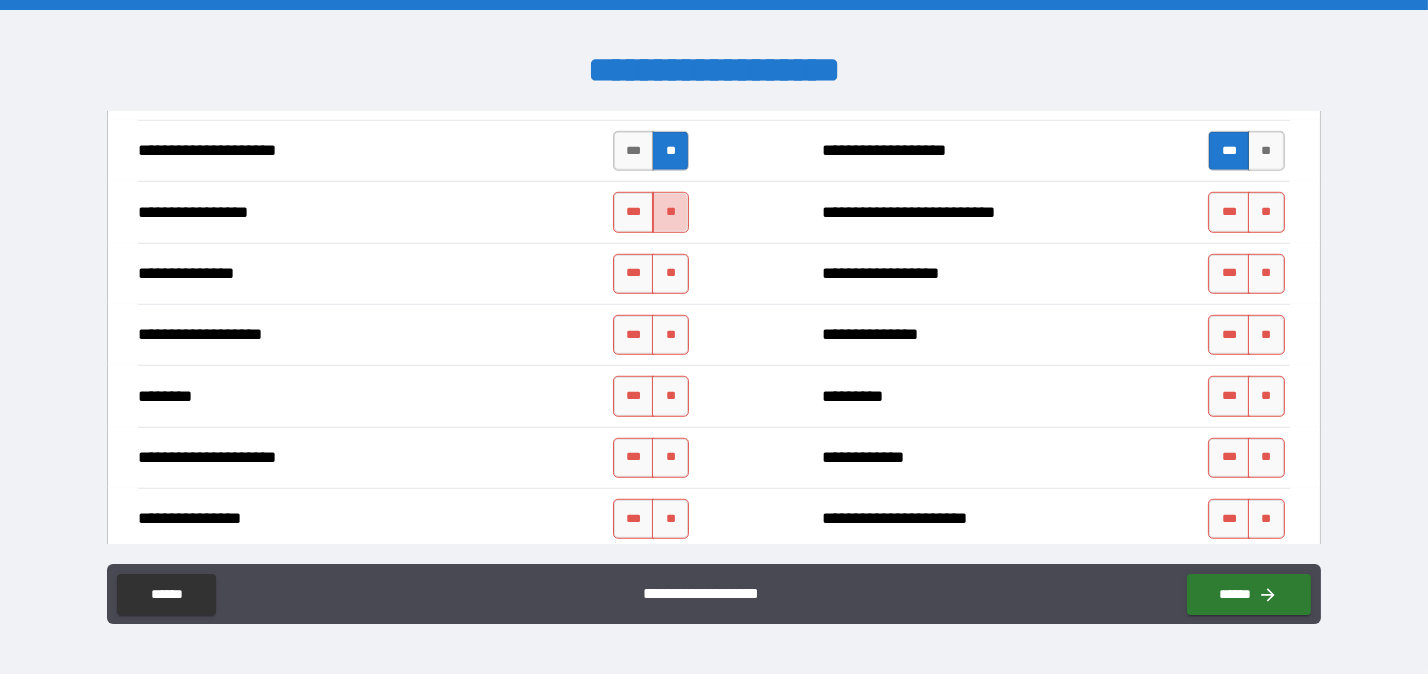 click on "**" at bounding box center [670, 212] 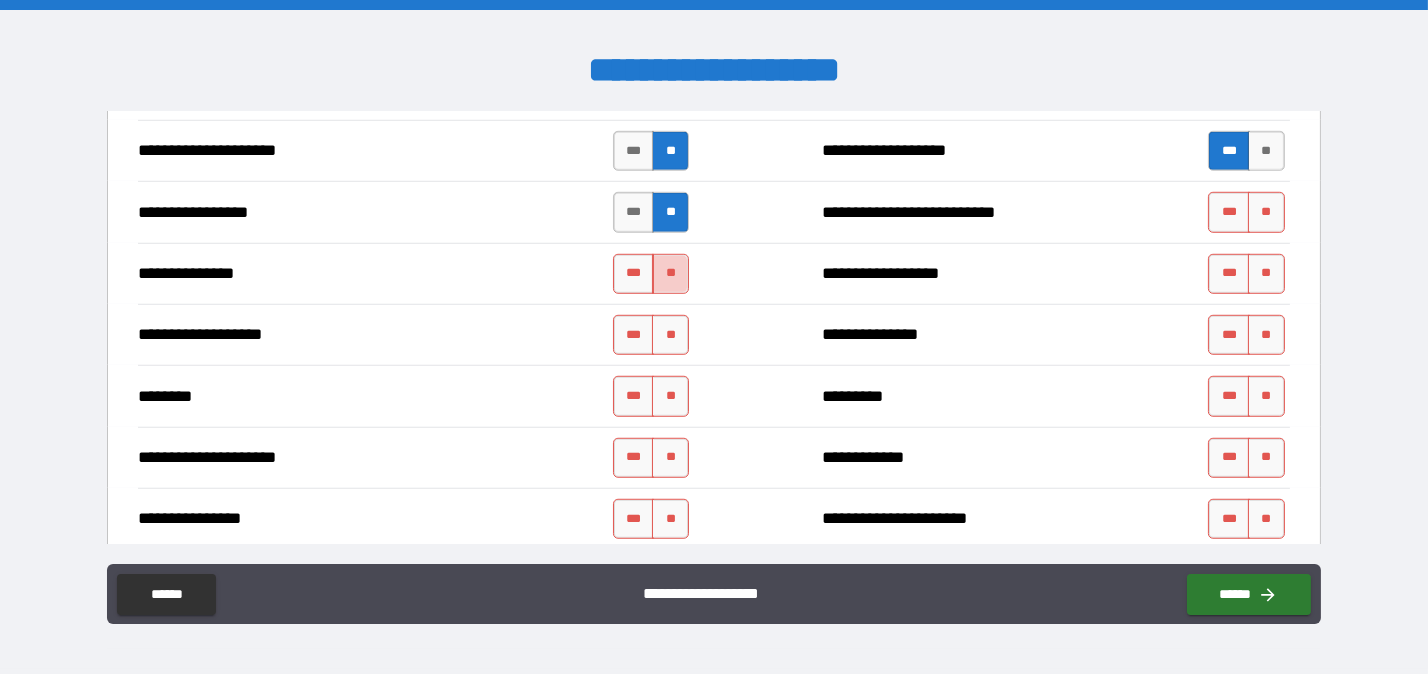 click on "**" at bounding box center (670, 274) 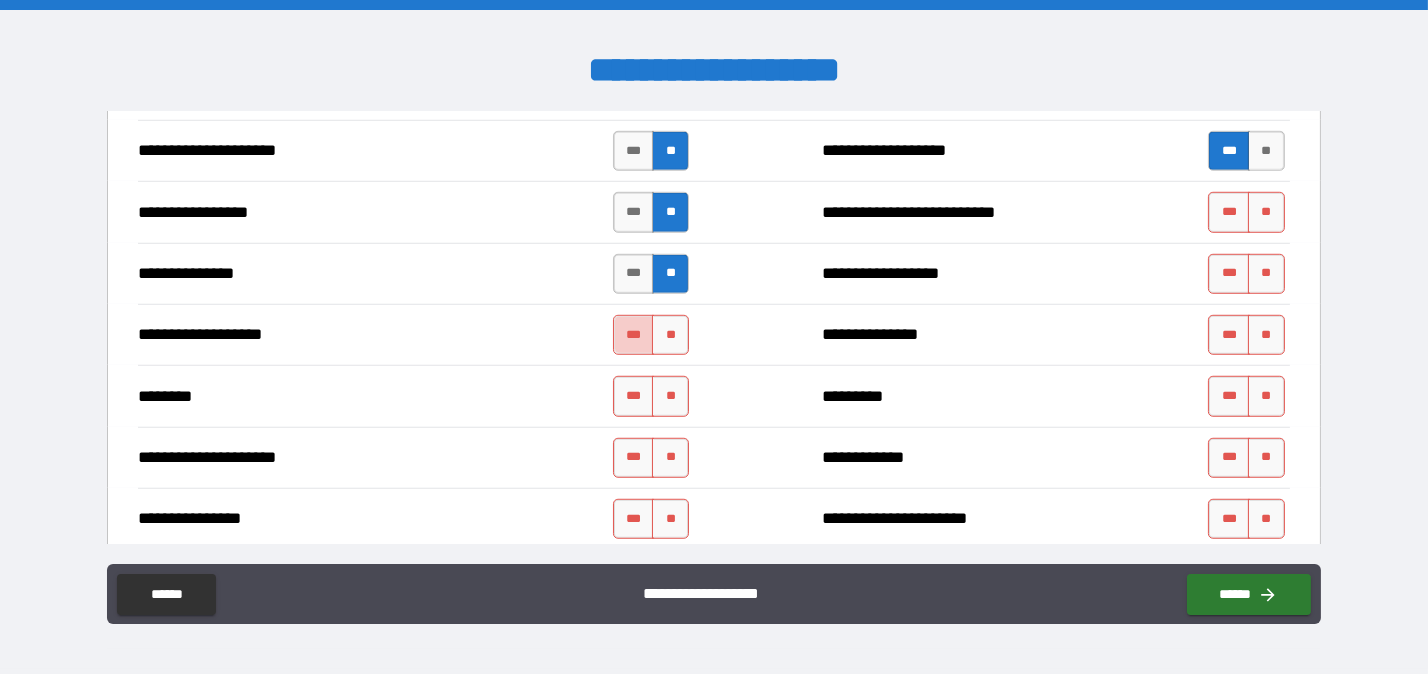 click on "***" at bounding box center (634, 335) 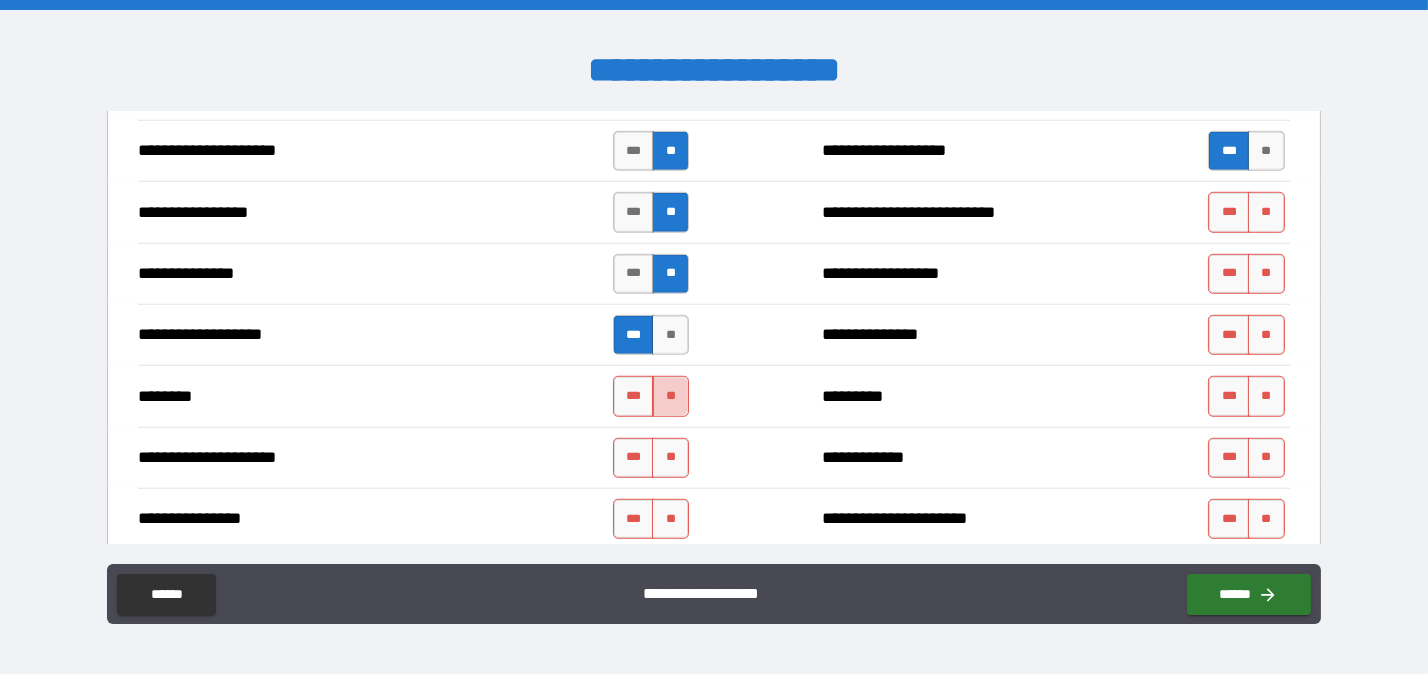 click on "**" at bounding box center (670, 396) 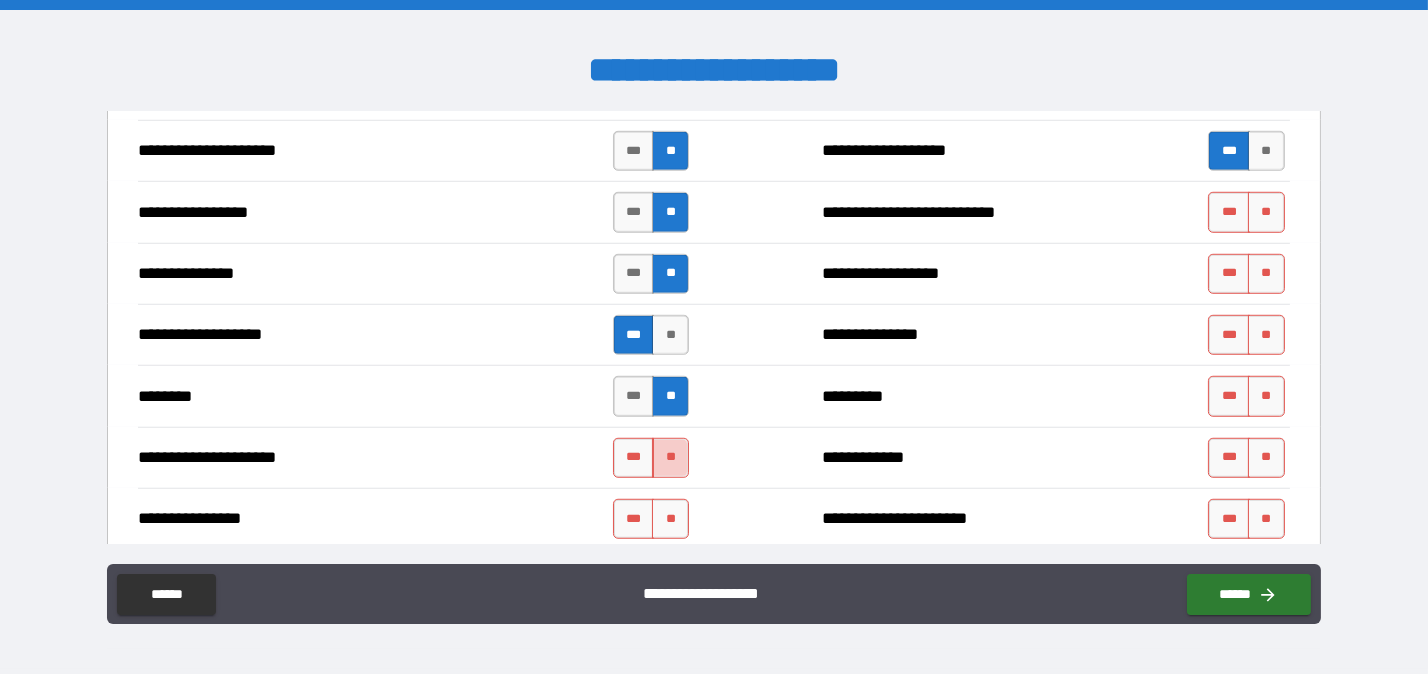 click on "**" at bounding box center (670, 458) 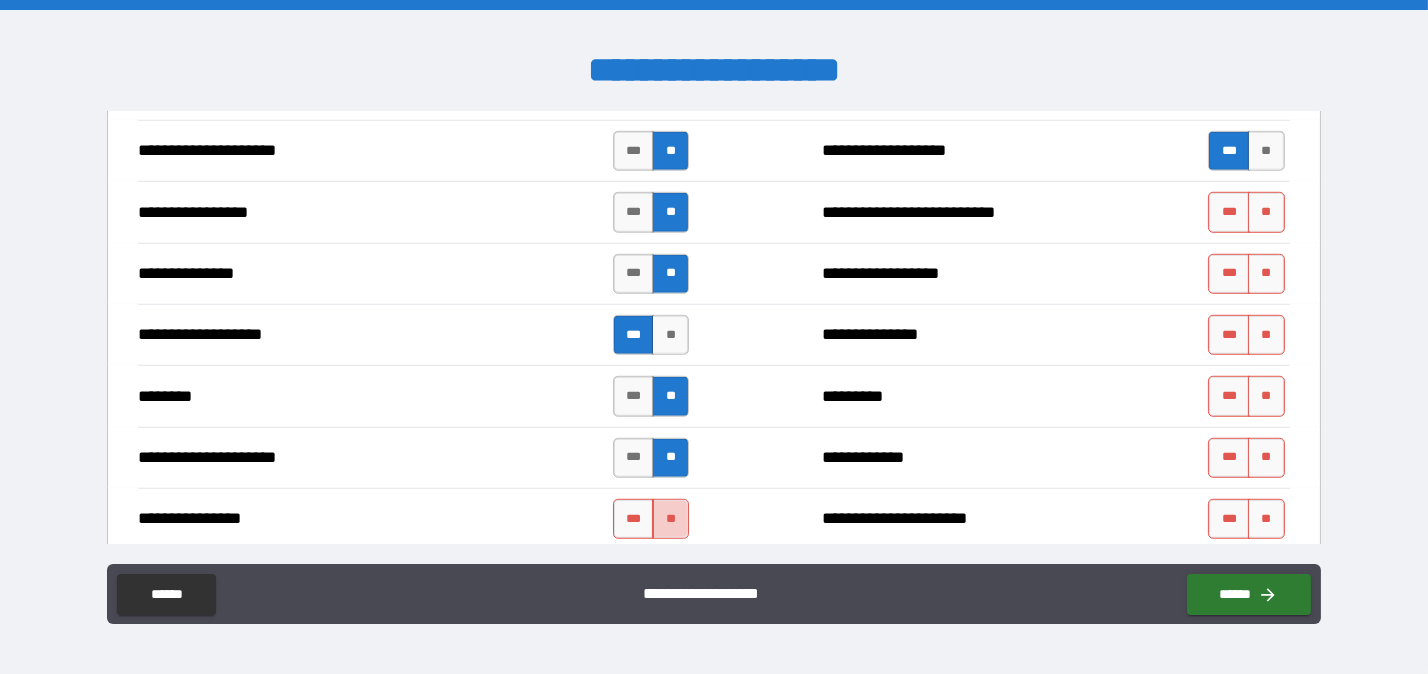 click on "**" at bounding box center (670, 519) 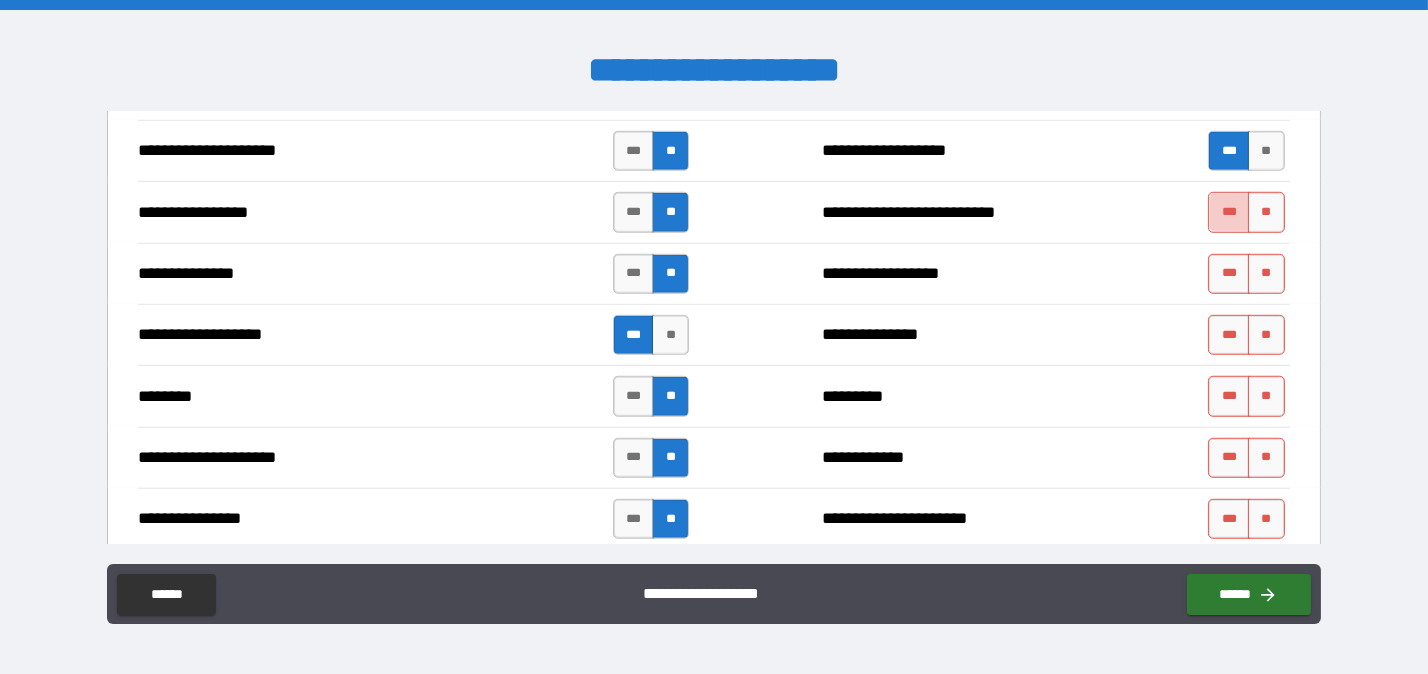 click on "***" at bounding box center (1229, 212) 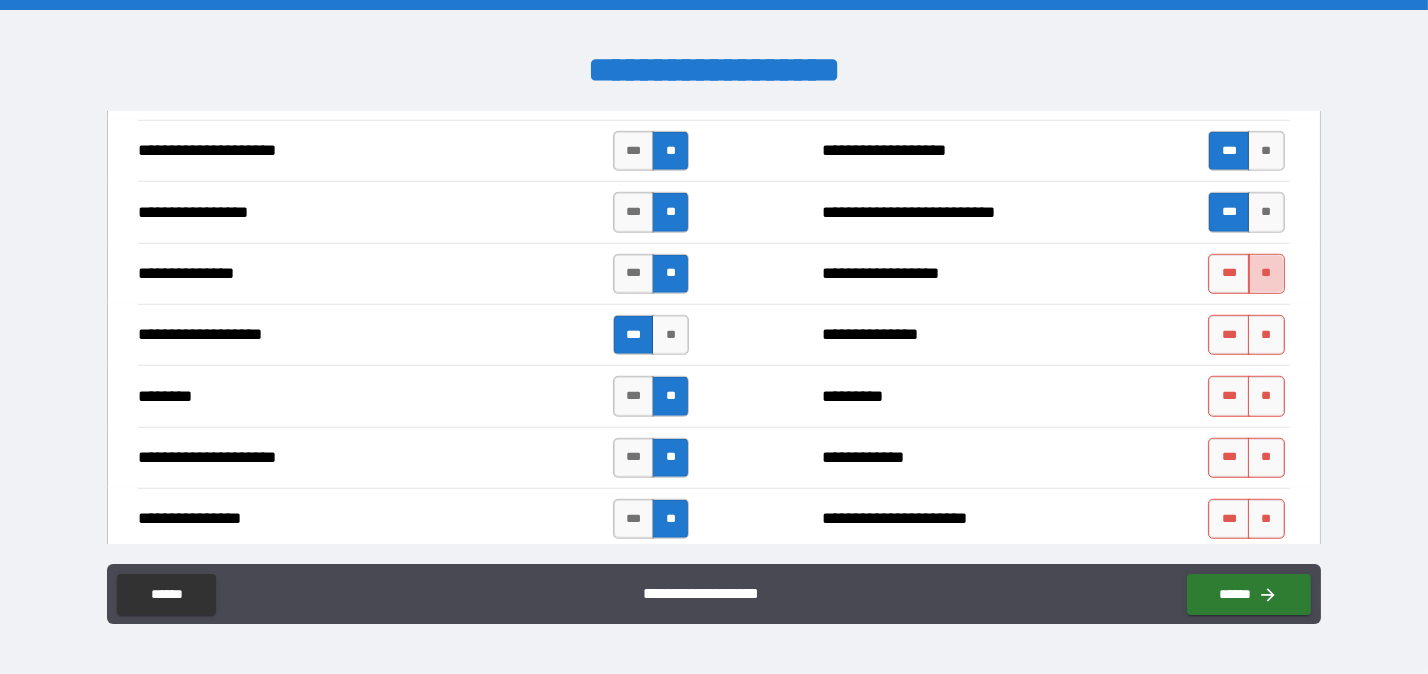 click on "**" at bounding box center (1266, 274) 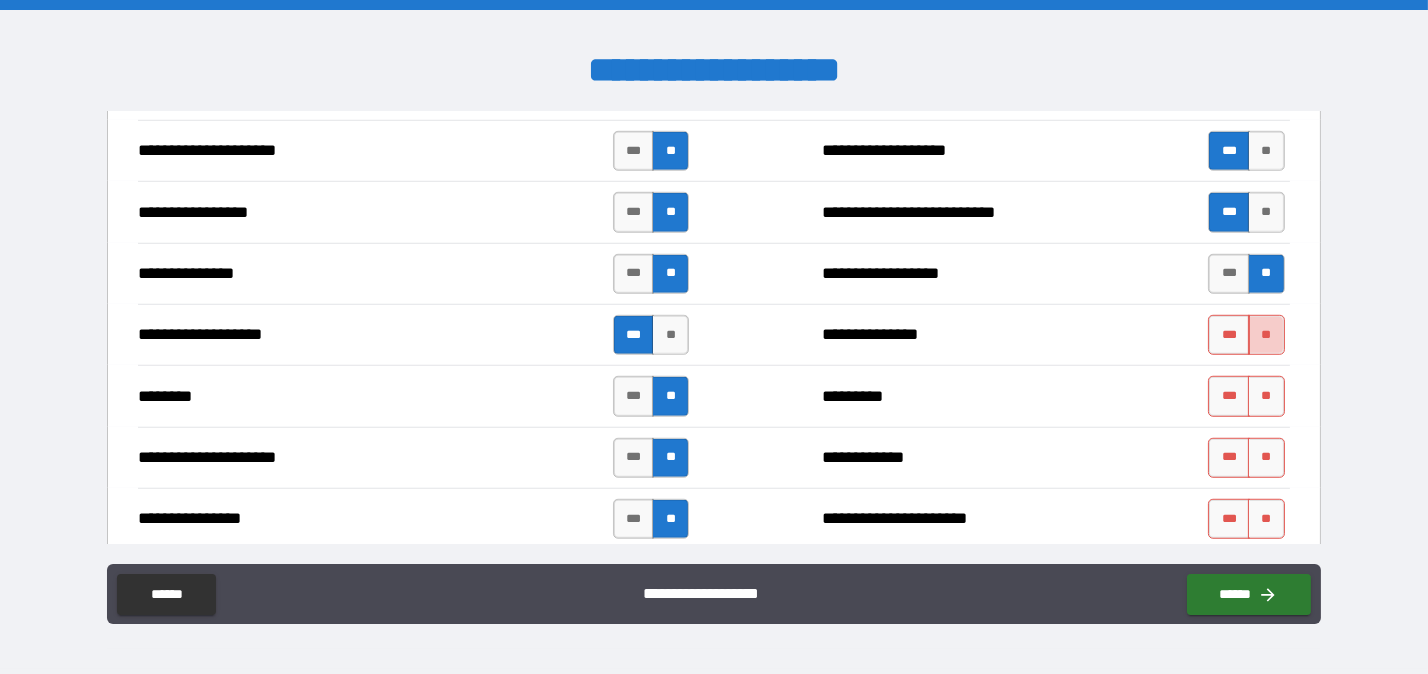click on "**" at bounding box center [1266, 335] 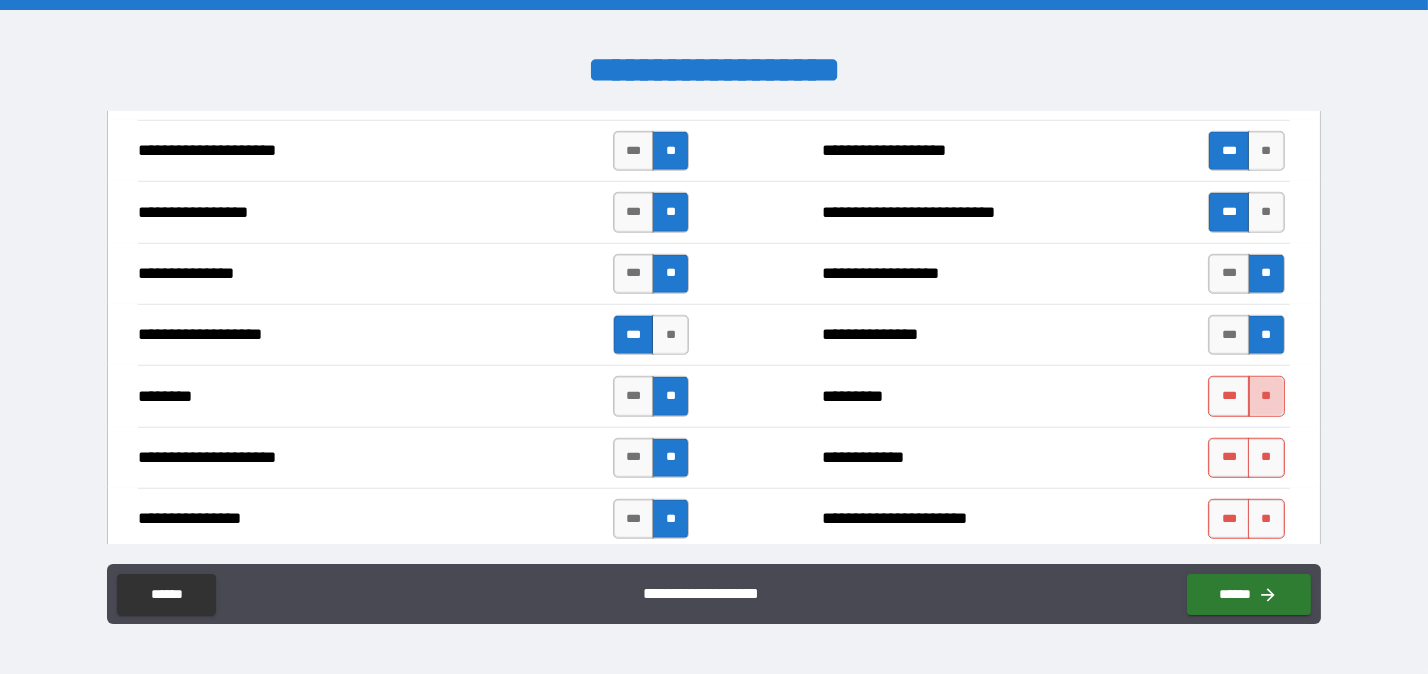 click on "**" at bounding box center (1266, 396) 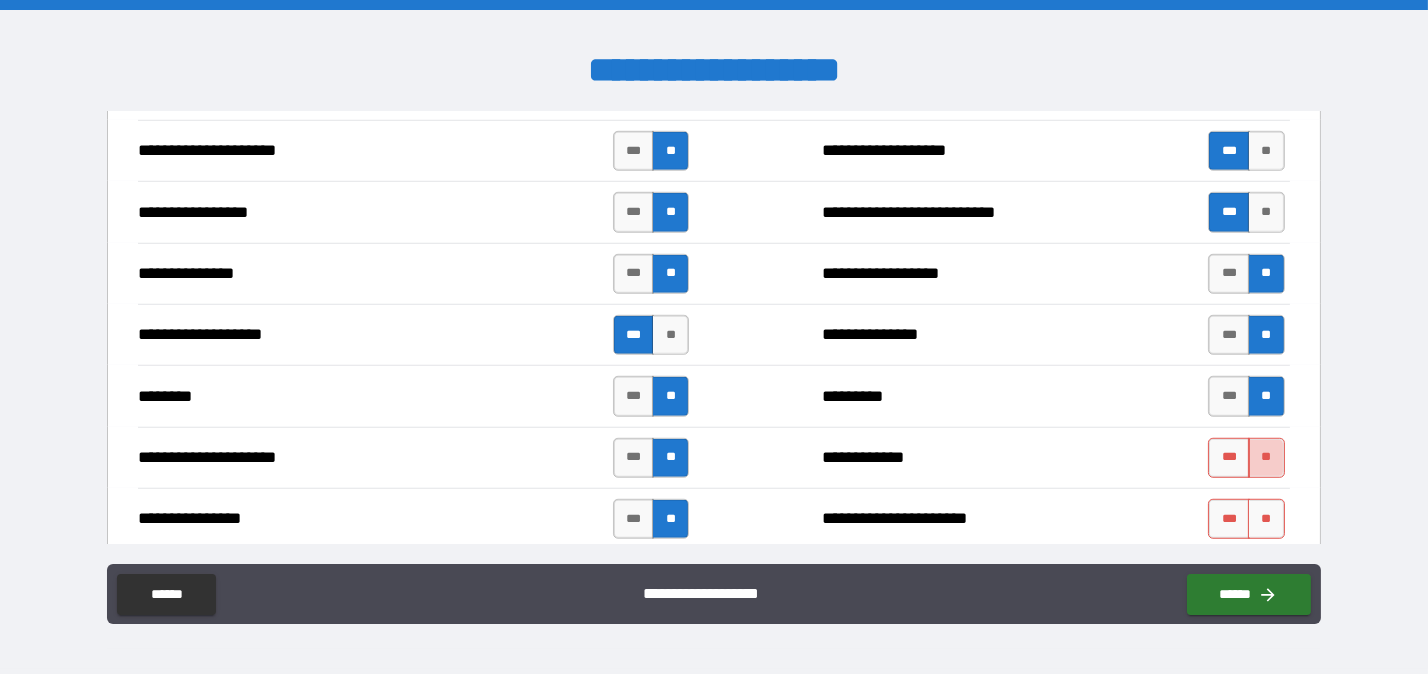 click on "**" at bounding box center (1266, 458) 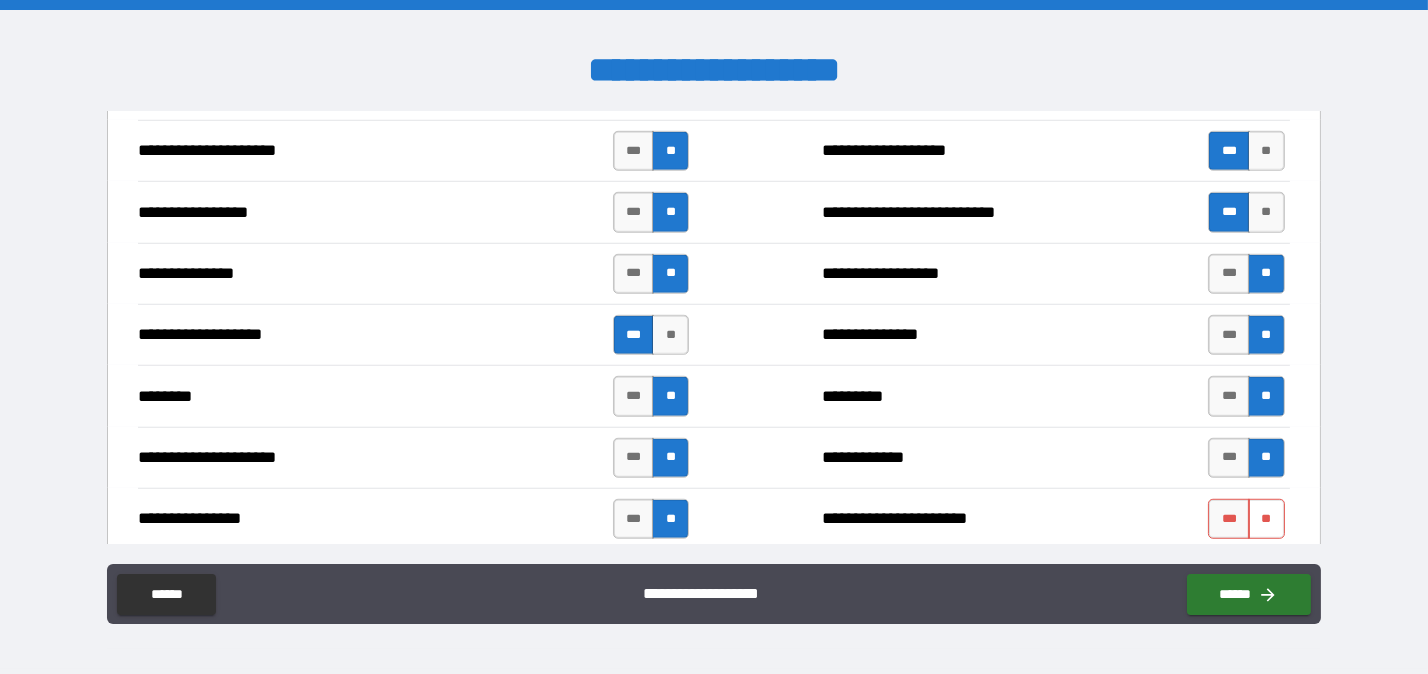 click on "**" at bounding box center (1266, 519) 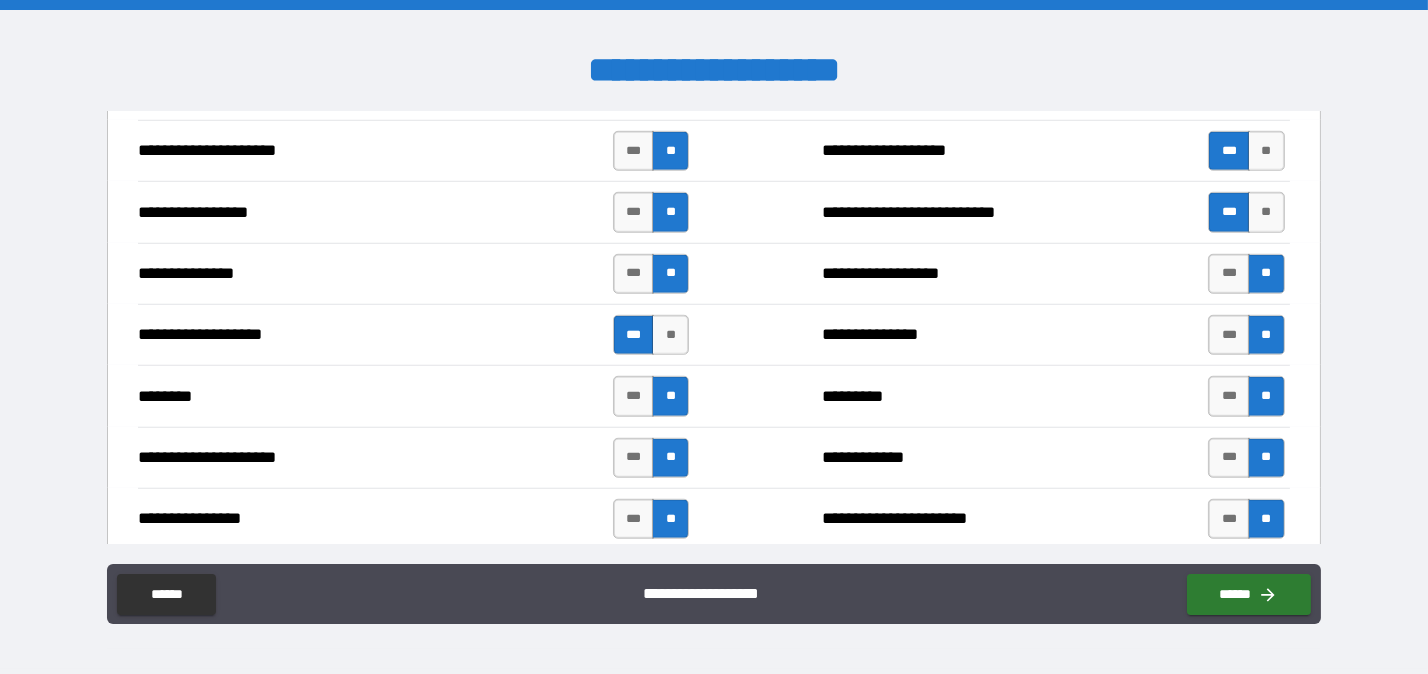 scroll, scrollTop: 2646, scrollLeft: 0, axis: vertical 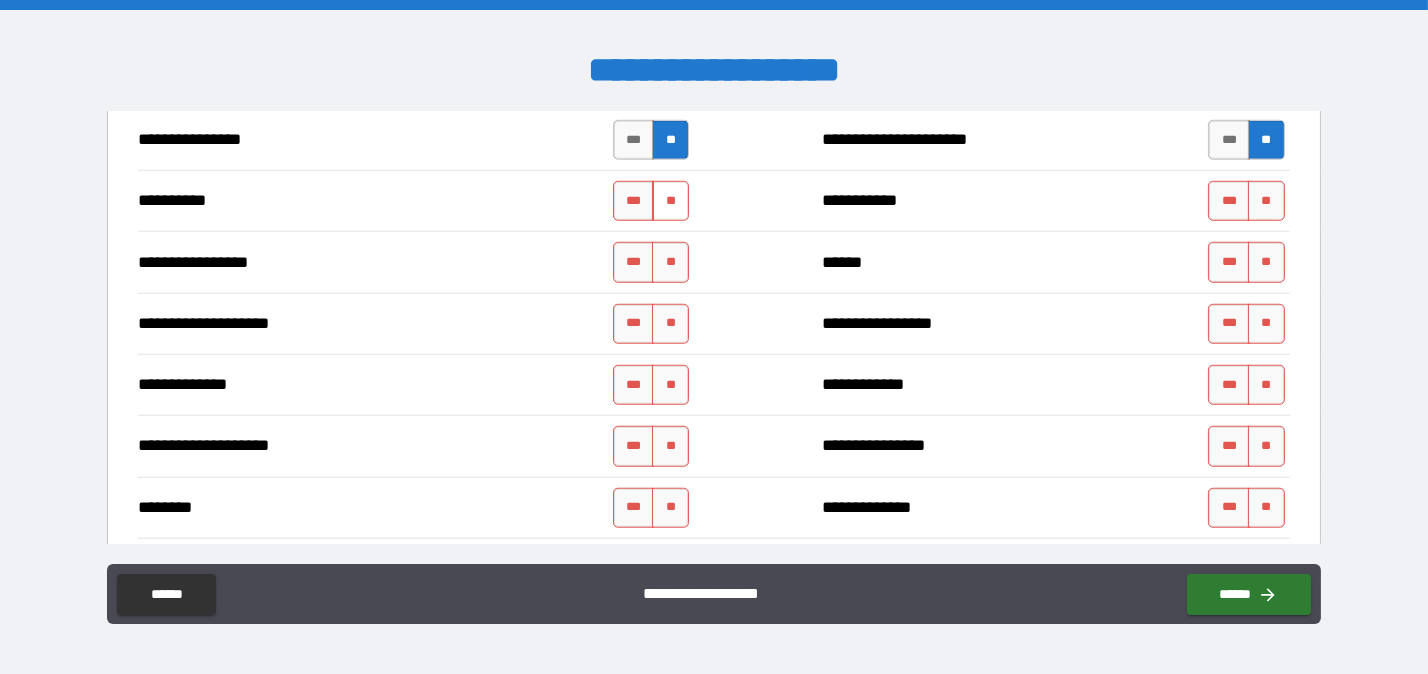 drag, startPoint x: 684, startPoint y: 195, endPoint x: 662, endPoint y: 181, distance: 26.076809 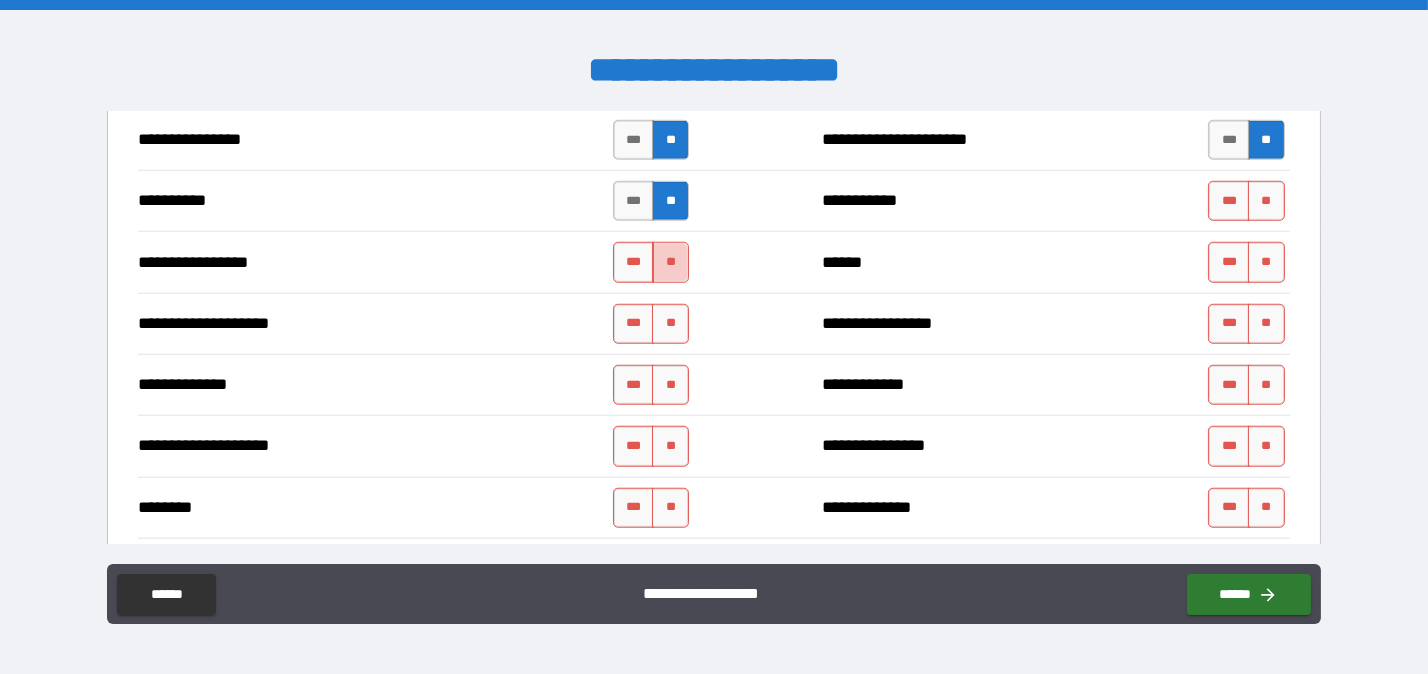 click on "**" at bounding box center [670, 262] 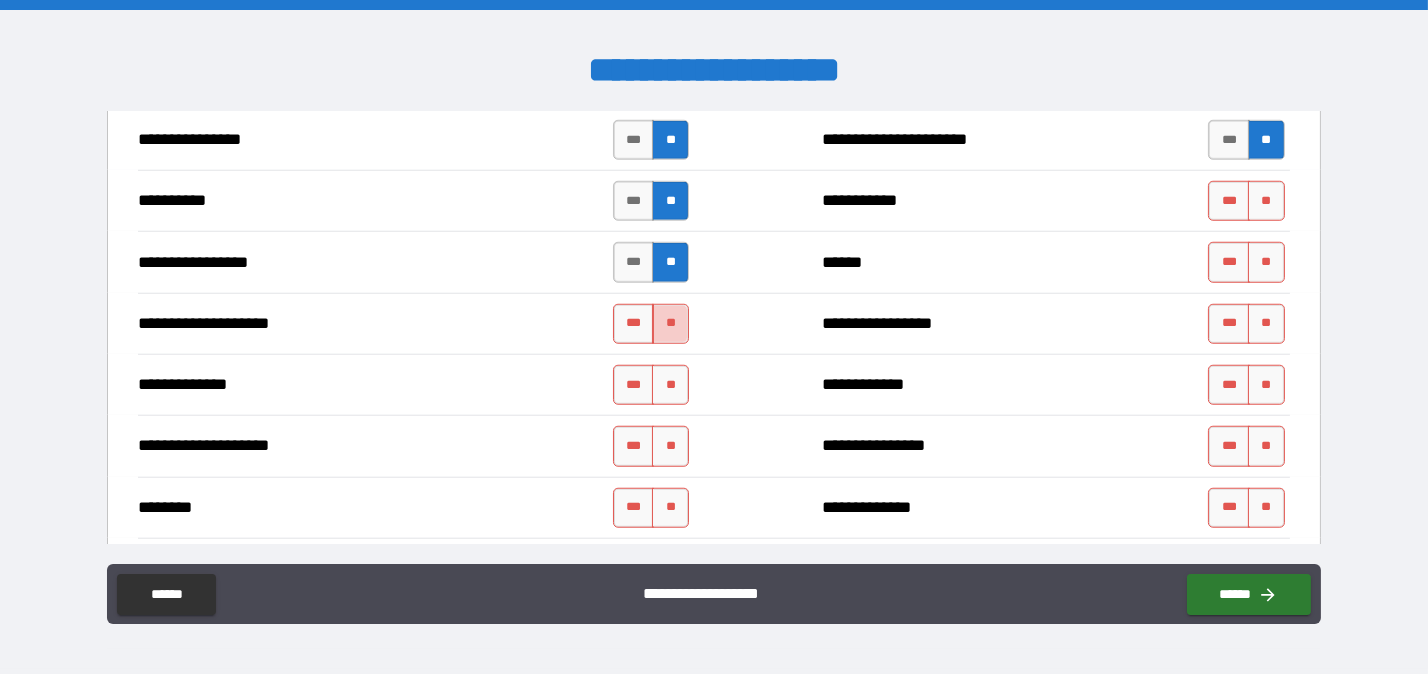 click on "**" at bounding box center [670, 324] 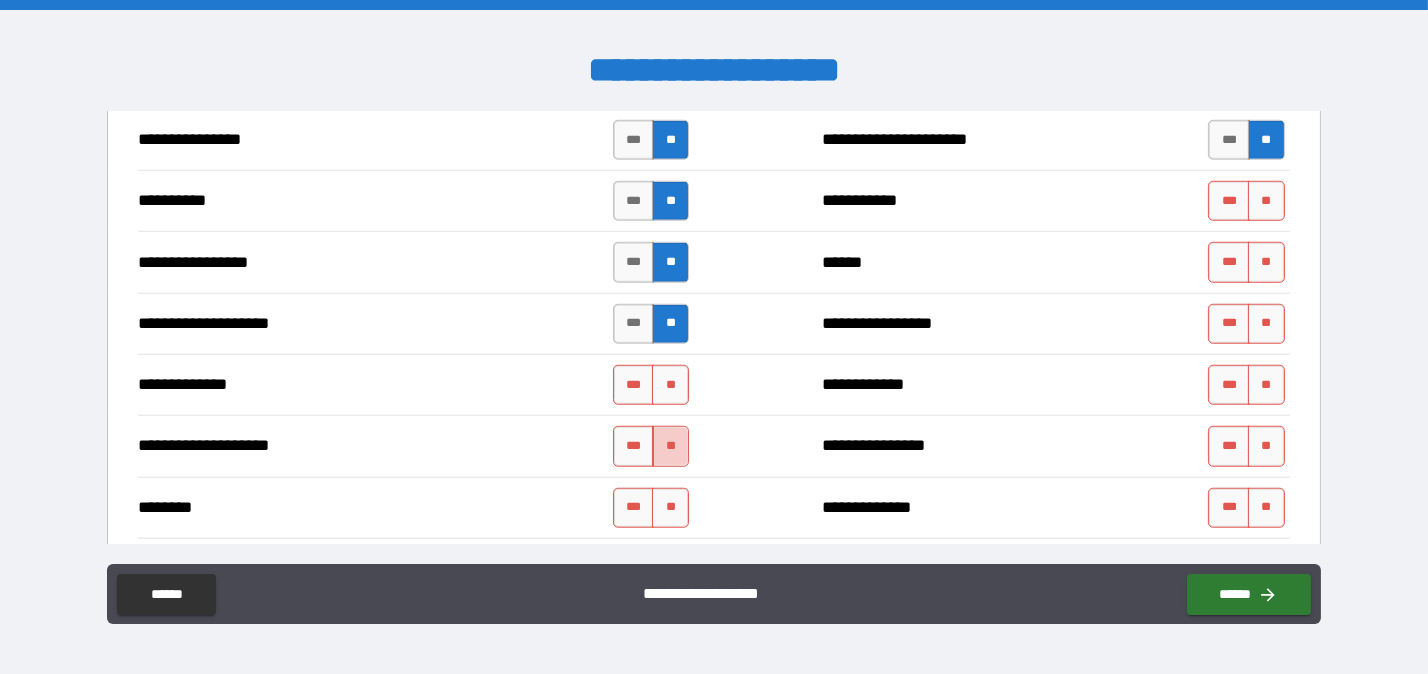click on "**" at bounding box center [670, 446] 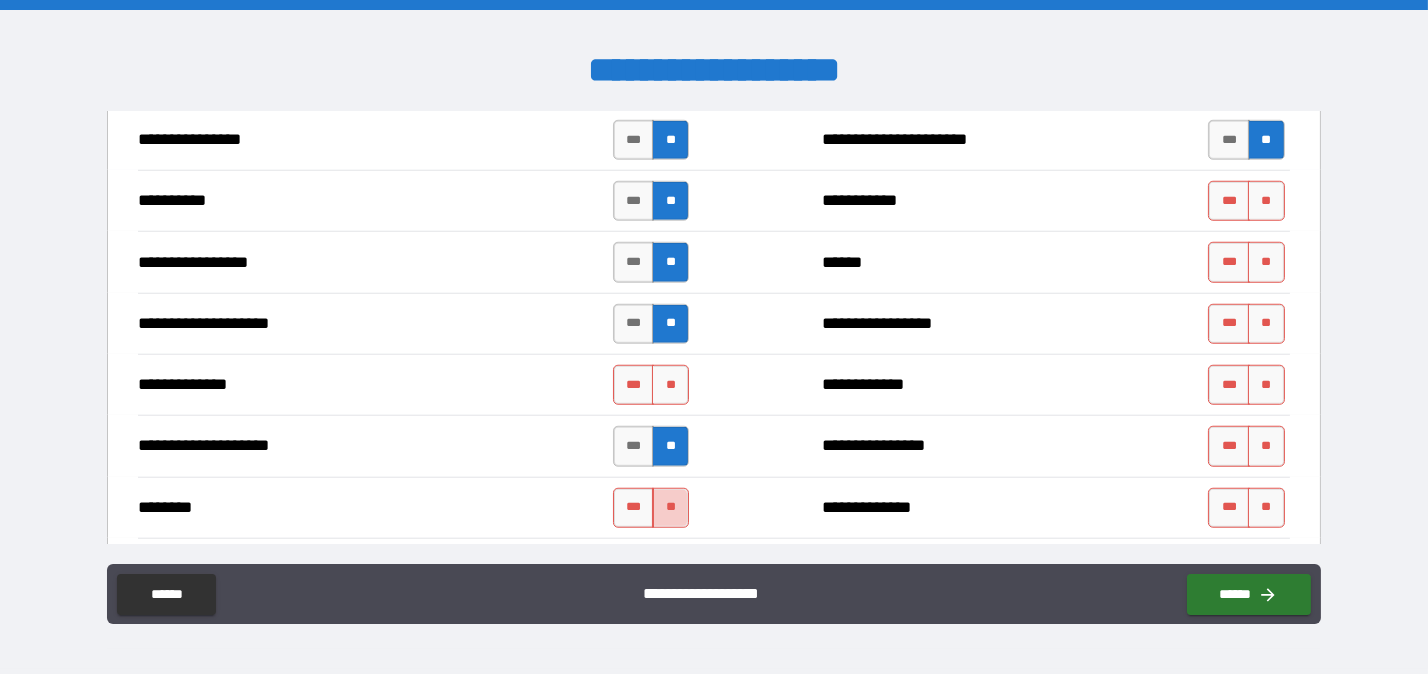 click on "**" at bounding box center [670, 508] 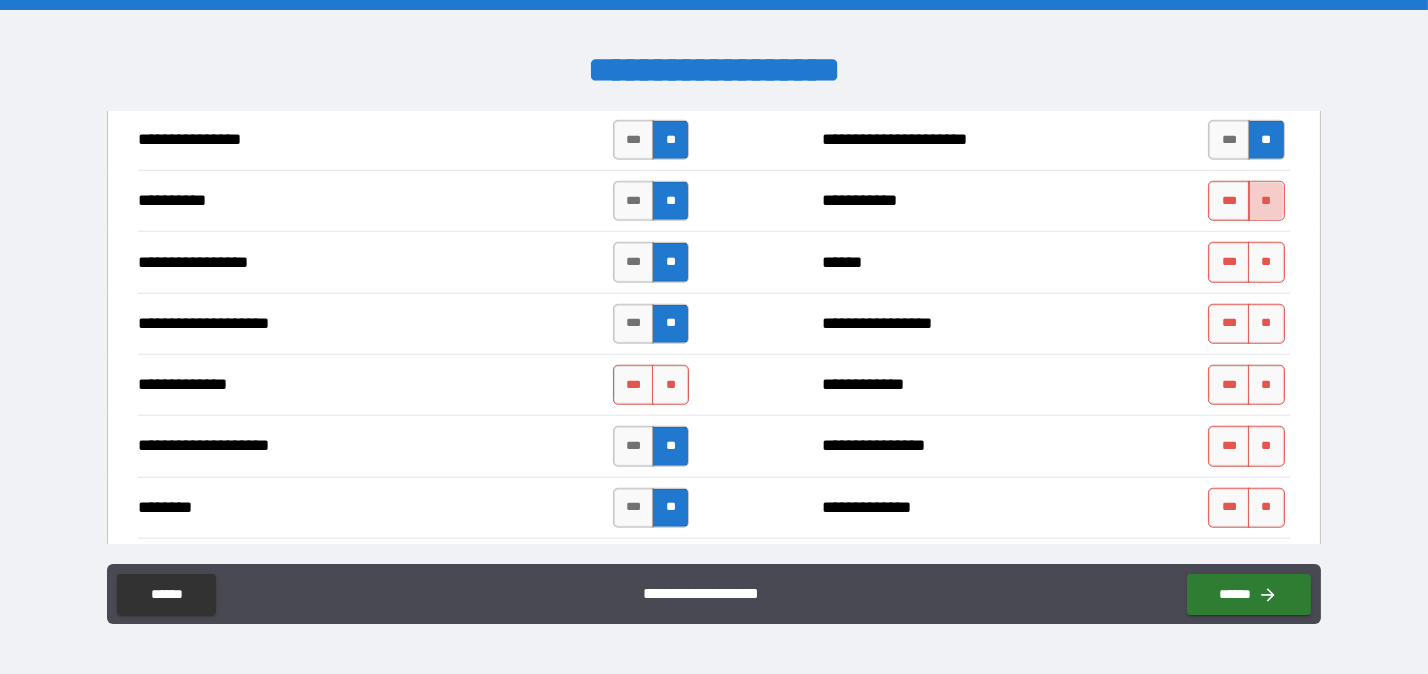 click on "**" at bounding box center (1266, 201) 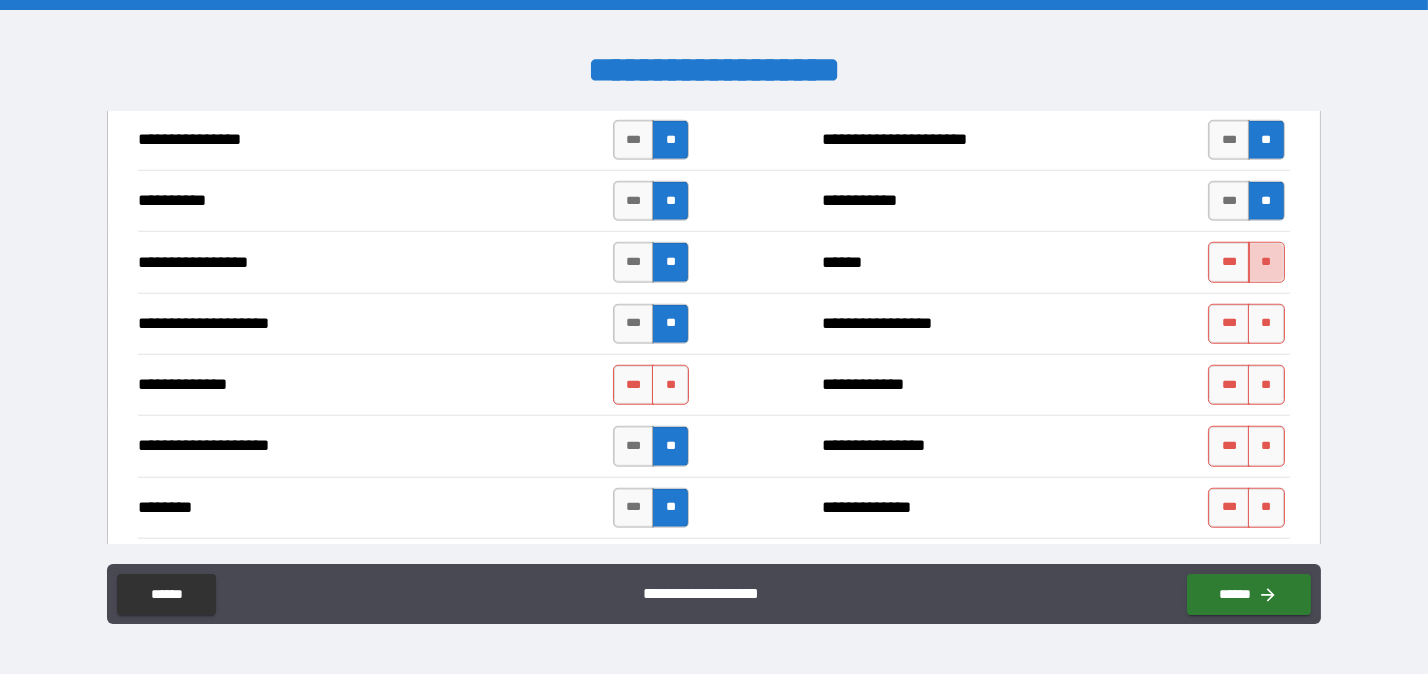 click on "**" at bounding box center (1266, 262) 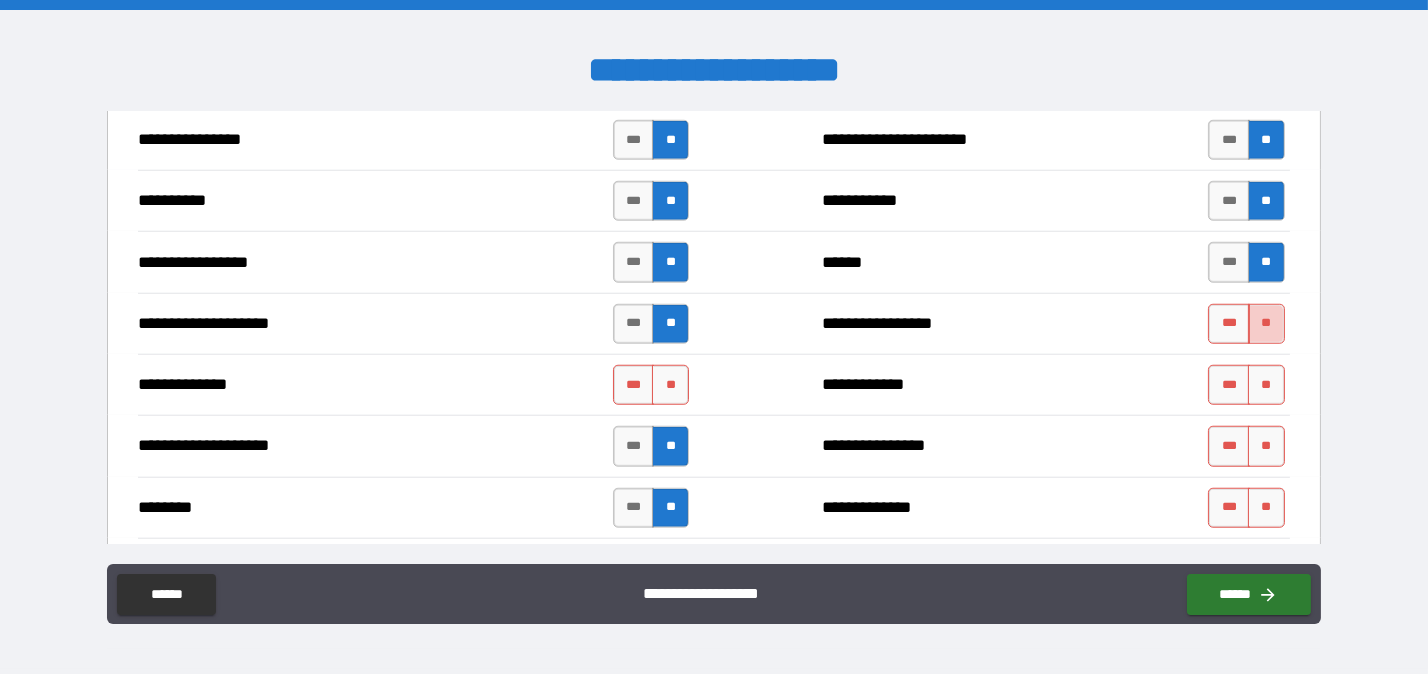 click on "**" at bounding box center [1266, 324] 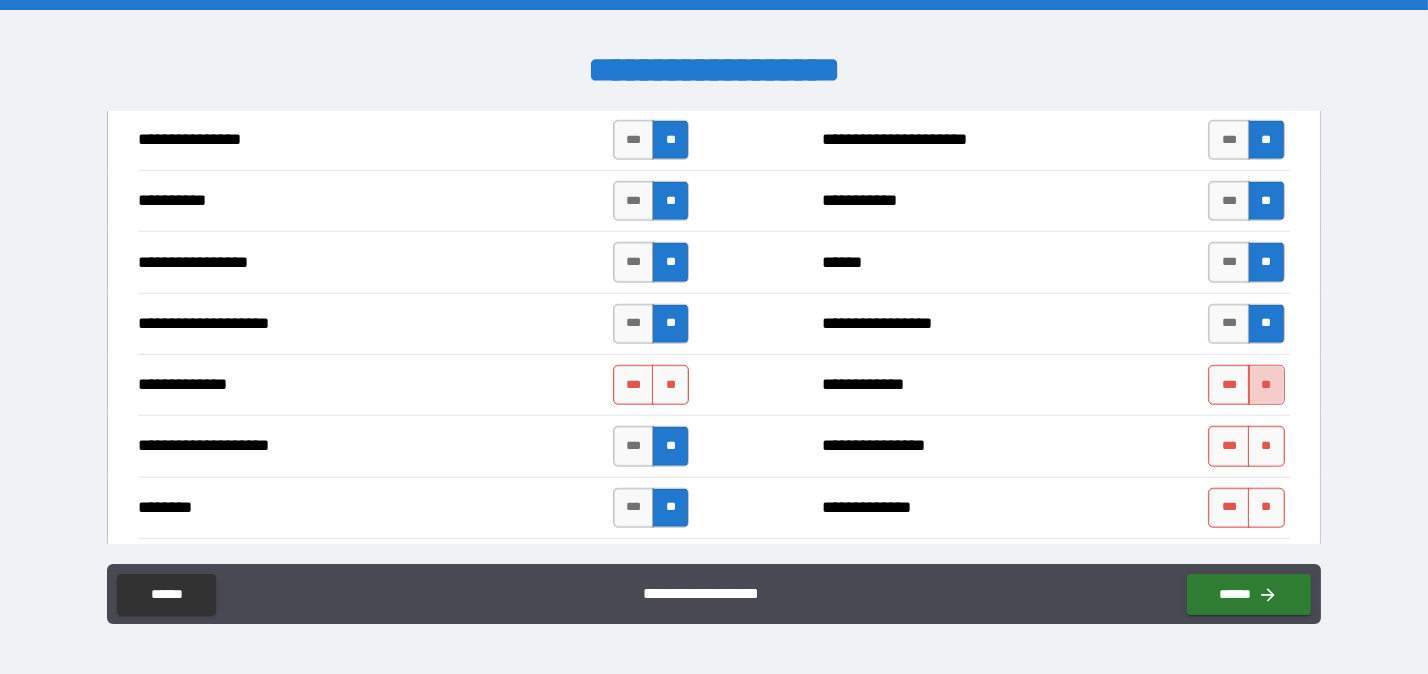 click on "**" at bounding box center (1266, 385) 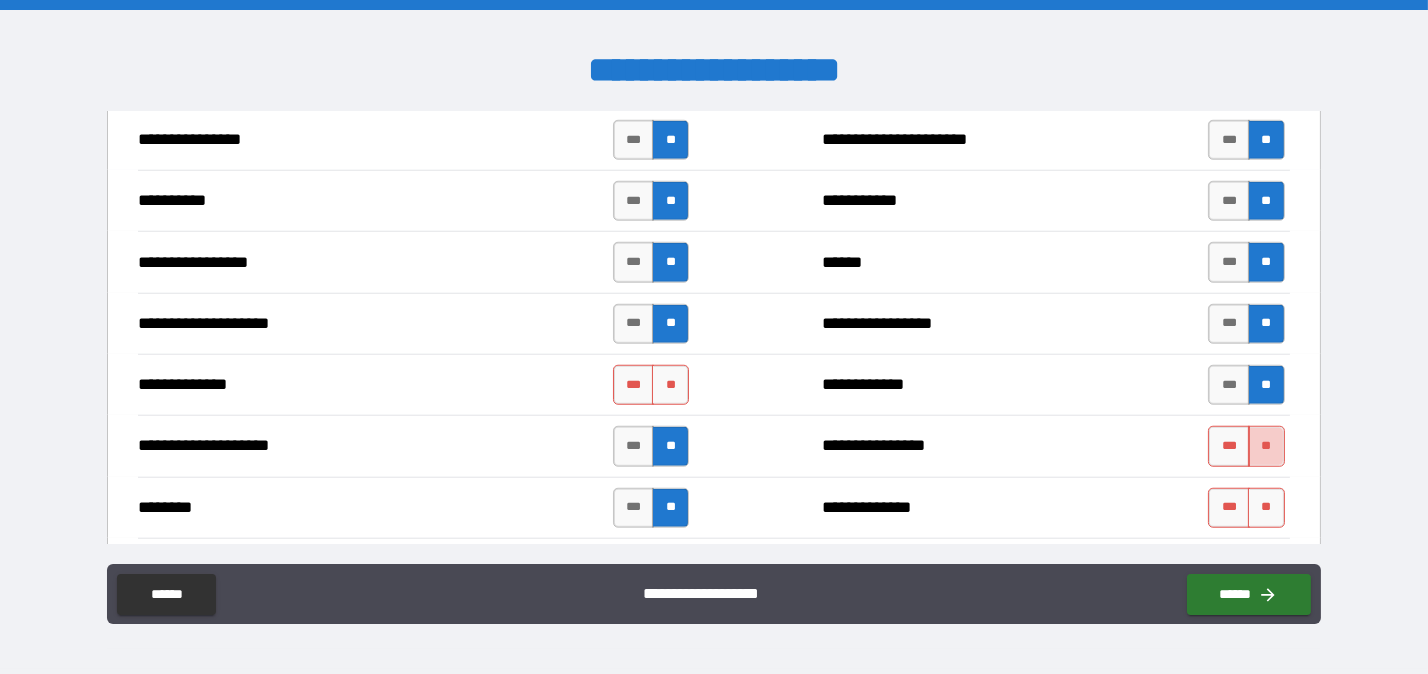 click on "**" at bounding box center [1266, 446] 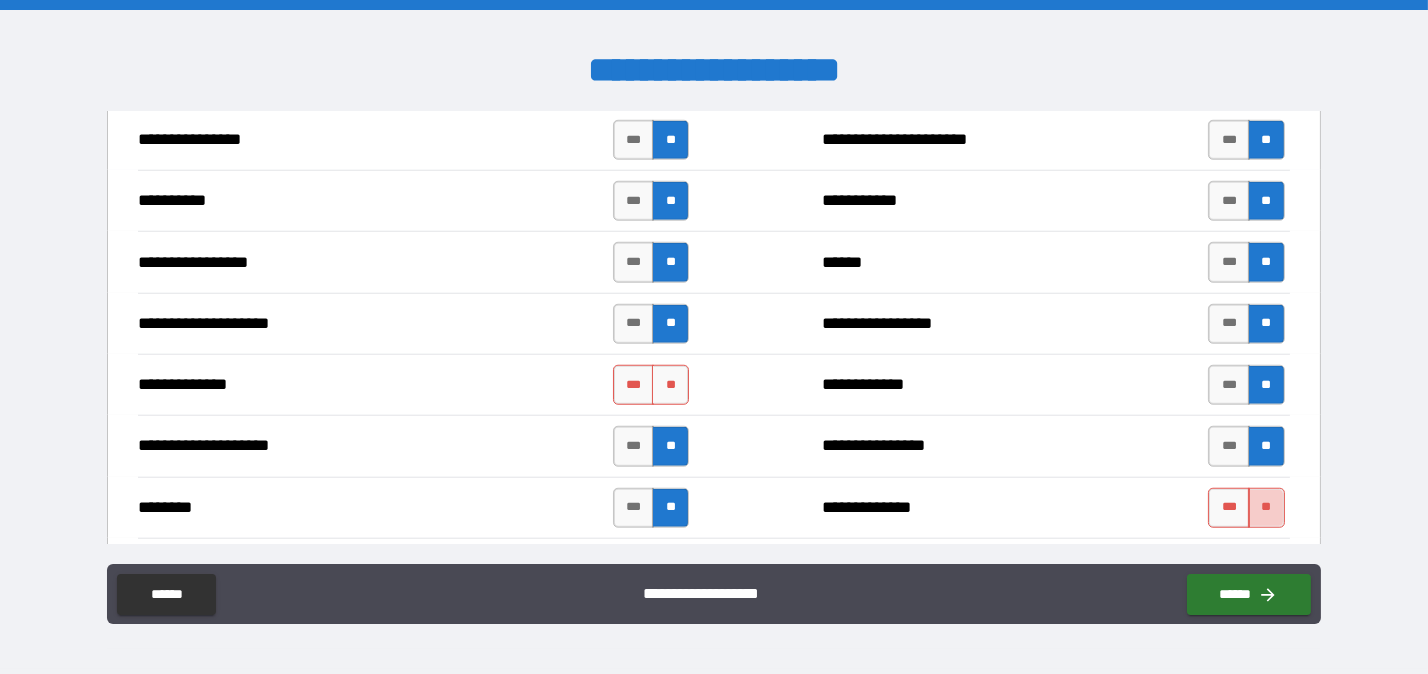 click on "**" at bounding box center (1266, 508) 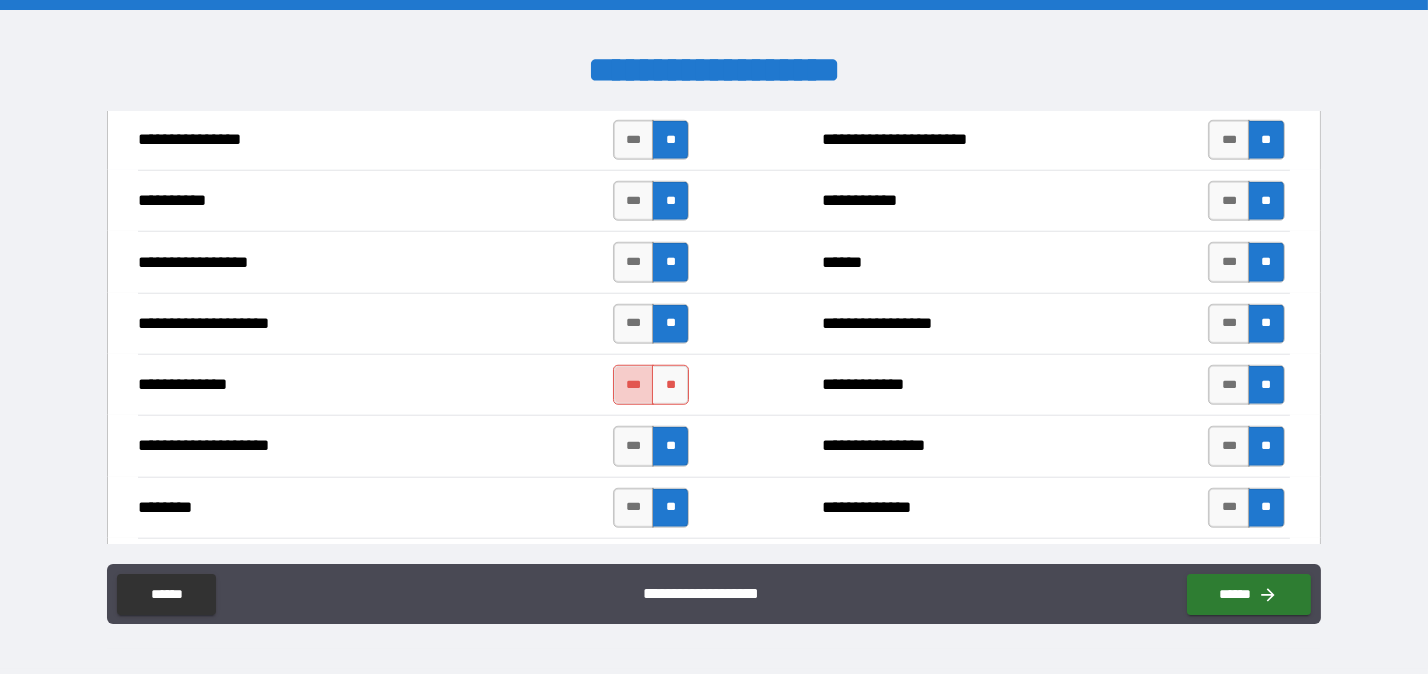 click on "***" at bounding box center [634, 385] 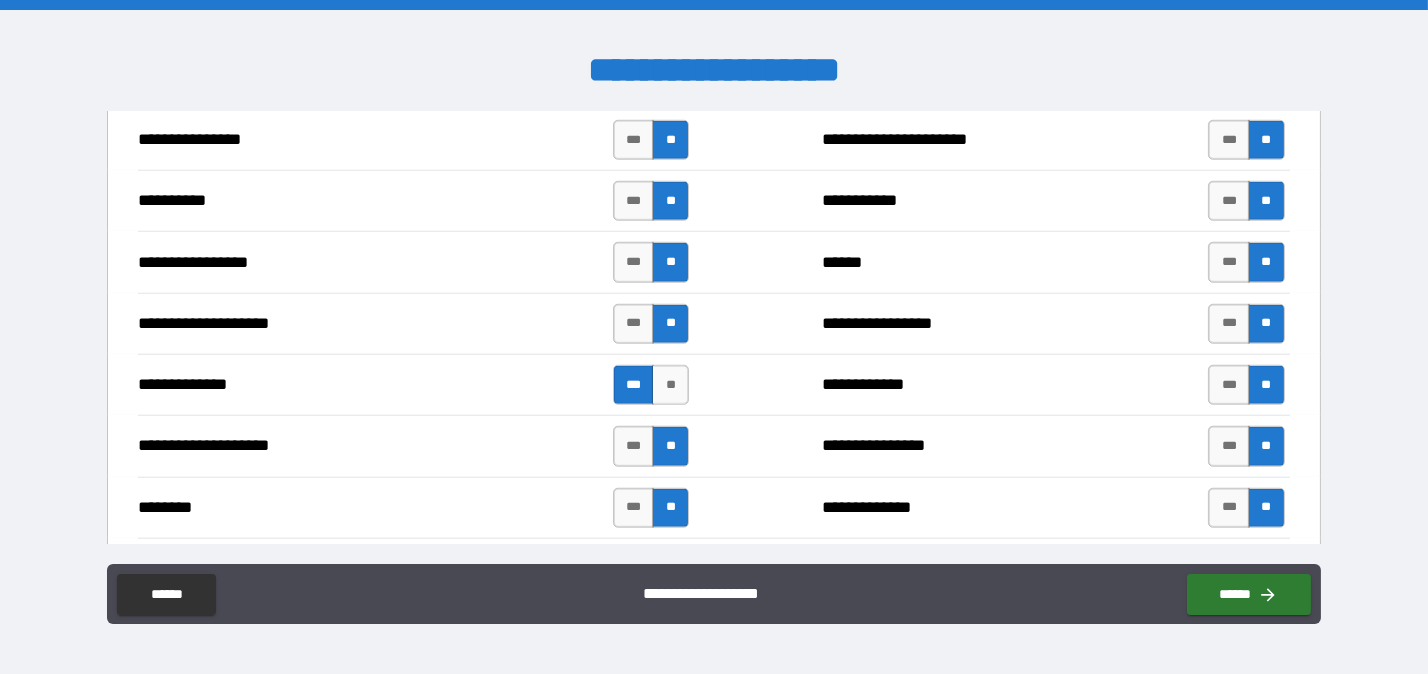 scroll, scrollTop: 3024, scrollLeft: 0, axis: vertical 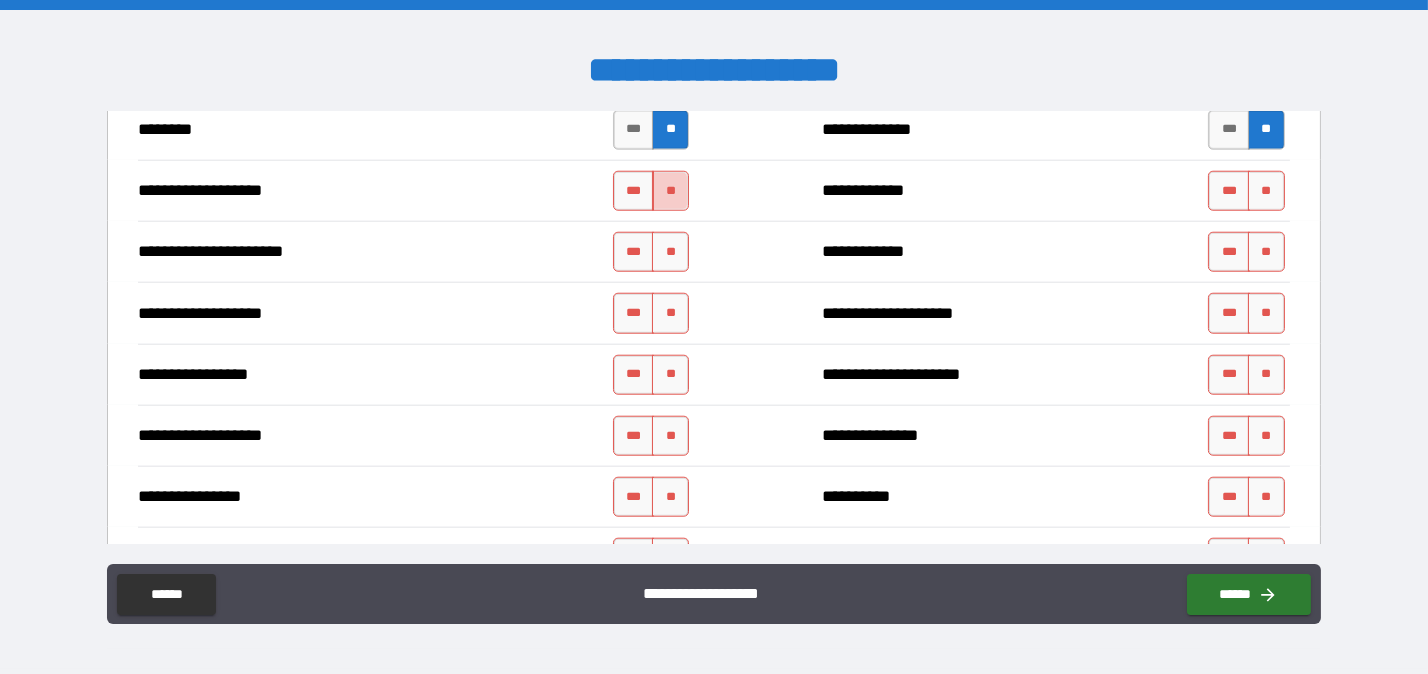 click on "**" at bounding box center (670, 191) 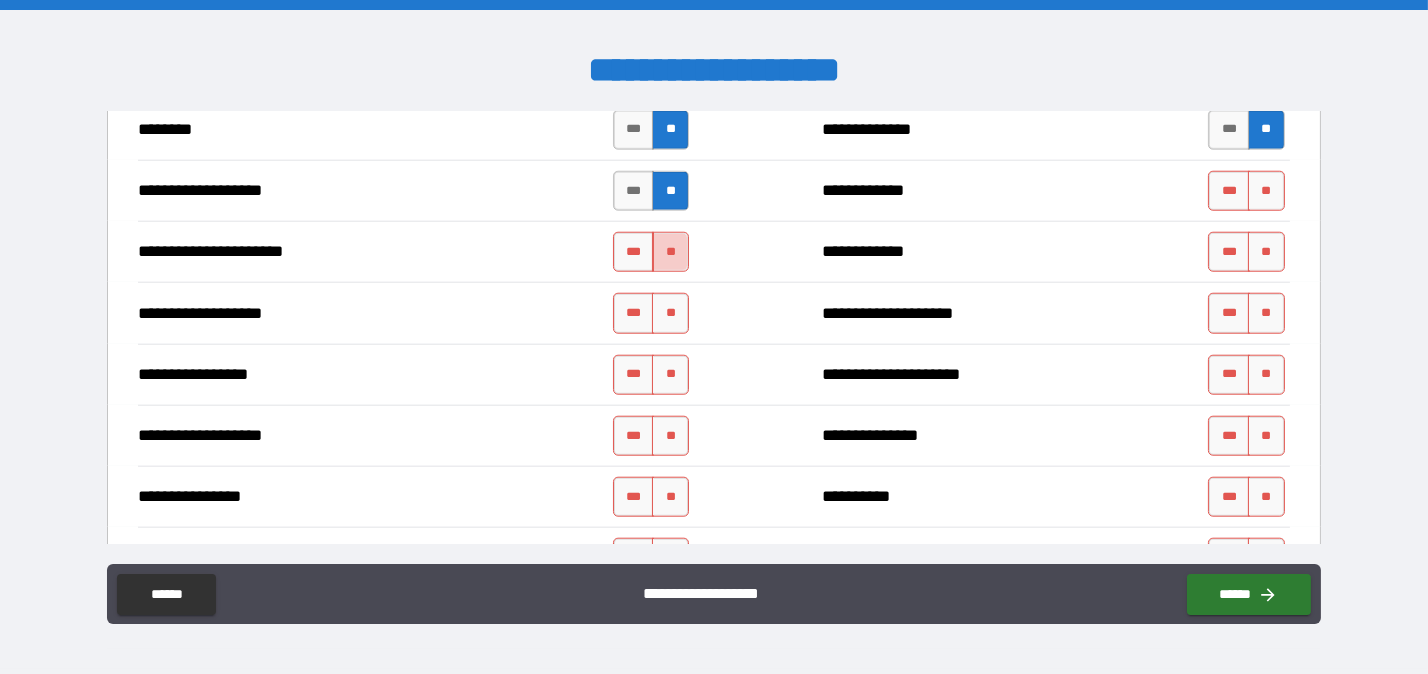 click on "**" at bounding box center (670, 252) 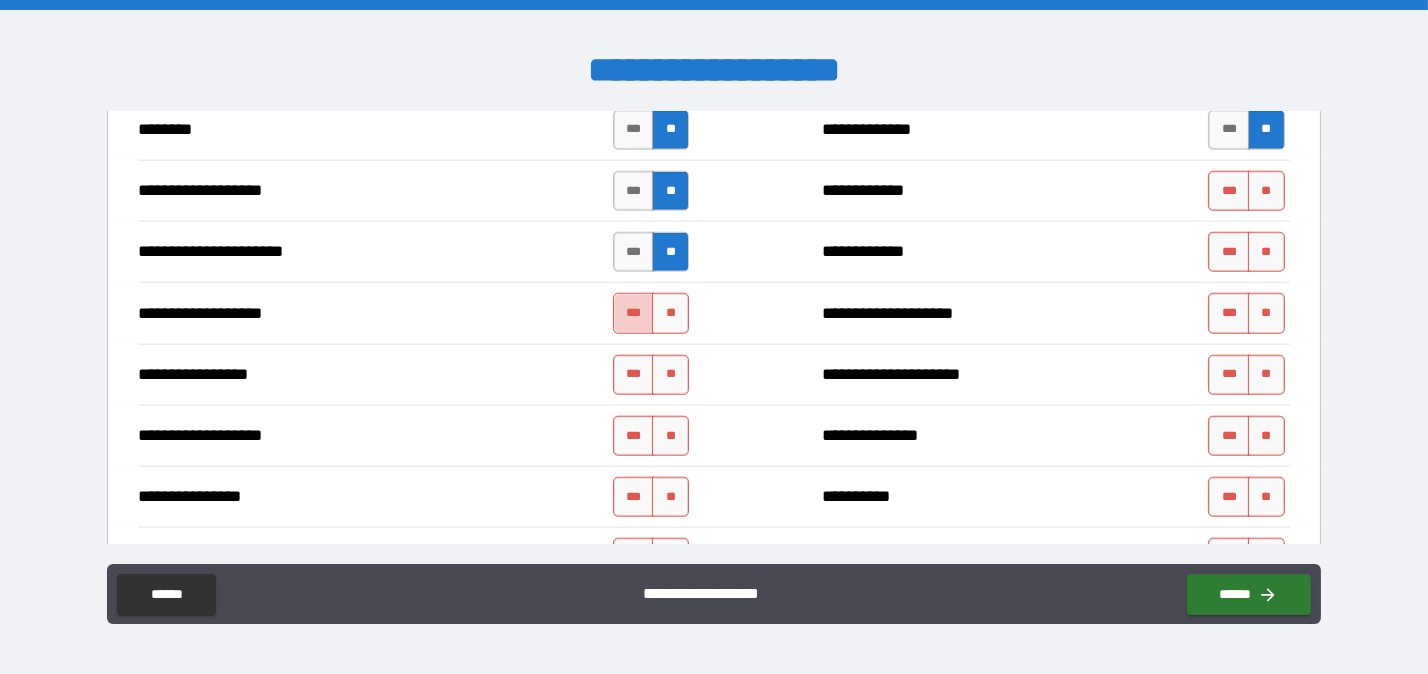 click on "***" at bounding box center (634, 313) 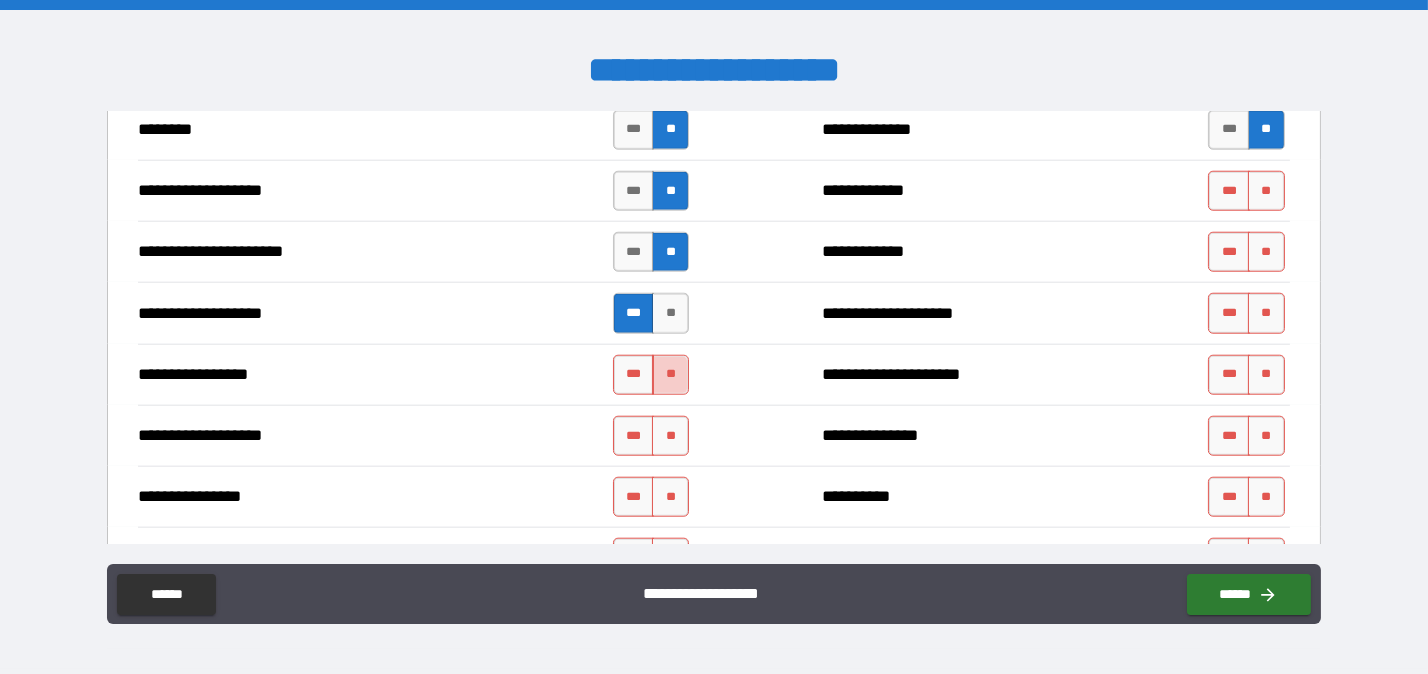 click on "**" at bounding box center [670, 375] 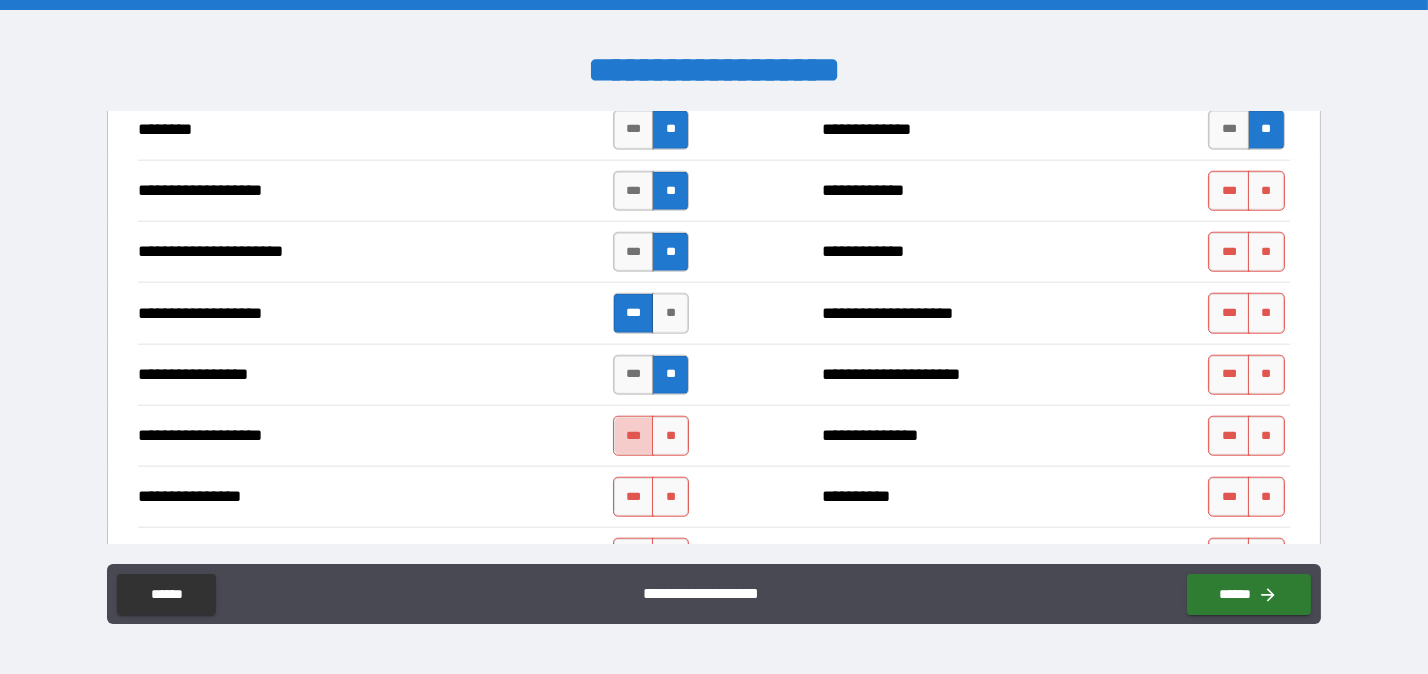 click on "***" at bounding box center [634, 436] 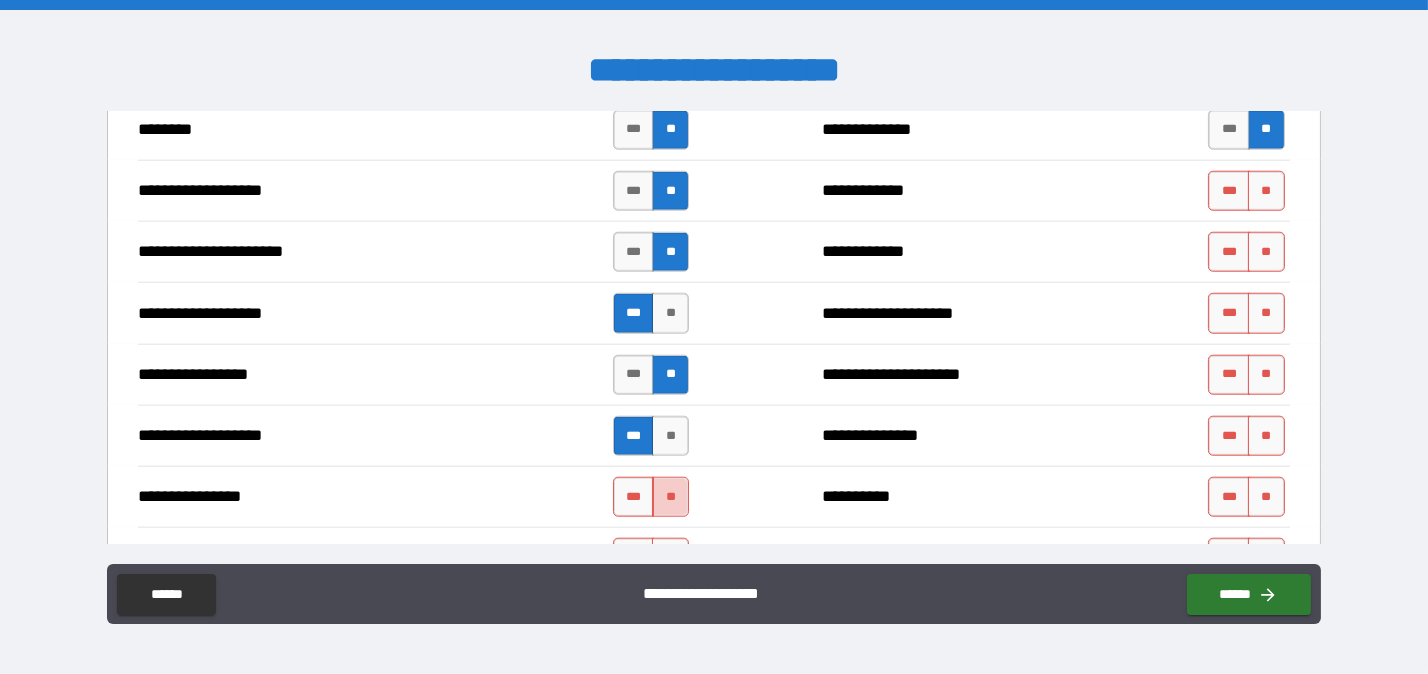 click on "**" at bounding box center (670, 497) 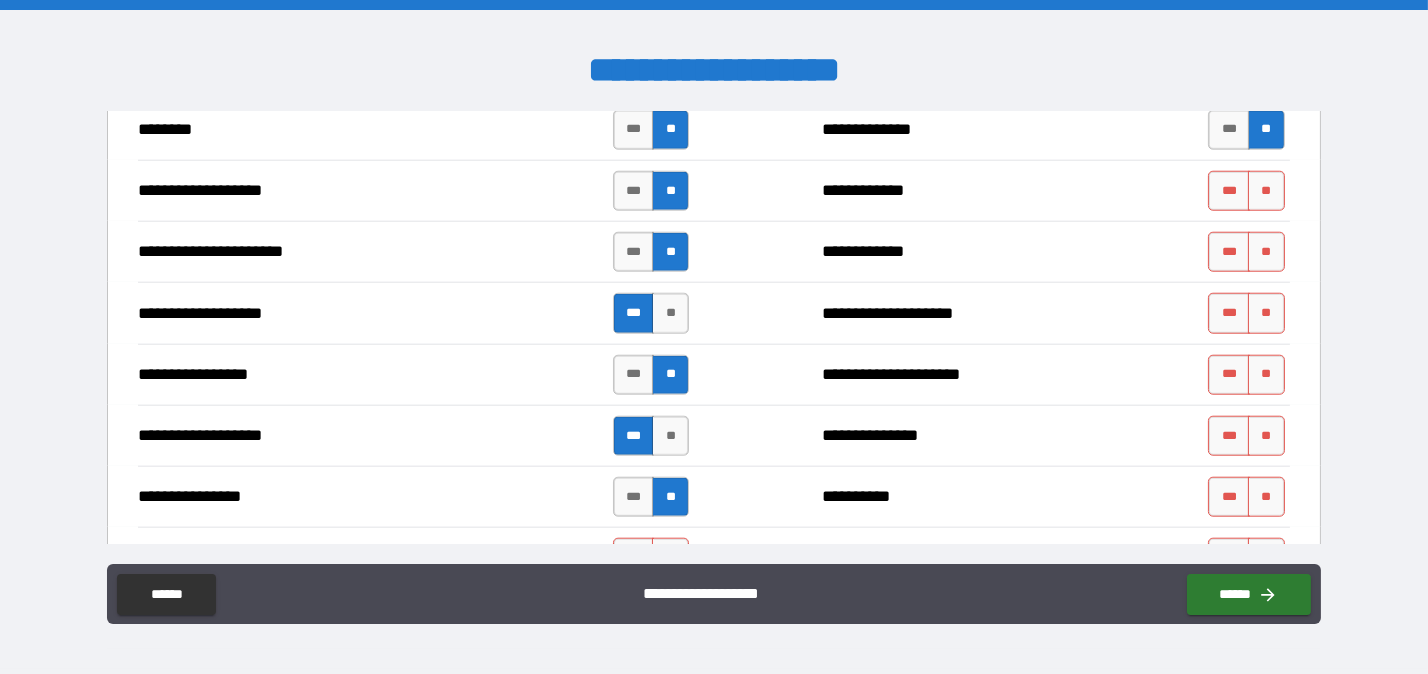 click on "**********" at bounding box center (713, 435) 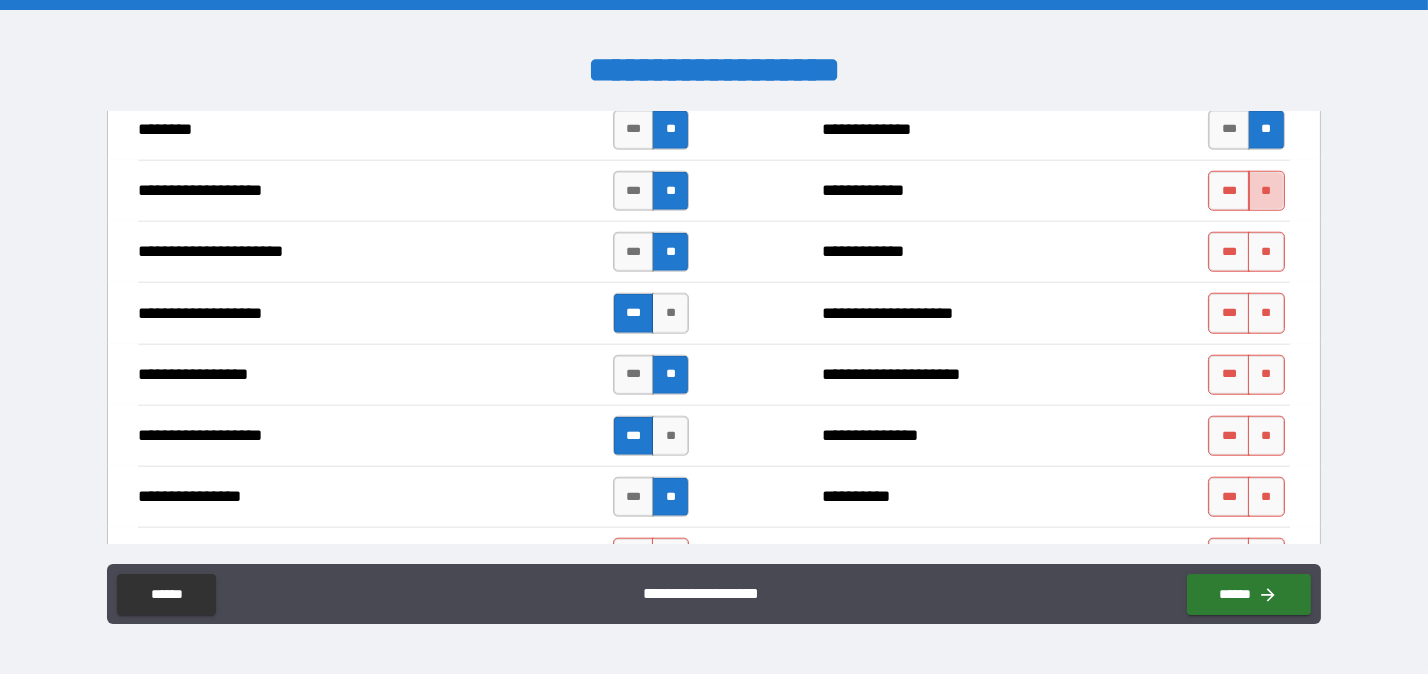 click on "**" at bounding box center [1266, 191] 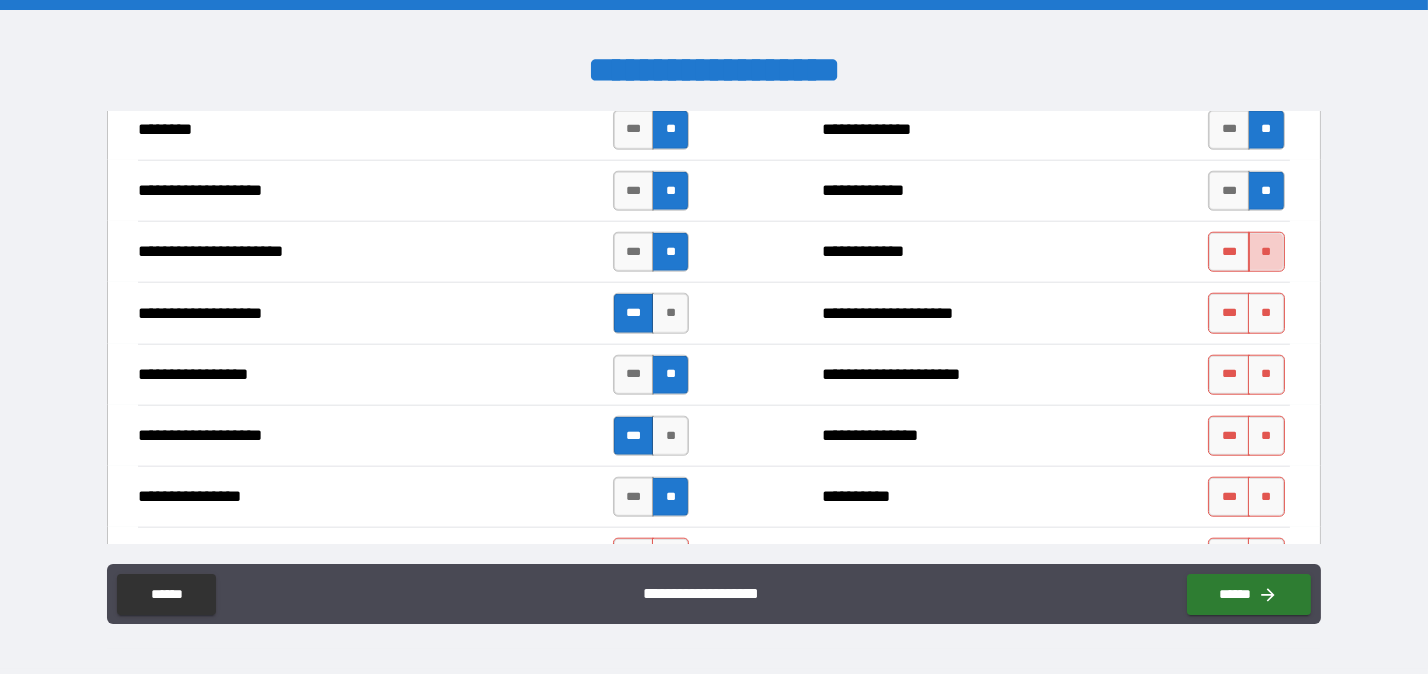 click on "**" at bounding box center [1266, 252] 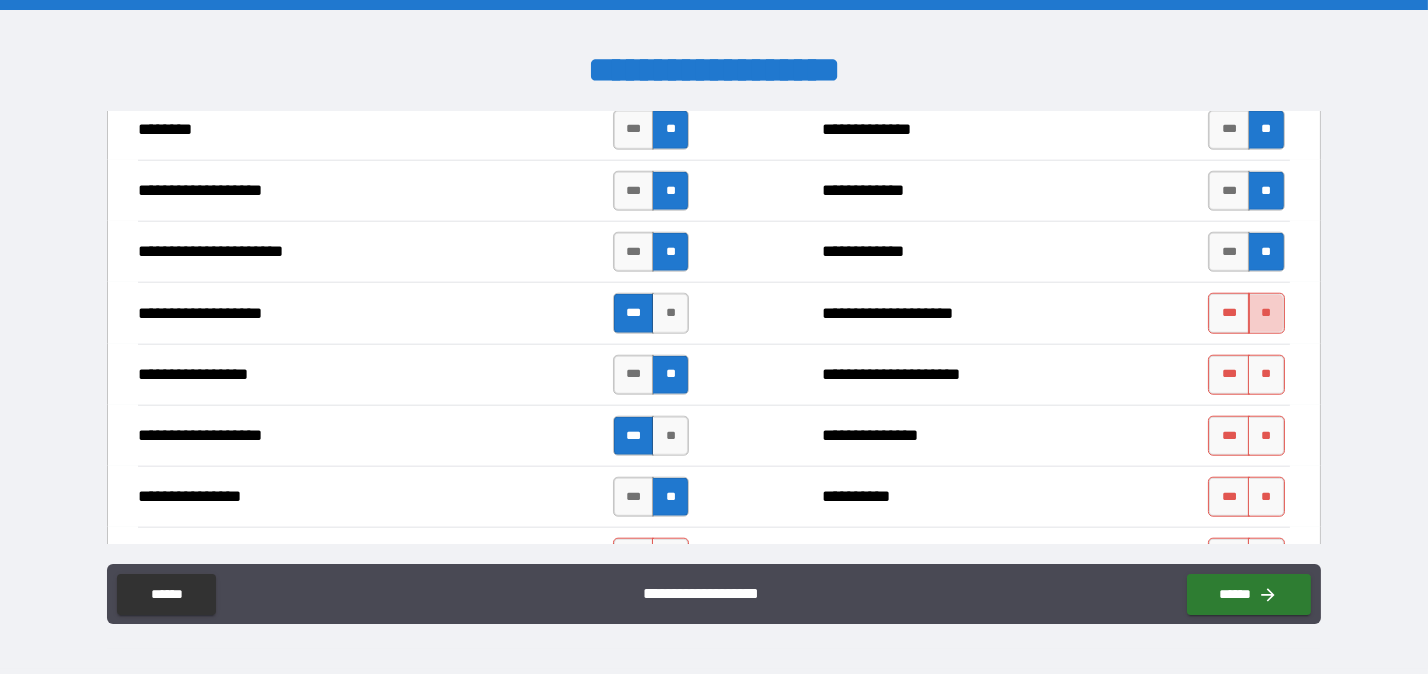 click on "**" at bounding box center (1266, 313) 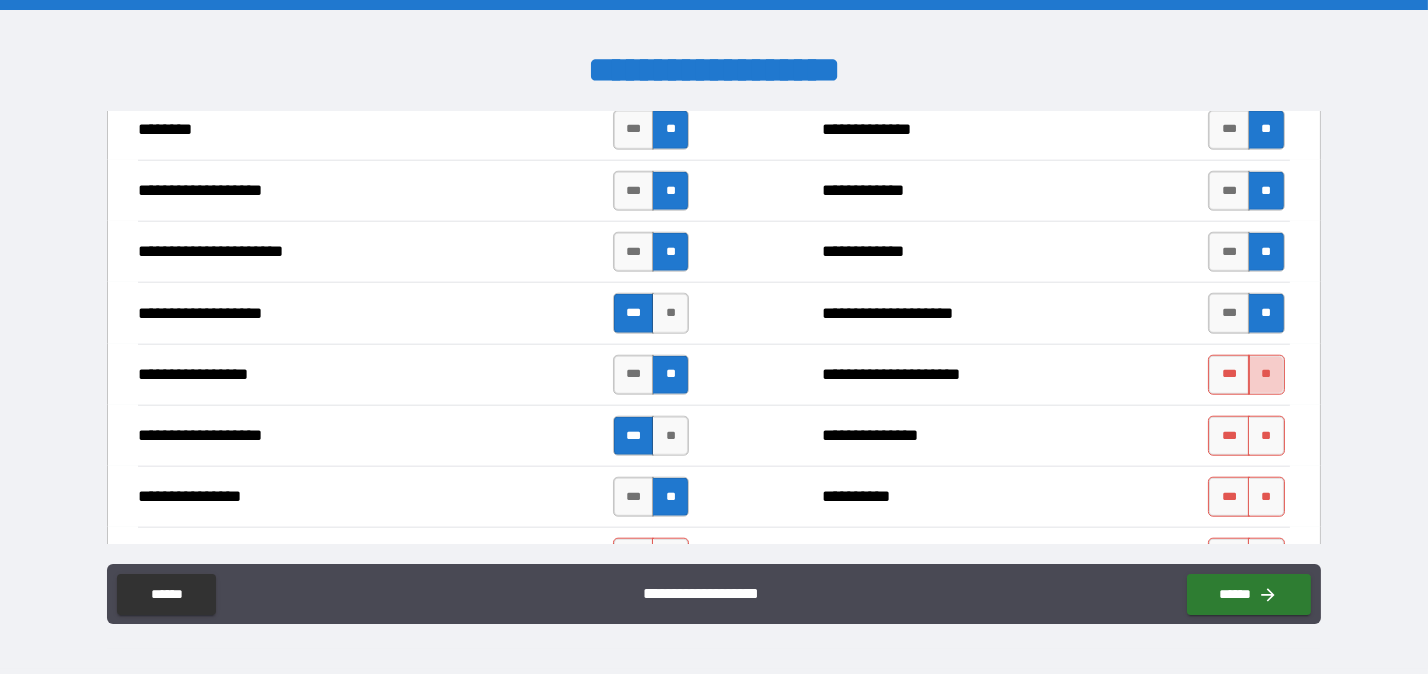 click on "**" at bounding box center (1266, 375) 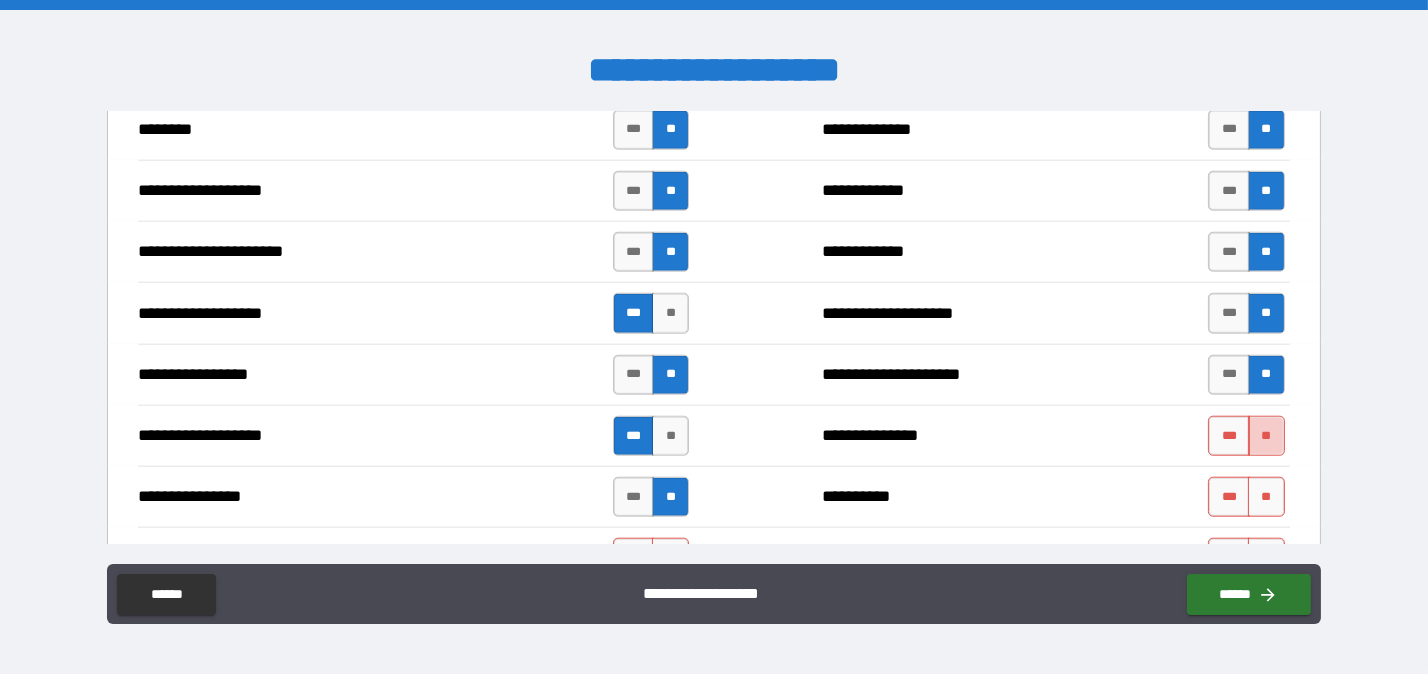 click on "**" at bounding box center (1266, 436) 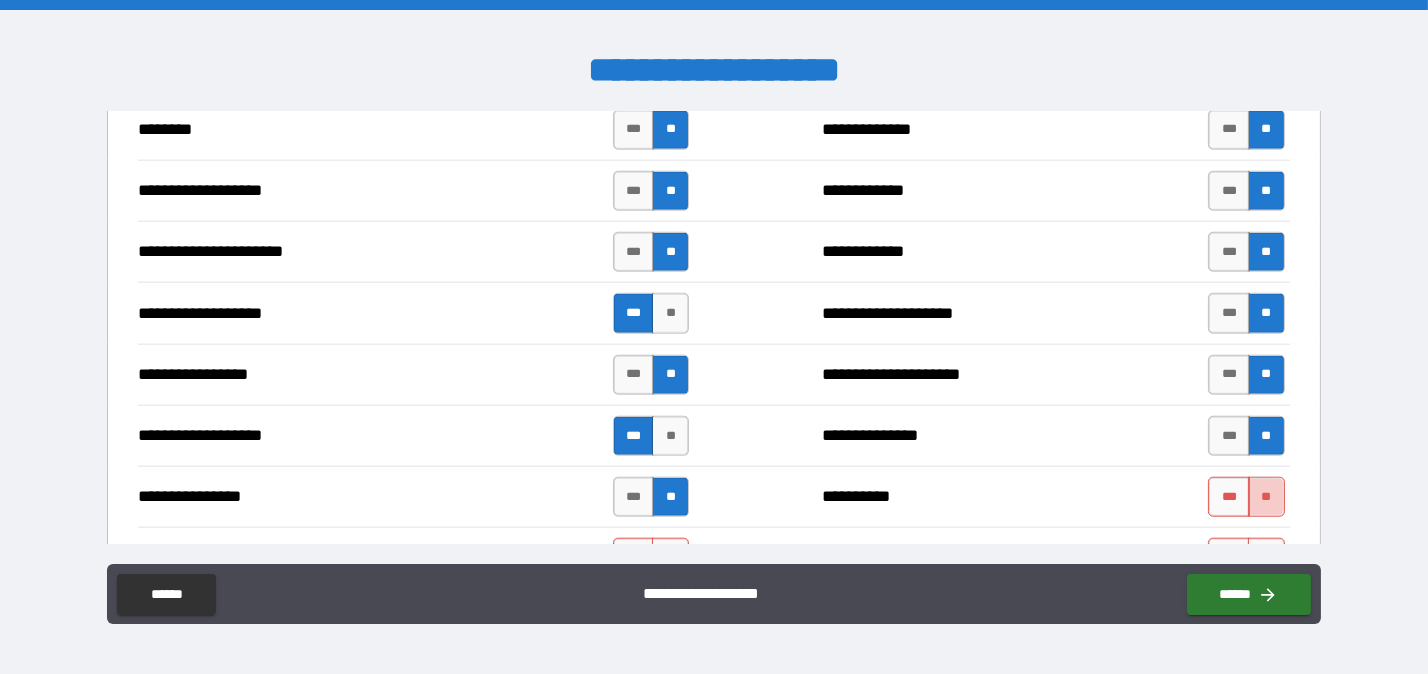 click on "**" at bounding box center (1266, 497) 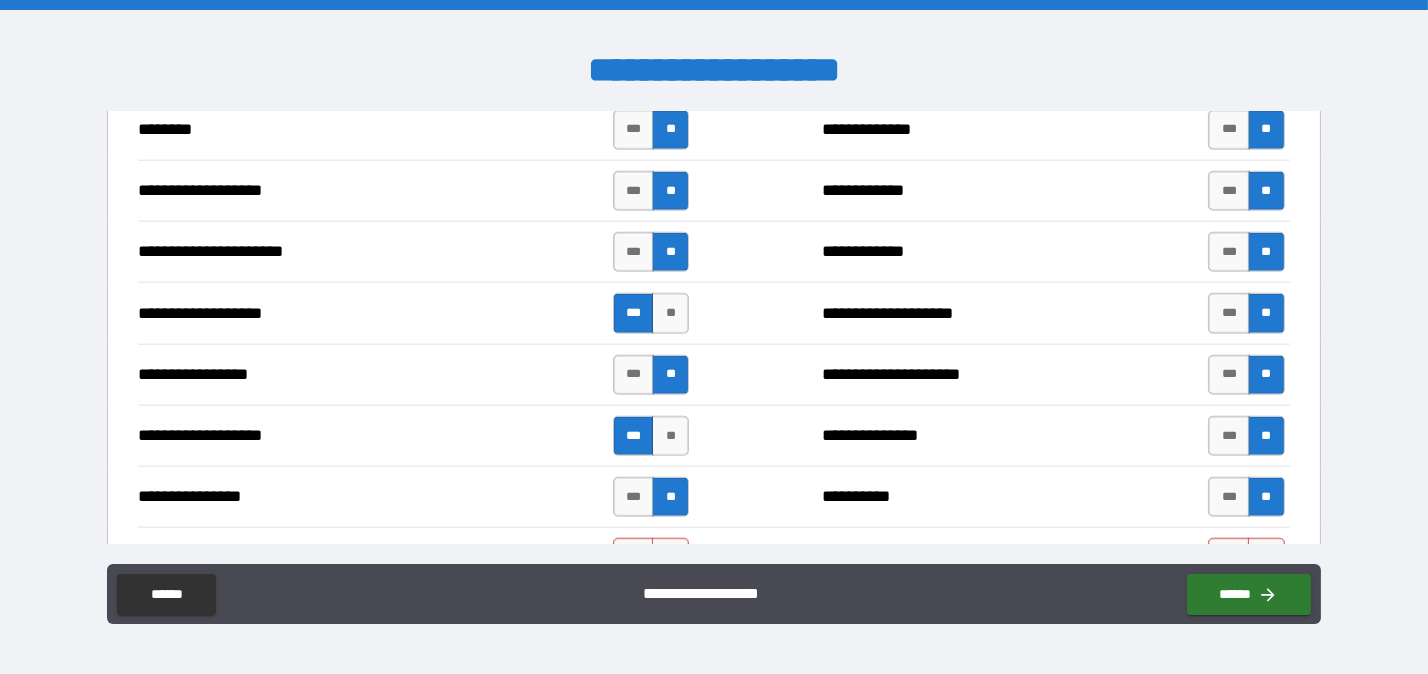 scroll, scrollTop: 3402, scrollLeft: 0, axis: vertical 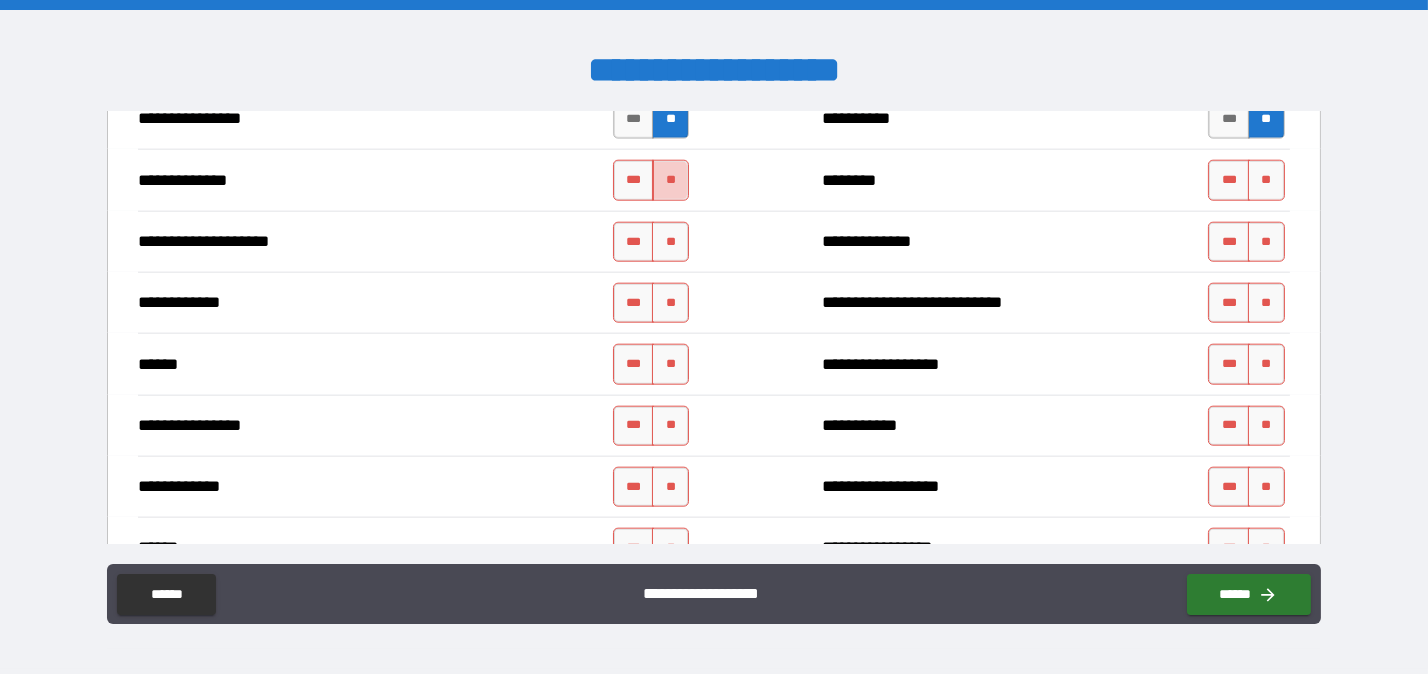 click on "**" at bounding box center [670, 180] 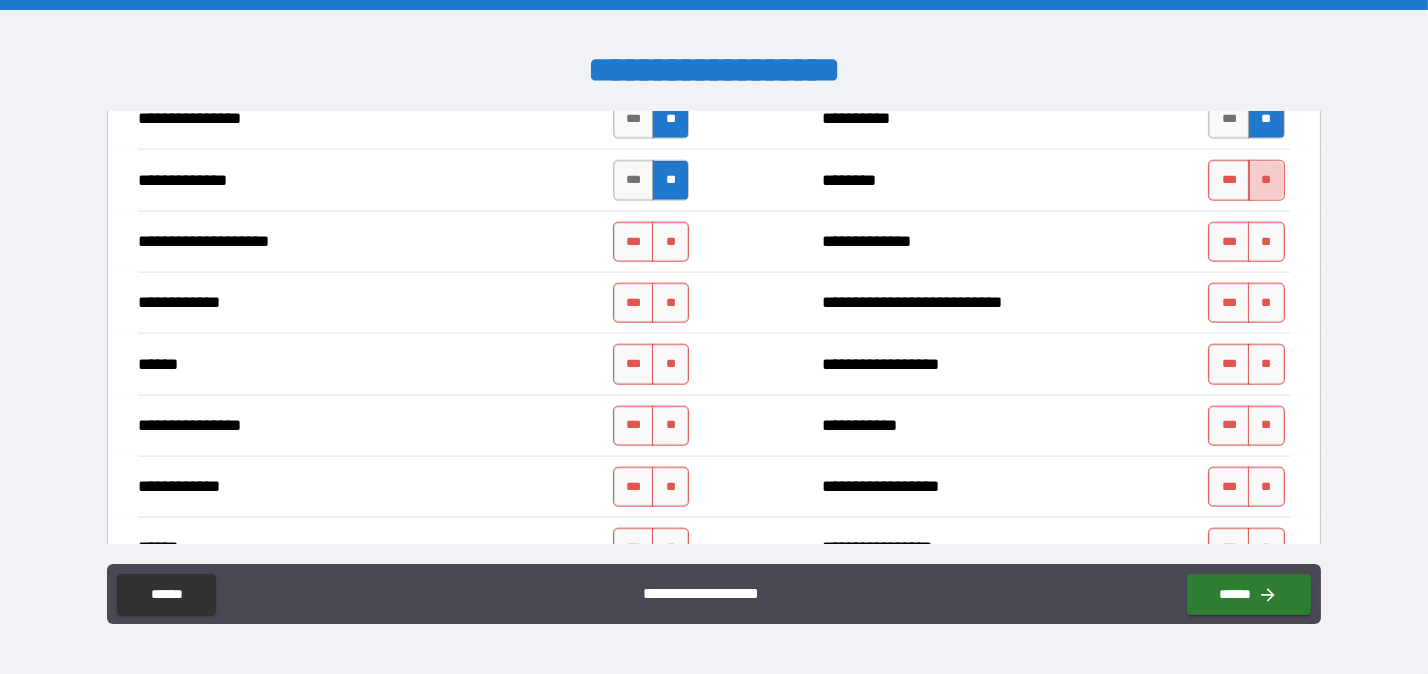 click on "**" at bounding box center [1266, 180] 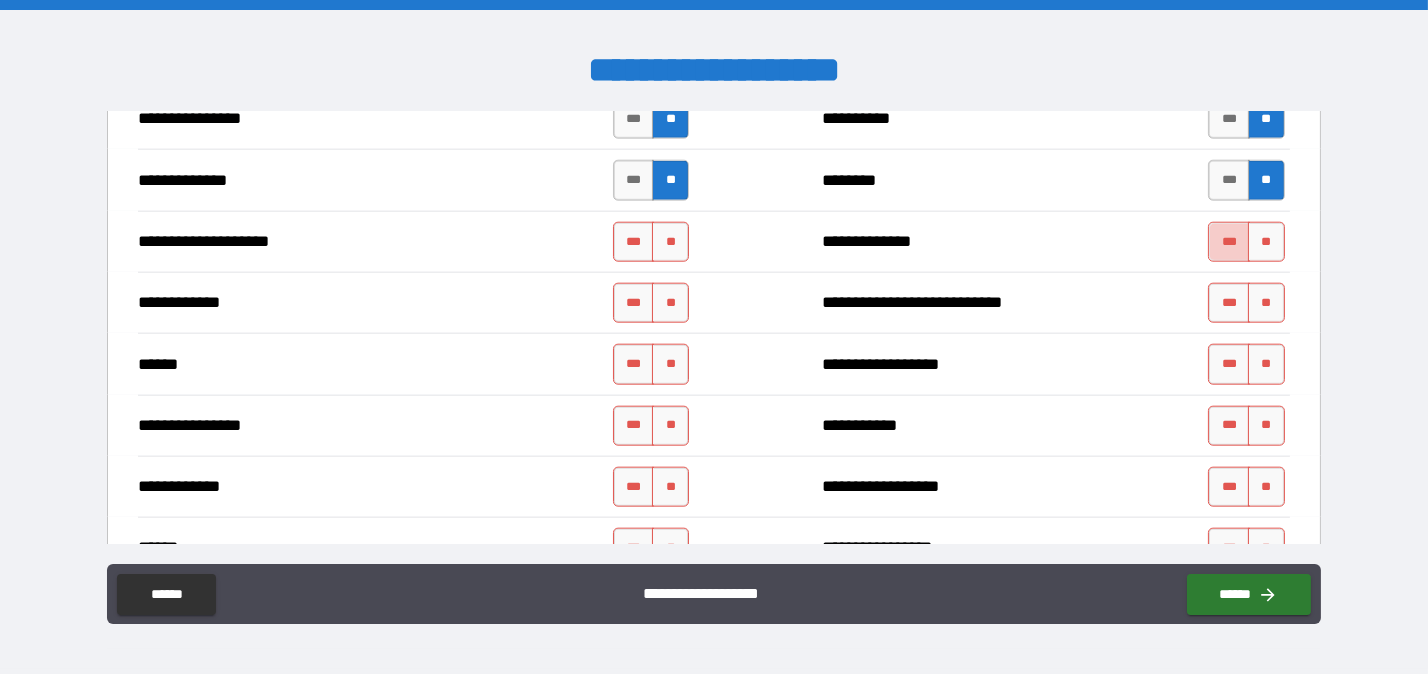 click on "***" at bounding box center [1229, 242] 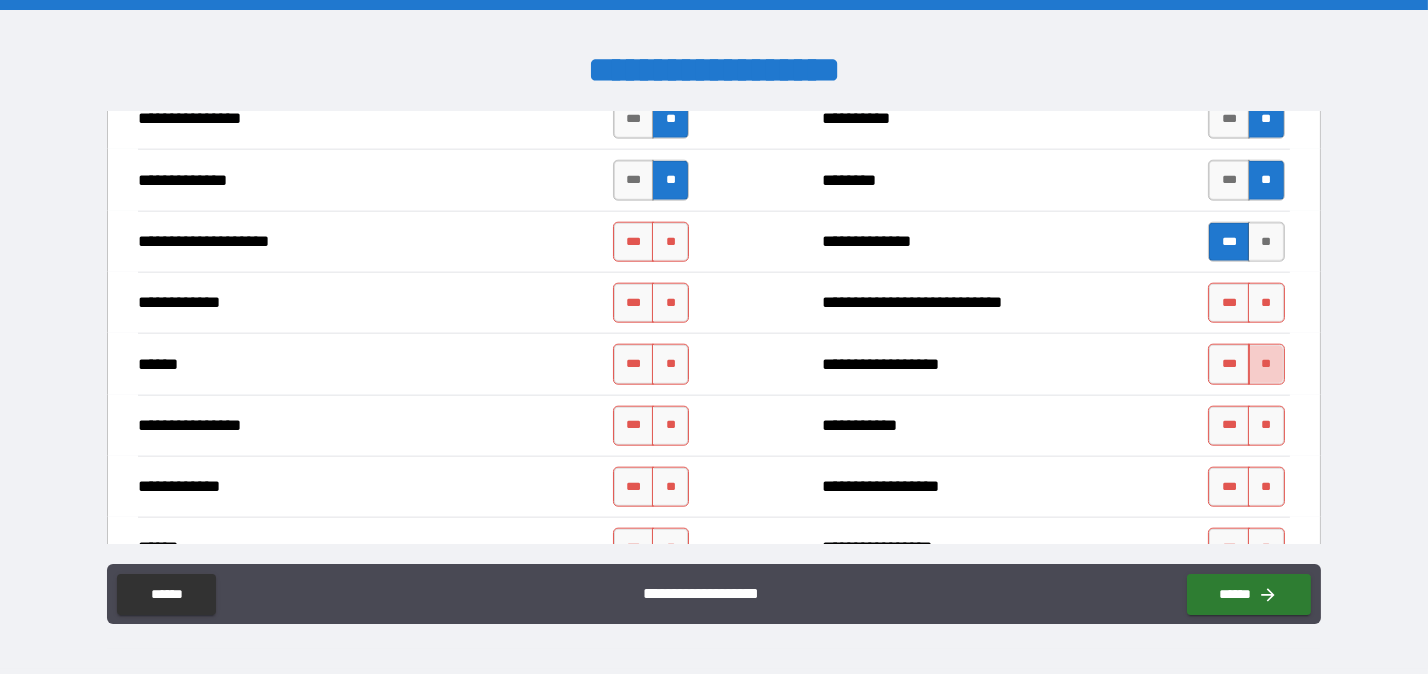 click on "**" at bounding box center (1266, 364) 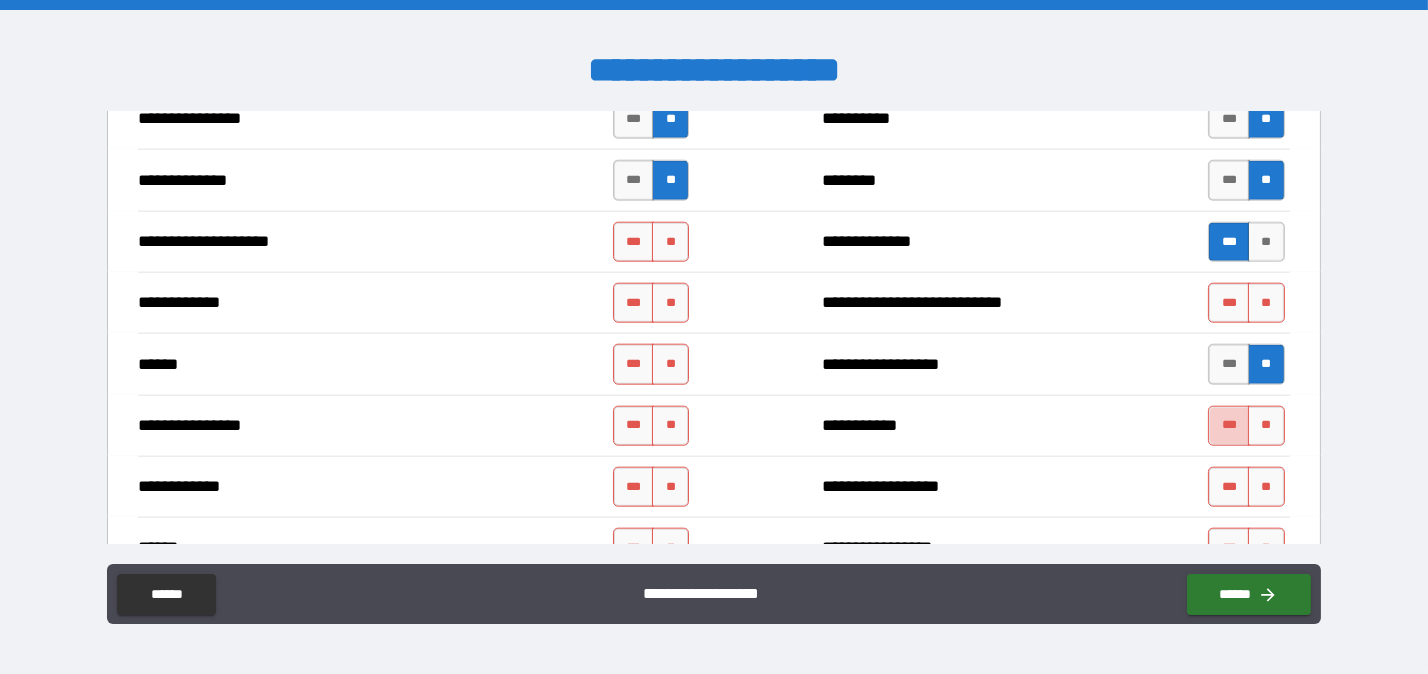 click on "***" at bounding box center (1229, 426) 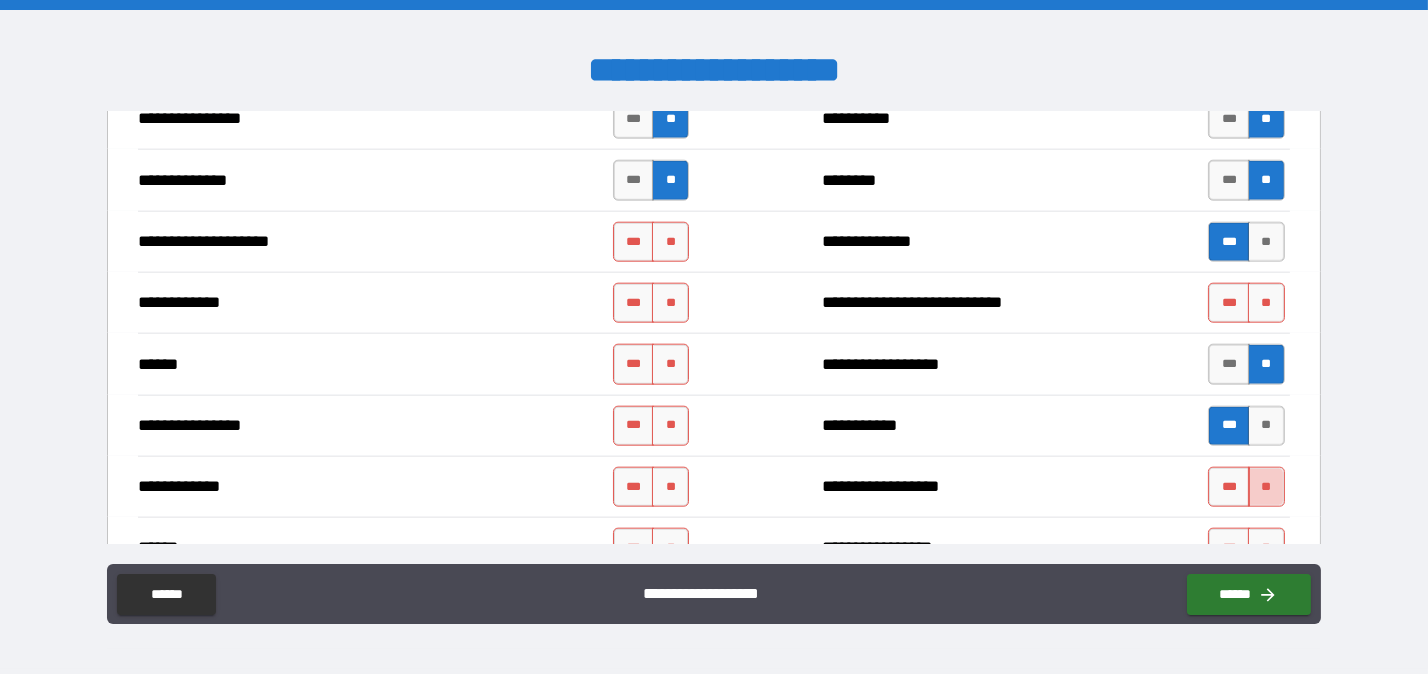 click on "**" at bounding box center (1266, 487) 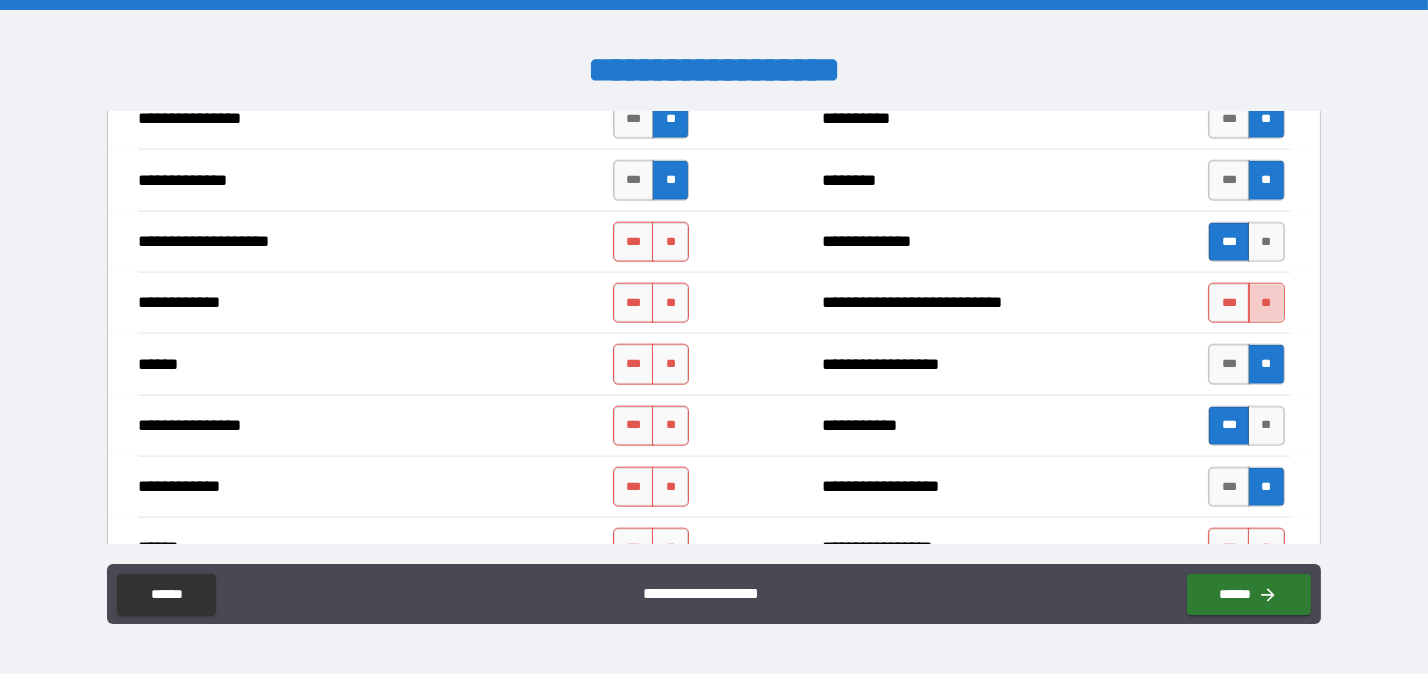 click on "**" at bounding box center [1266, 303] 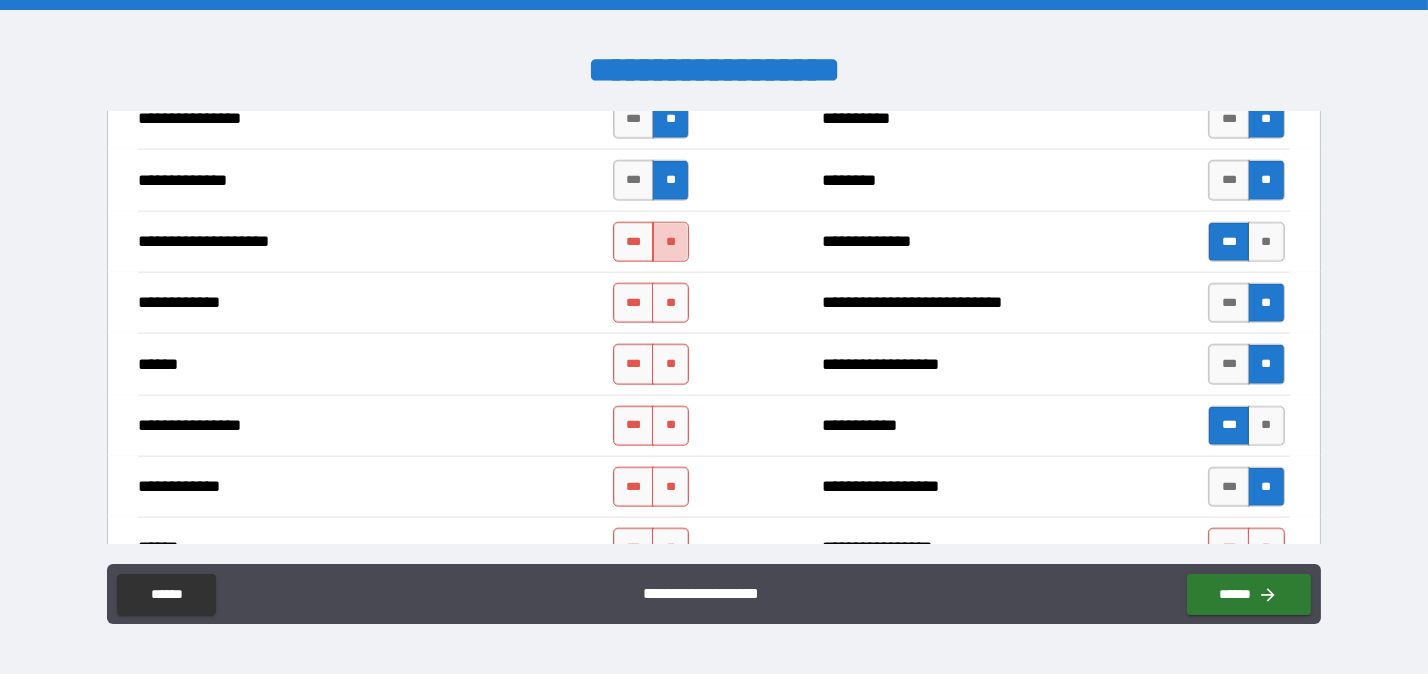 click on "**" at bounding box center [670, 242] 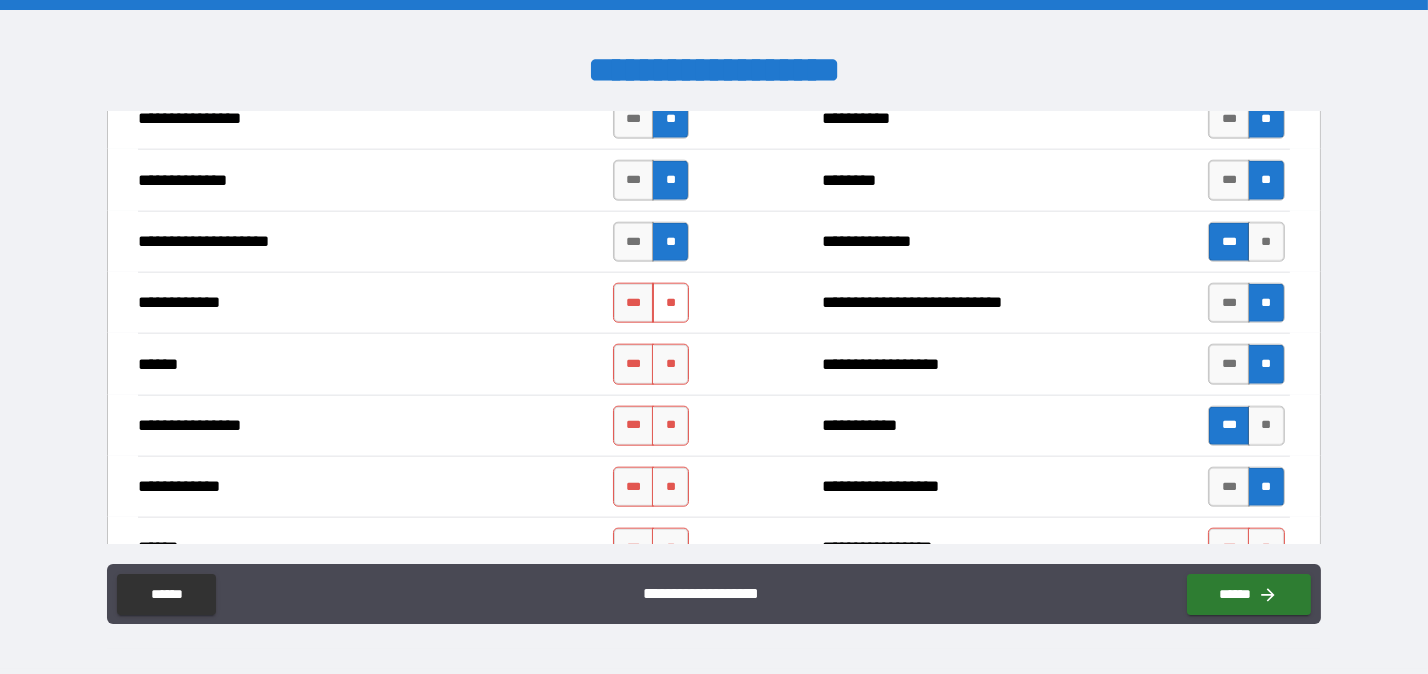 click on "**" at bounding box center [670, 303] 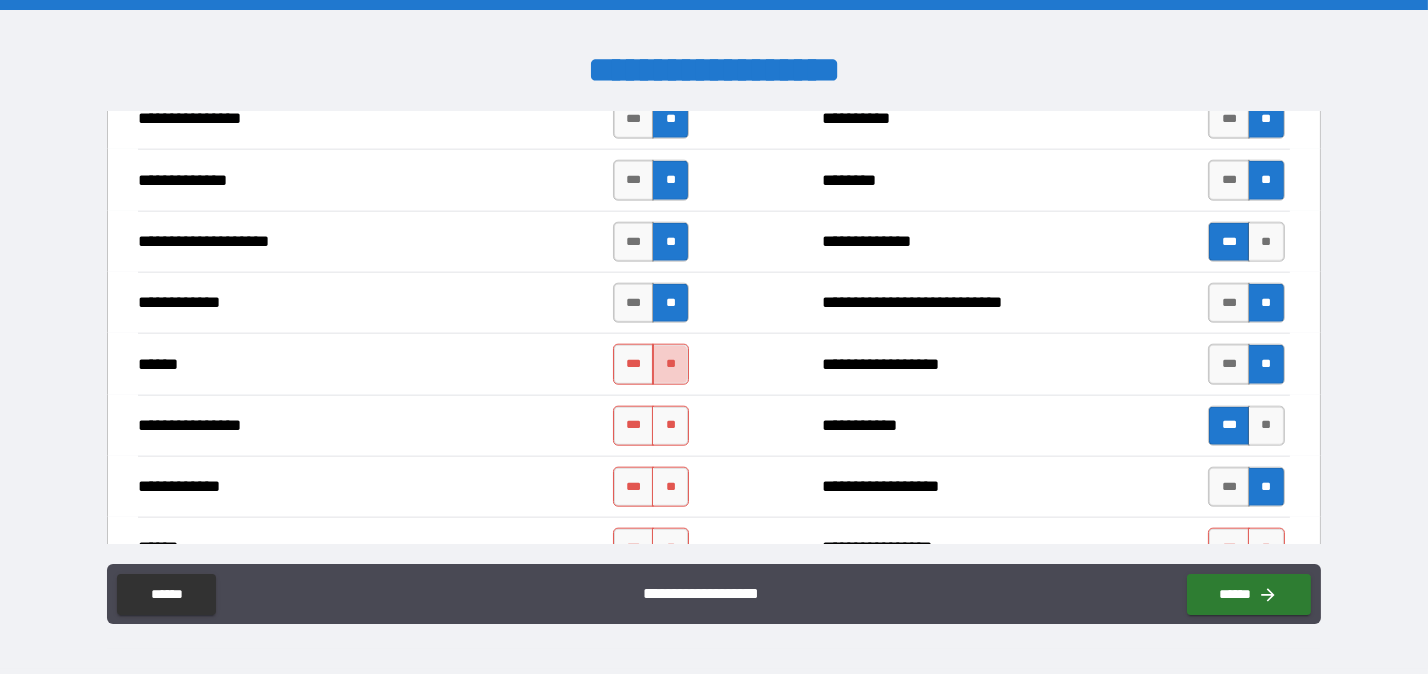 click on "**" at bounding box center (670, 364) 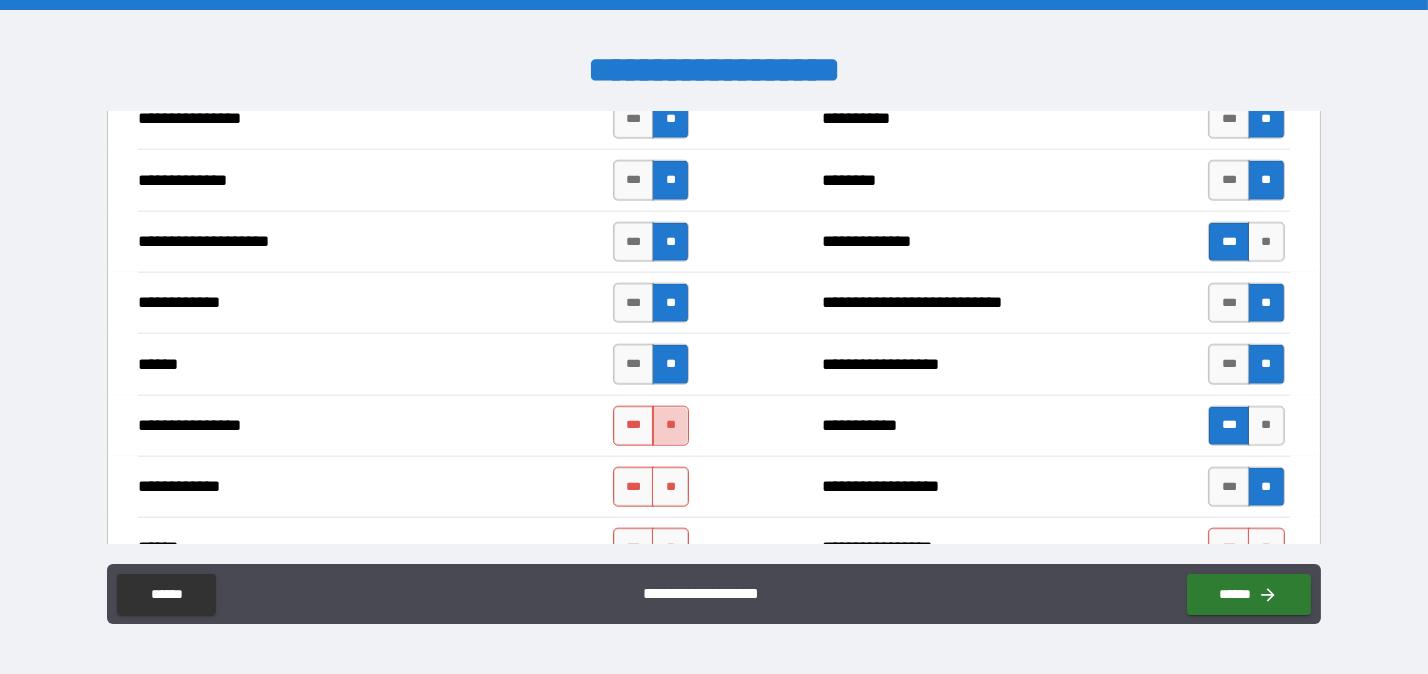 click on "**" at bounding box center (670, 426) 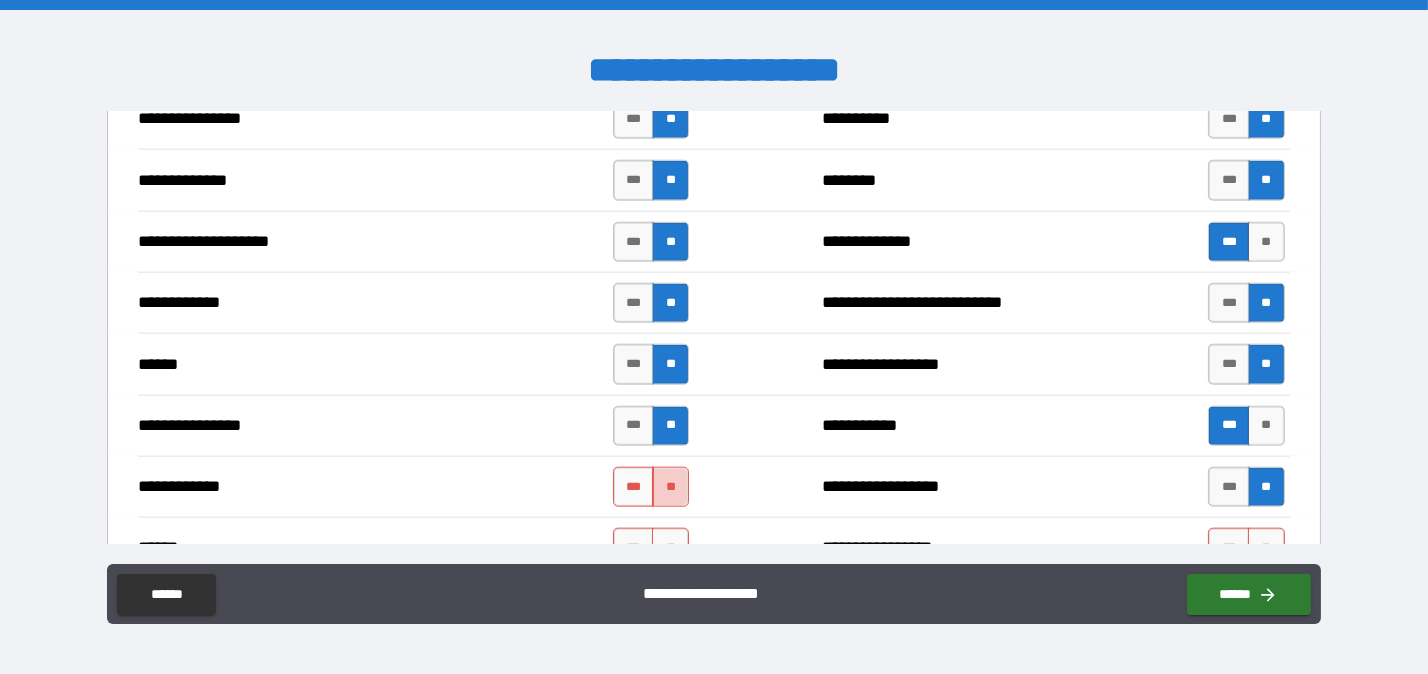 click on "**" at bounding box center (670, 487) 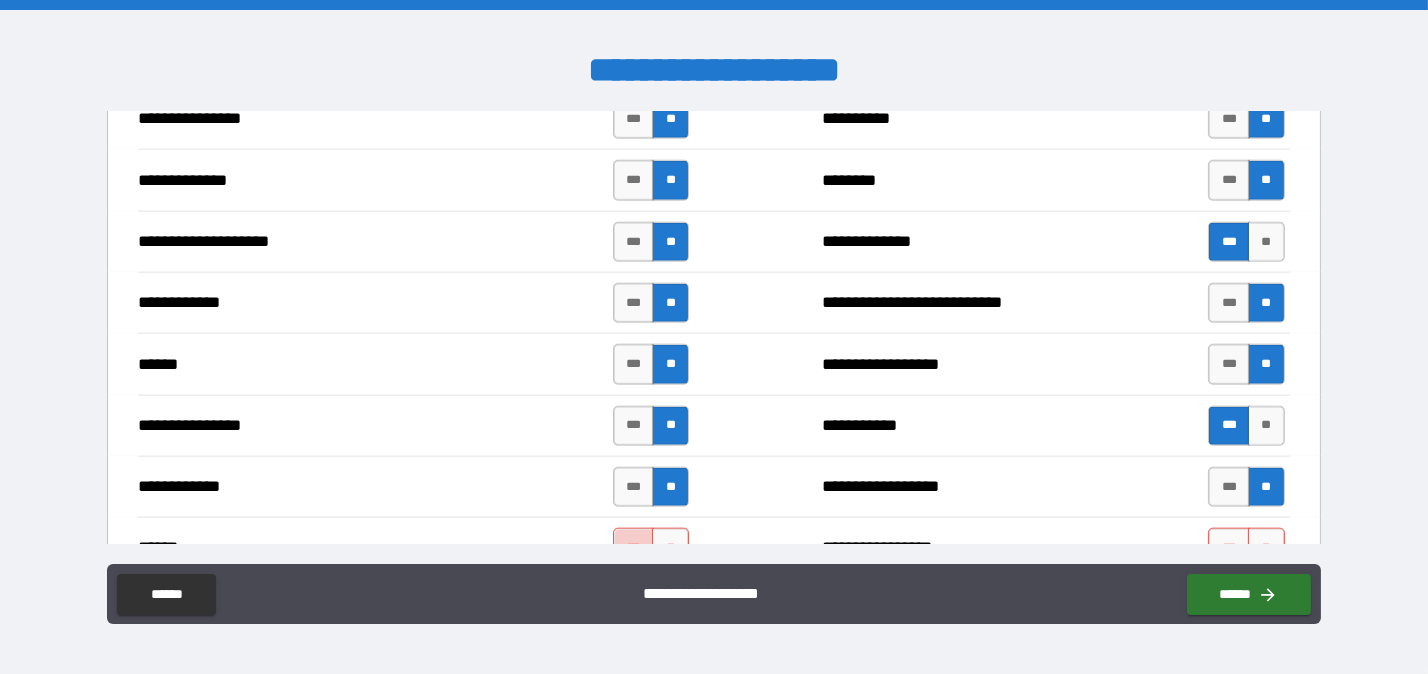 click on "***" at bounding box center (634, 548) 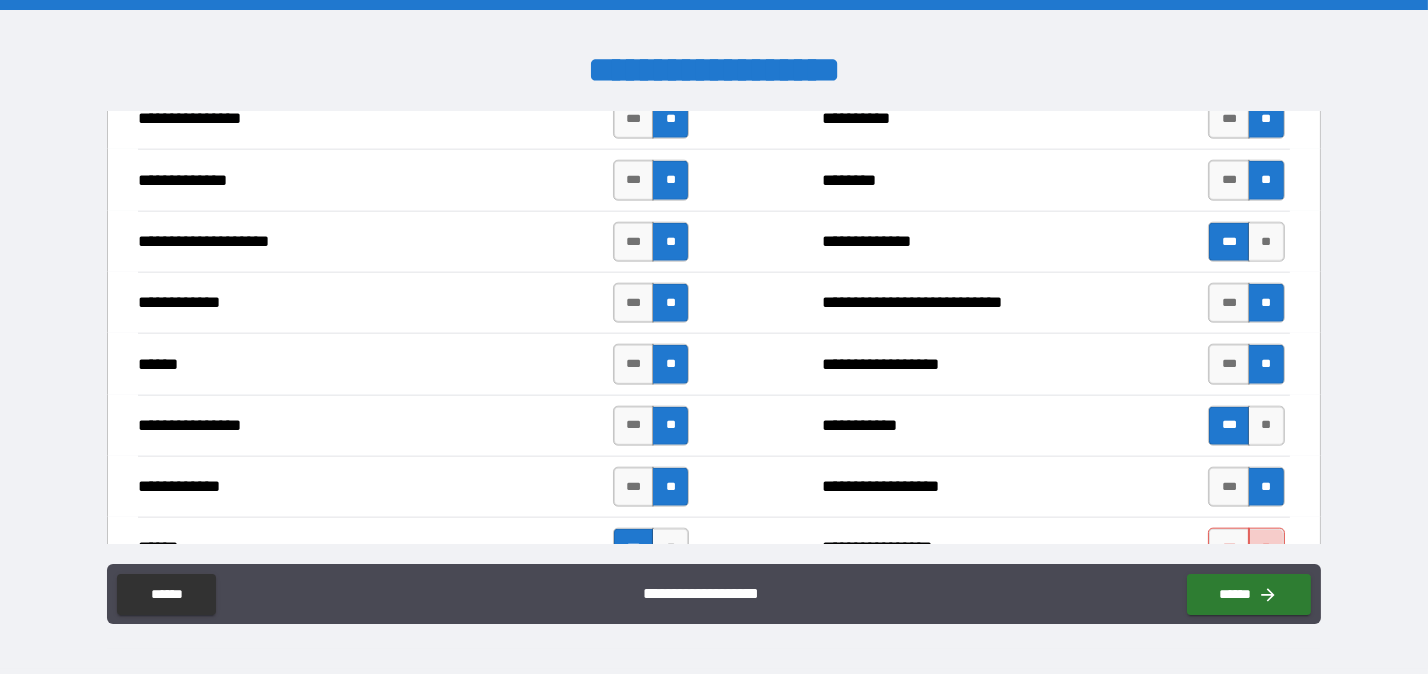 click on "**" at bounding box center (1266, 548) 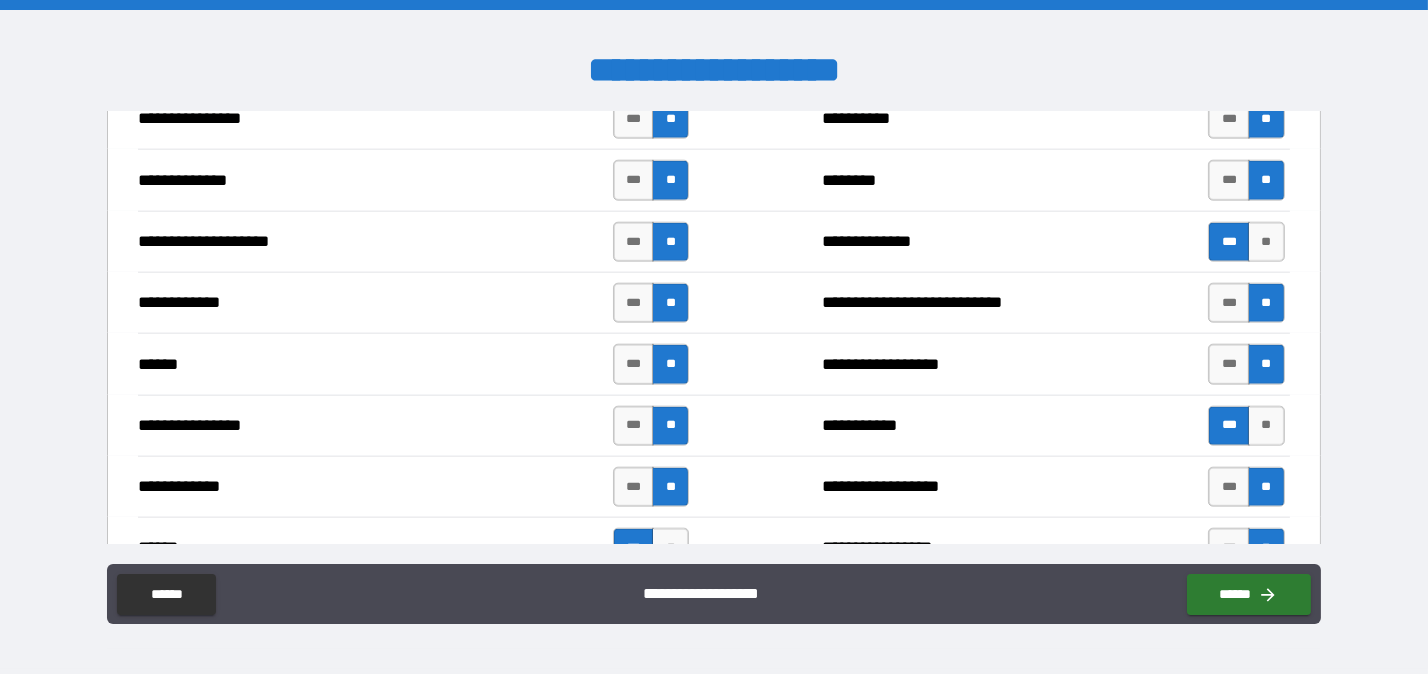 scroll, scrollTop: 3780, scrollLeft: 0, axis: vertical 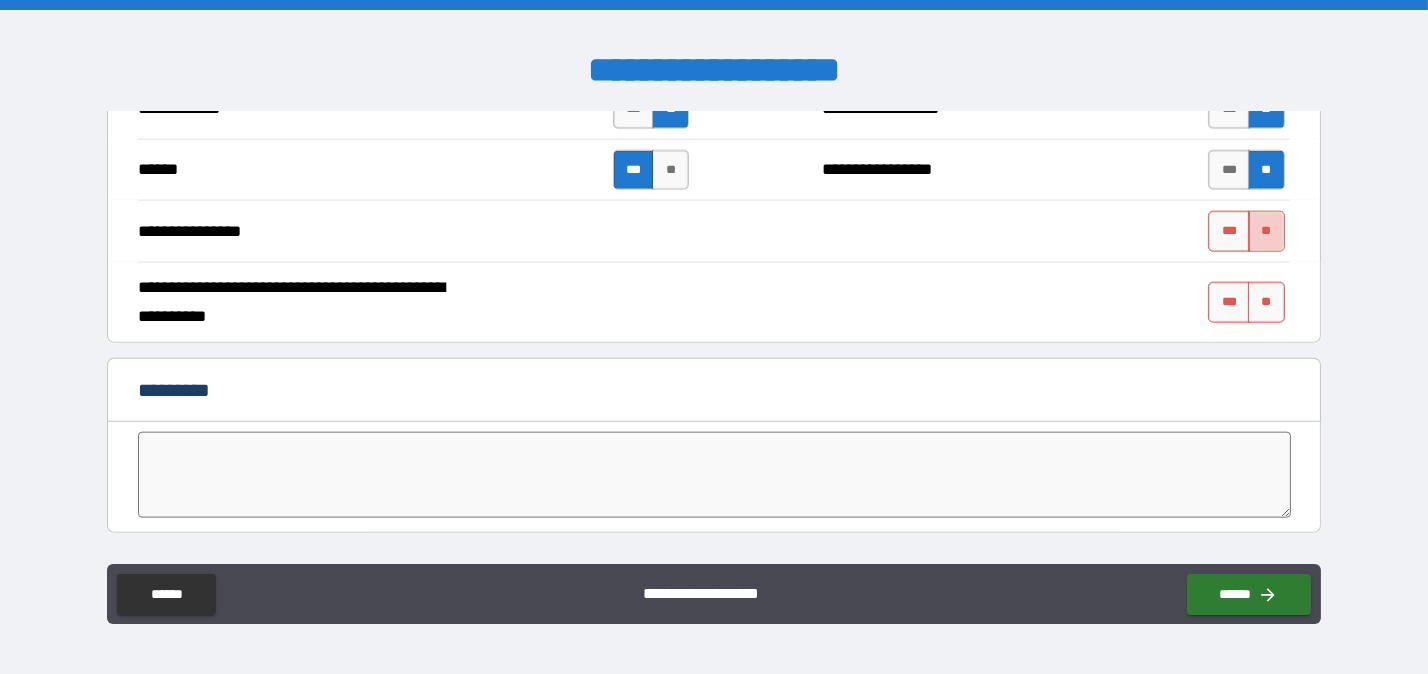 click on "**" at bounding box center (1266, 231) 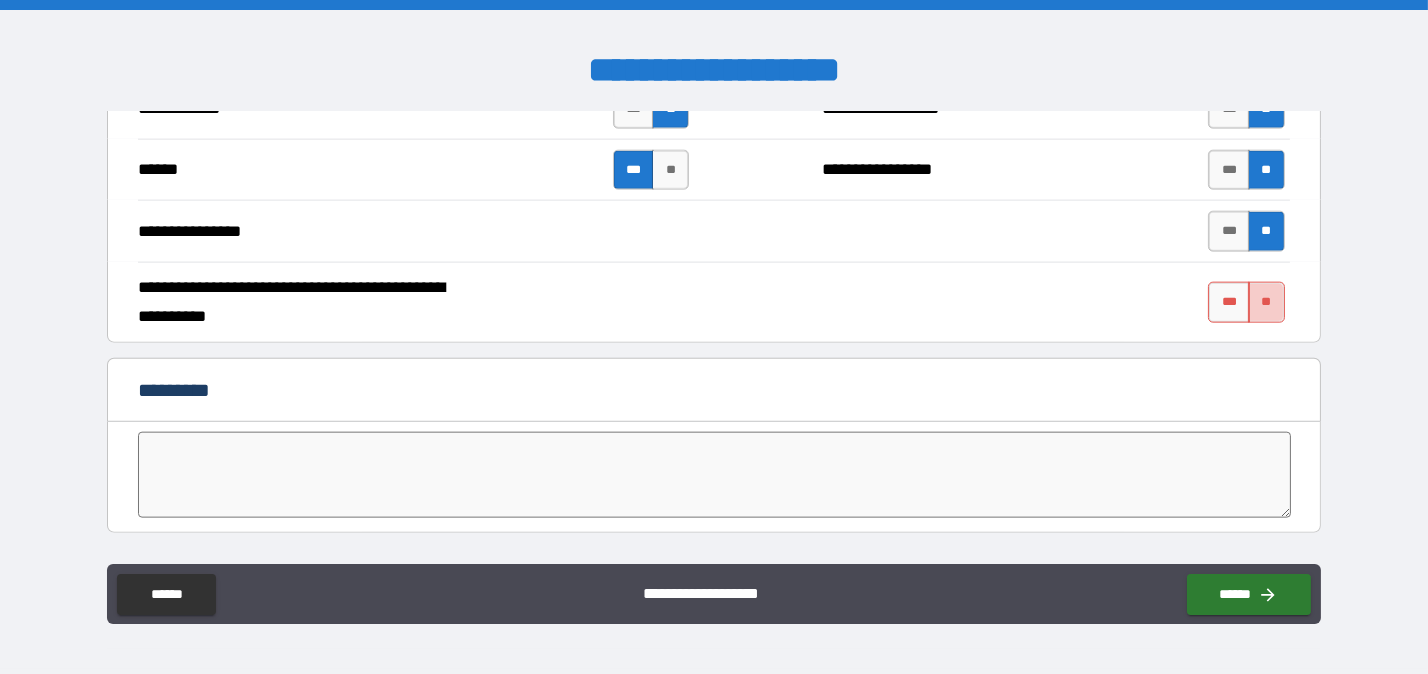 click on "**" at bounding box center (1266, 302) 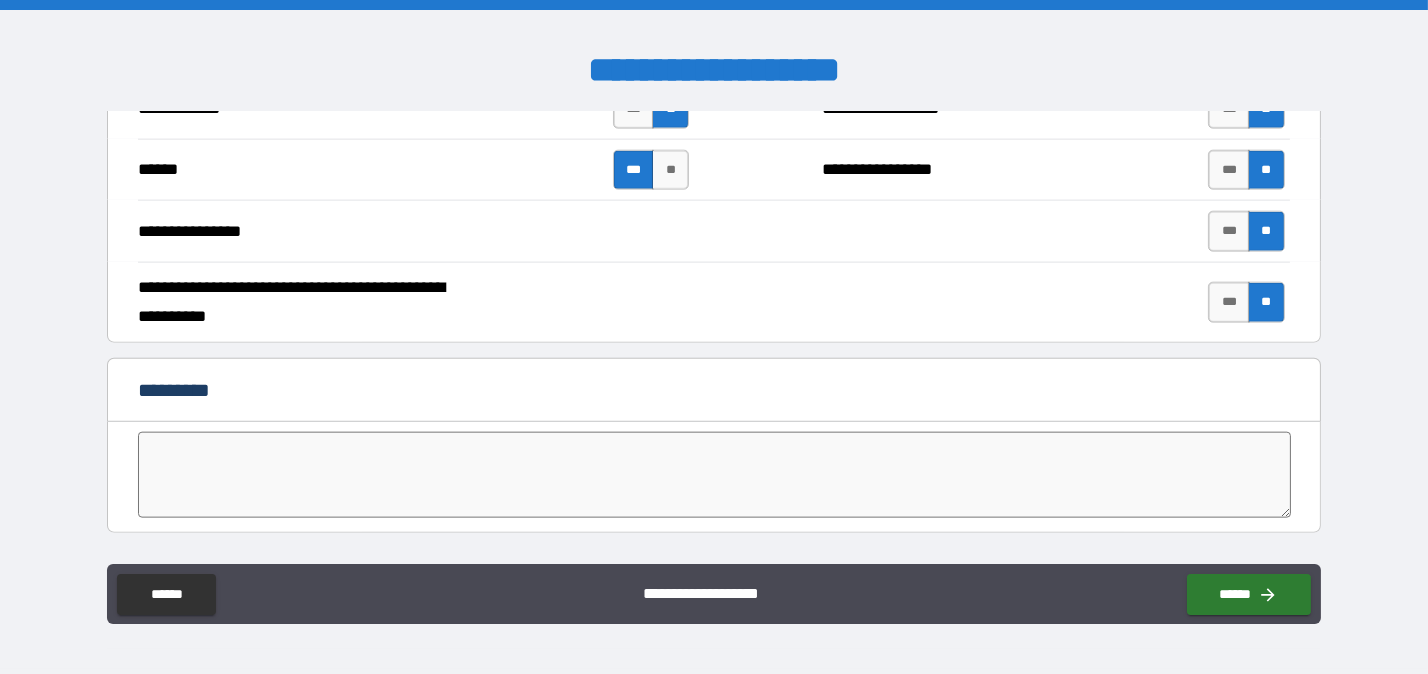 scroll, scrollTop: 4106, scrollLeft: 0, axis: vertical 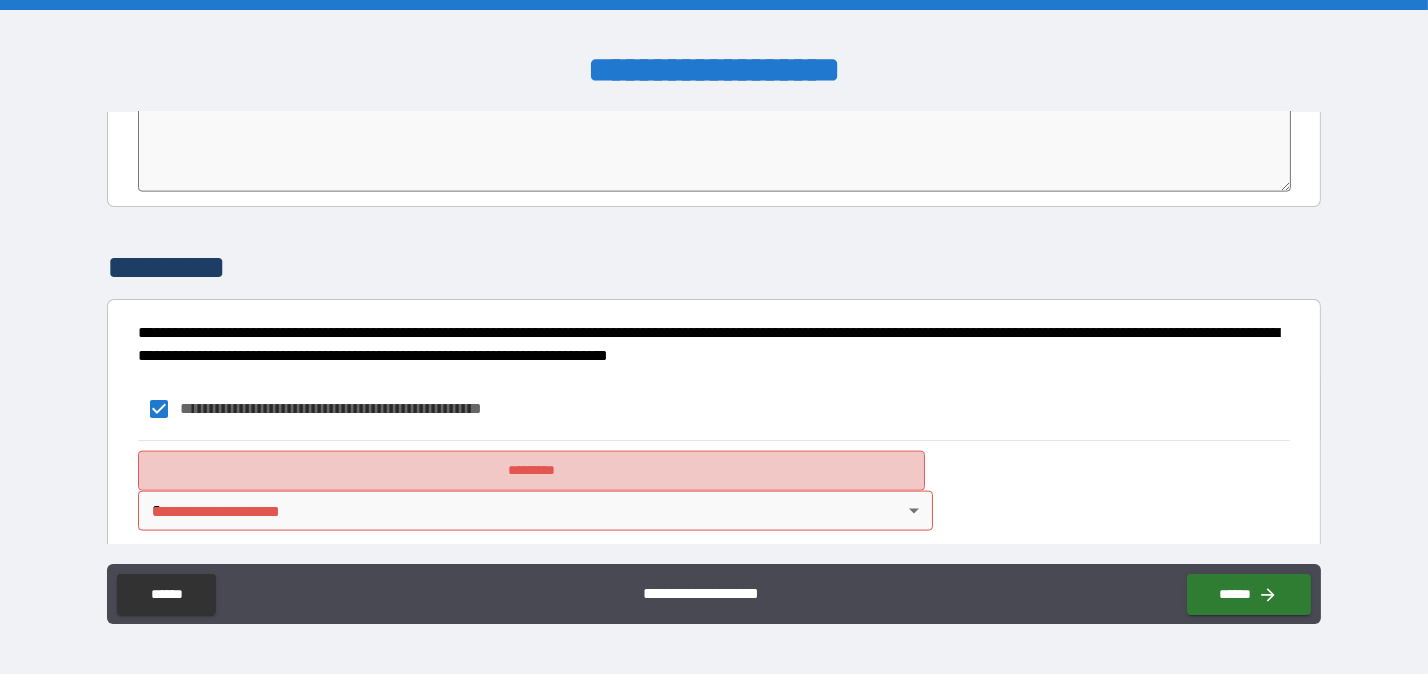 click on "*********" at bounding box center [531, 471] 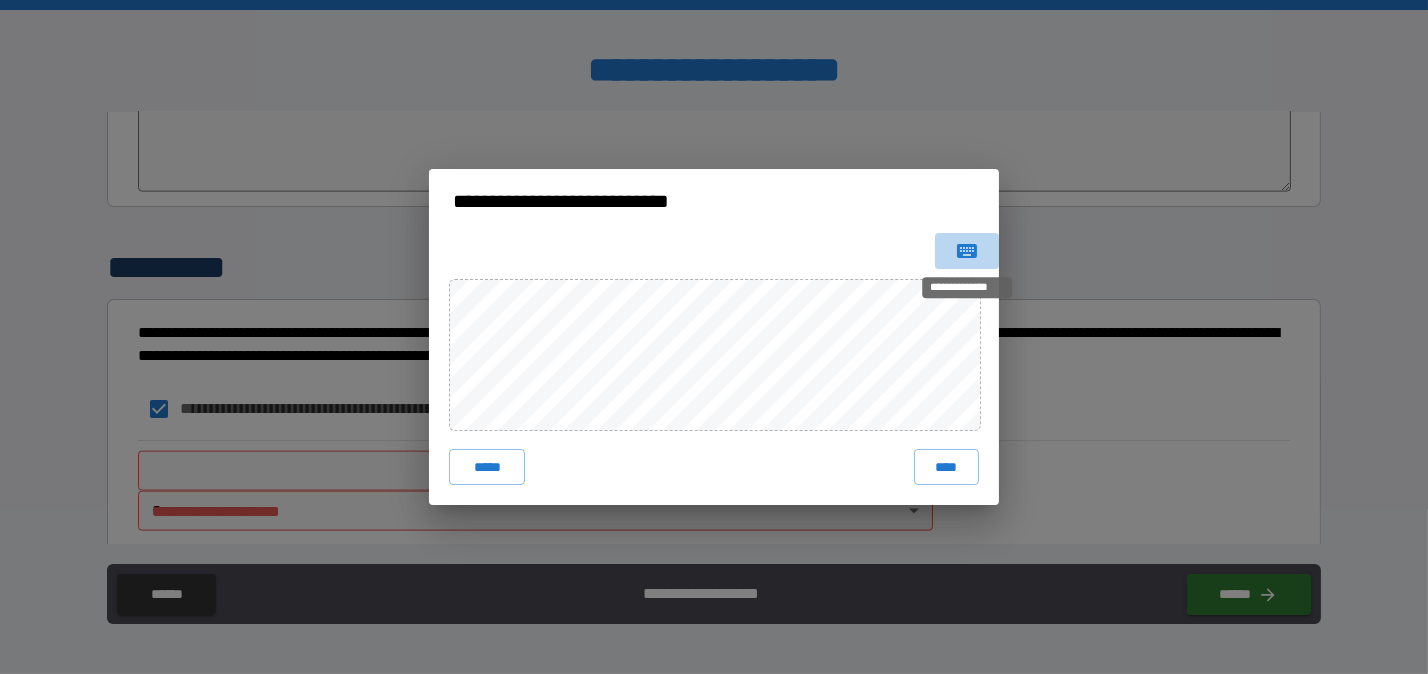 click 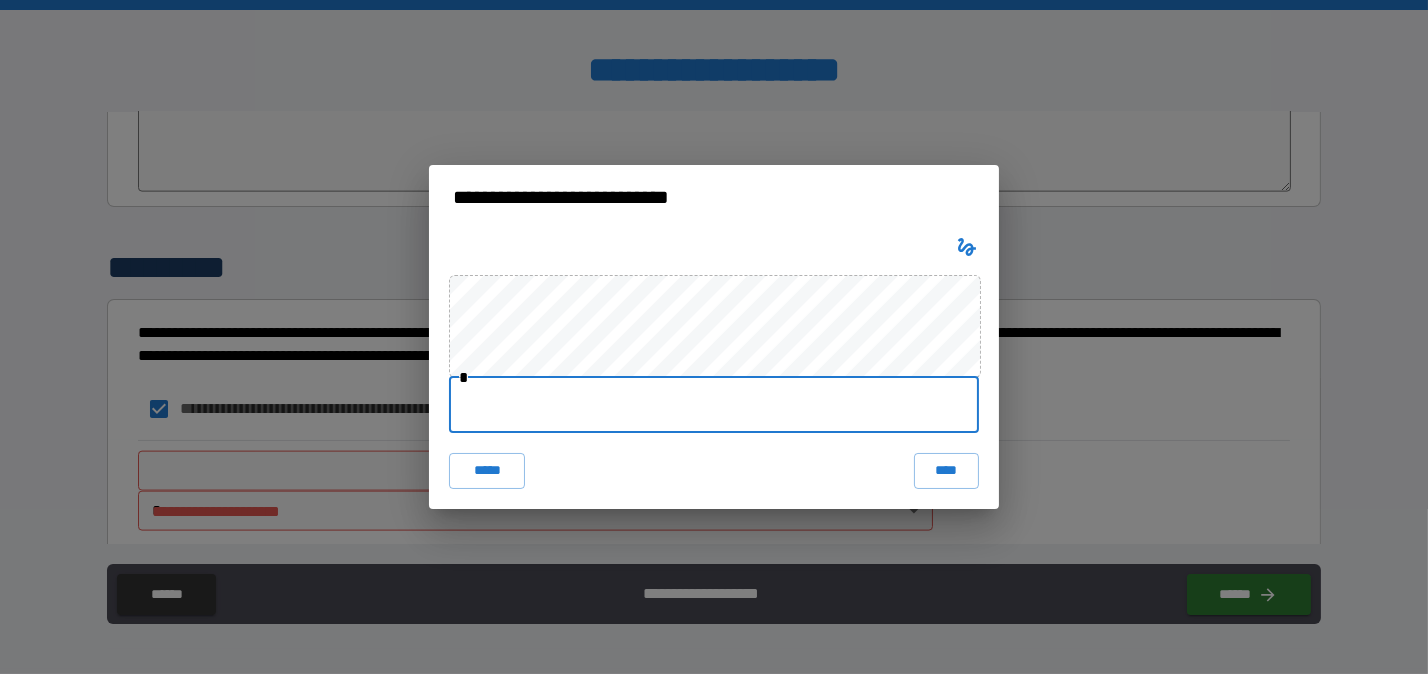 click at bounding box center (714, 405) 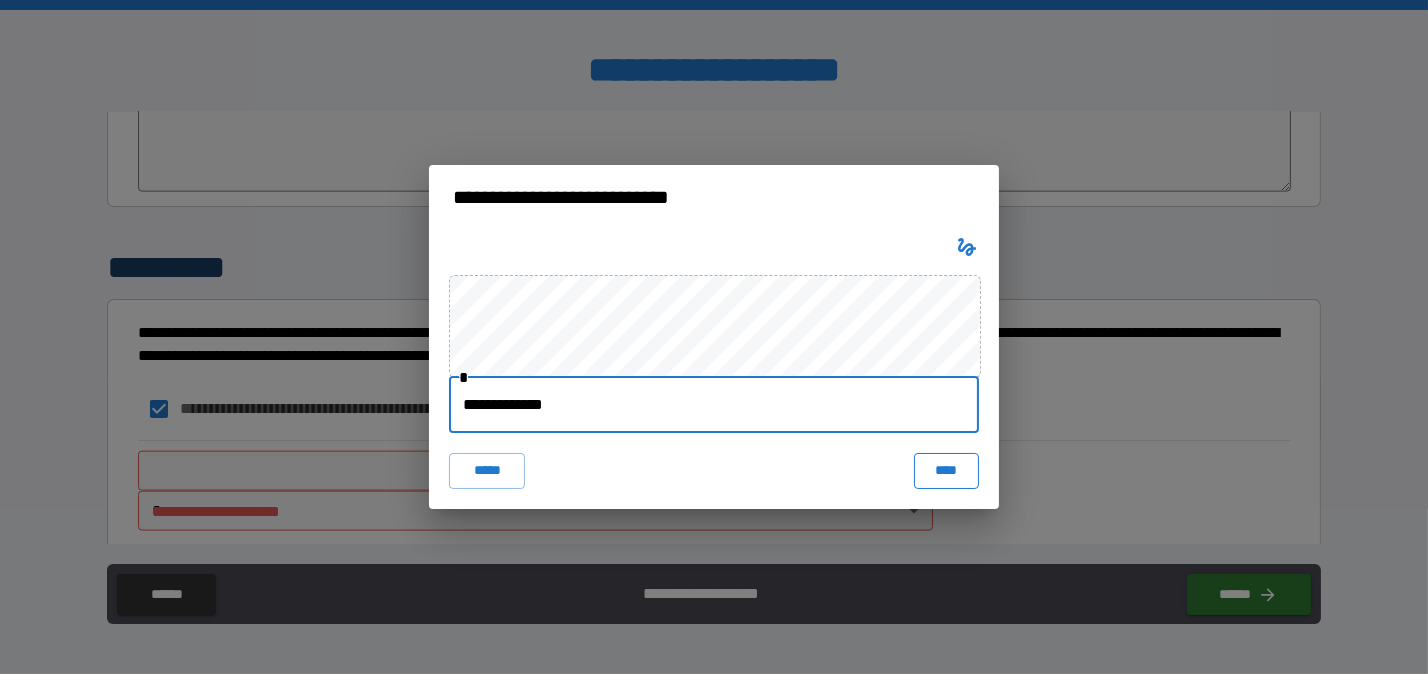 type on "**********" 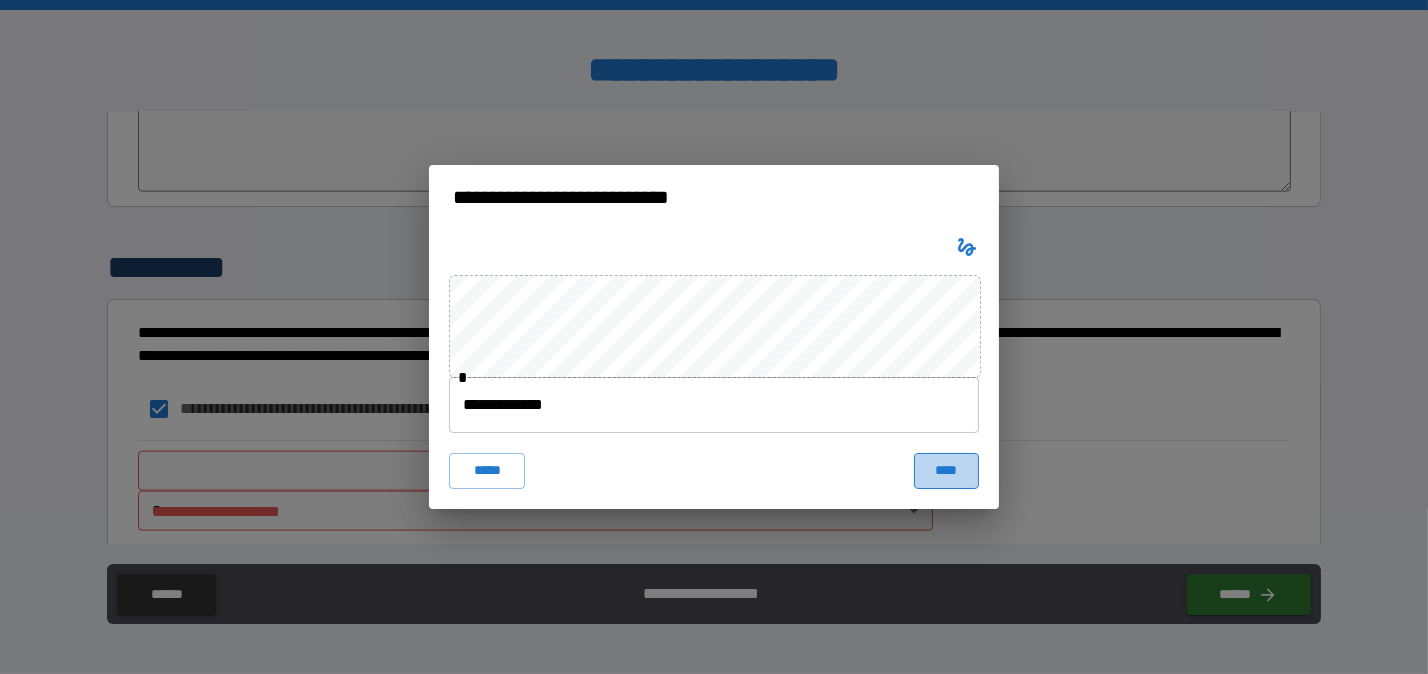 click on "****" at bounding box center (946, 471) 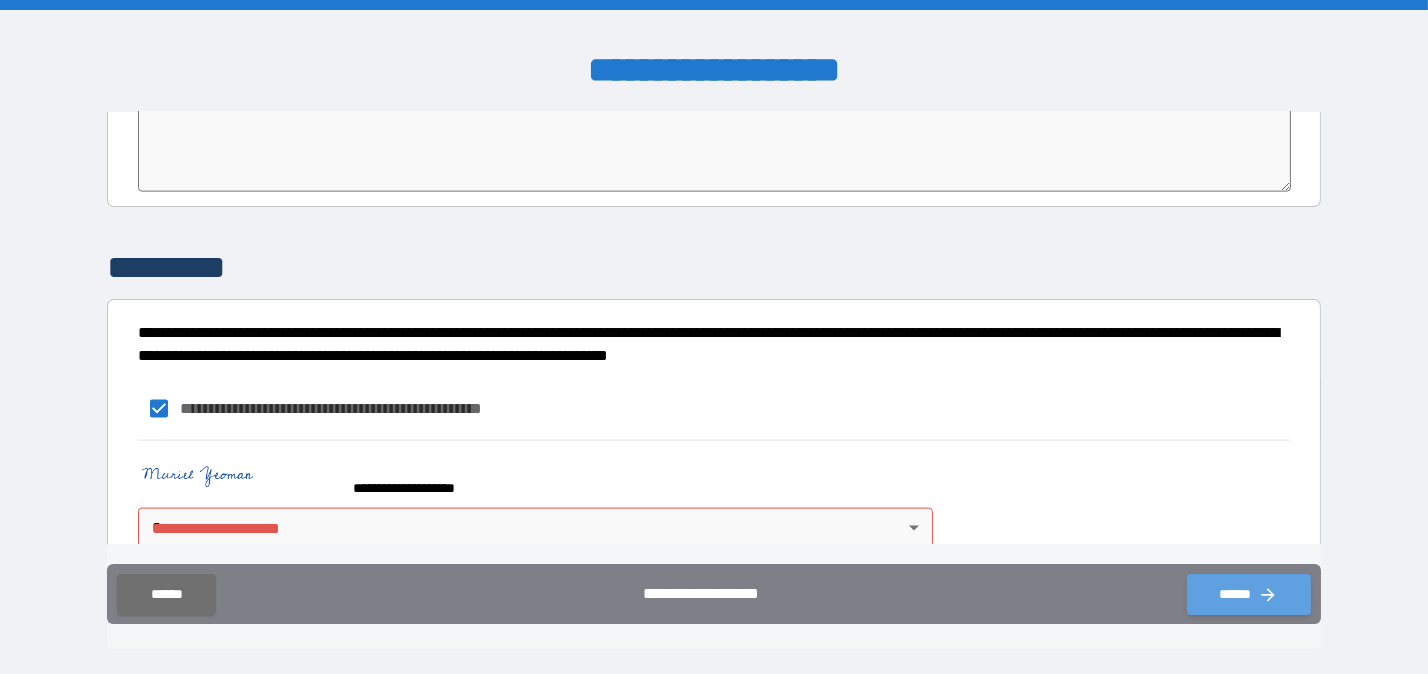 click on "******" at bounding box center (1249, 594) 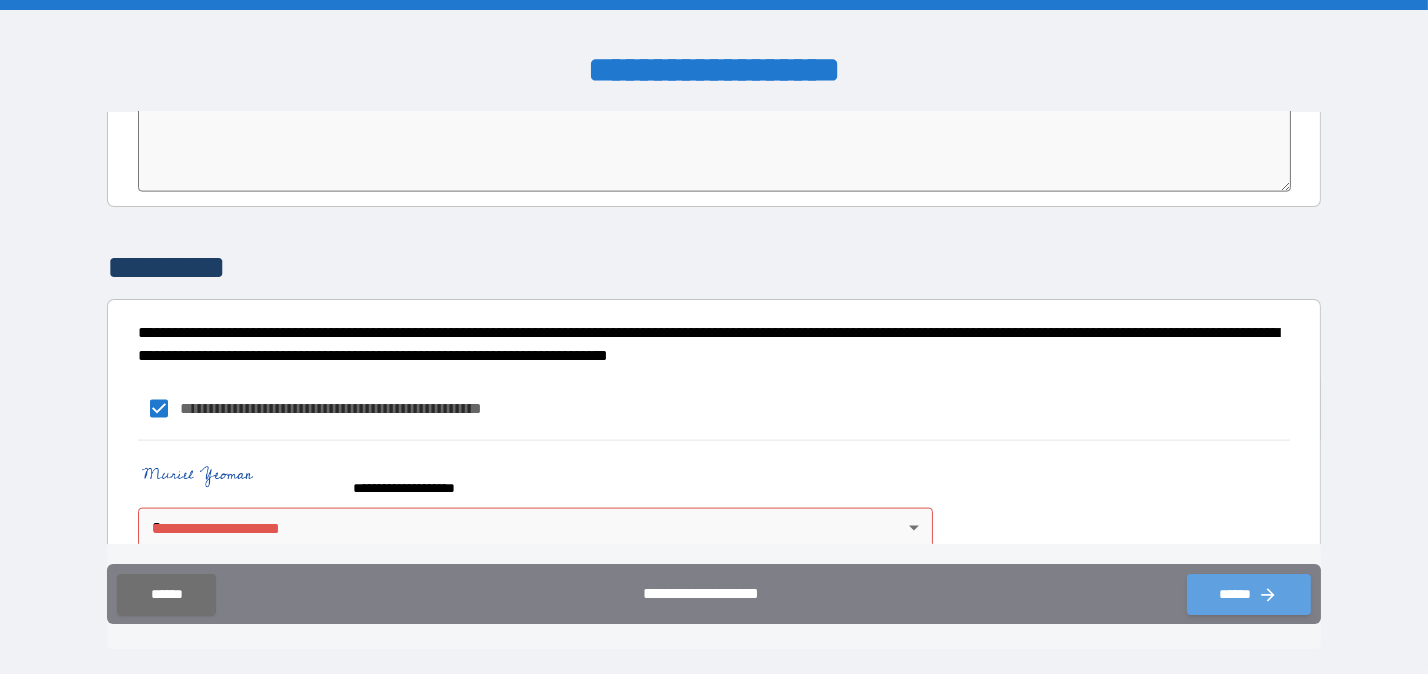 click on "******" at bounding box center (1249, 594) 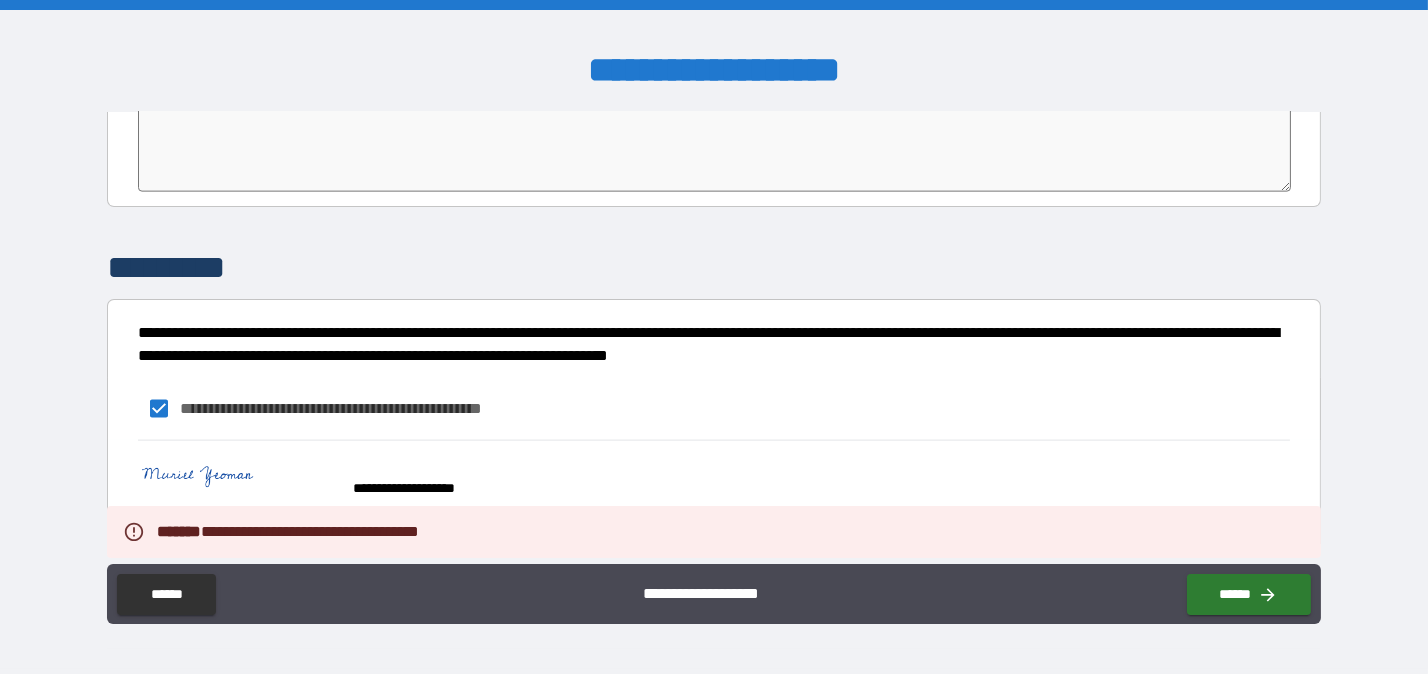 click on "**********" at bounding box center [714, 339] 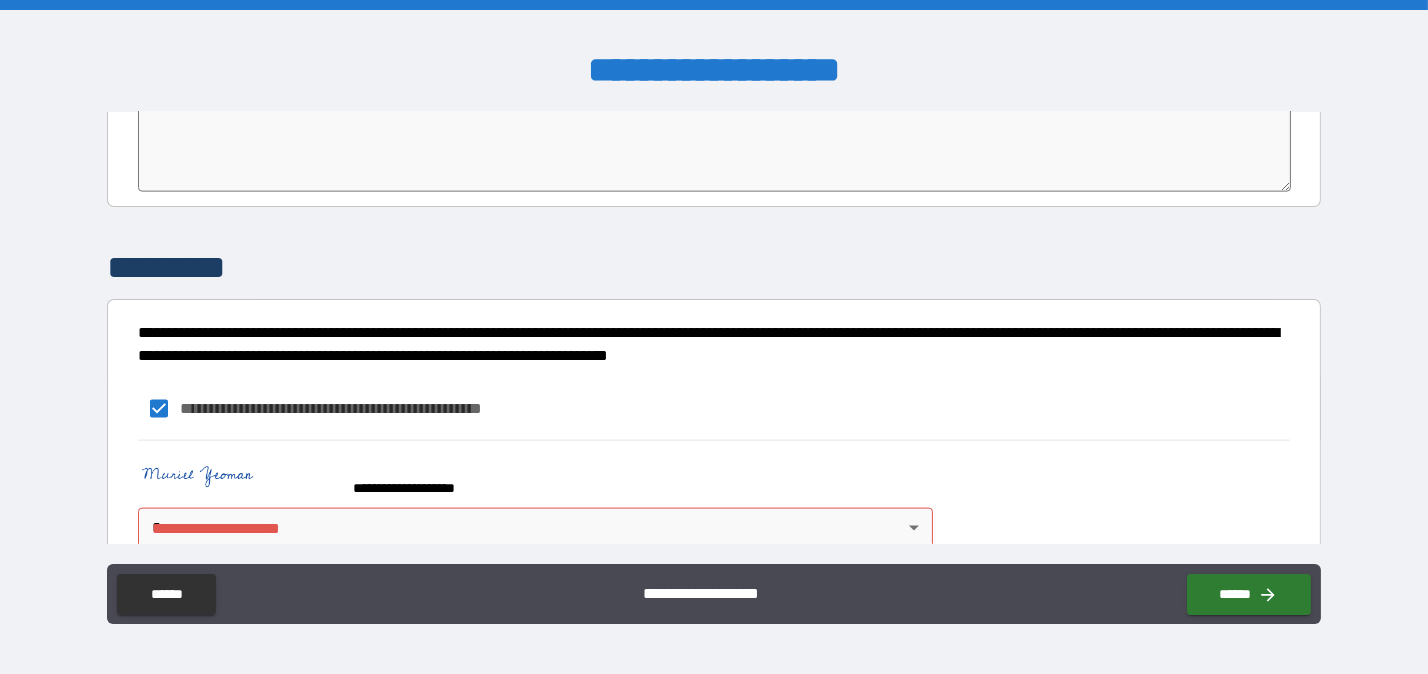 scroll, scrollTop: 3728, scrollLeft: 0, axis: vertical 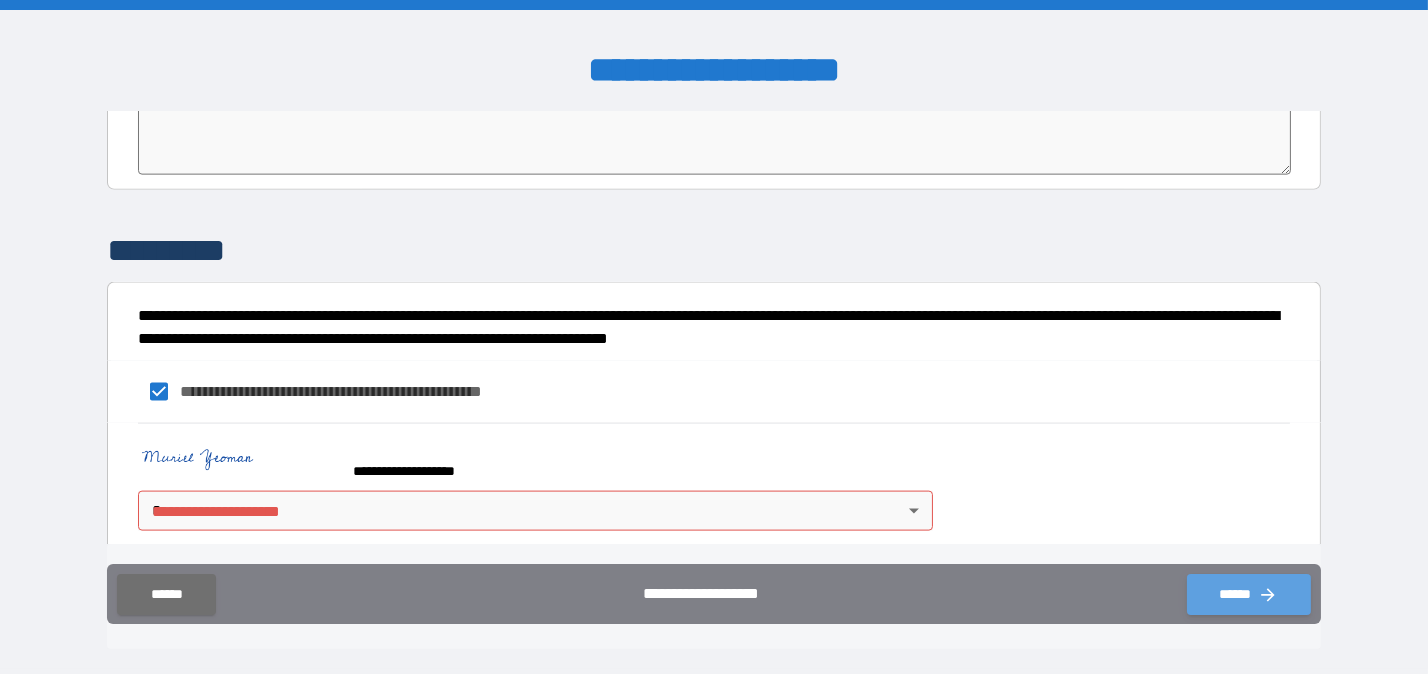 click 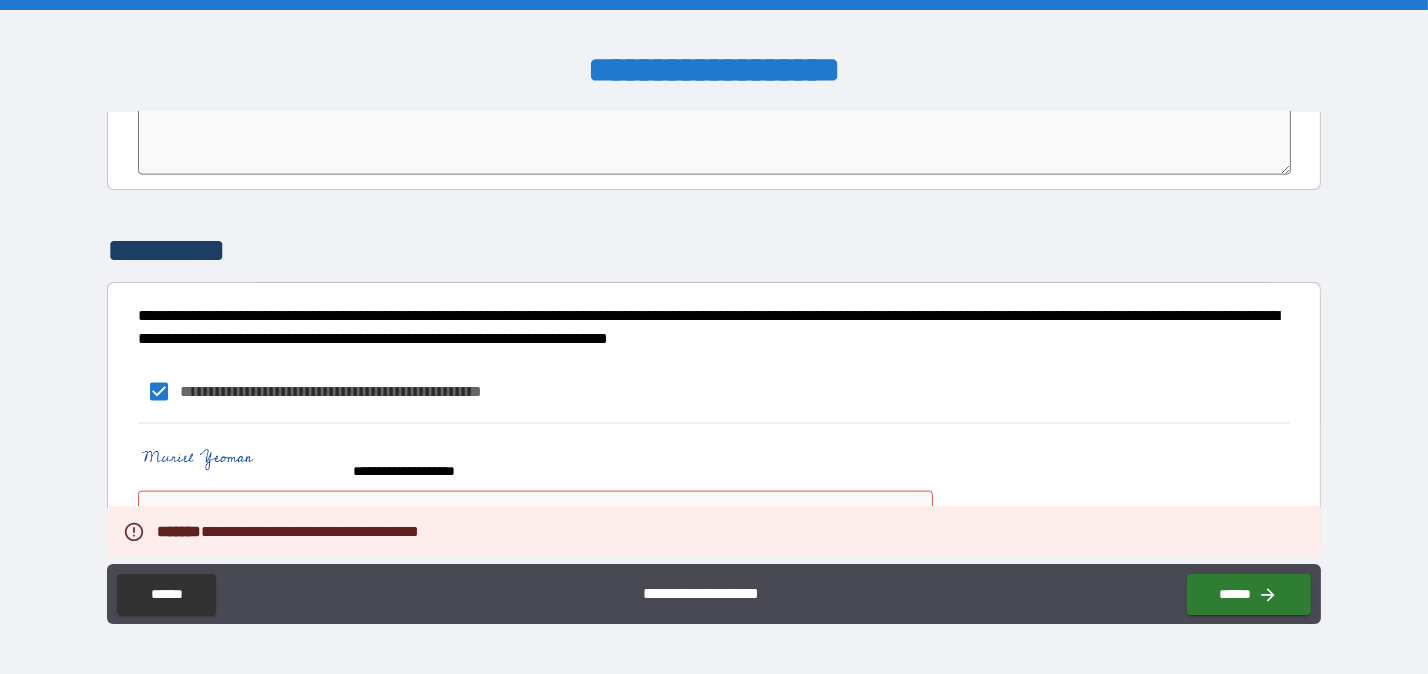 click on "**********" at bounding box center (714, 339) 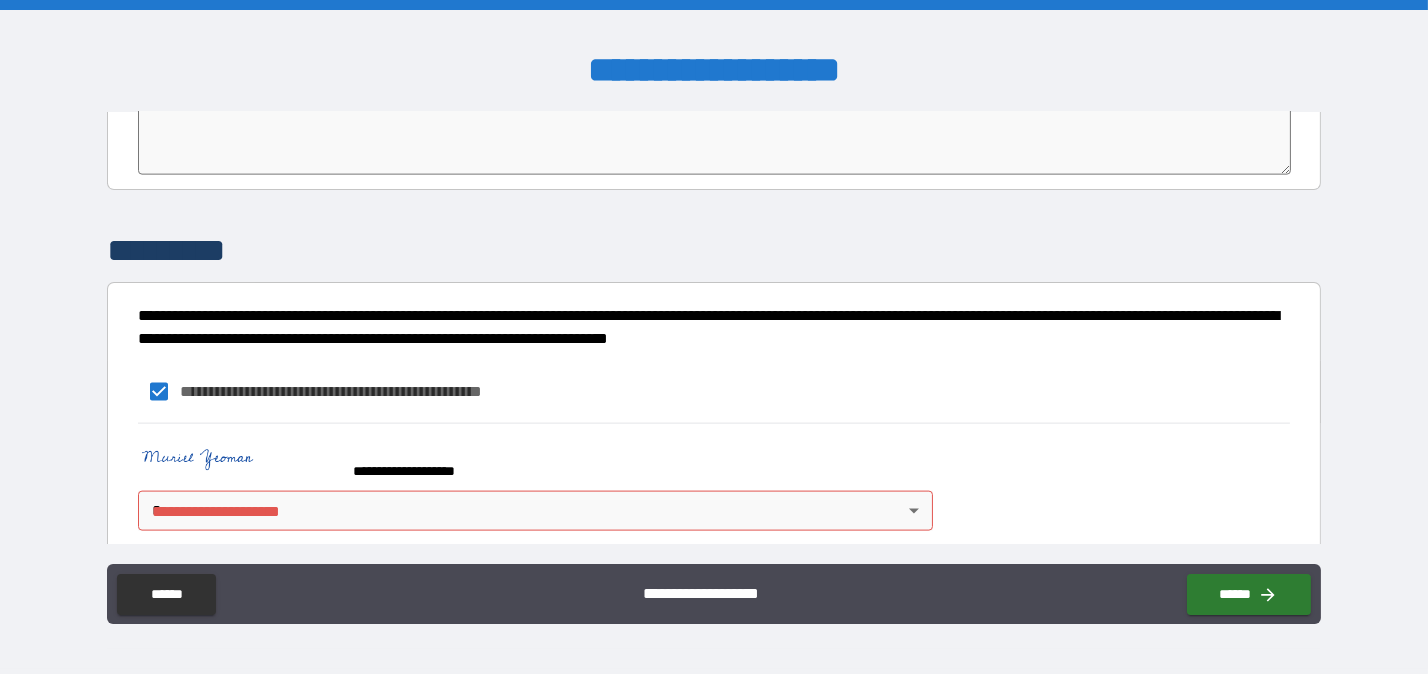 click on "*********" at bounding box center (714, 251) 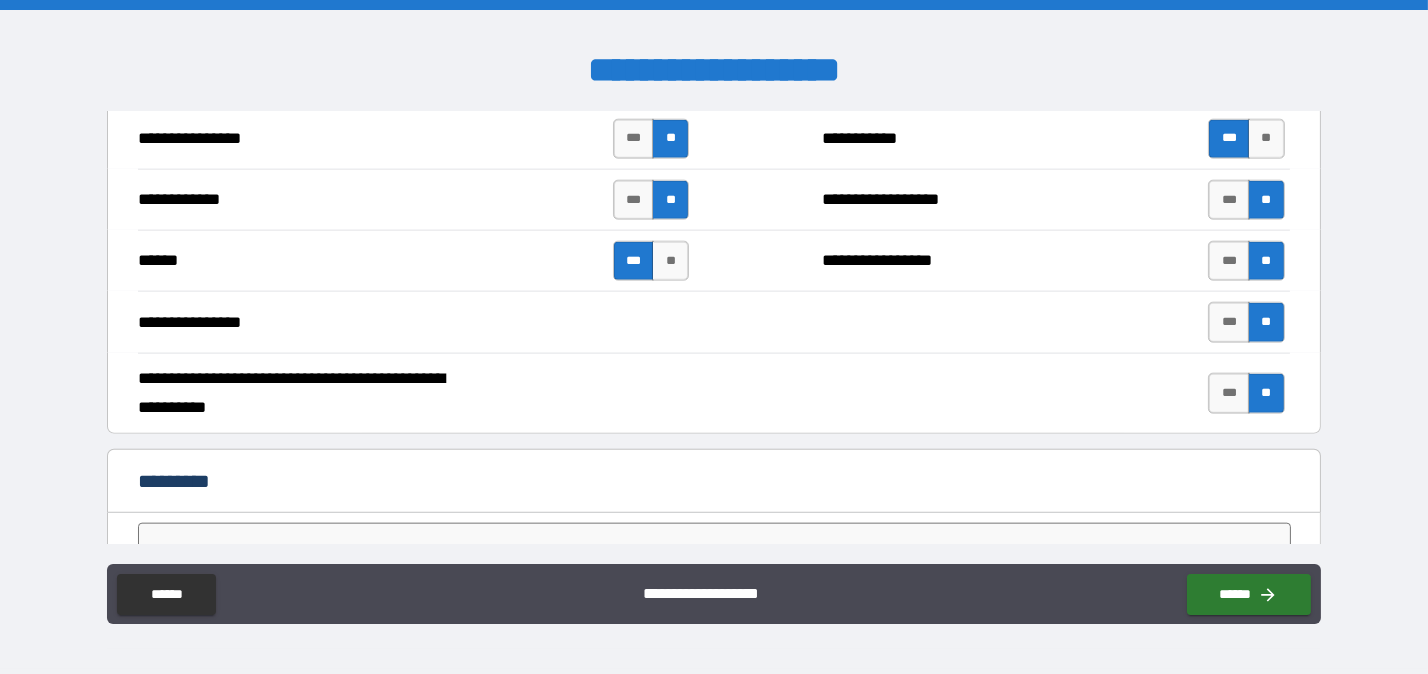 scroll, scrollTop: 3685, scrollLeft: 0, axis: vertical 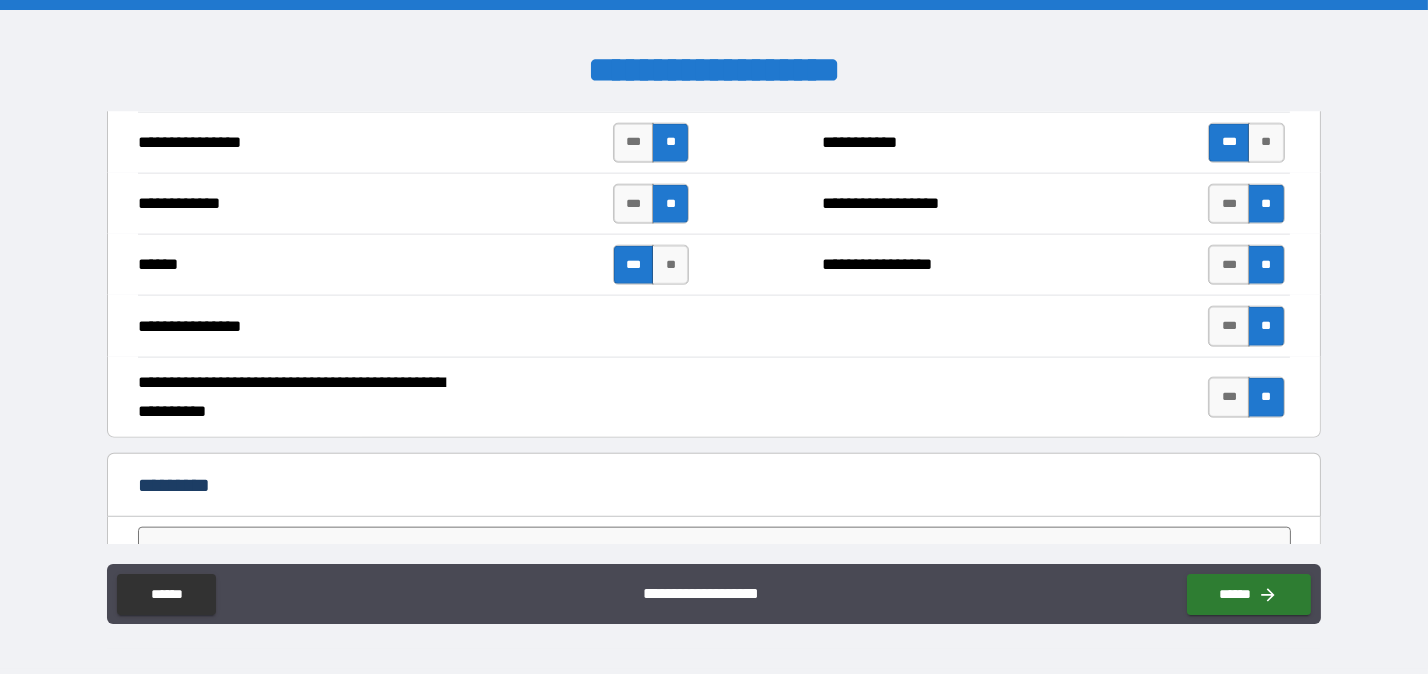 click at bounding box center [714, 570] 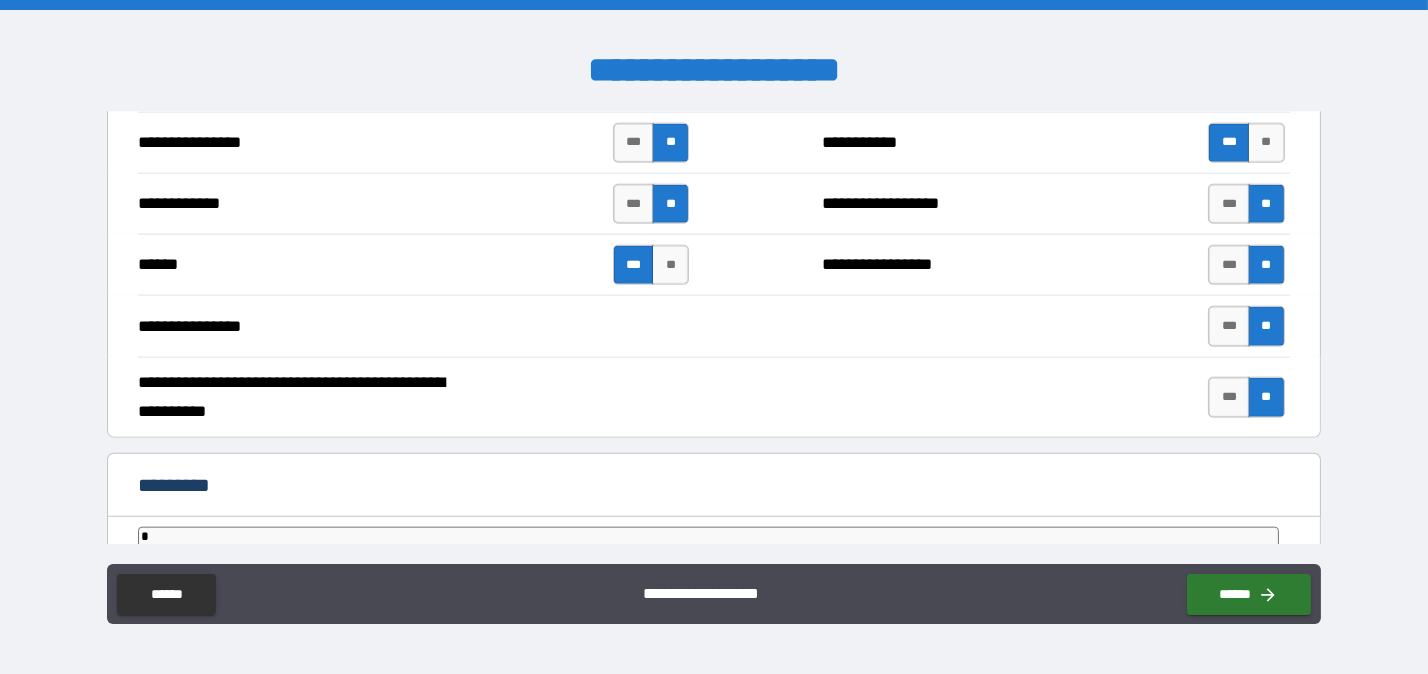 type on "*" 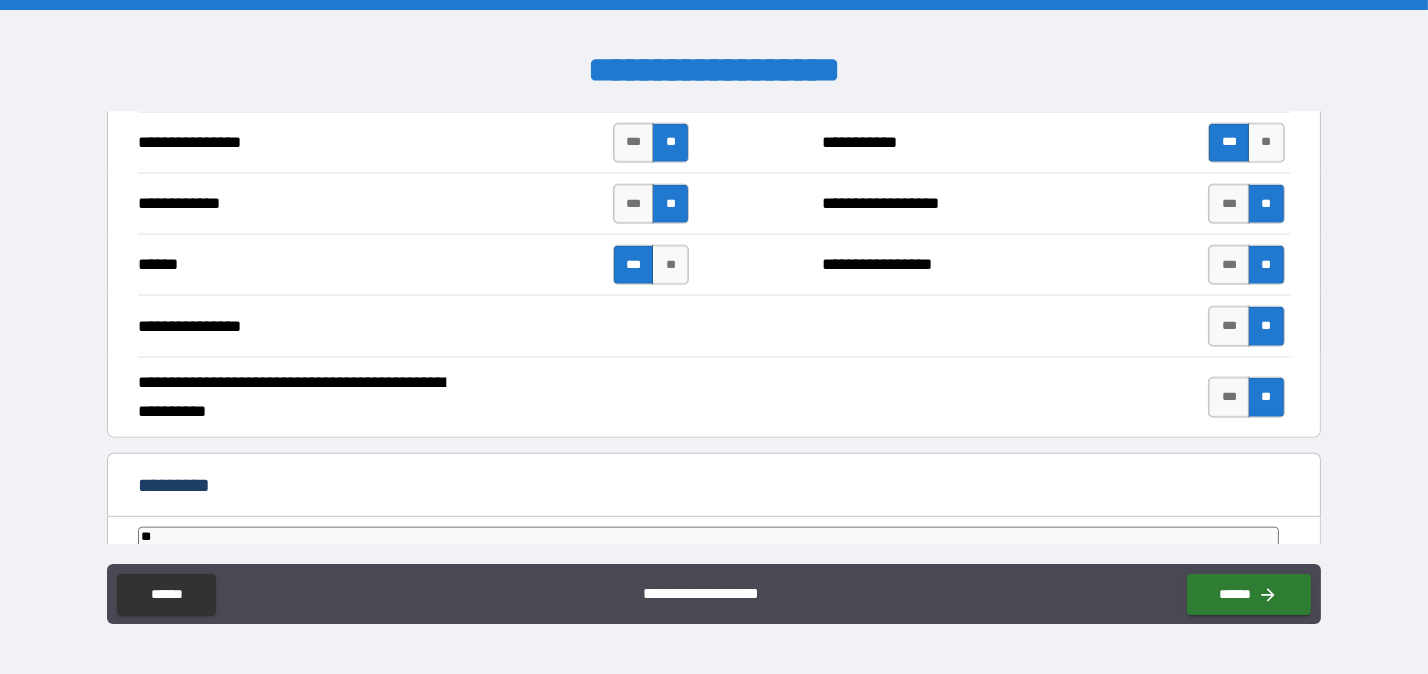 type on "*" 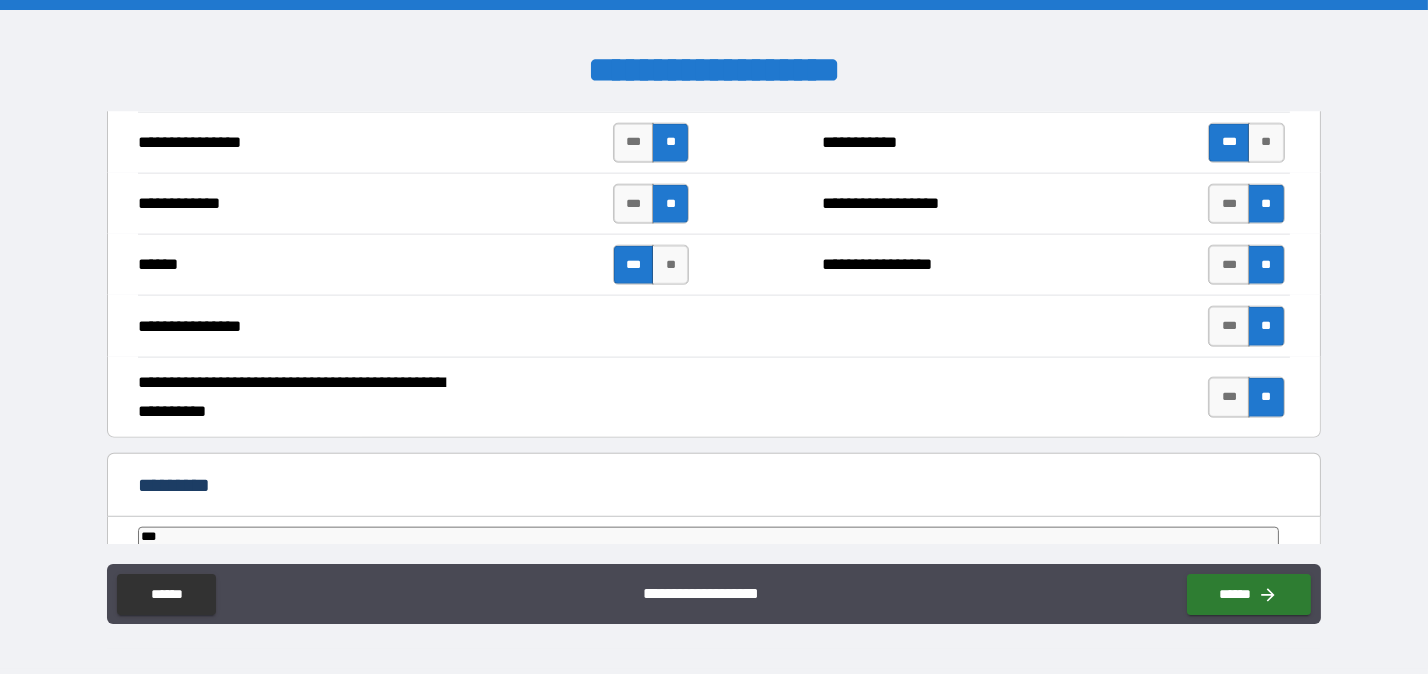 type on "*" 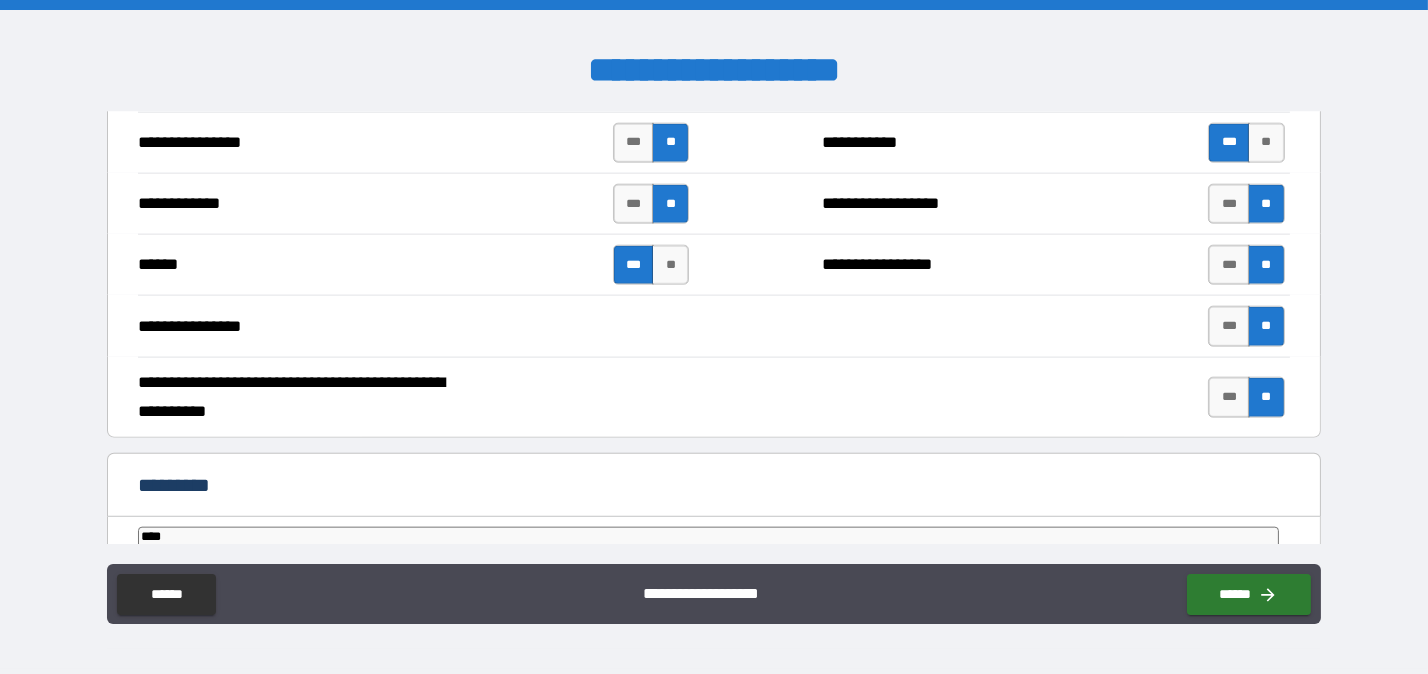 type on "*" 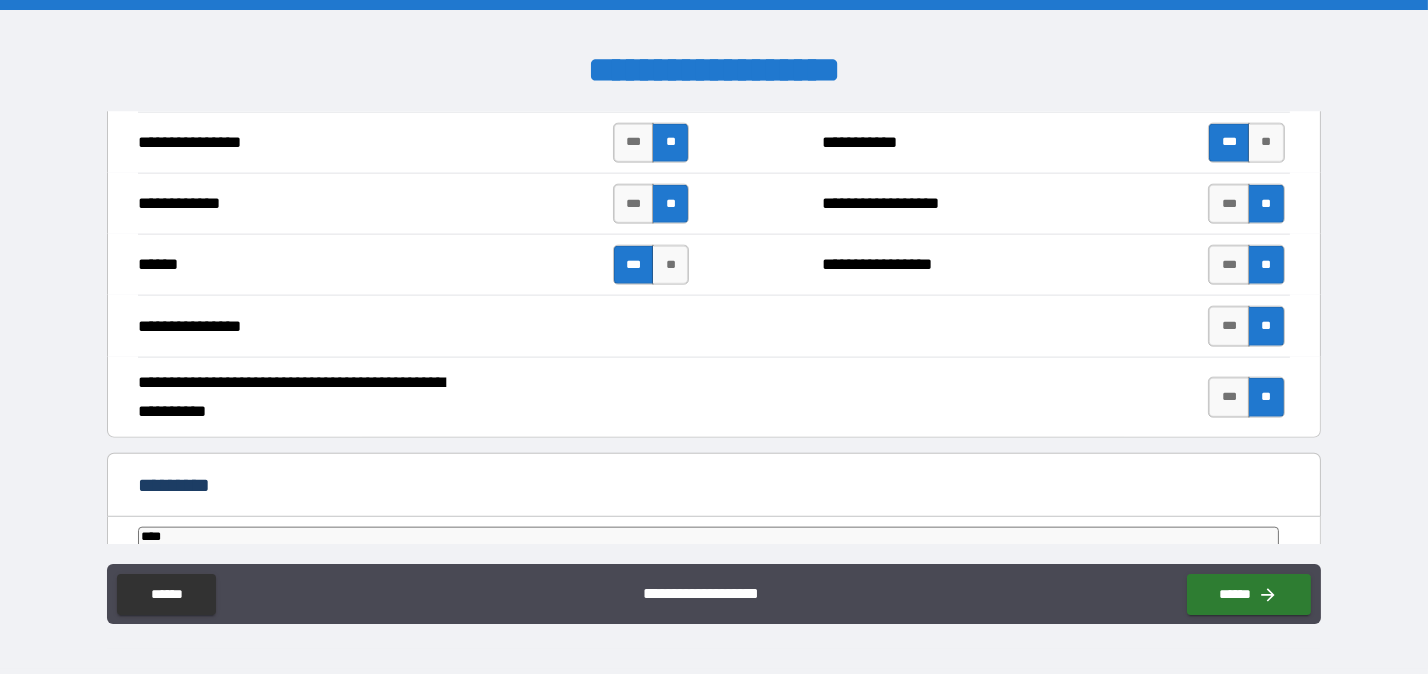 scroll, scrollTop: 4063, scrollLeft: 0, axis: vertical 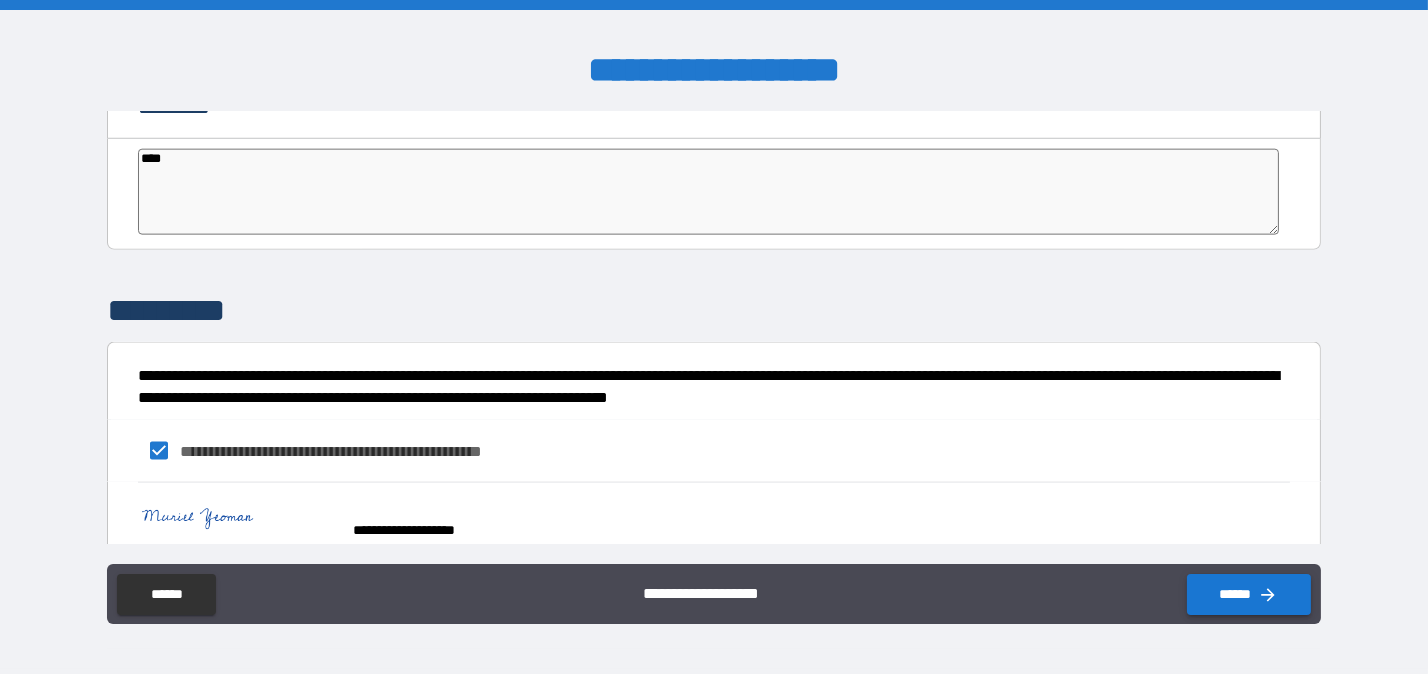 type on "****" 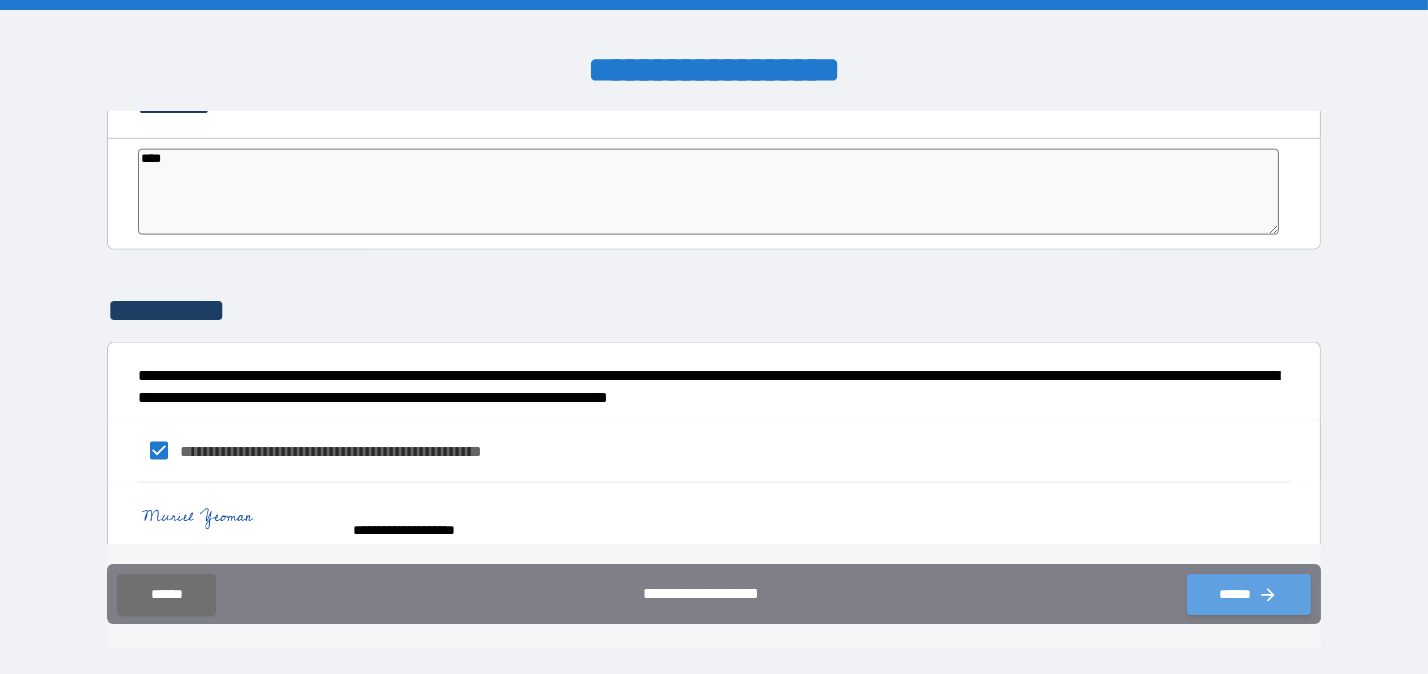 click on "******" at bounding box center (1249, 594) 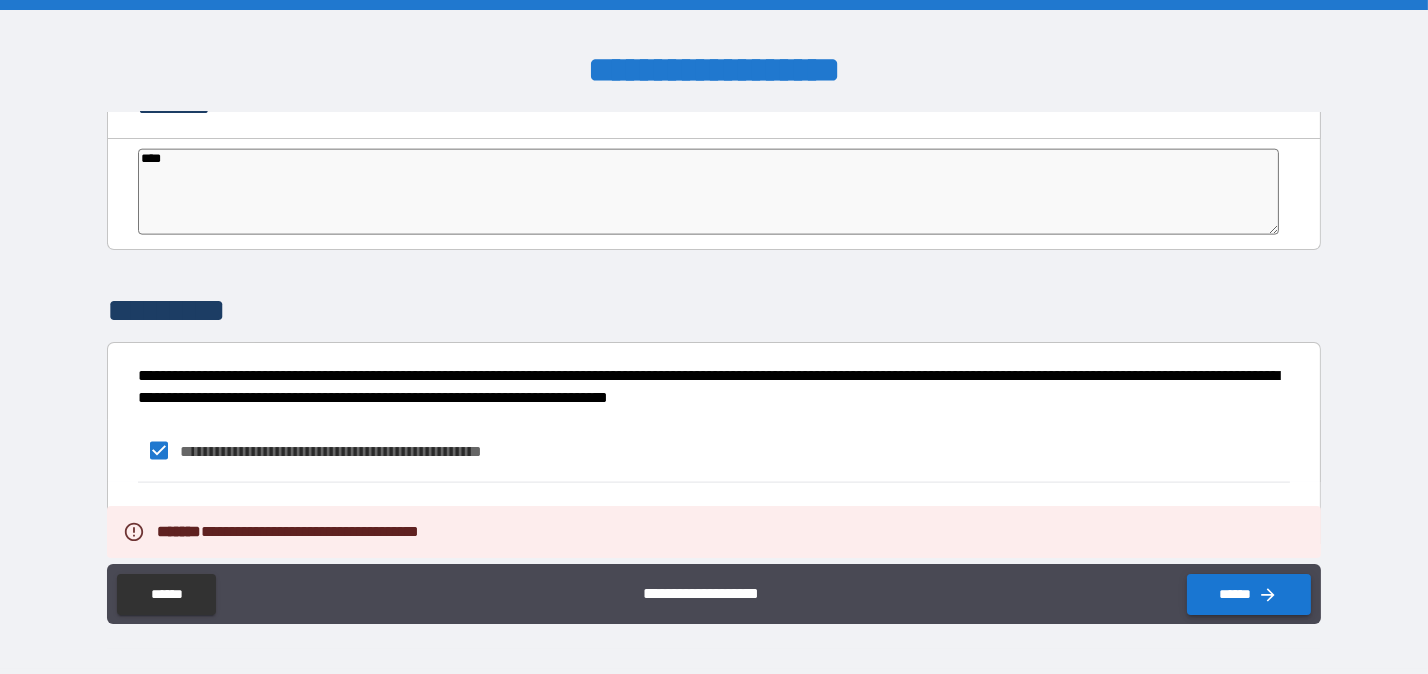 type on "*" 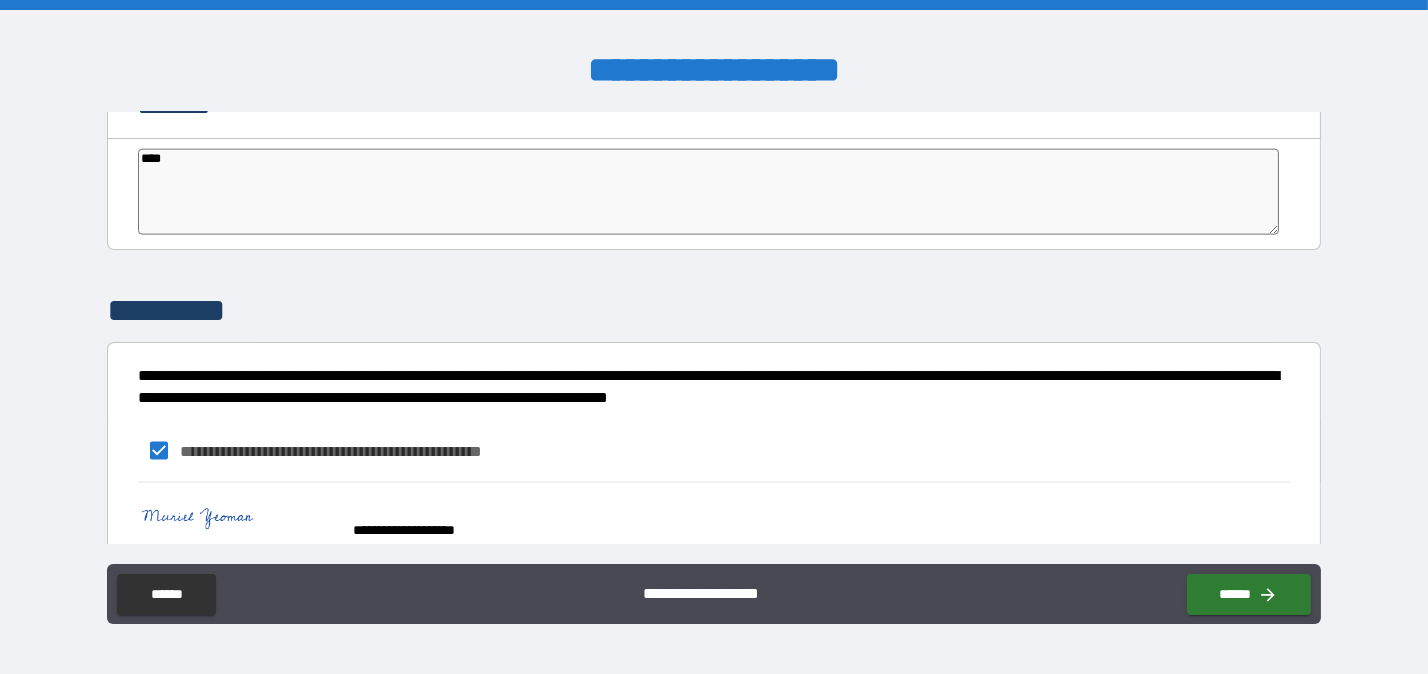 type 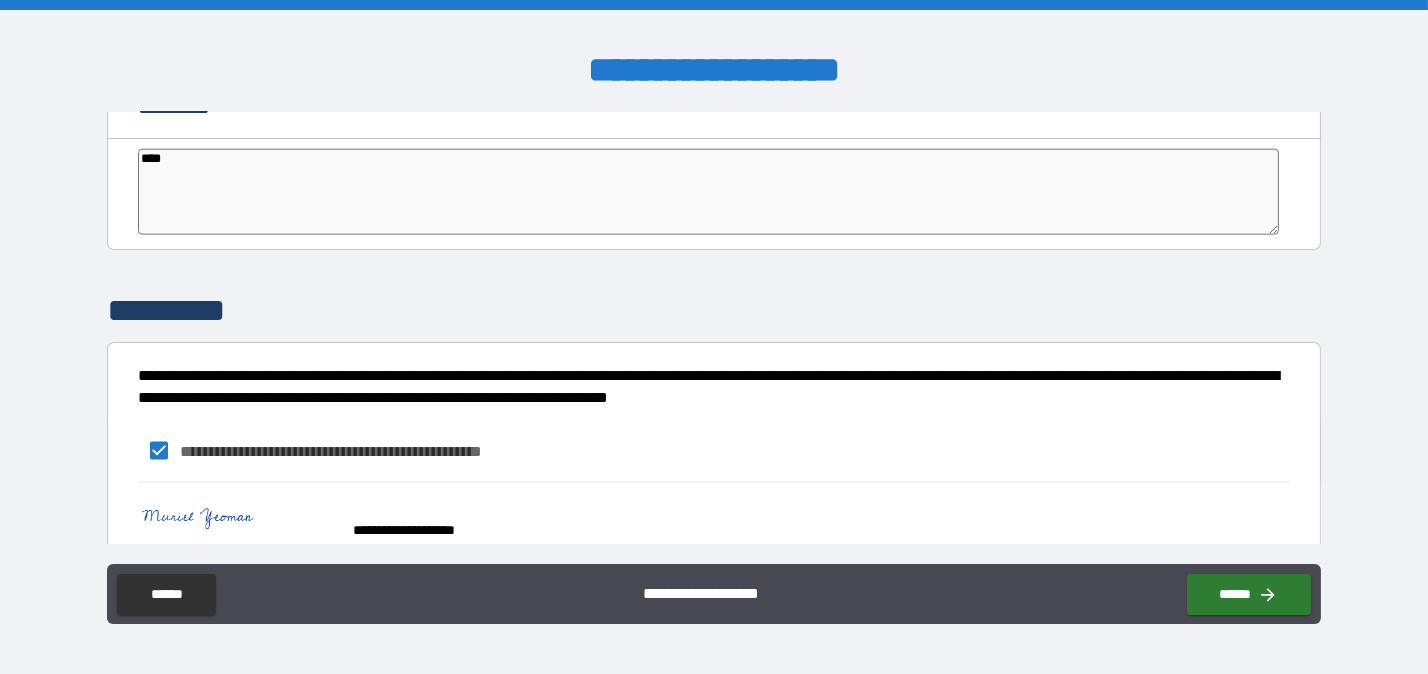 click on "**********" at bounding box center (714, 339) 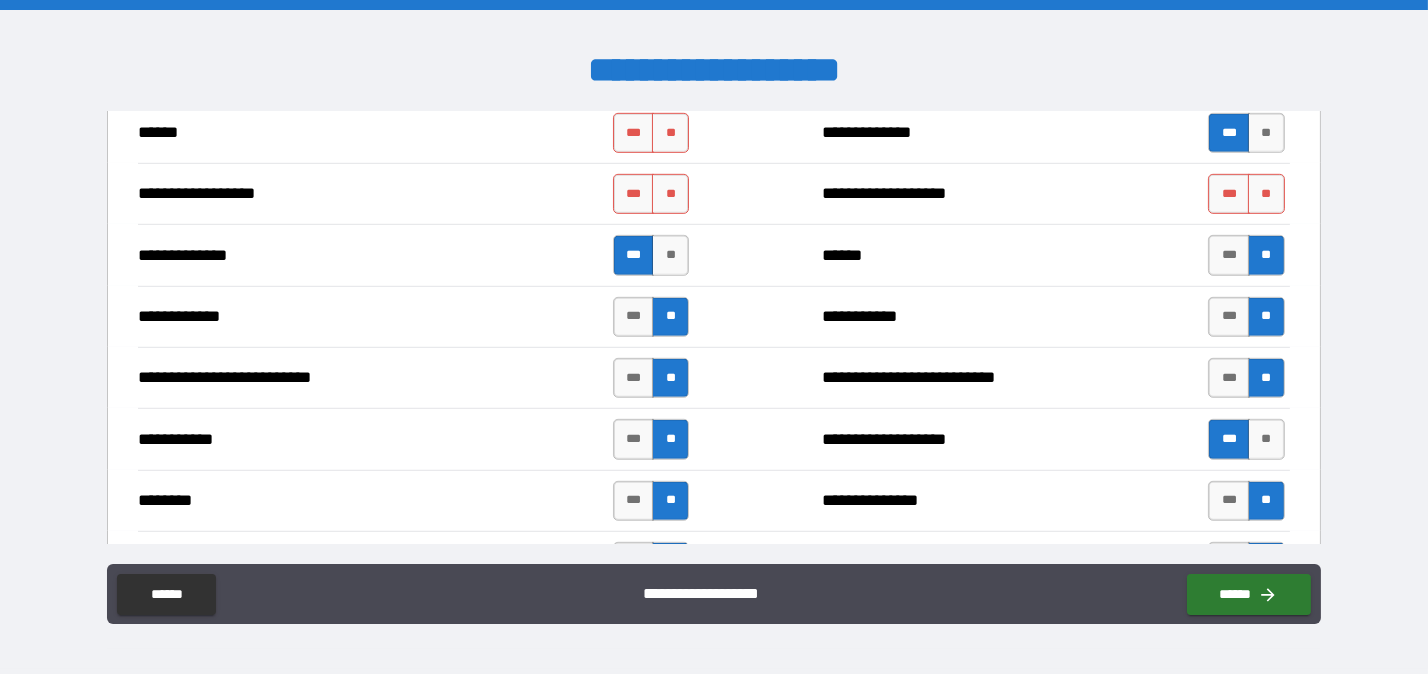 scroll, scrollTop: 1417, scrollLeft: 0, axis: vertical 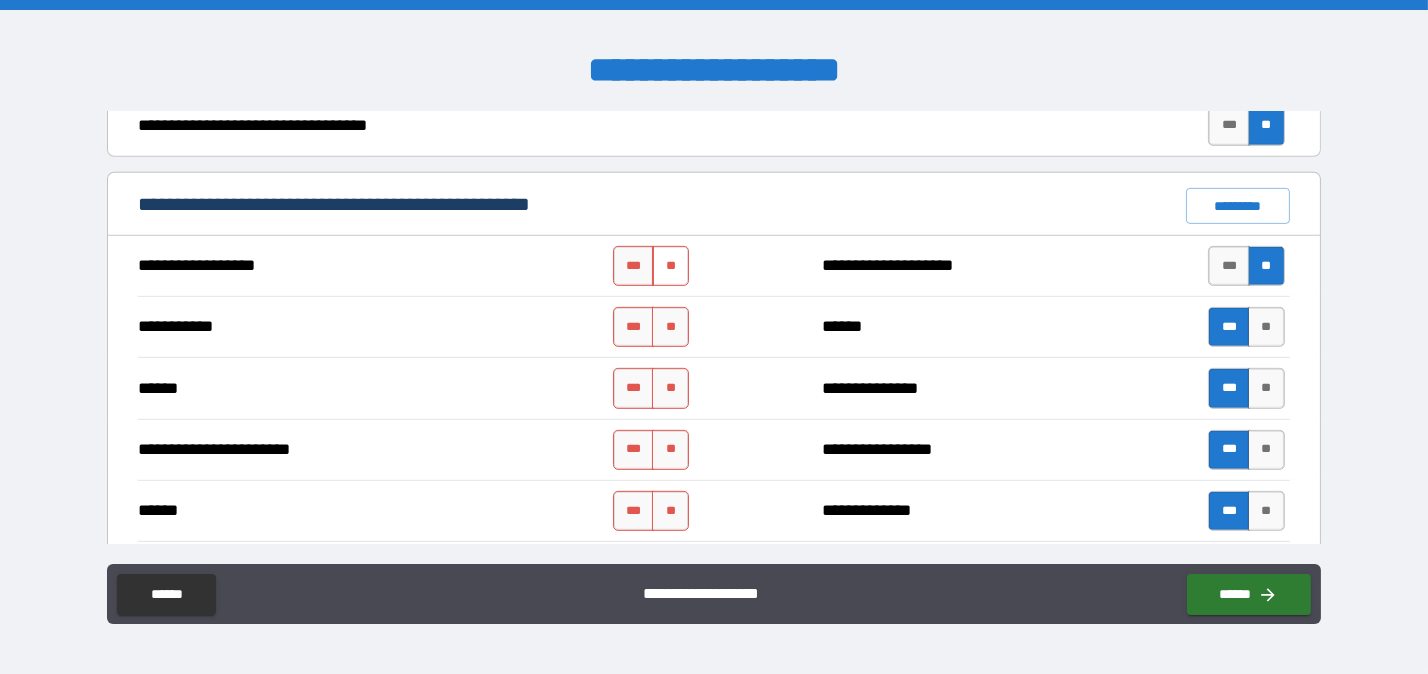 click on "**" at bounding box center [670, 266] 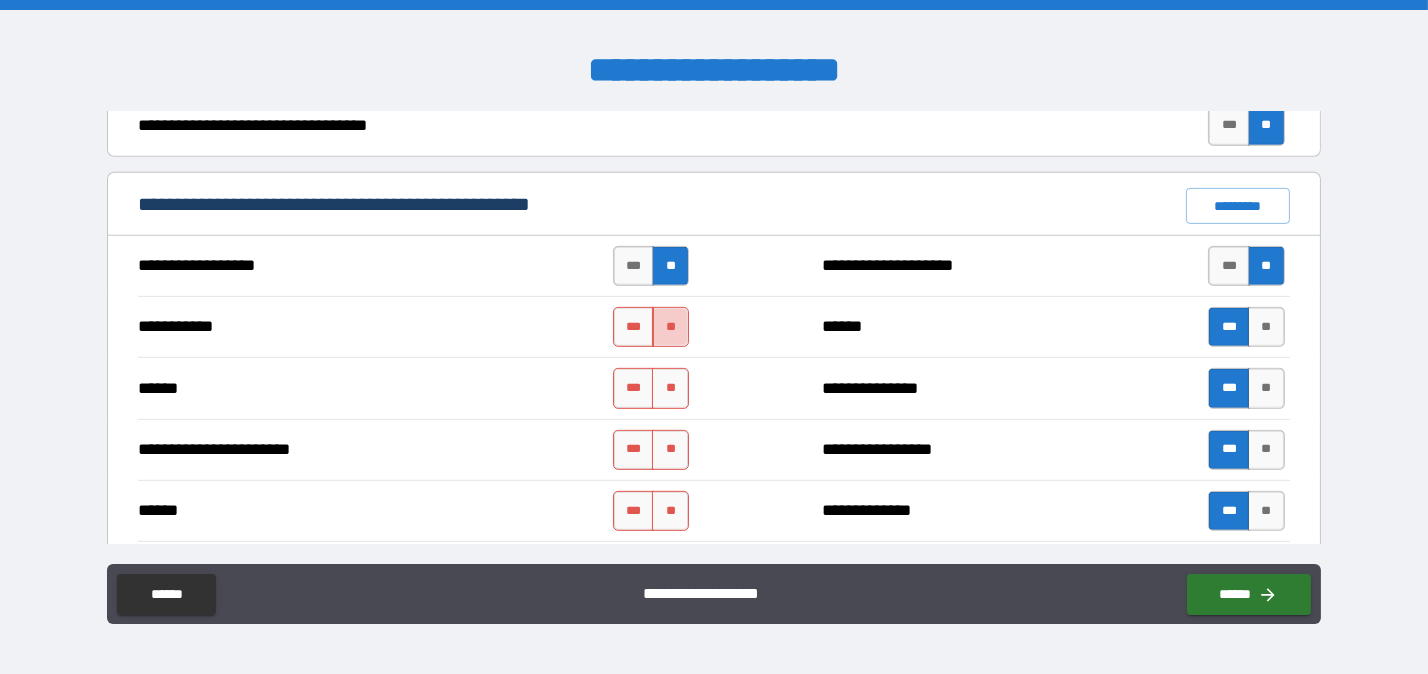 click on "**" at bounding box center (670, 327) 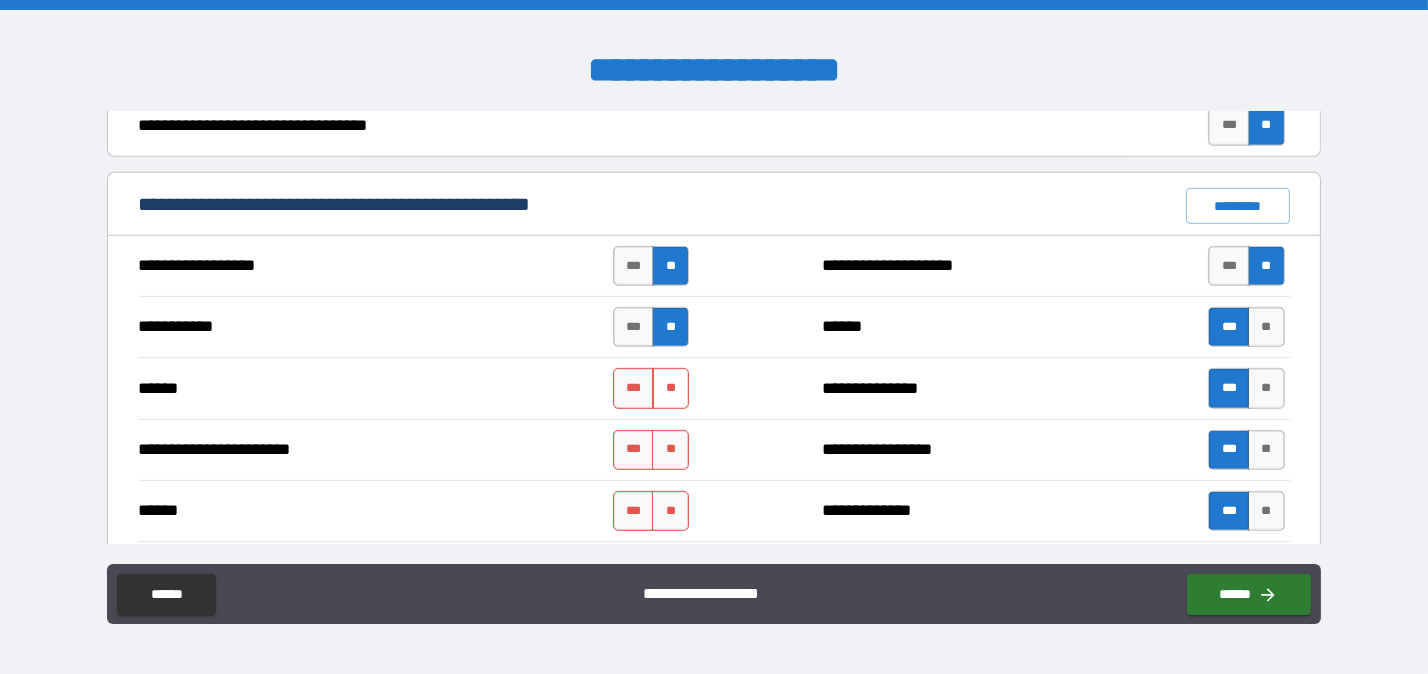 click on "**" at bounding box center (670, 388) 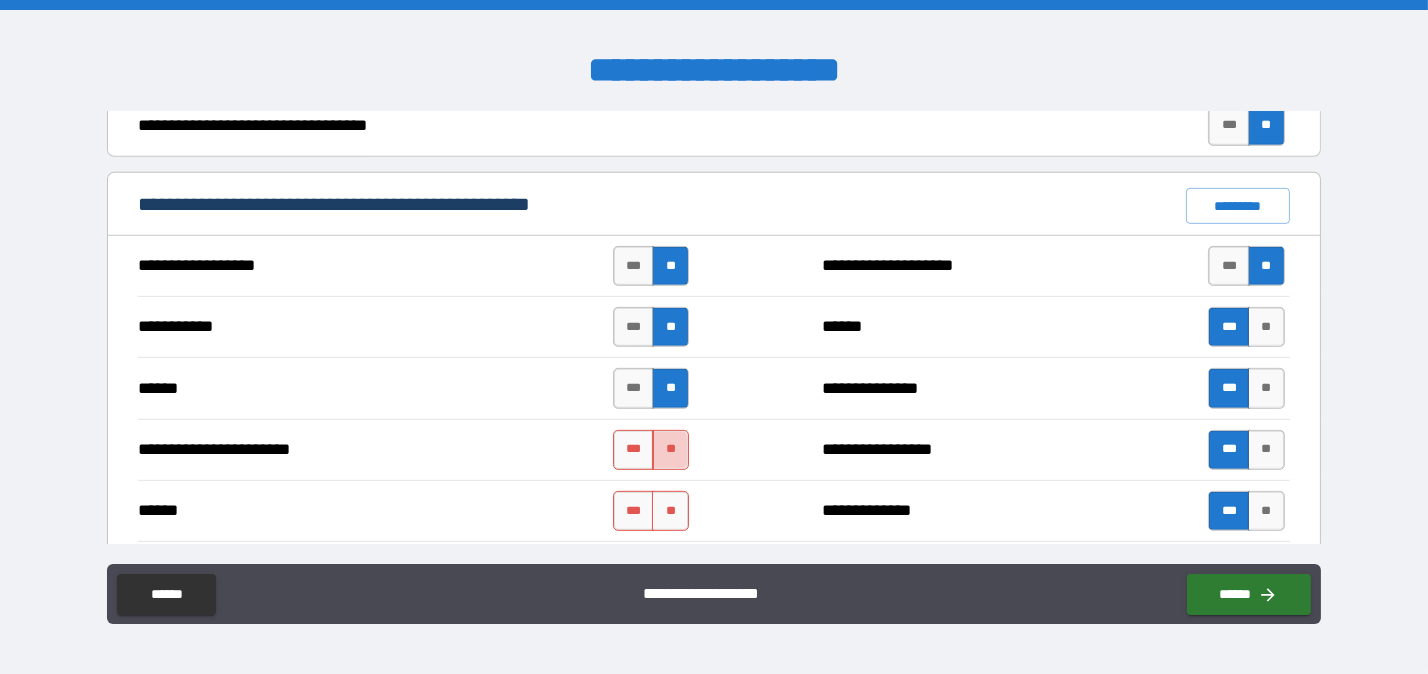 click on "**" at bounding box center [670, 450] 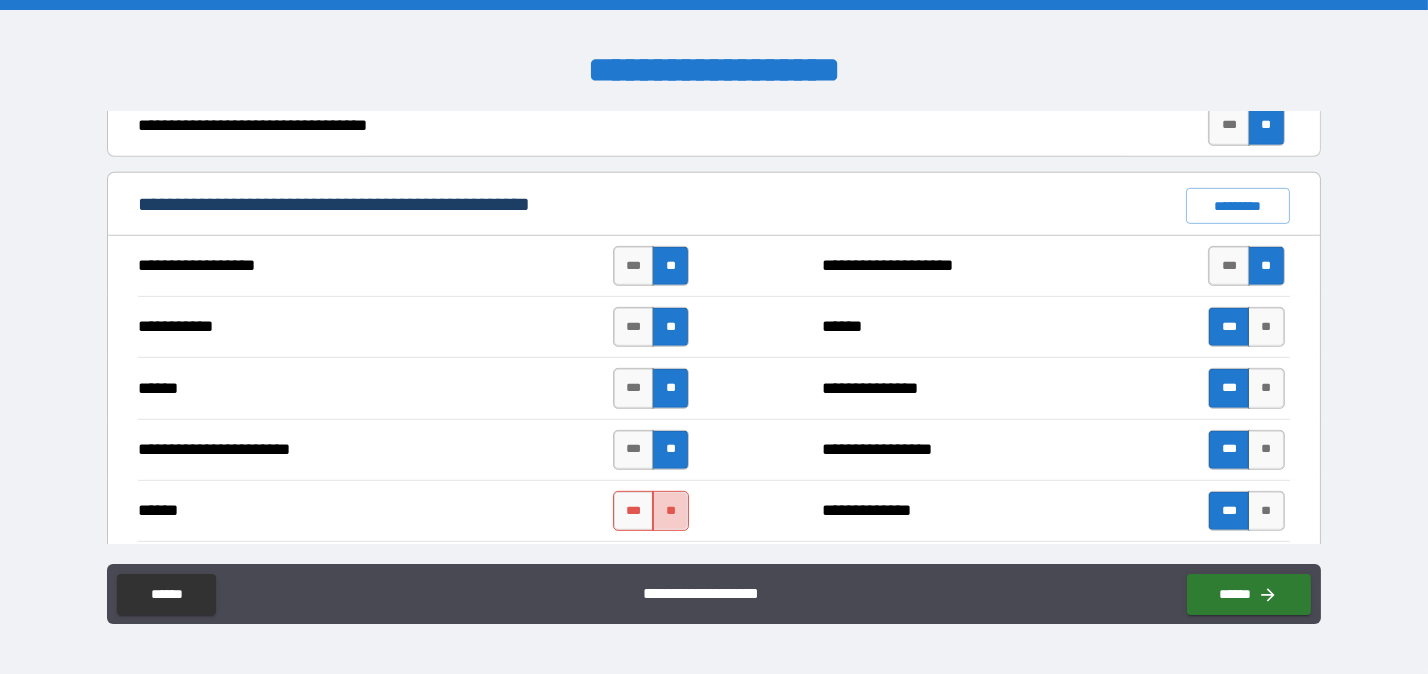 click on "**" at bounding box center [670, 511] 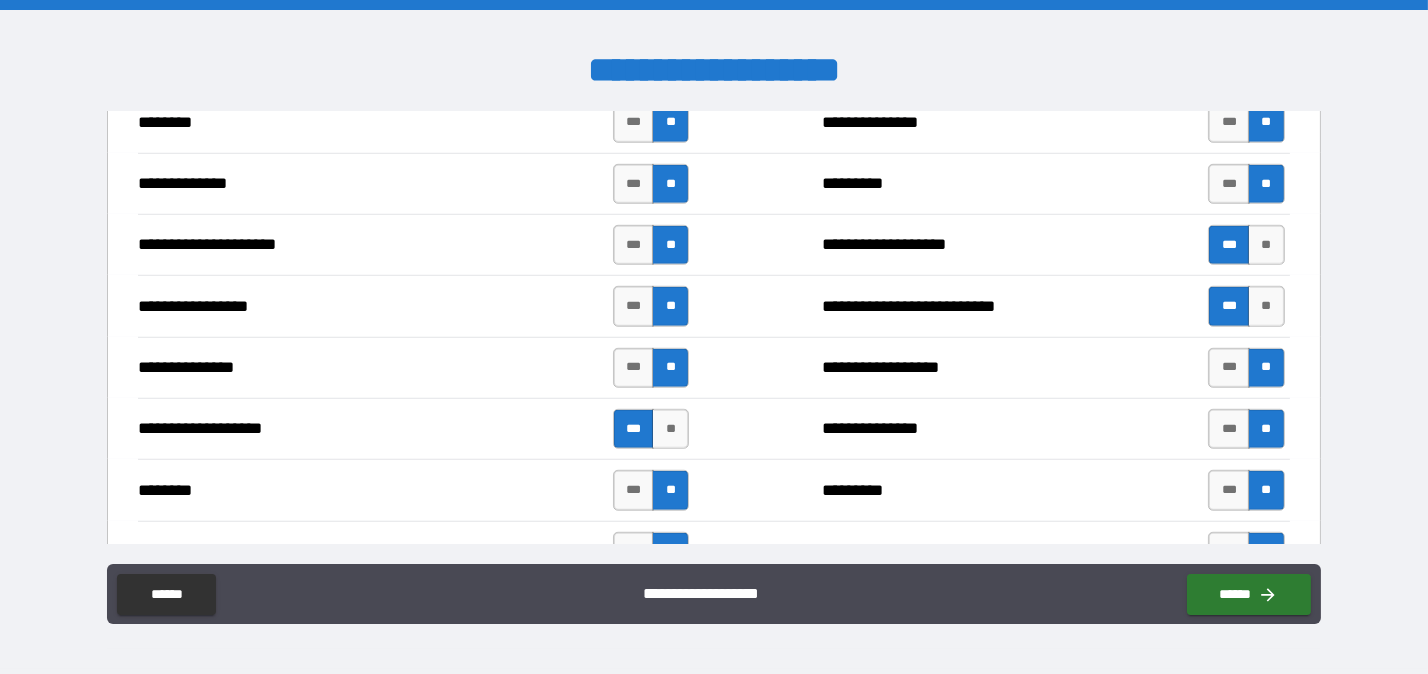 scroll, scrollTop: 1795, scrollLeft: 0, axis: vertical 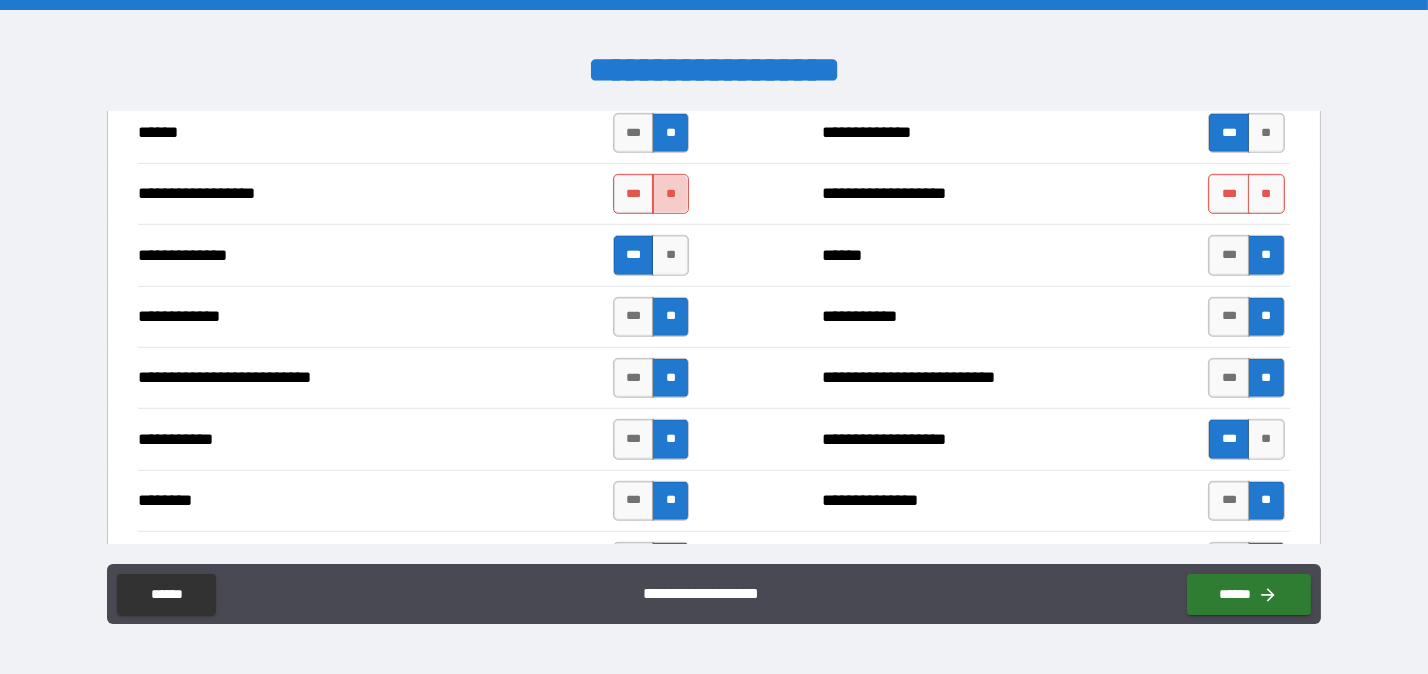 click on "**" at bounding box center (670, 194) 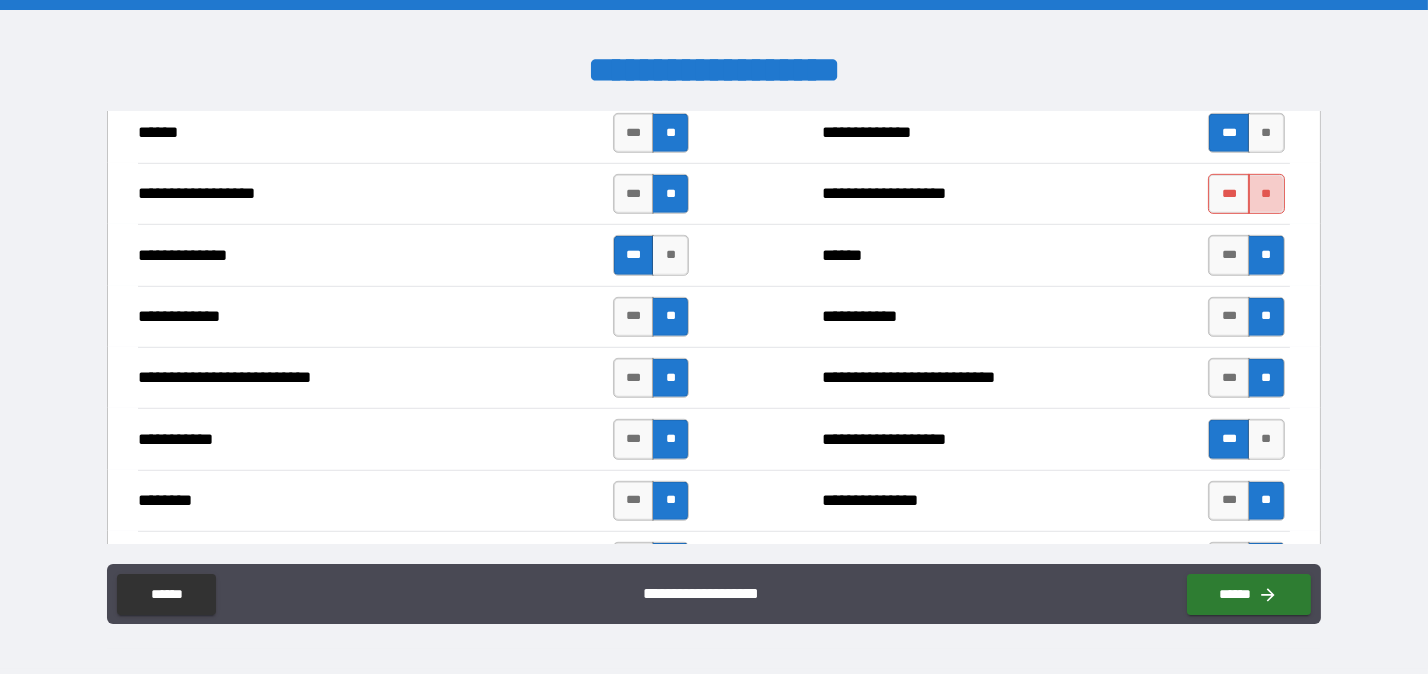 click on "**" at bounding box center [1266, 194] 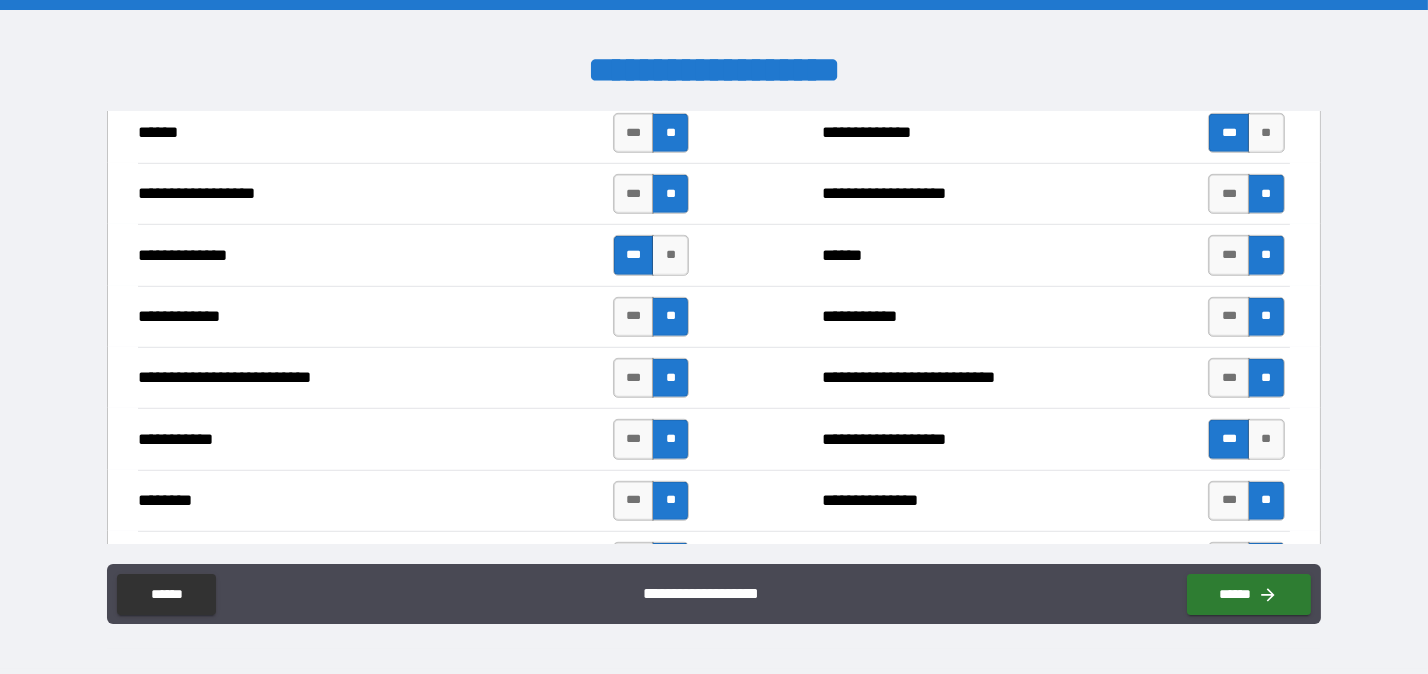 type on "*" 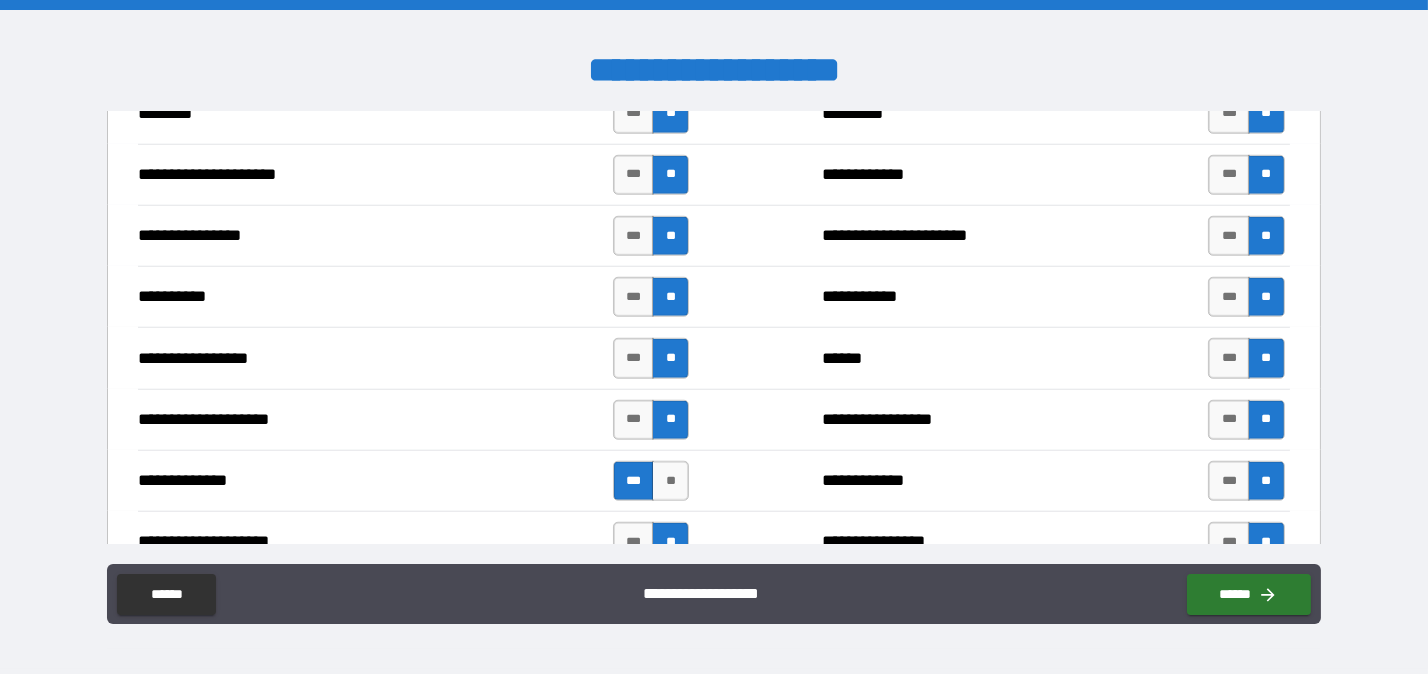 scroll, scrollTop: 2814, scrollLeft: 0, axis: vertical 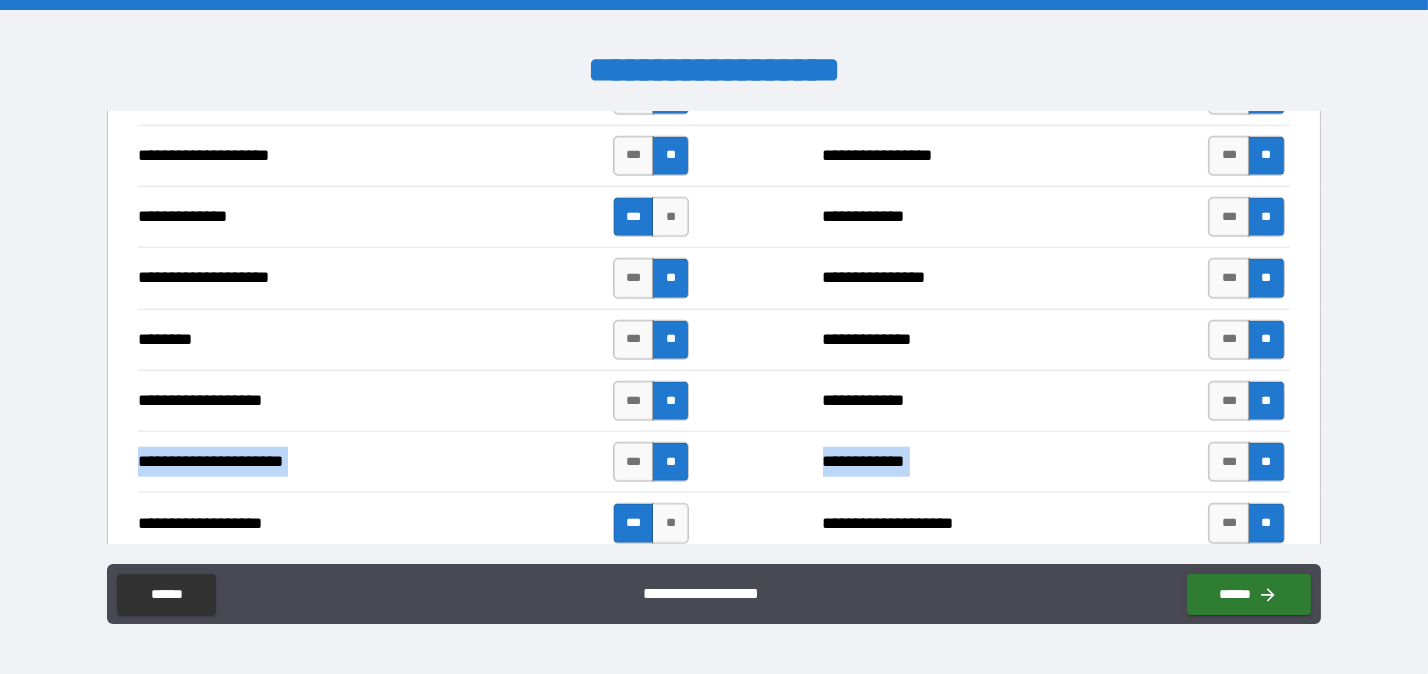 drag, startPoint x: 1307, startPoint y: 415, endPoint x: 1307, endPoint y: 441, distance: 26 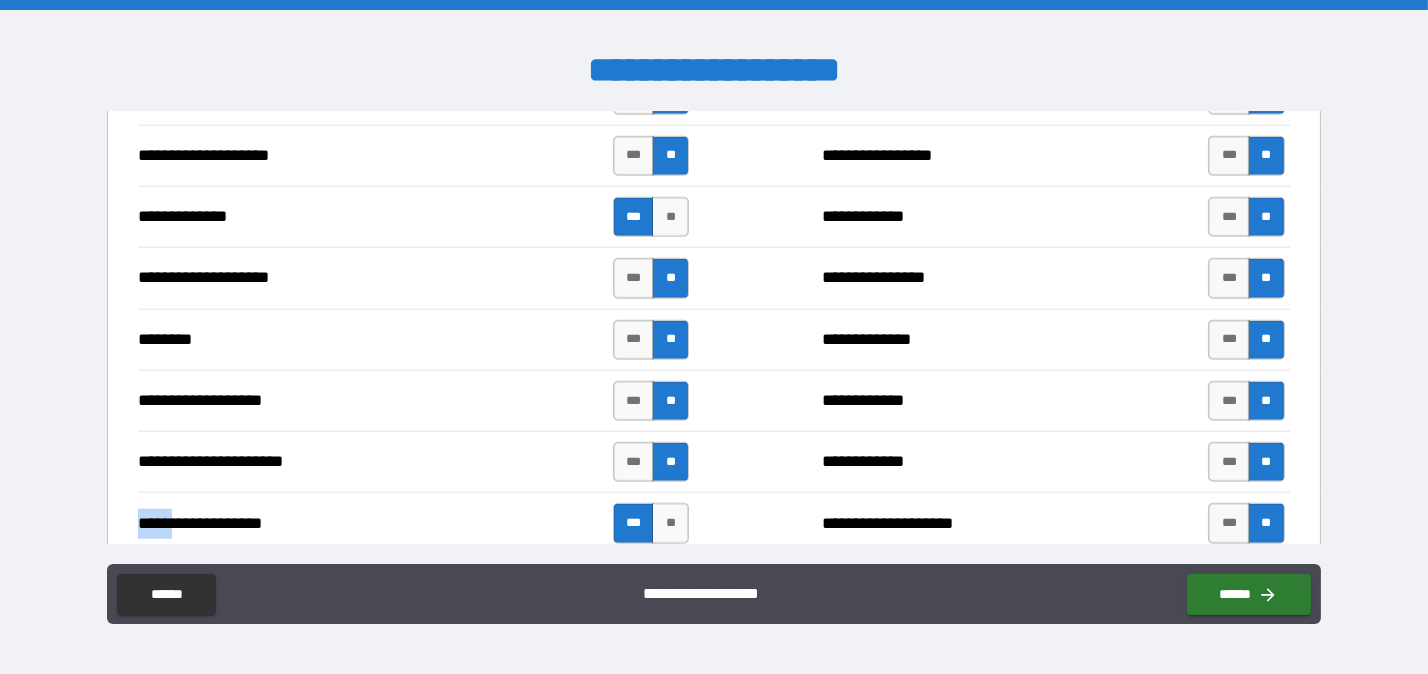 click on "**********" at bounding box center (714, 461) 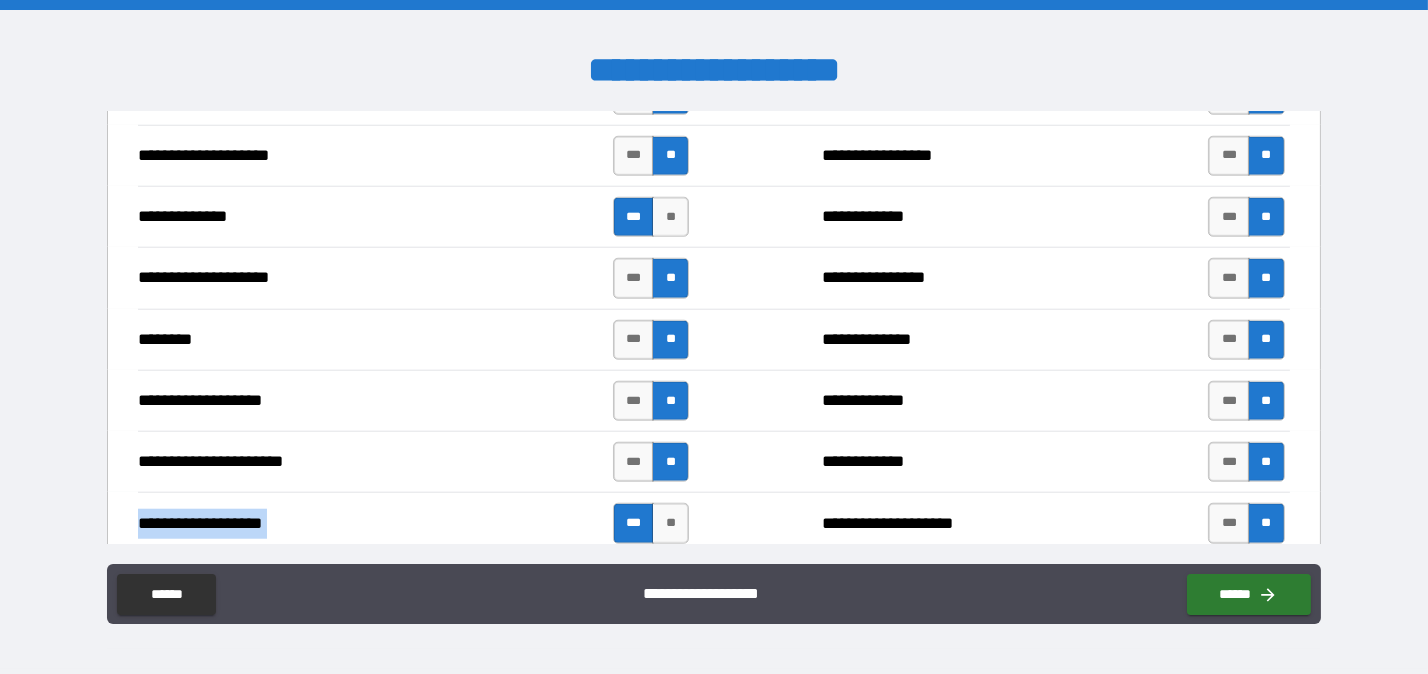 click on "**********" at bounding box center (714, 461) 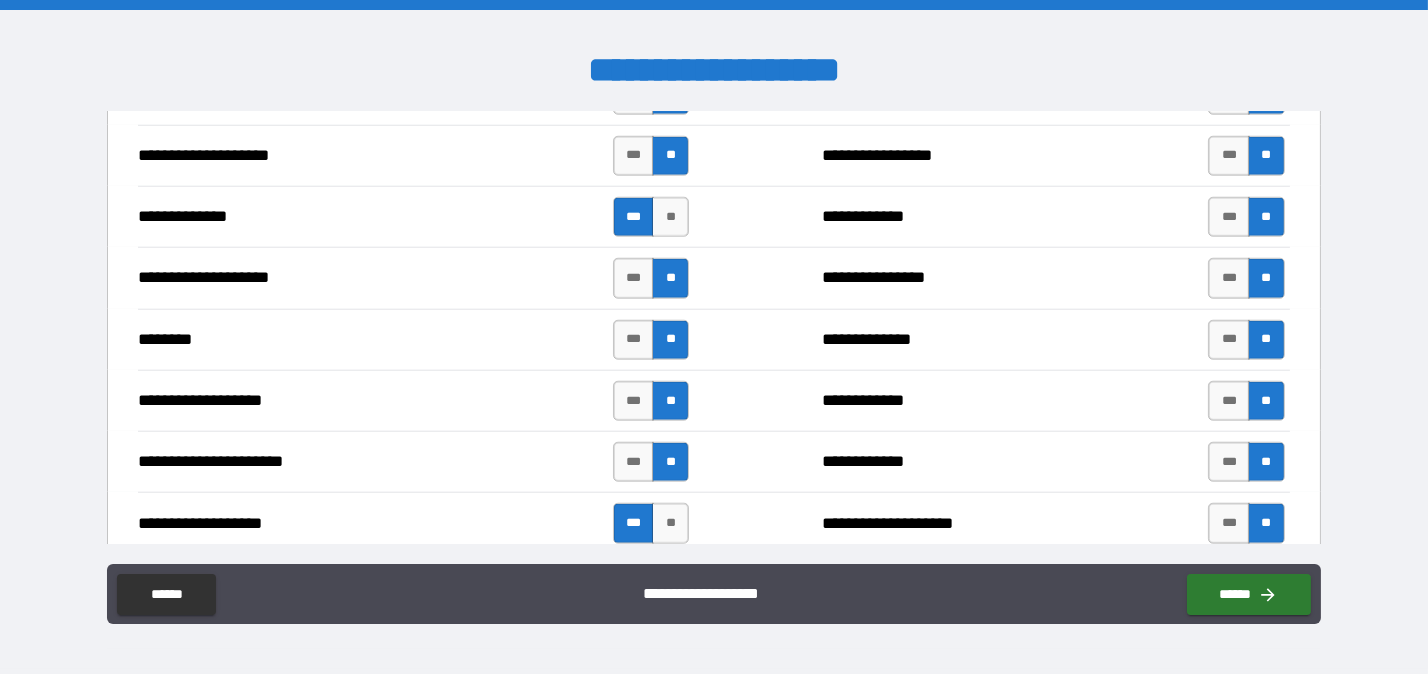 click on "**********" at bounding box center [714, 461] 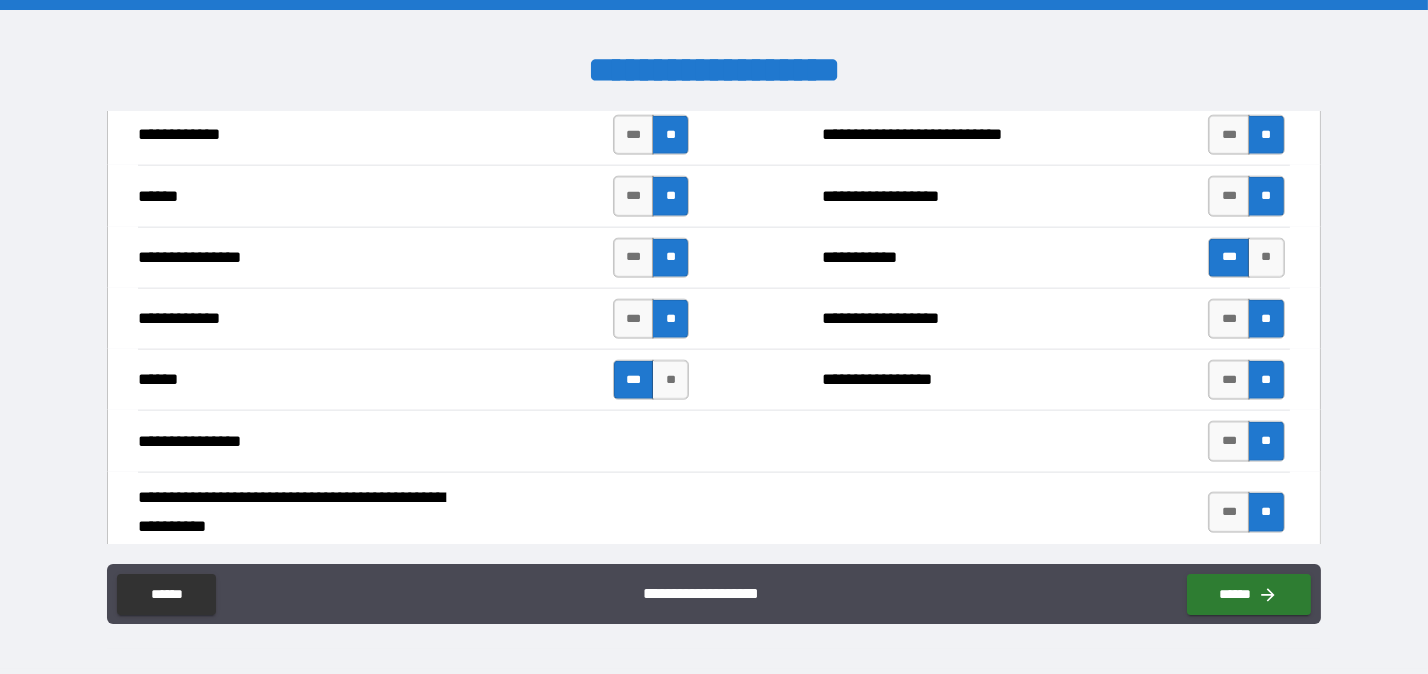 scroll, scrollTop: 3948, scrollLeft: 0, axis: vertical 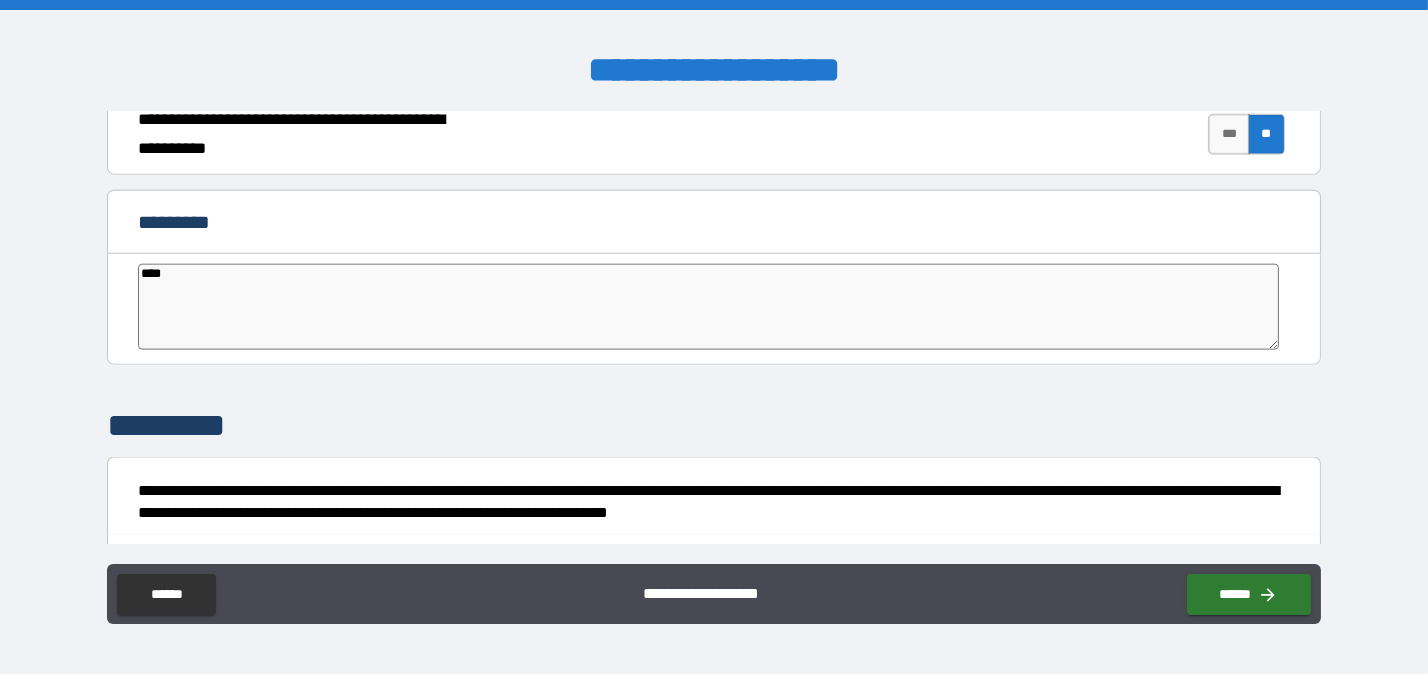 click on "****" at bounding box center (708, 307) 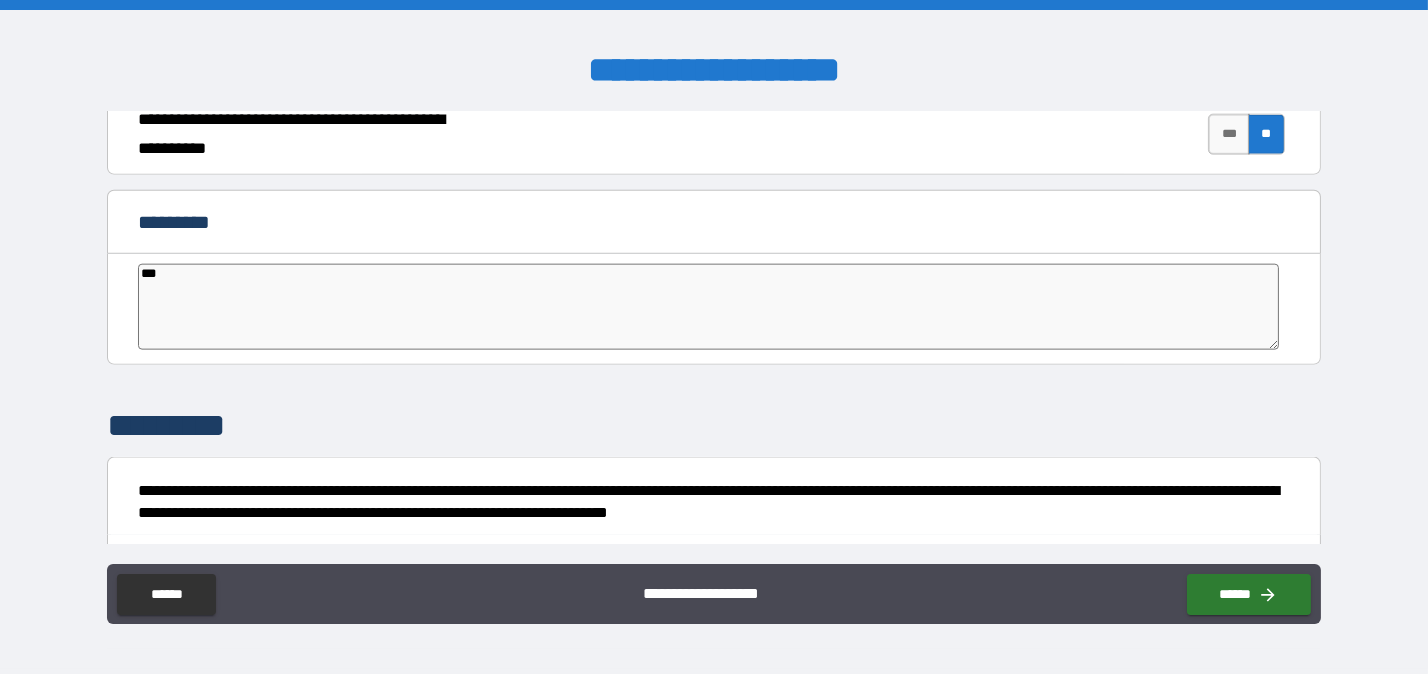 type on "**" 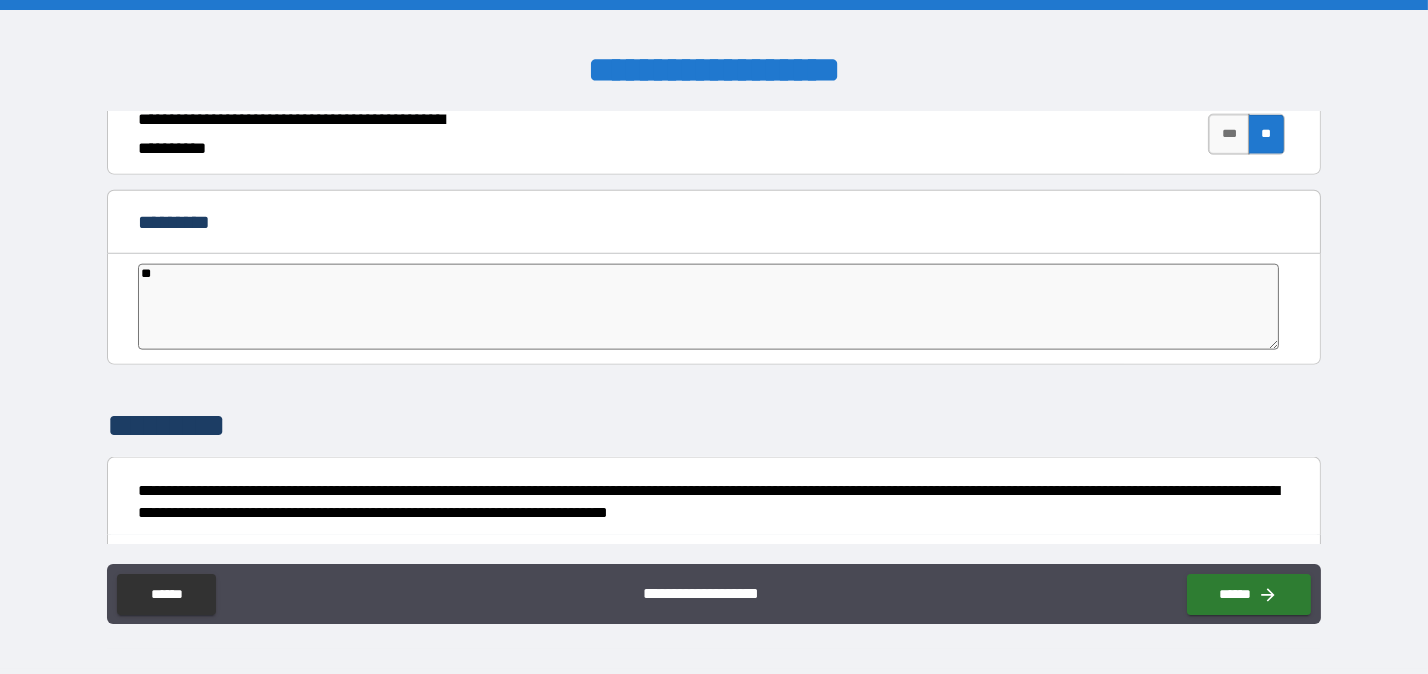 type on "*" 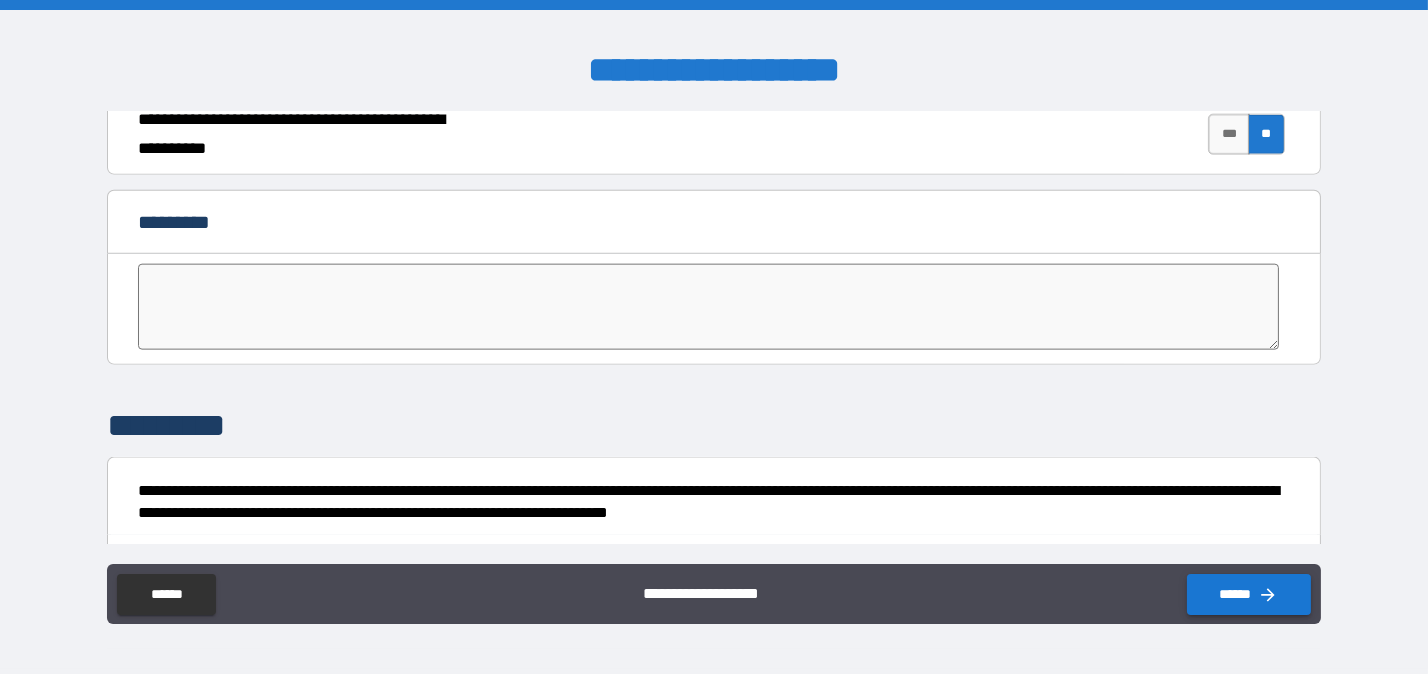 type 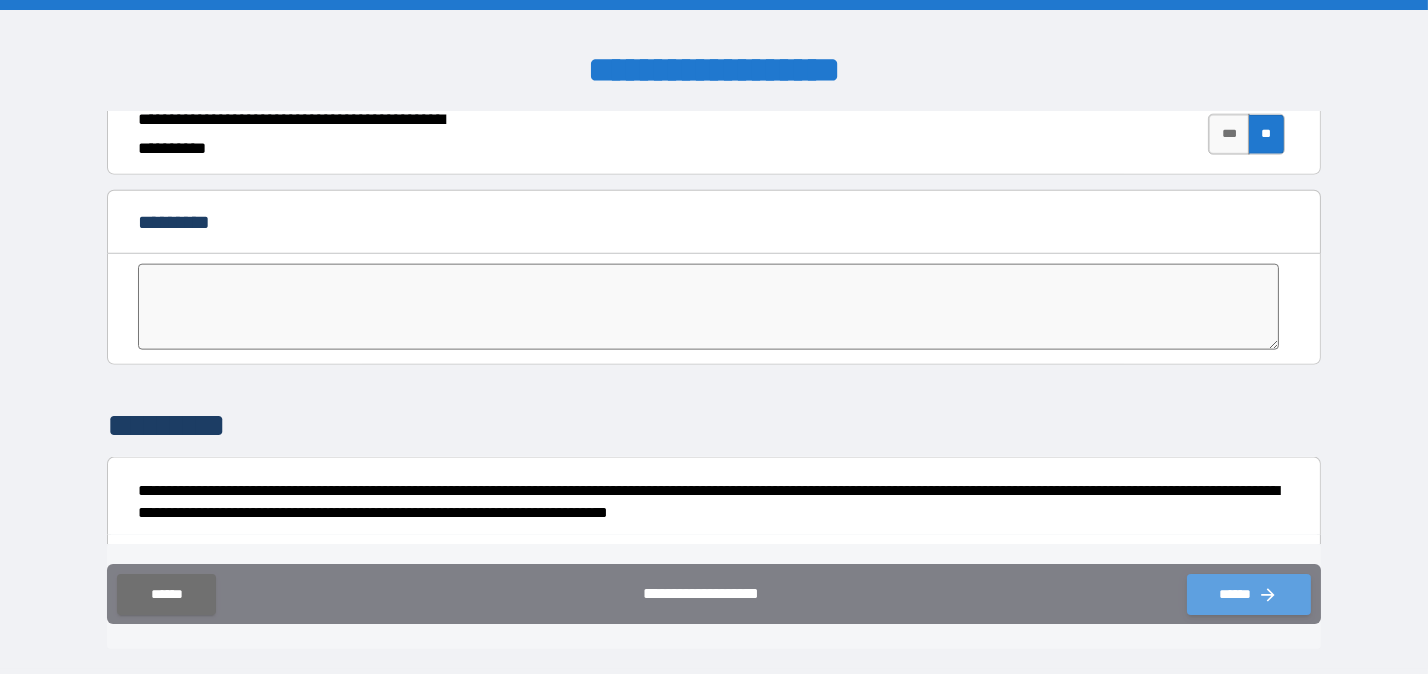 click on "******" at bounding box center (1249, 594) 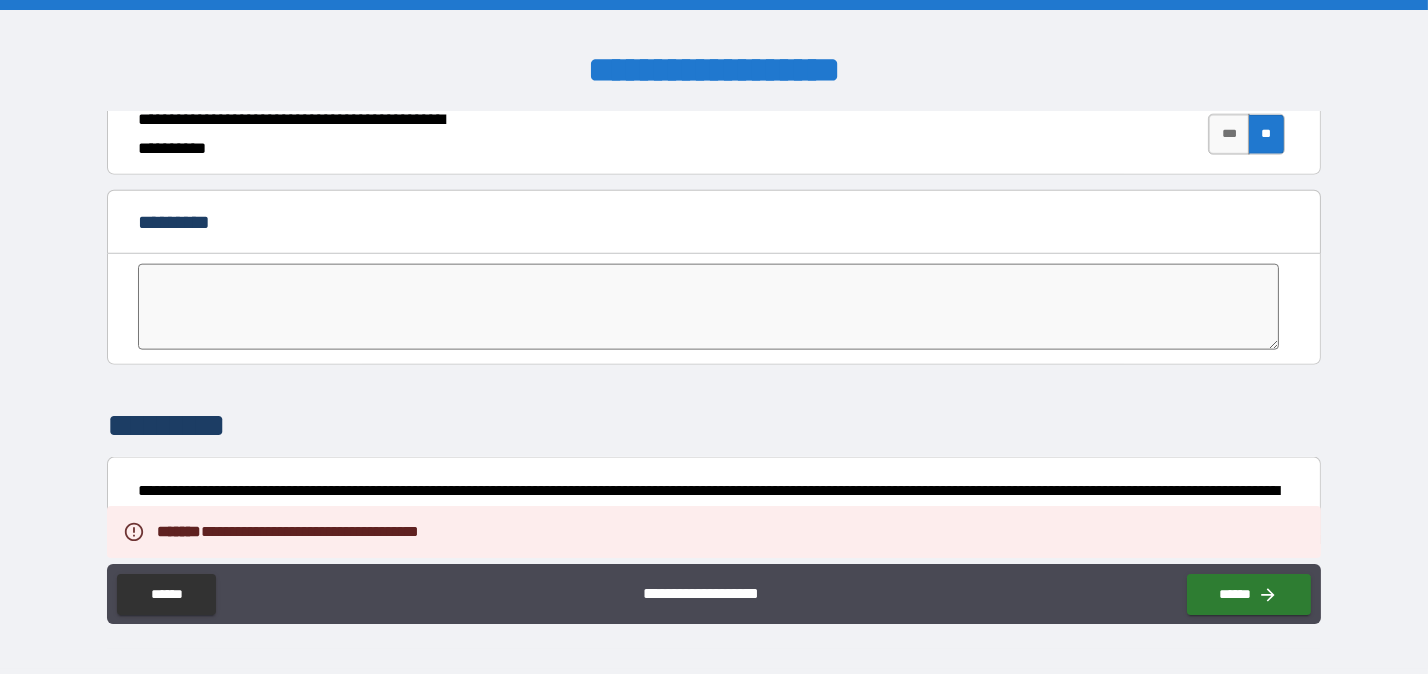 click on "**********" at bounding box center (714, 339) 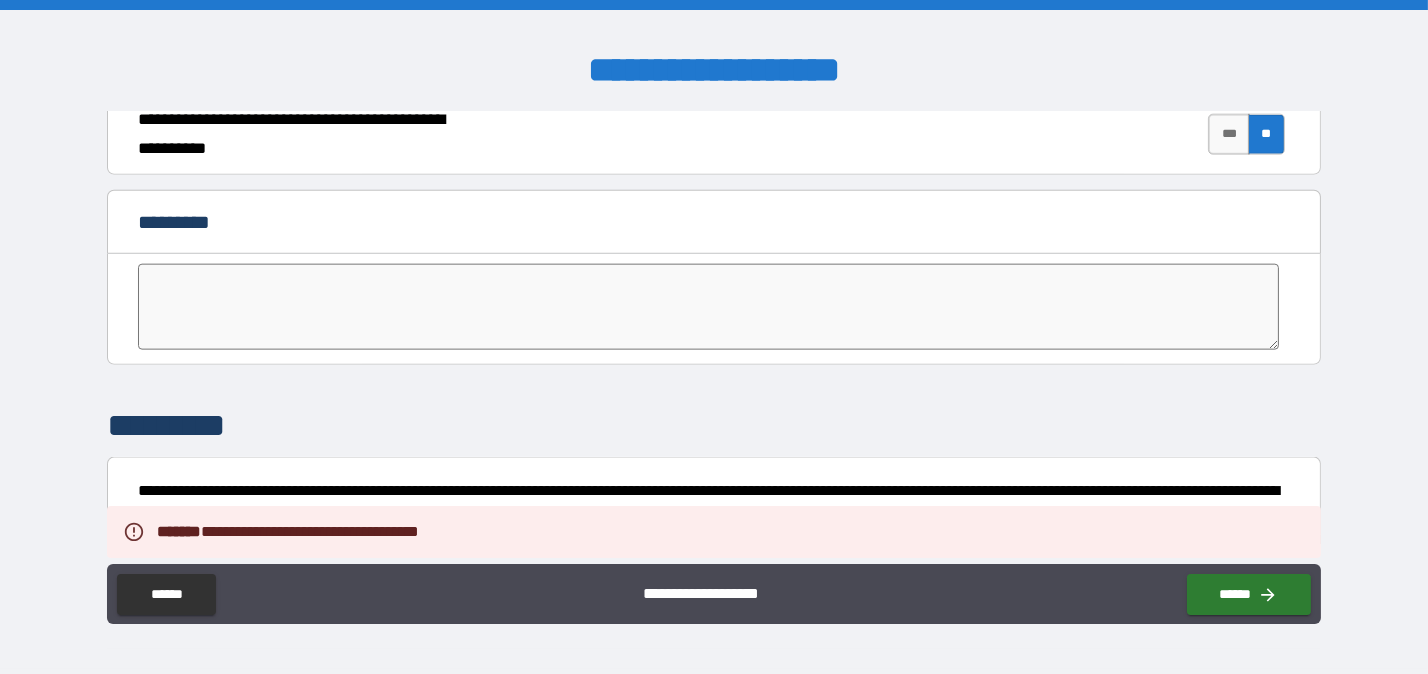 scroll, scrollTop: 3570, scrollLeft: 0, axis: vertical 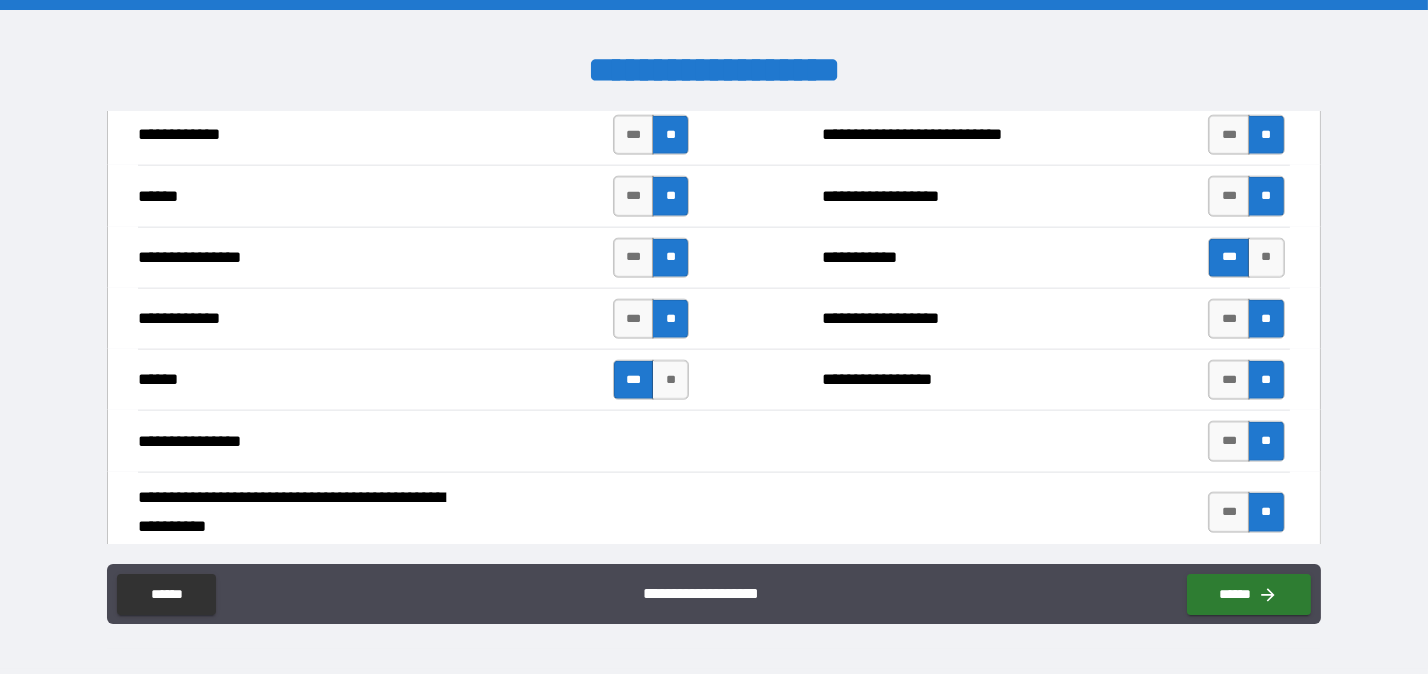 click on "**********" at bounding box center [714, 257] 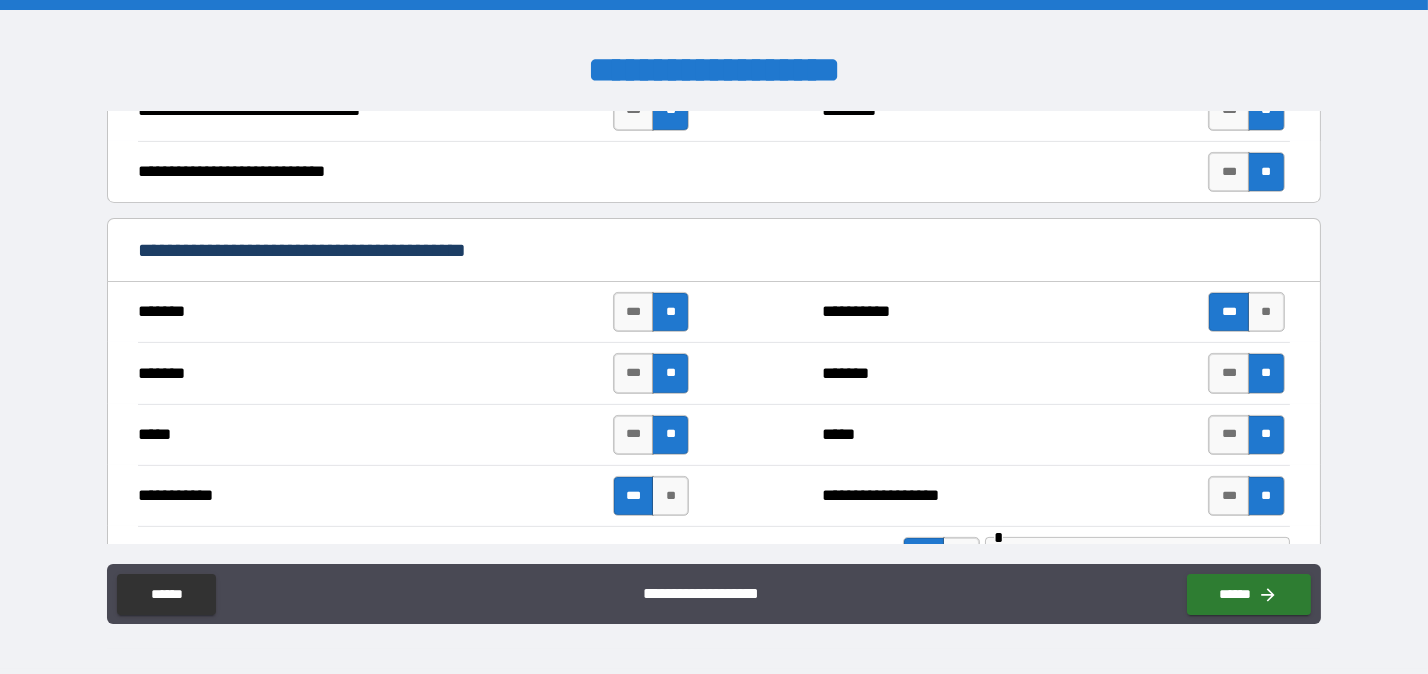 scroll, scrollTop: 546, scrollLeft: 0, axis: vertical 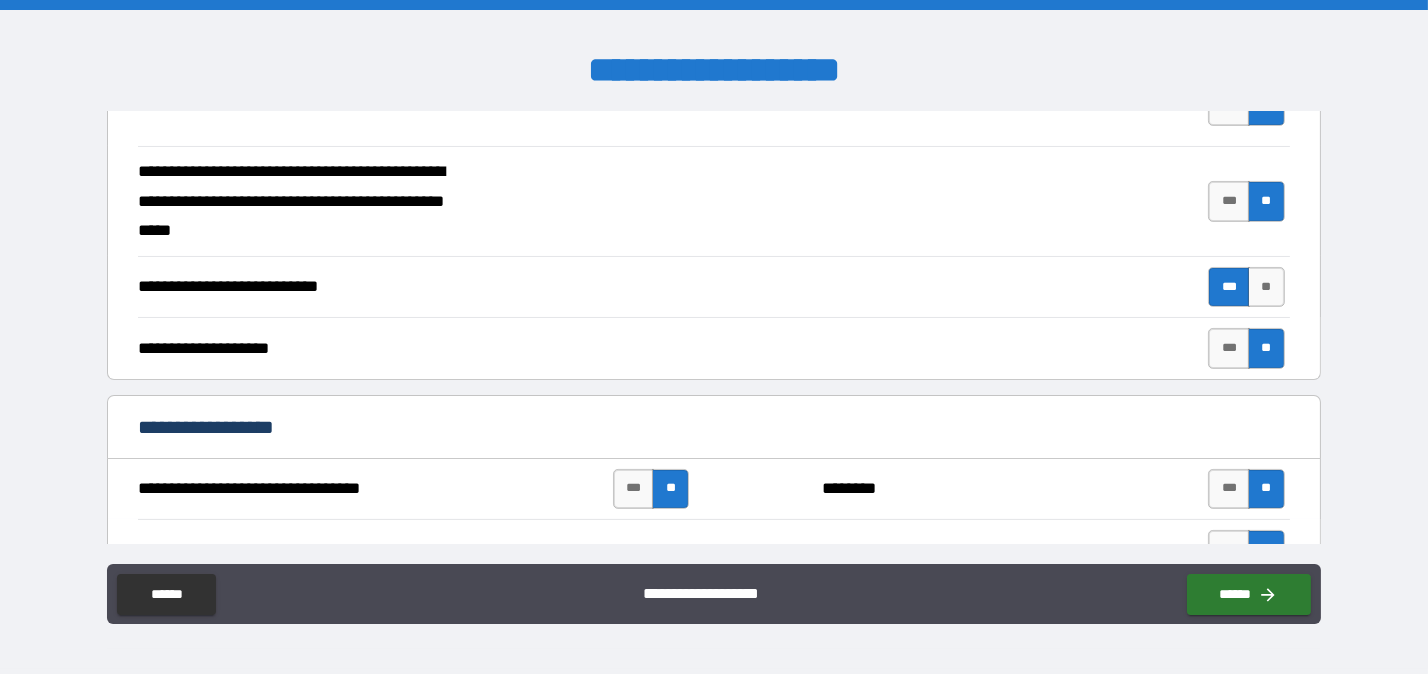 click on "**********" at bounding box center [714, 105] 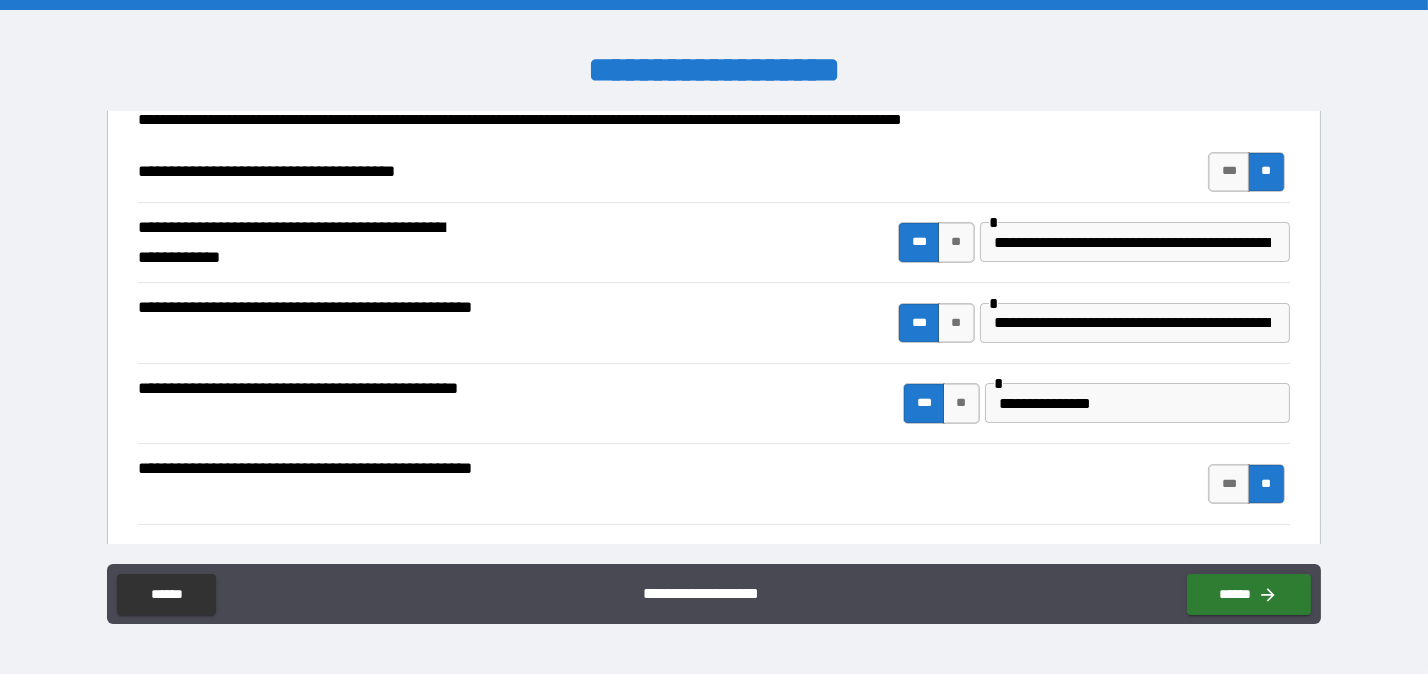 scroll, scrollTop: 17, scrollLeft: 0, axis: vertical 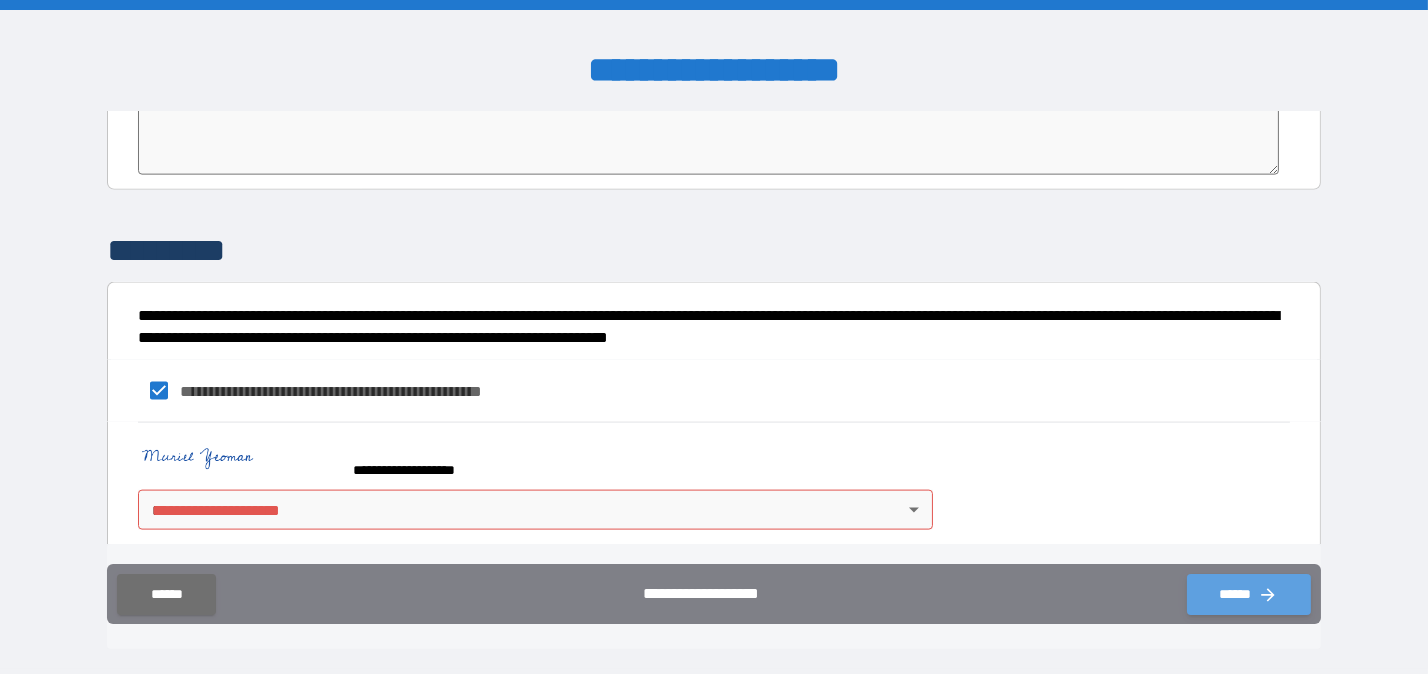 click on "******" at bounding box center [1249, 594] 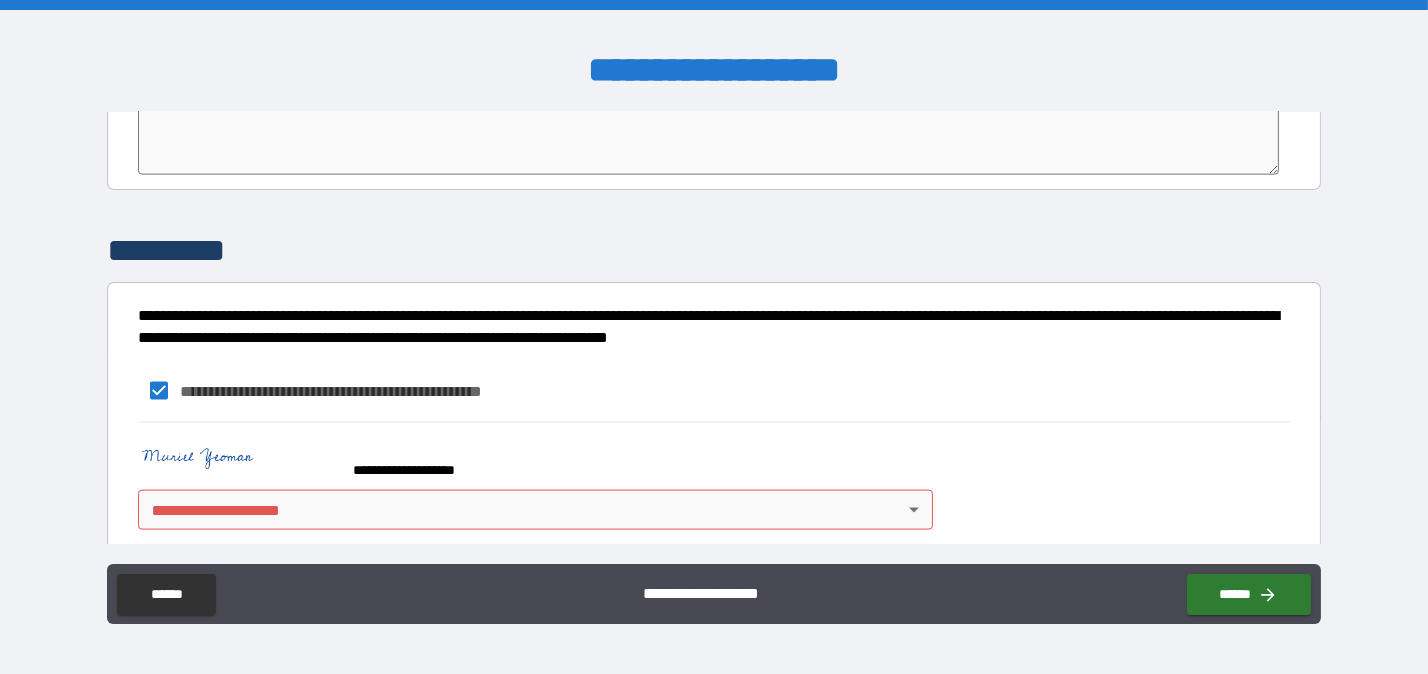click on "**********" at bounding box center [714, 339] 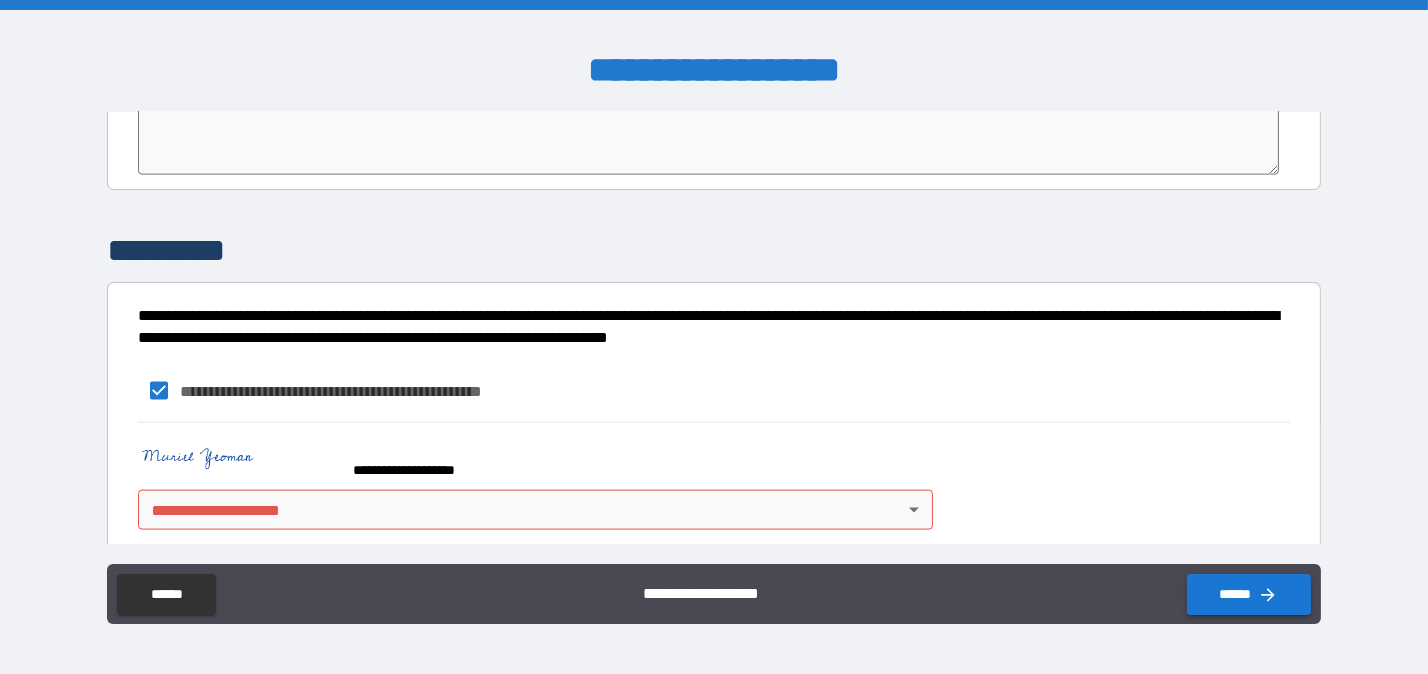 click on "******" at bounding box center [1249, 594] 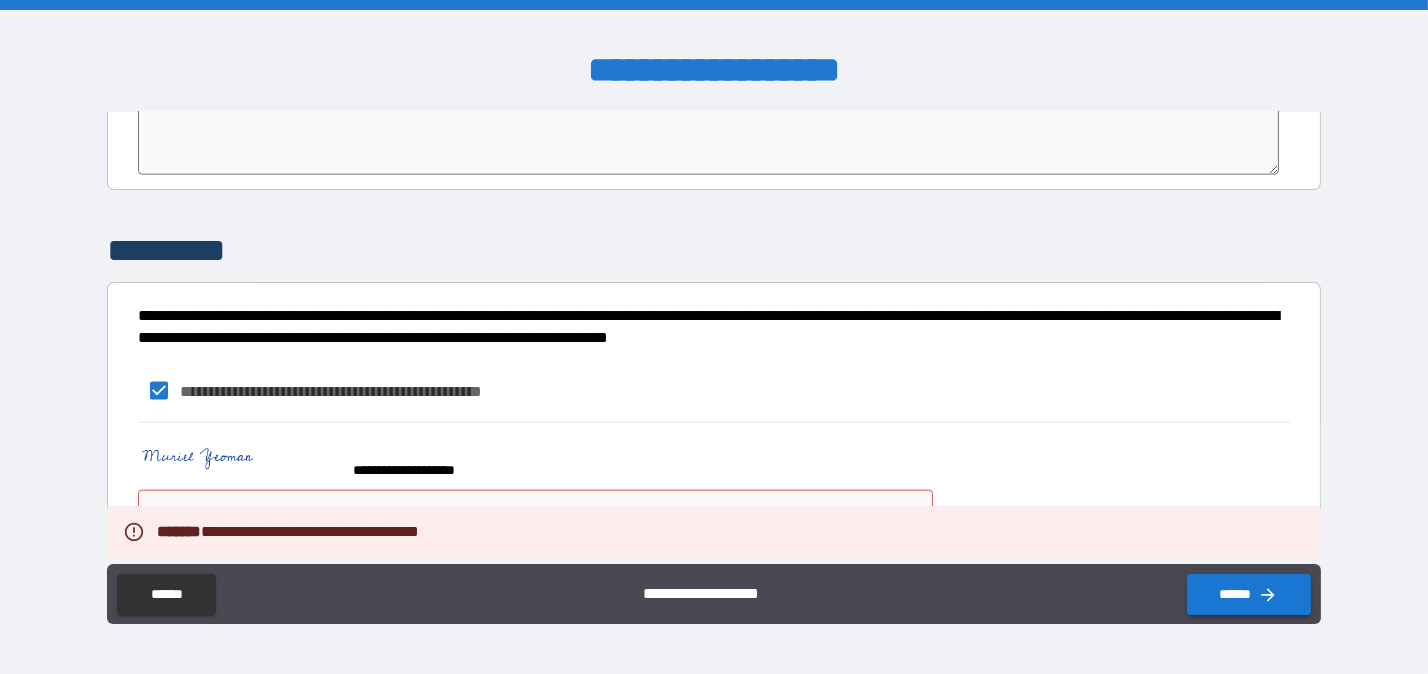 click on "******" at bounding box center [1249, 594] 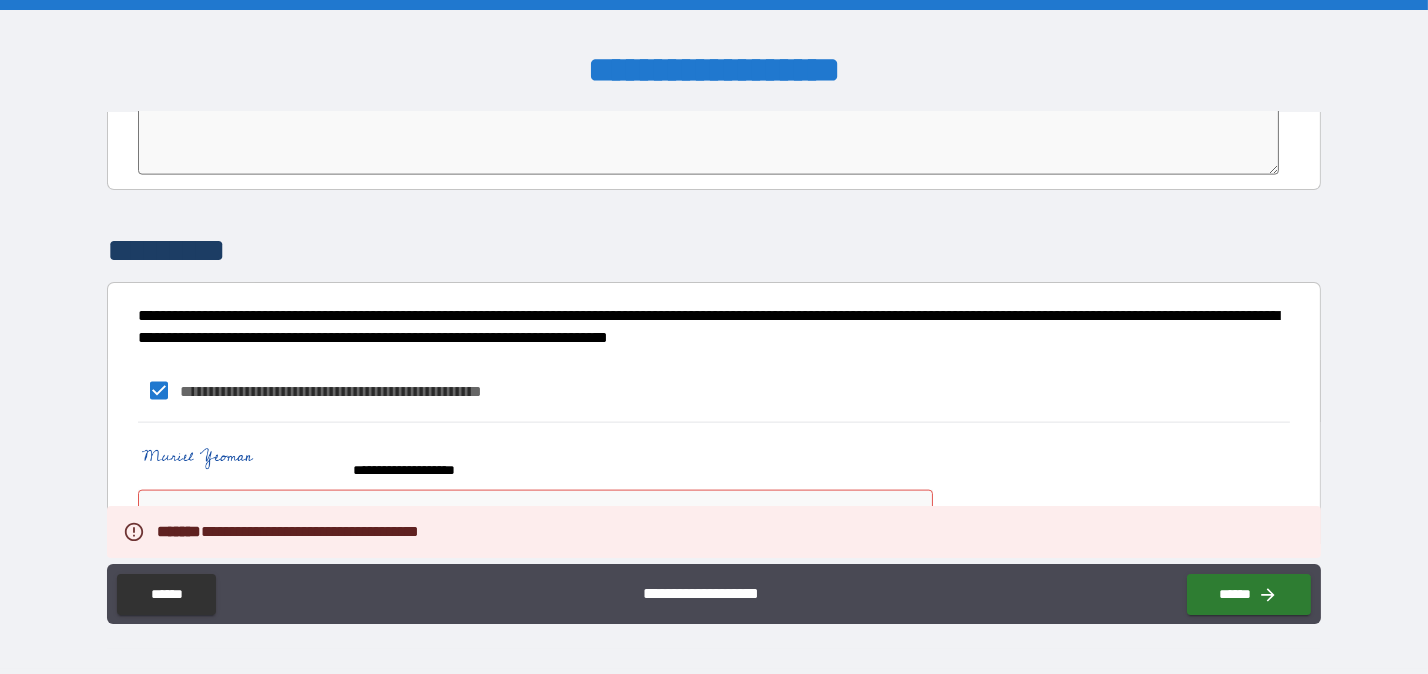 click on "**********" at bounding box center [714, 339] 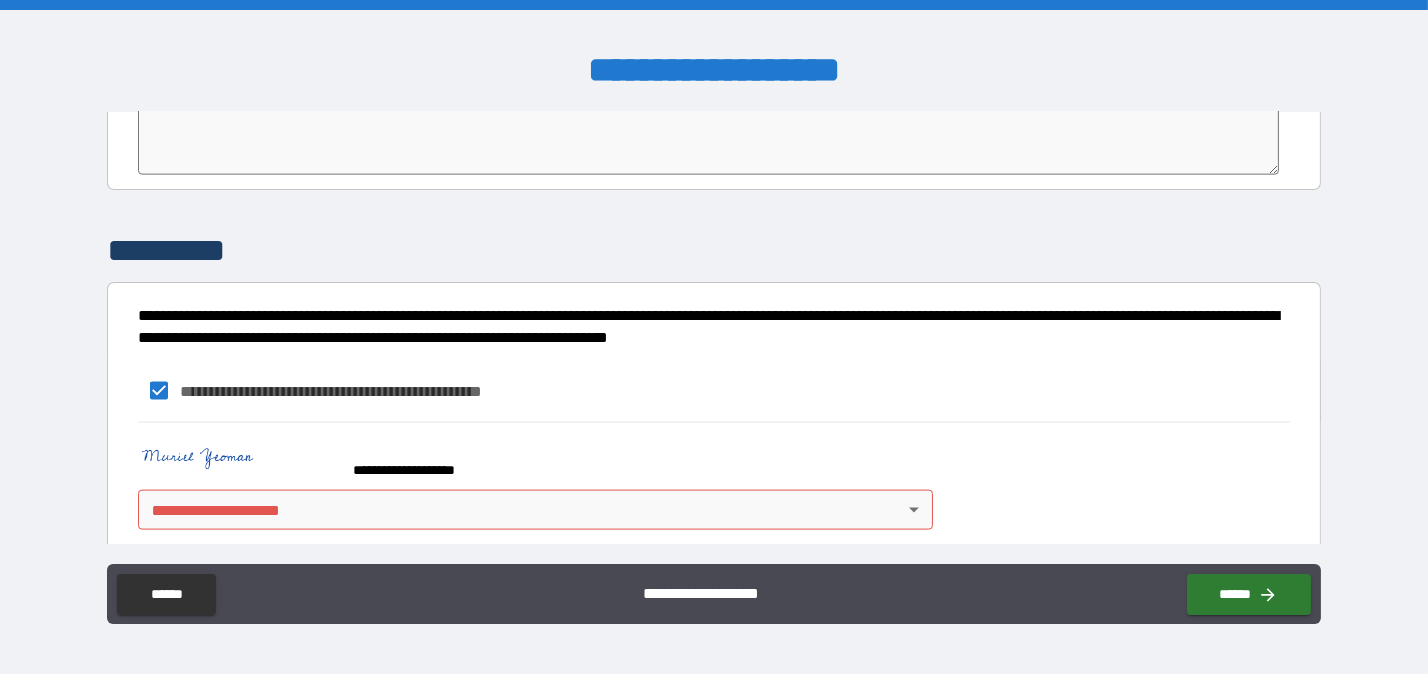 click on "**********" at bounding box center (714, 339) 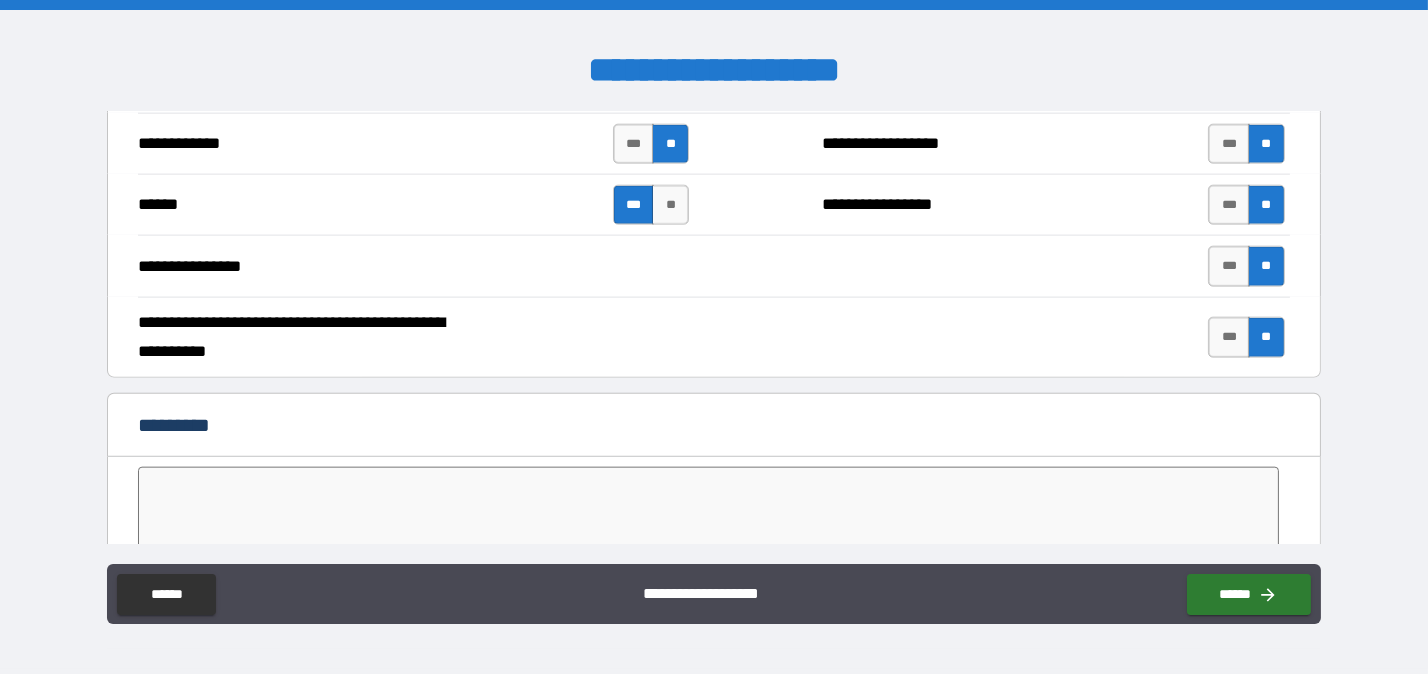 click on "**********" at bounding box center [714, 265] 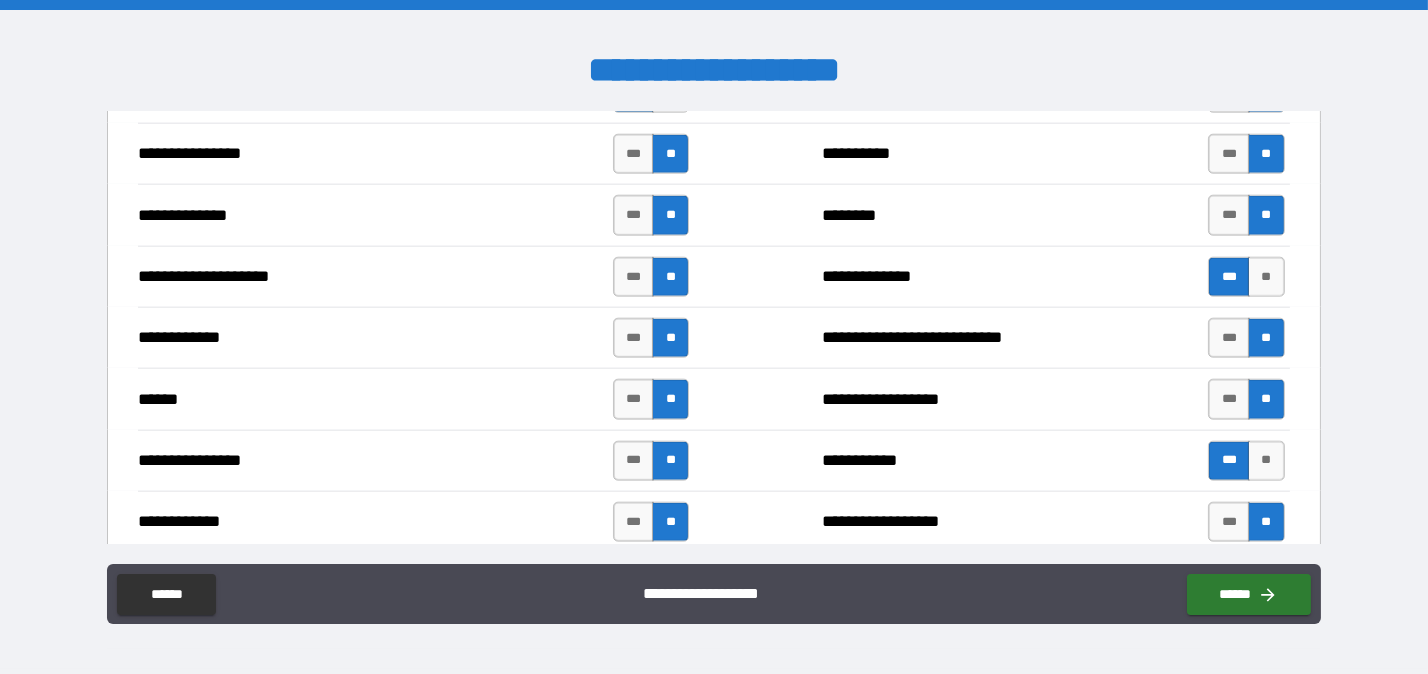 scroll, scrollTop: 2989, scrollLeft: 0, axis: vertical 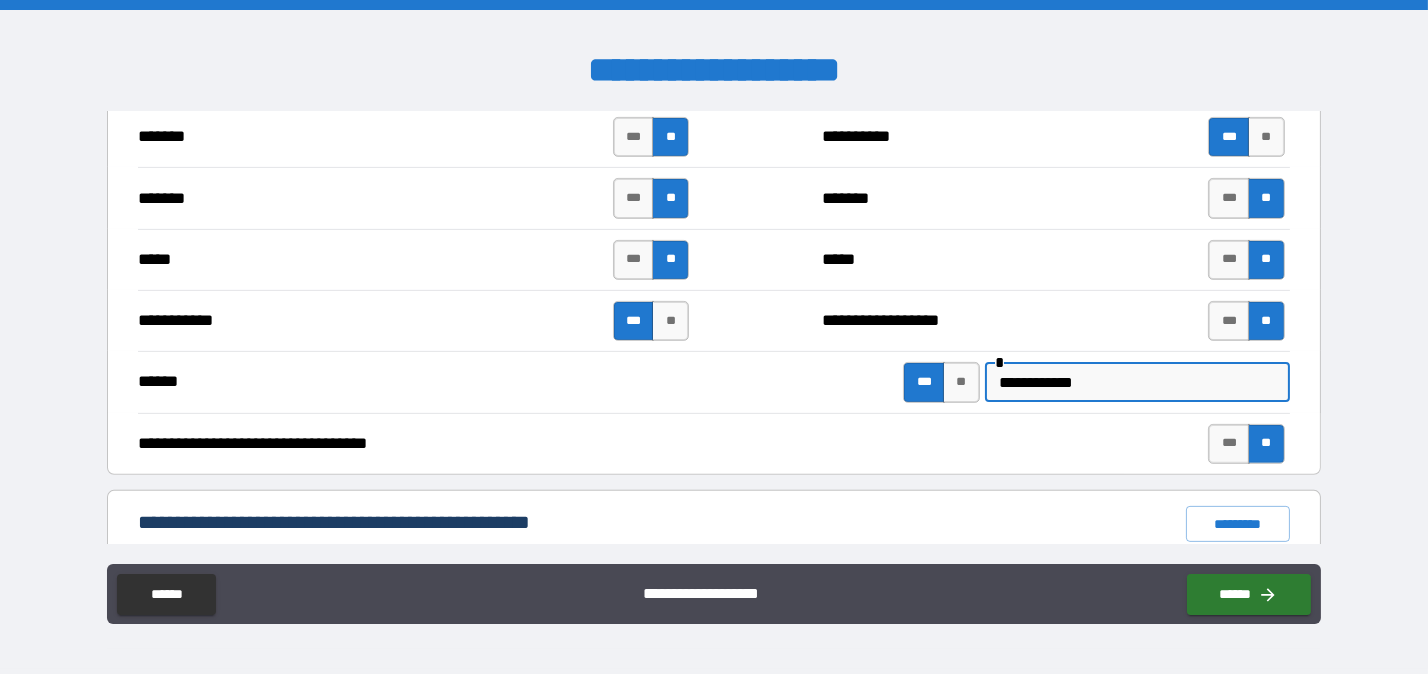 click on "**********" at bounding box center [1137, 382] 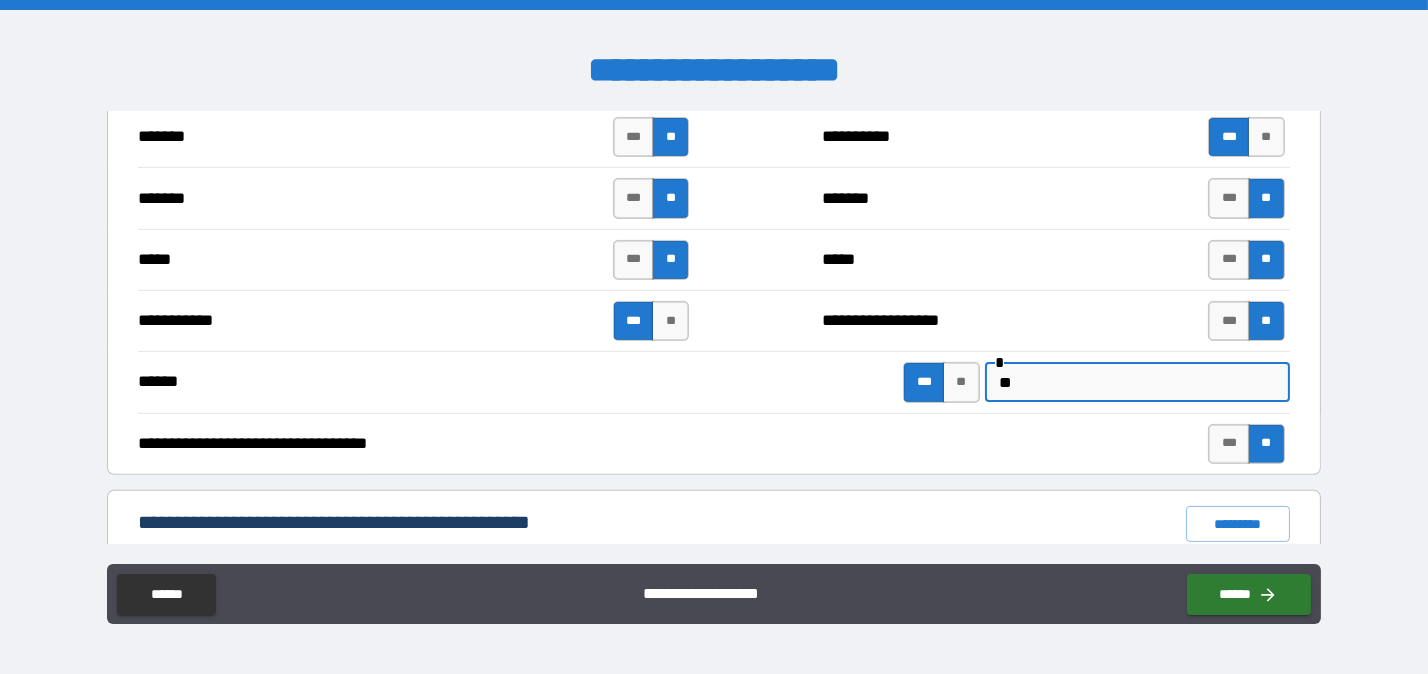 type on "*" 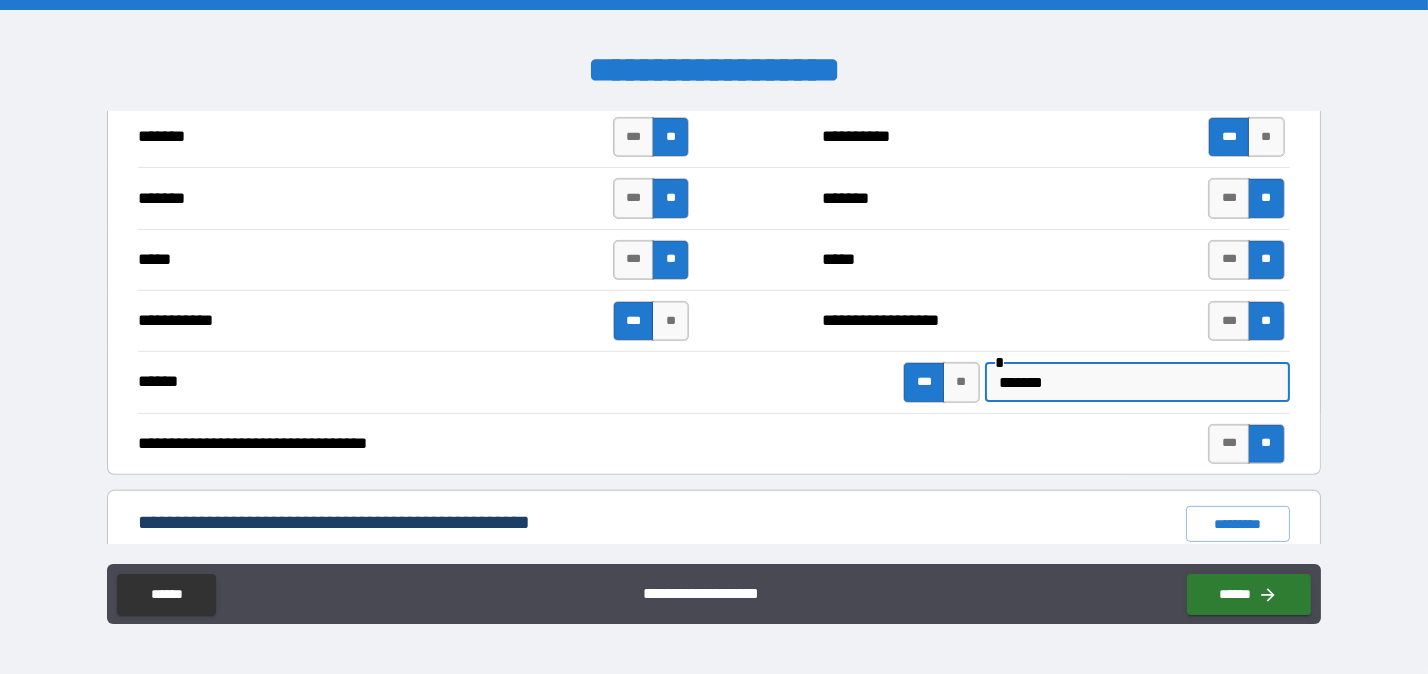 click on "*******" at bounding box center [1137, 382] 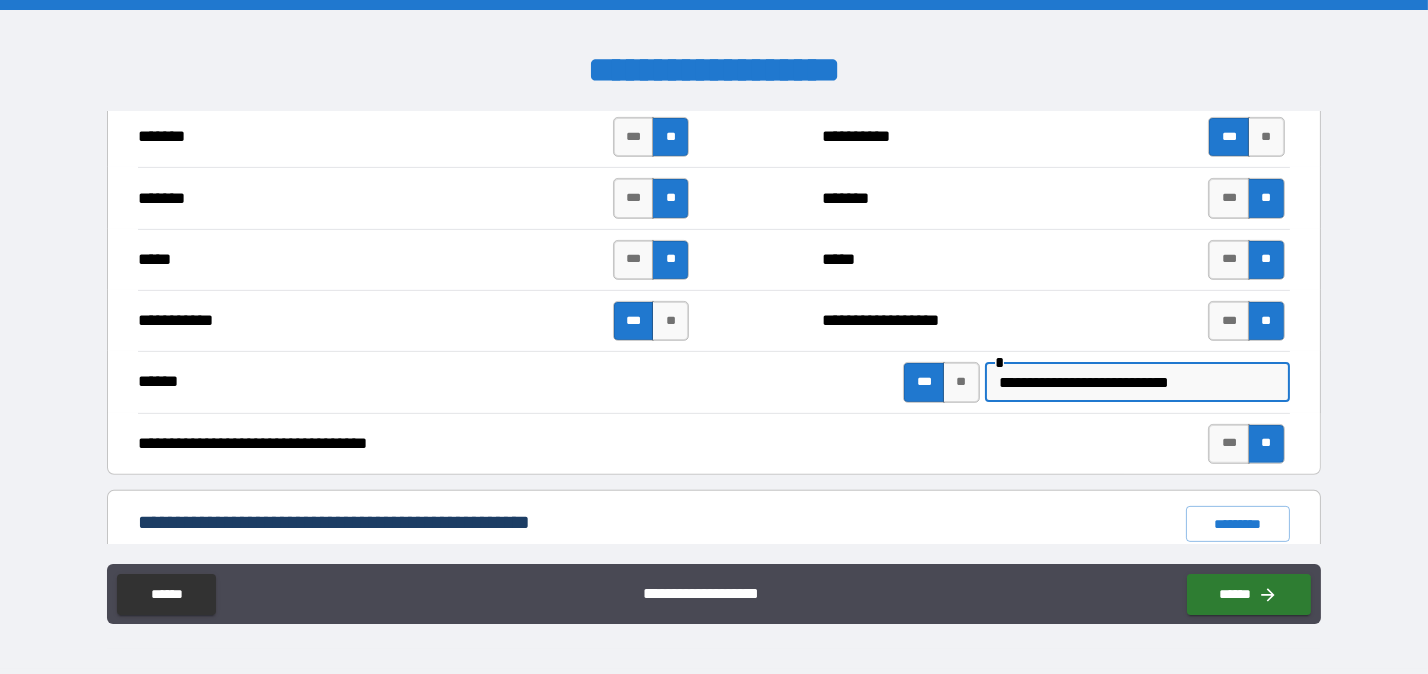 click on "**********" at bounding box center [1137, 382] 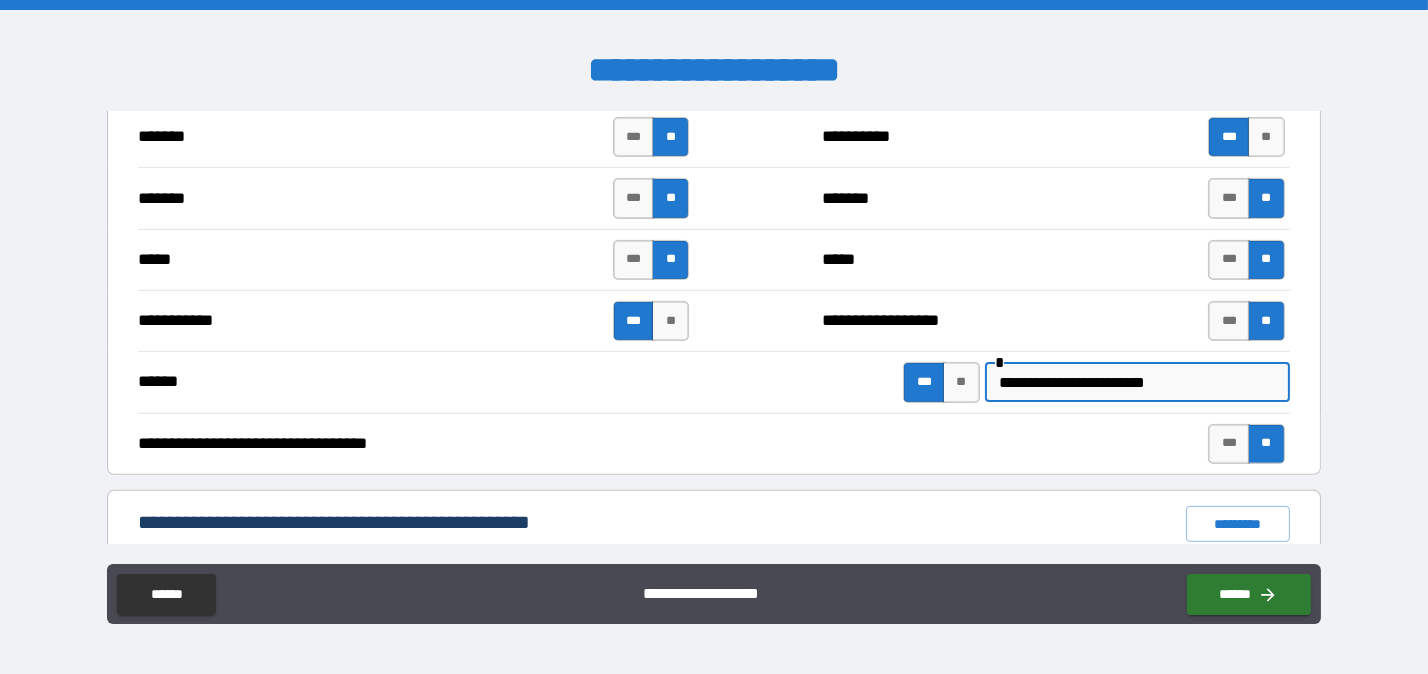 click on "**********" at bounding box center [1137, 382] 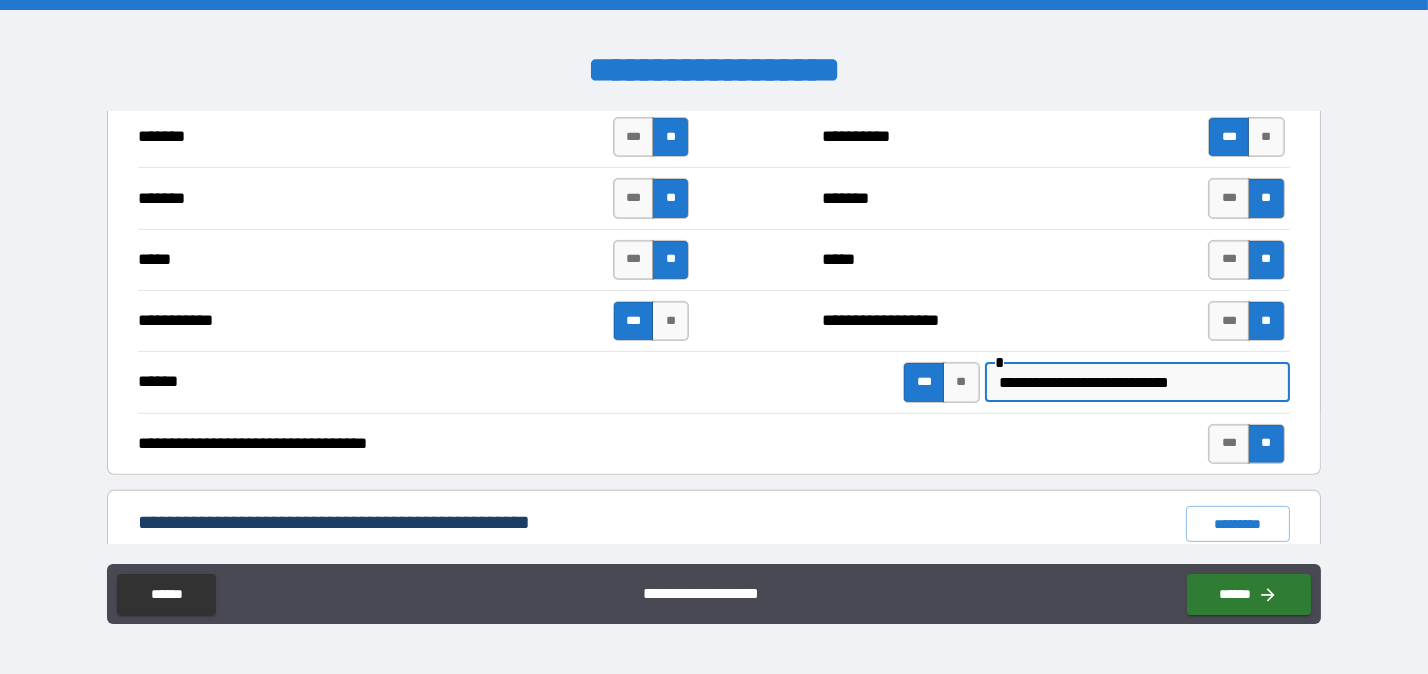 click on "**********" at bounding box center (1137, 382) 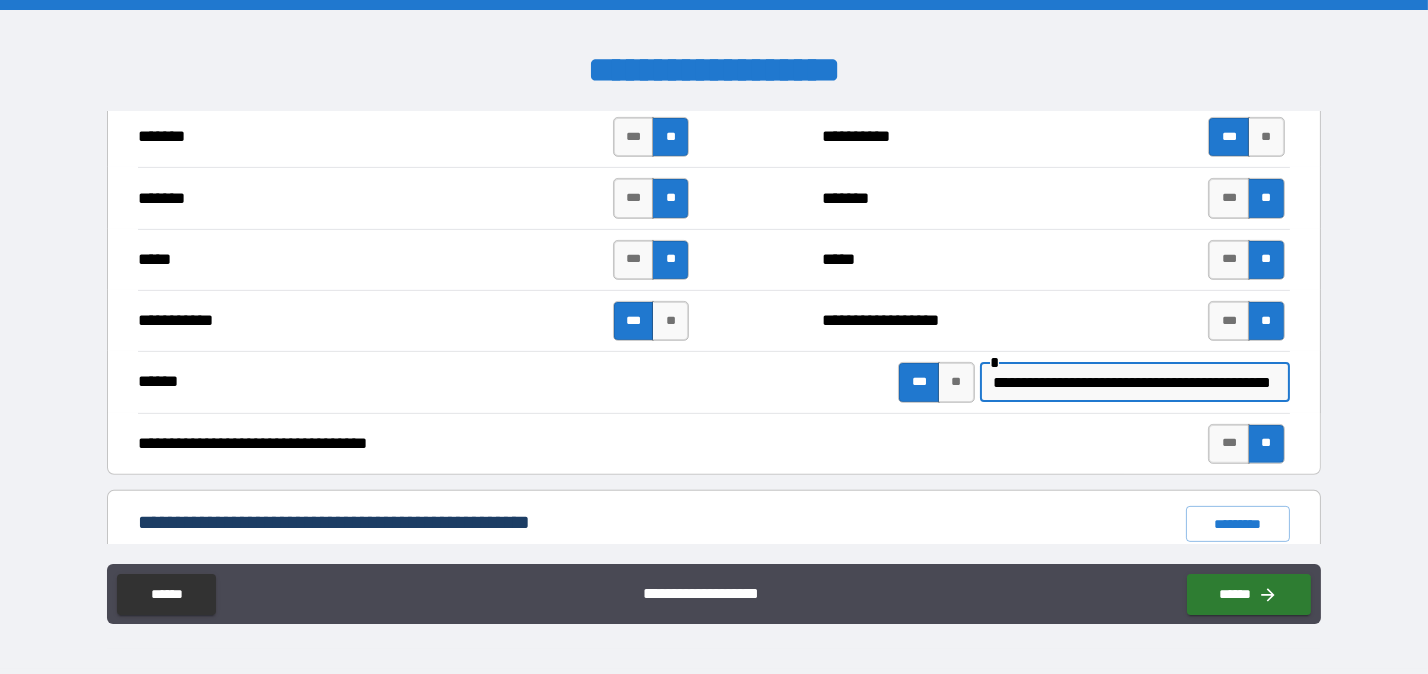 scroll, scrollTop: 0, scrollLeft: 54, axis: horizontal 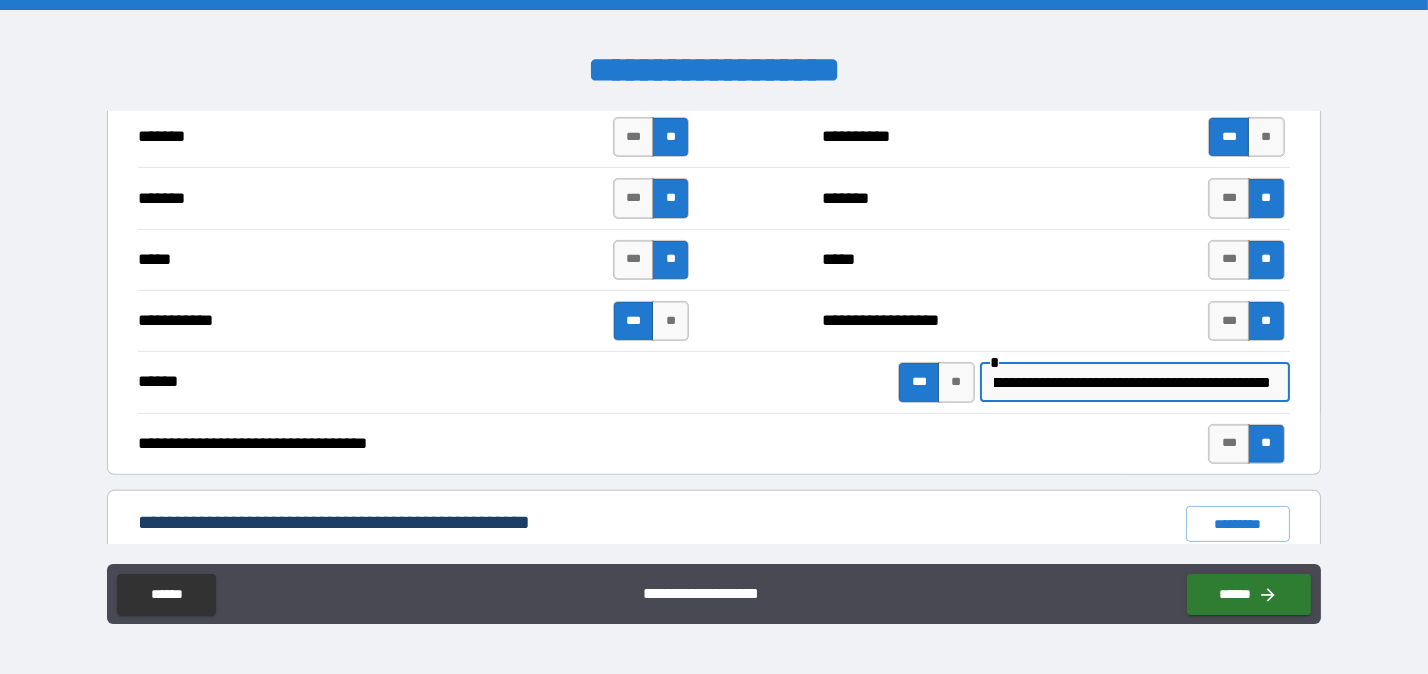 click on "**********" at bounding box center [1132, 382] 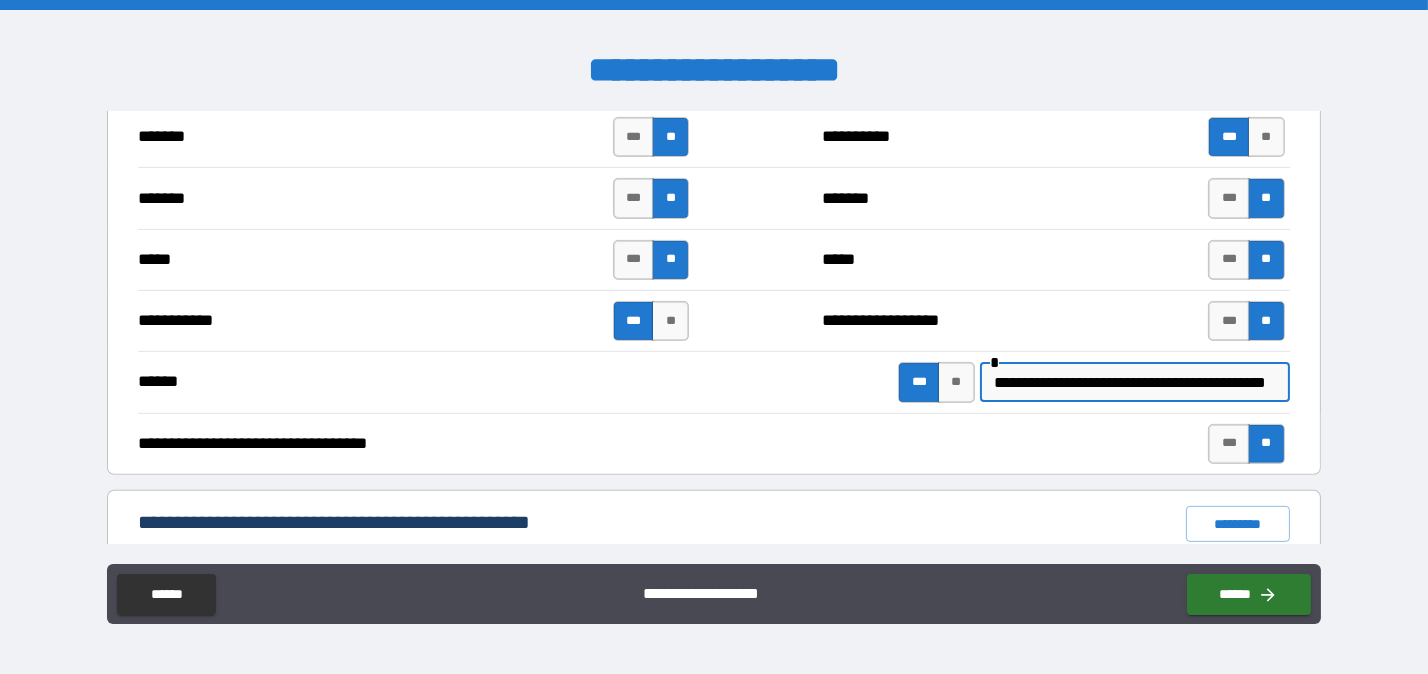 scroll, scrollTop: 0, scrollLeft: 46, axis: horizontal 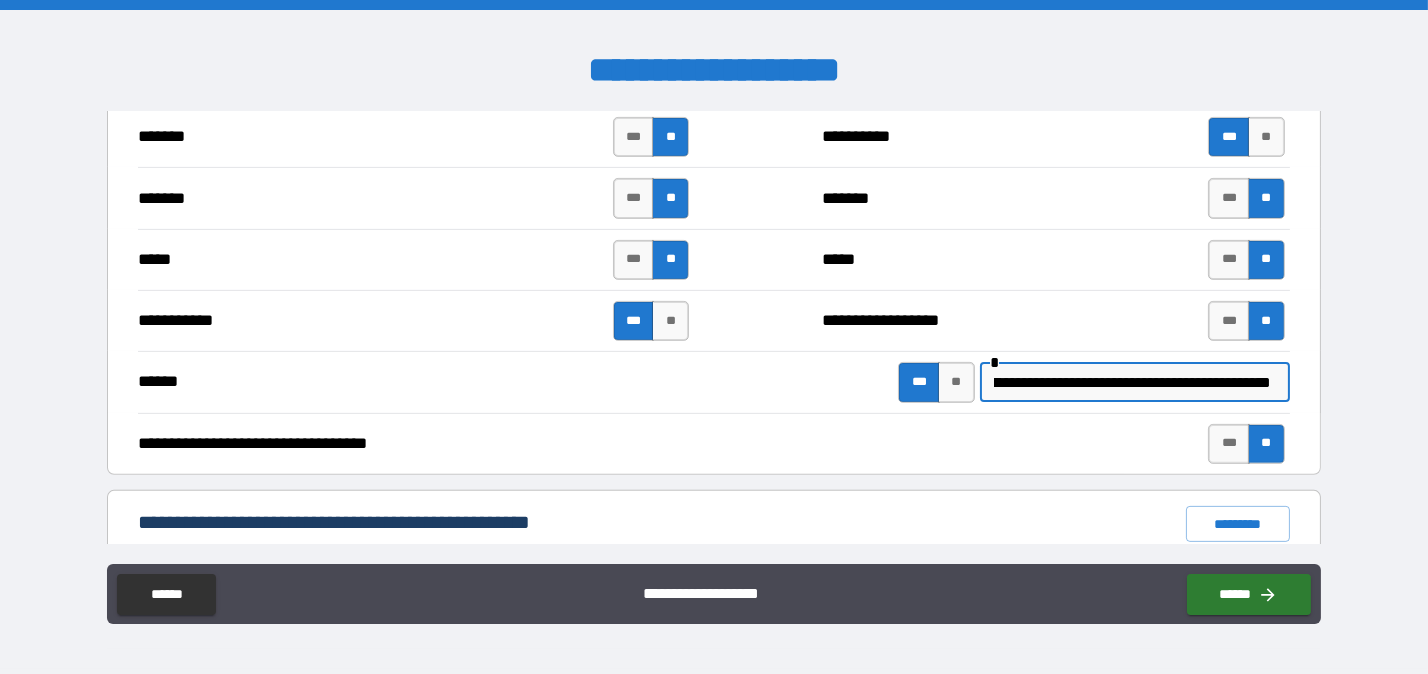 click on "**********" at bounding box center [1132, 382] 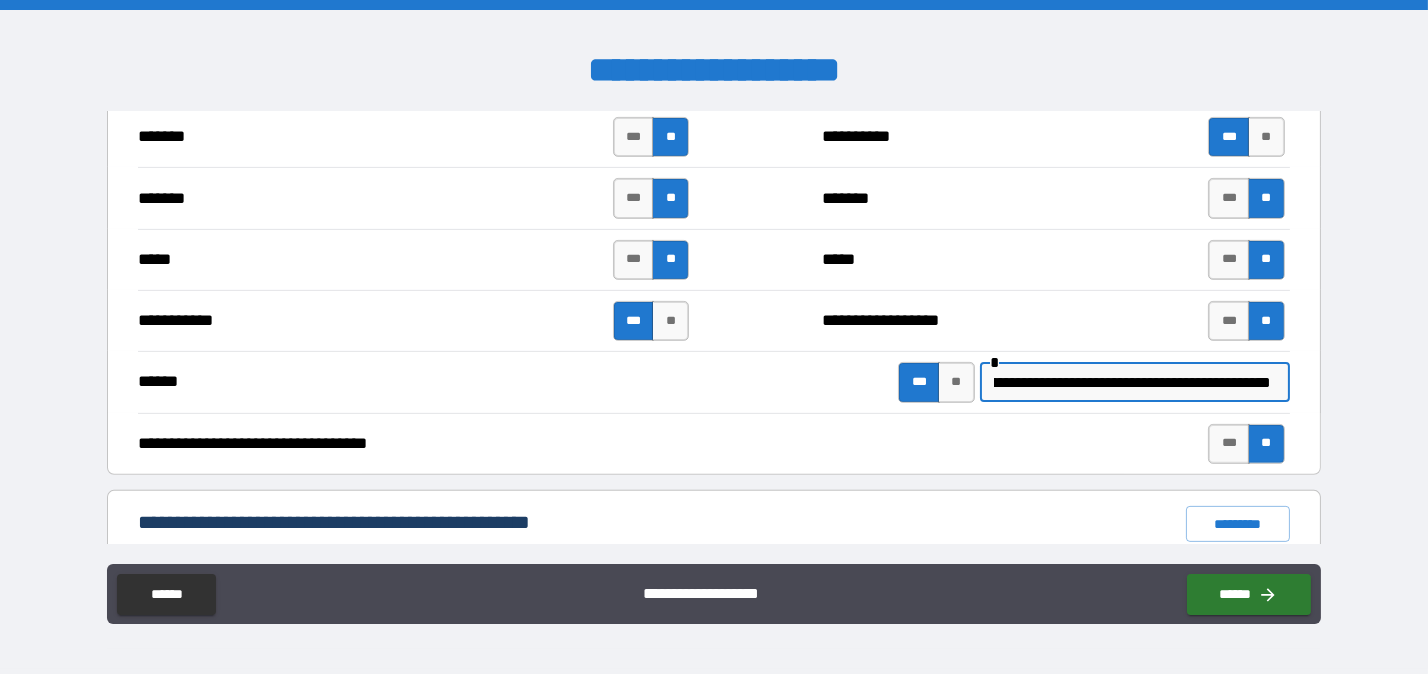 scroll, scrollTop: 0, scrollLeft: 565, axis: horizontal 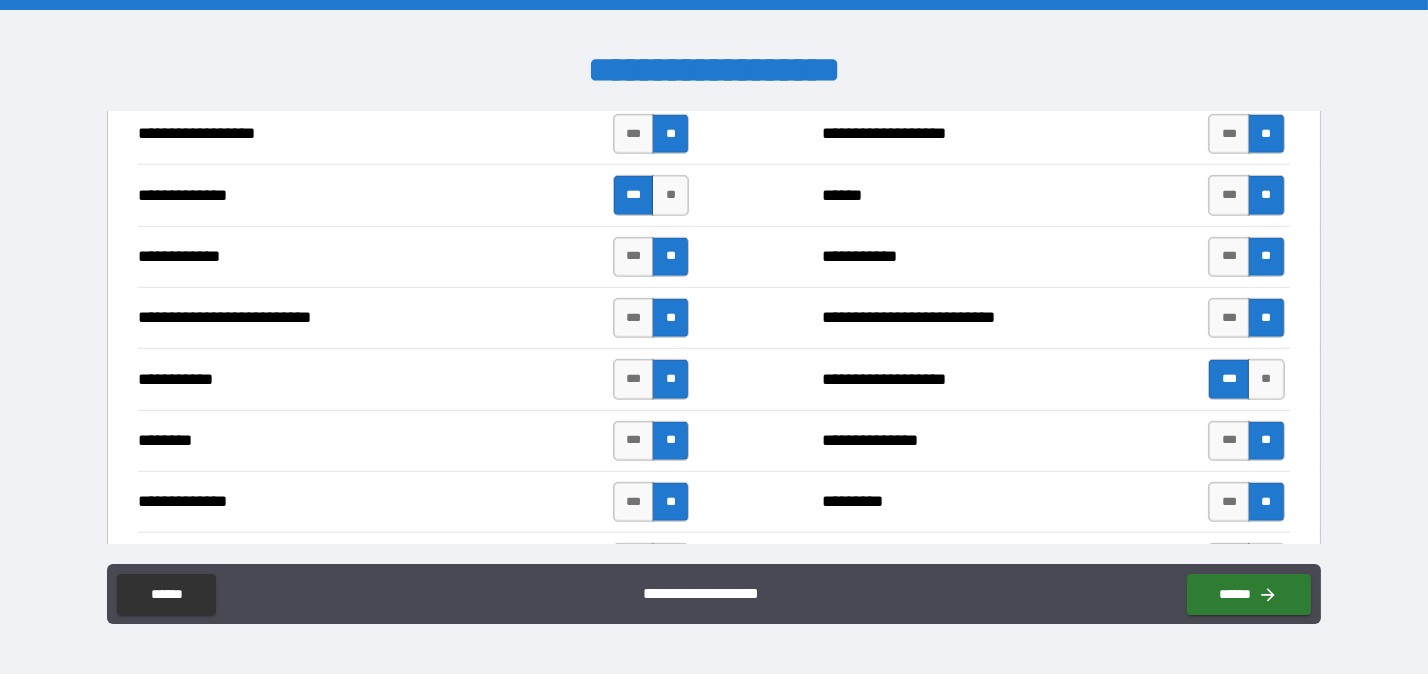 type on "**********" 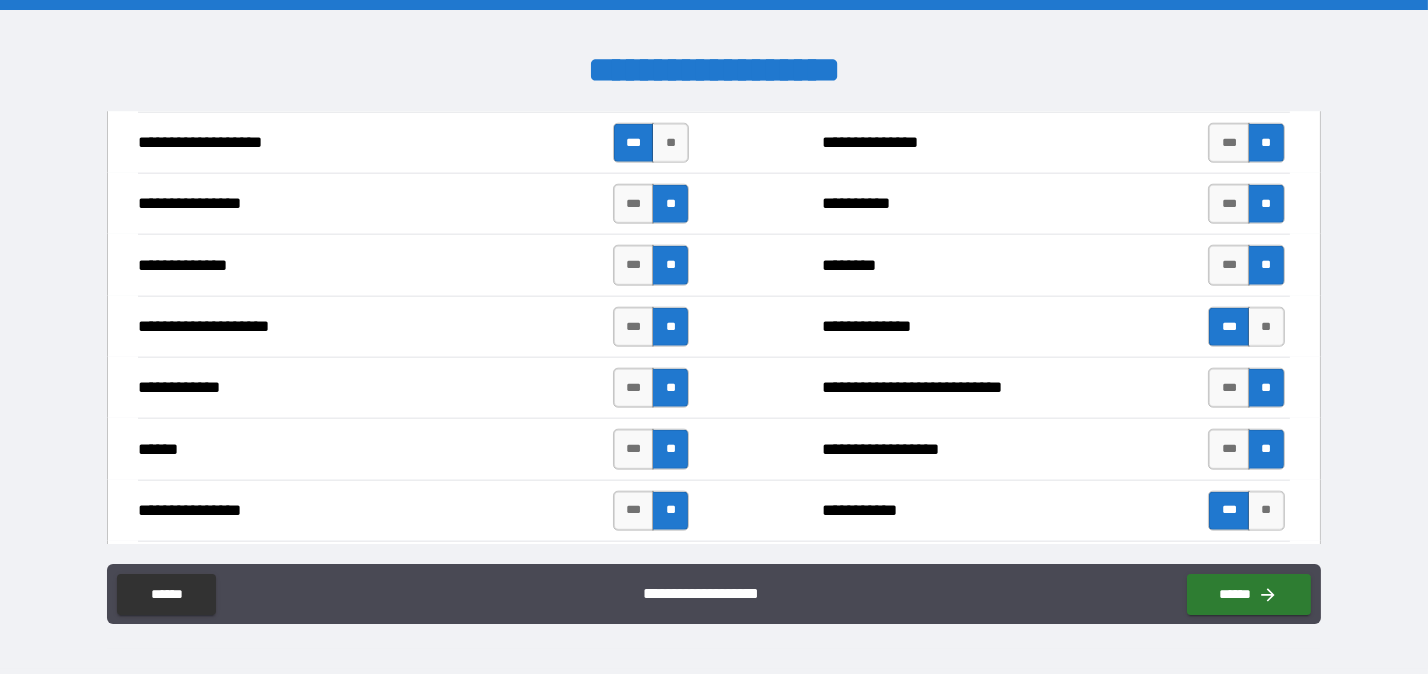 scroll, scrollTop: 3695, scrollLeft: 0, axis: vertical 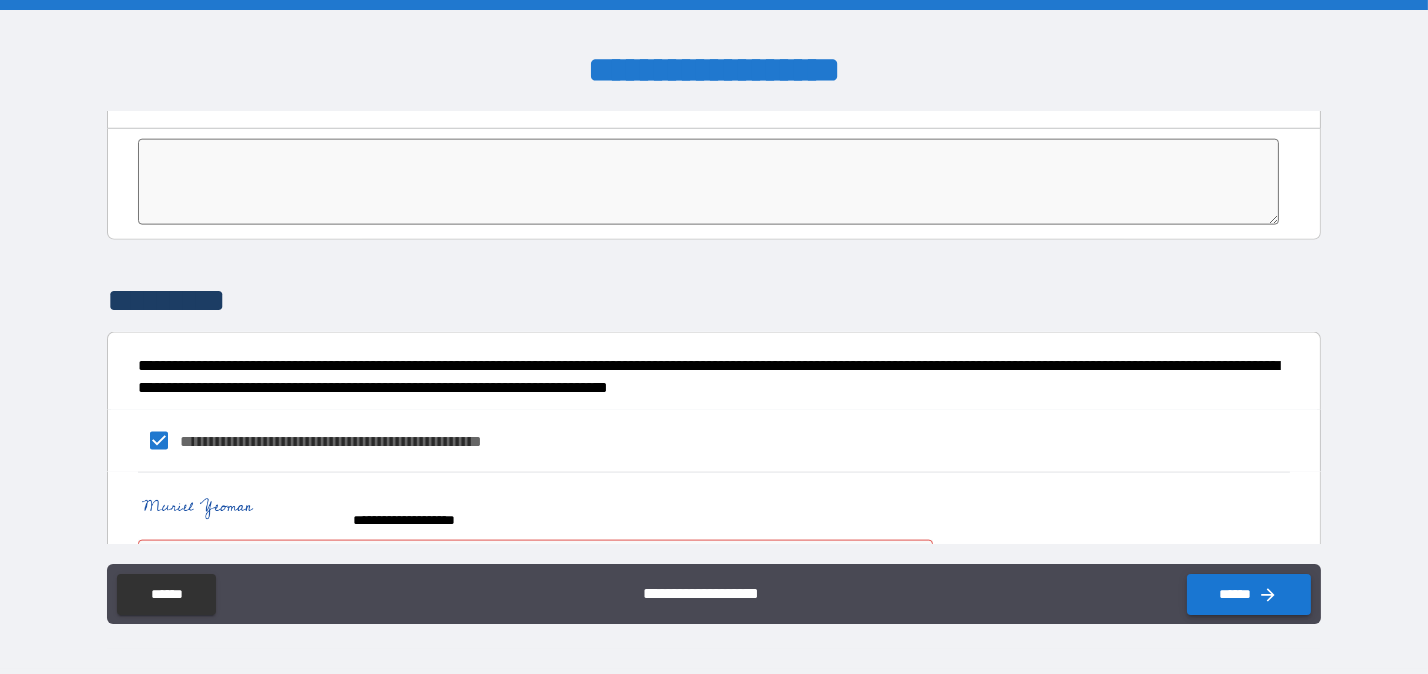 click on "******" at bounding box center (1249, 594) 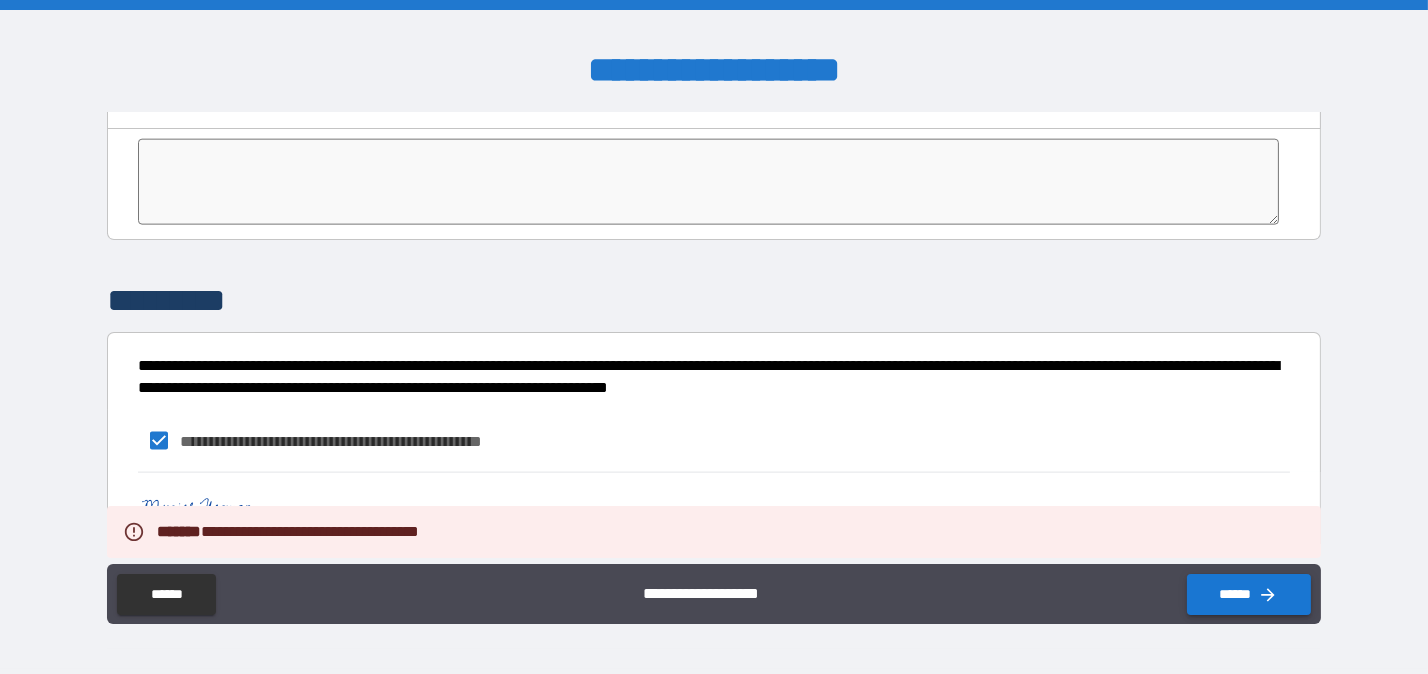 click on "******" at bounding box center (1249, 594) 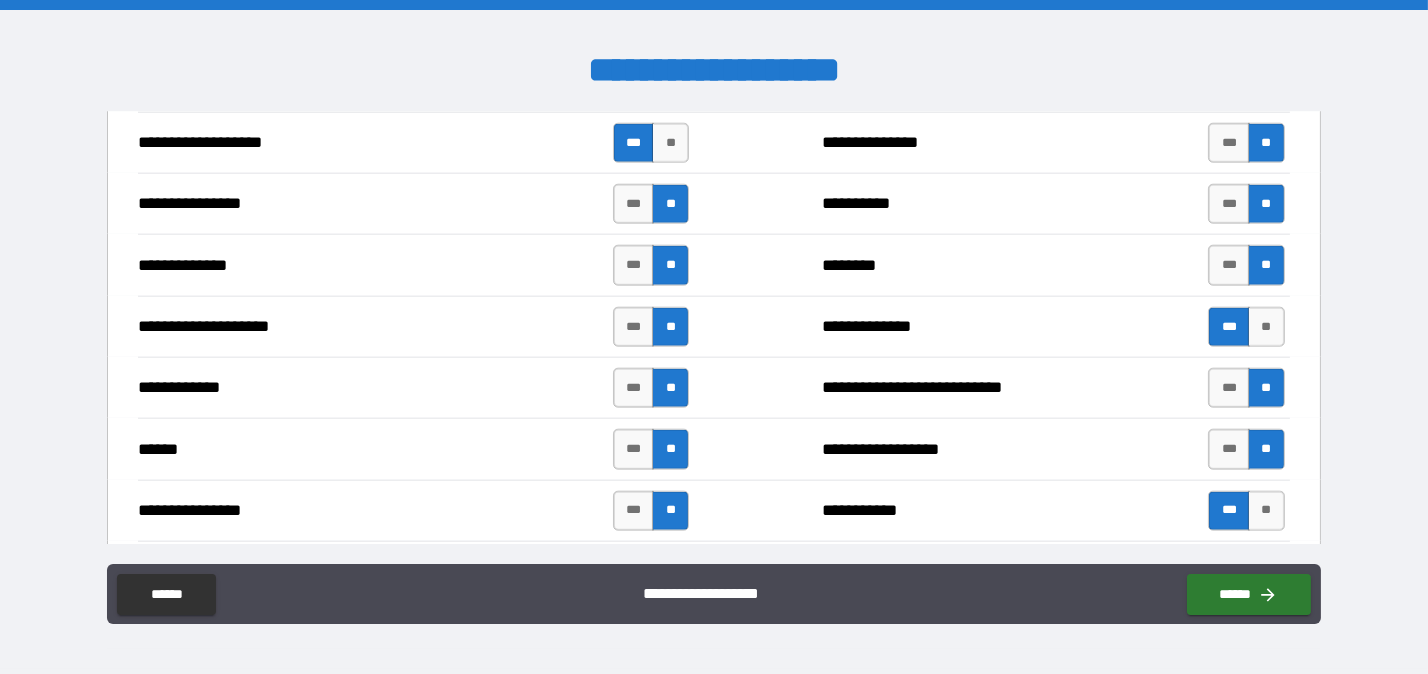 scroll, scrollTop: 3695, scrollLeft: 0, axis: vertical 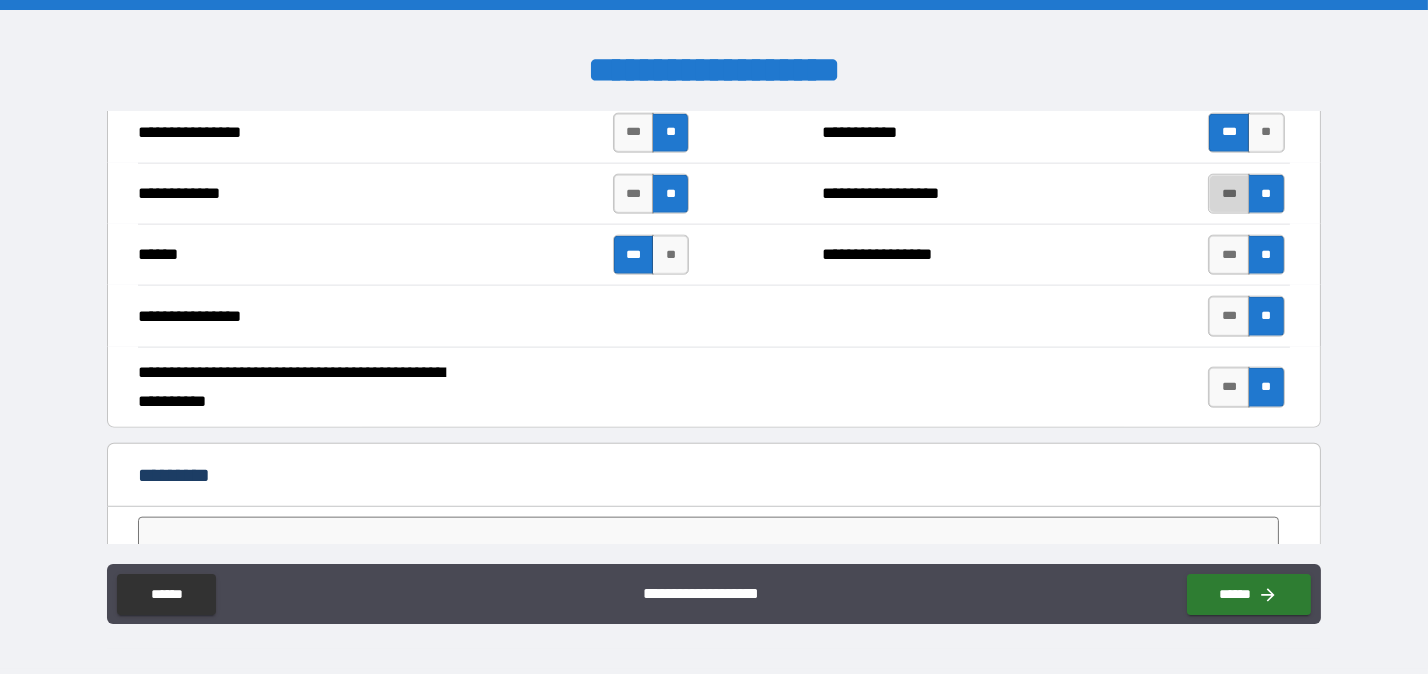 click on "***" at bounding box center (1229, 194) 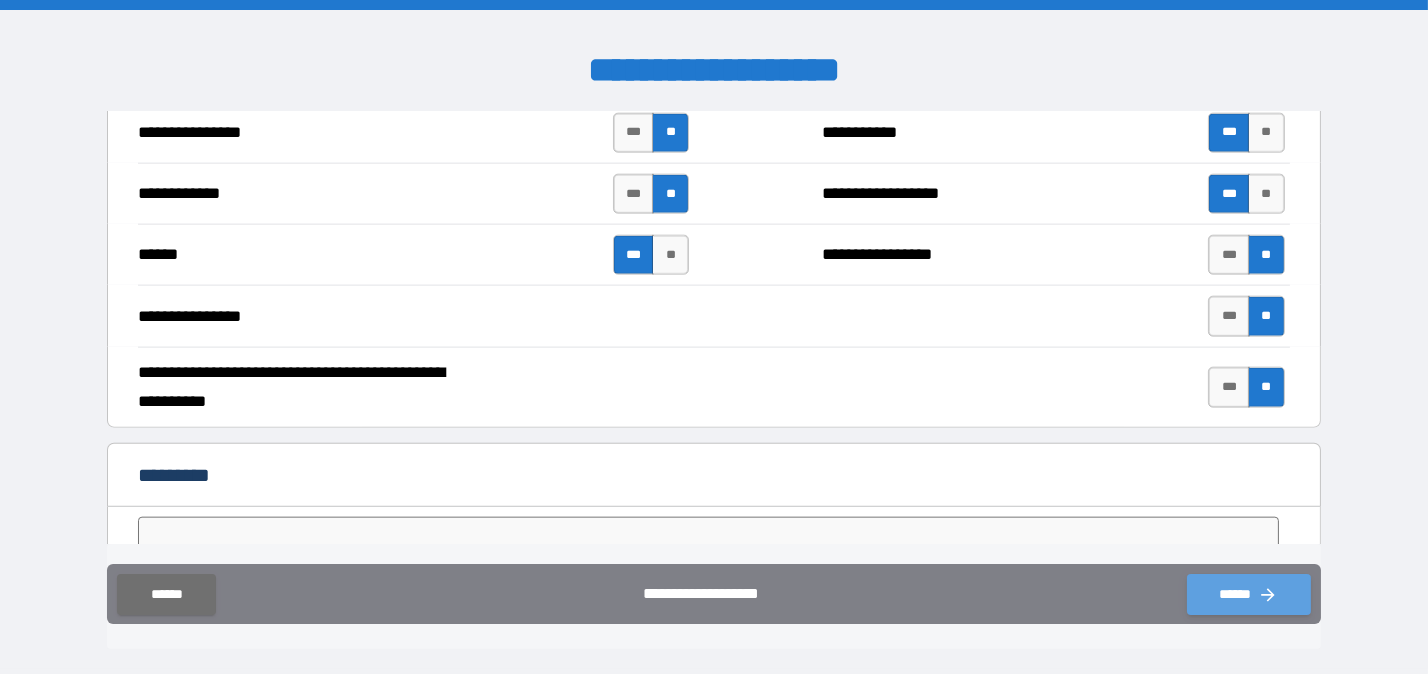 click on "******" at bounding box center [1249, 594] 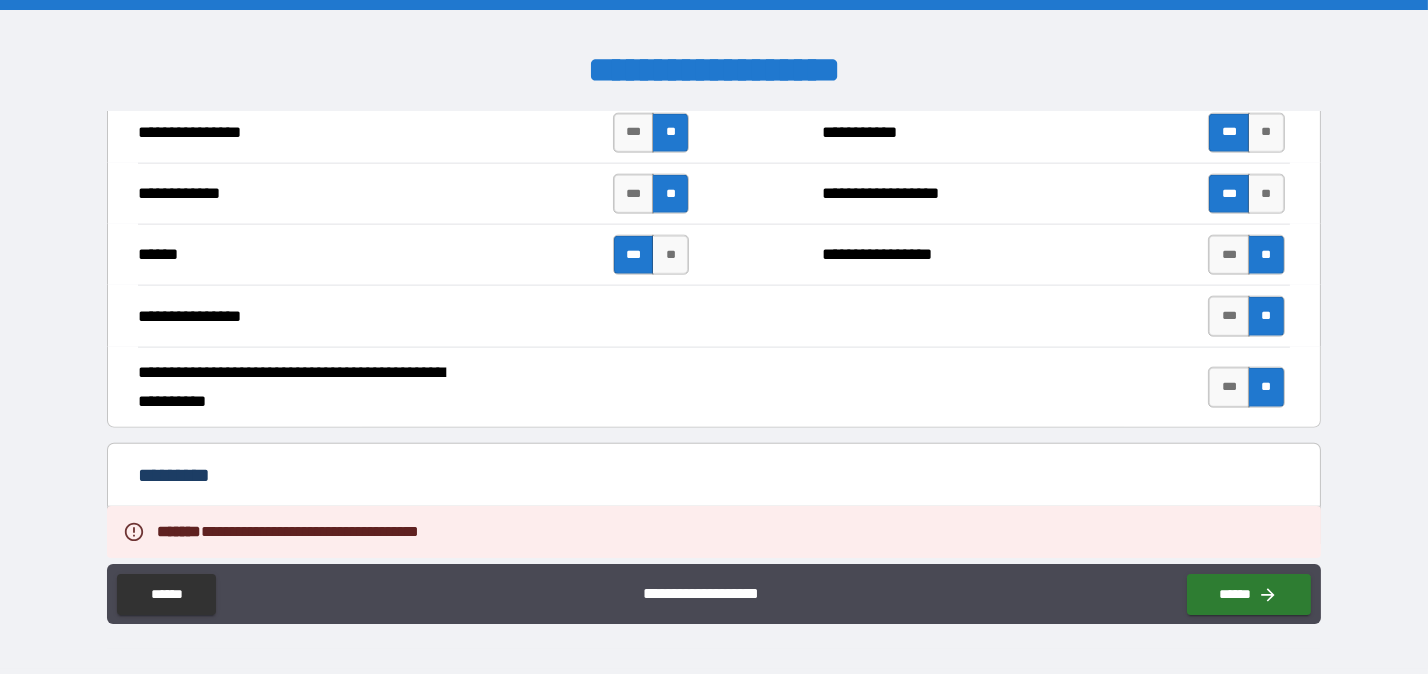 click on "**********" at bounding box center (714, 339) 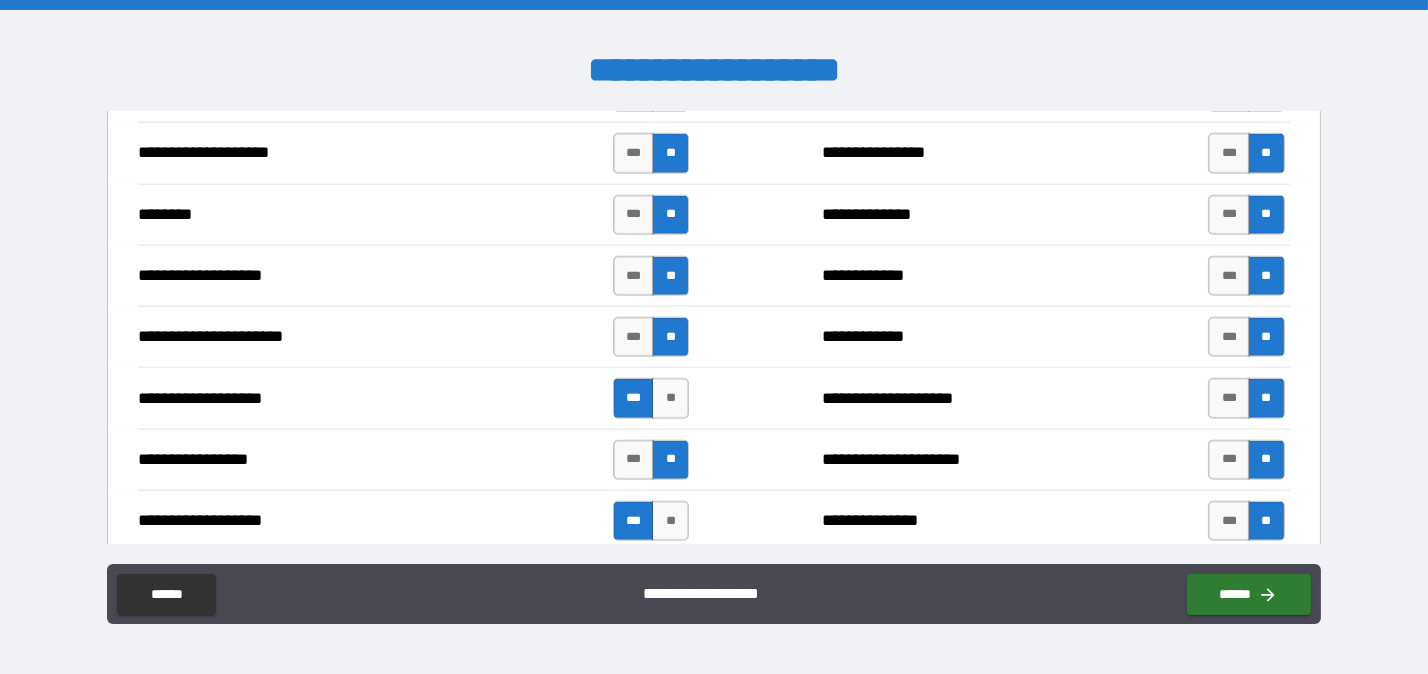 scroll, scrollTop: 2560, scrollLeft: 0, axis: vertical 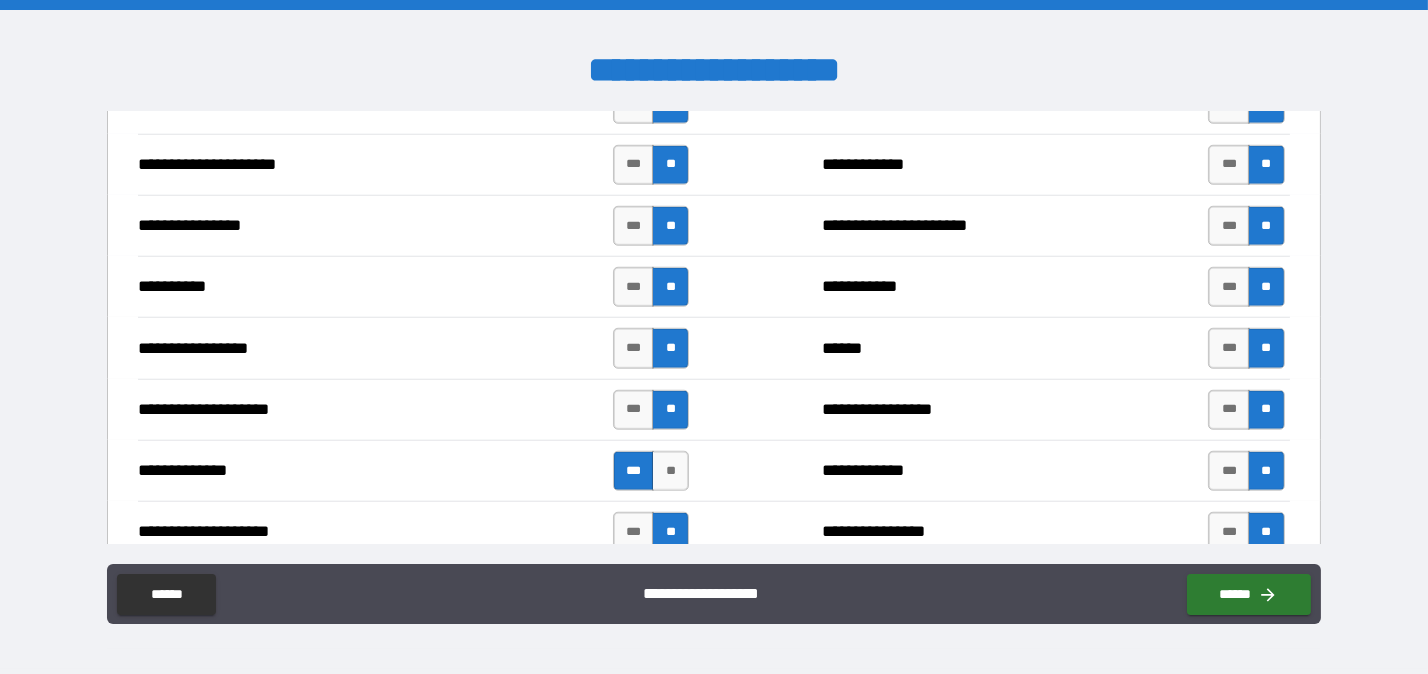click on "**********" at bounding box center [714, 286] 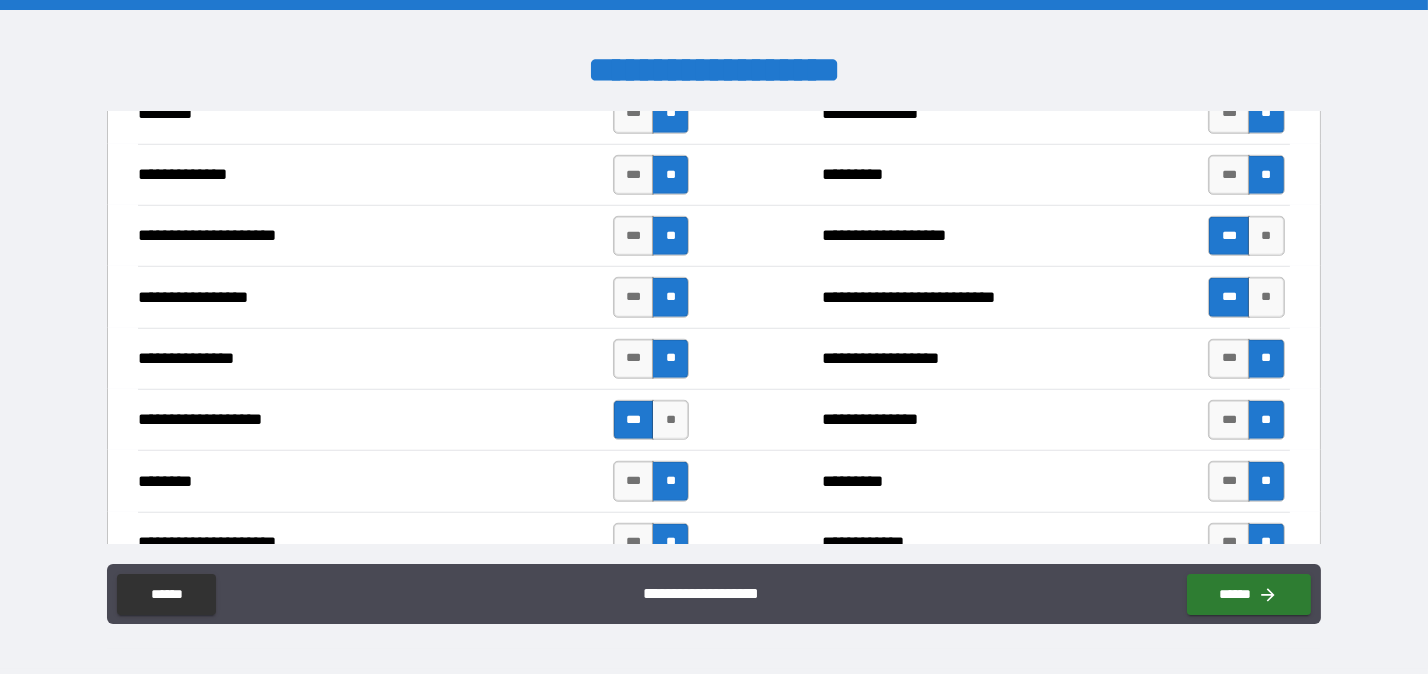 scroll, scrollTop: 1804, scrollLeft: 0, axis: vertical 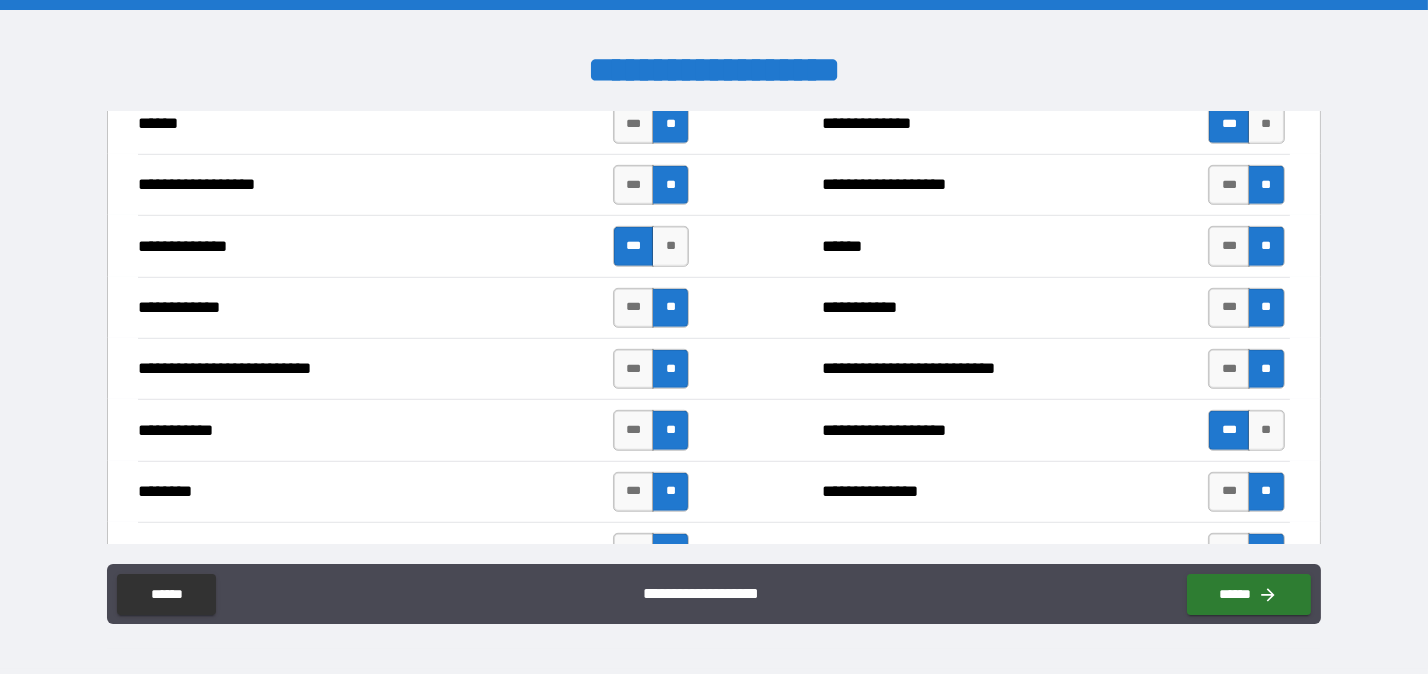 click on "**********" at bounding box center [714, 184] 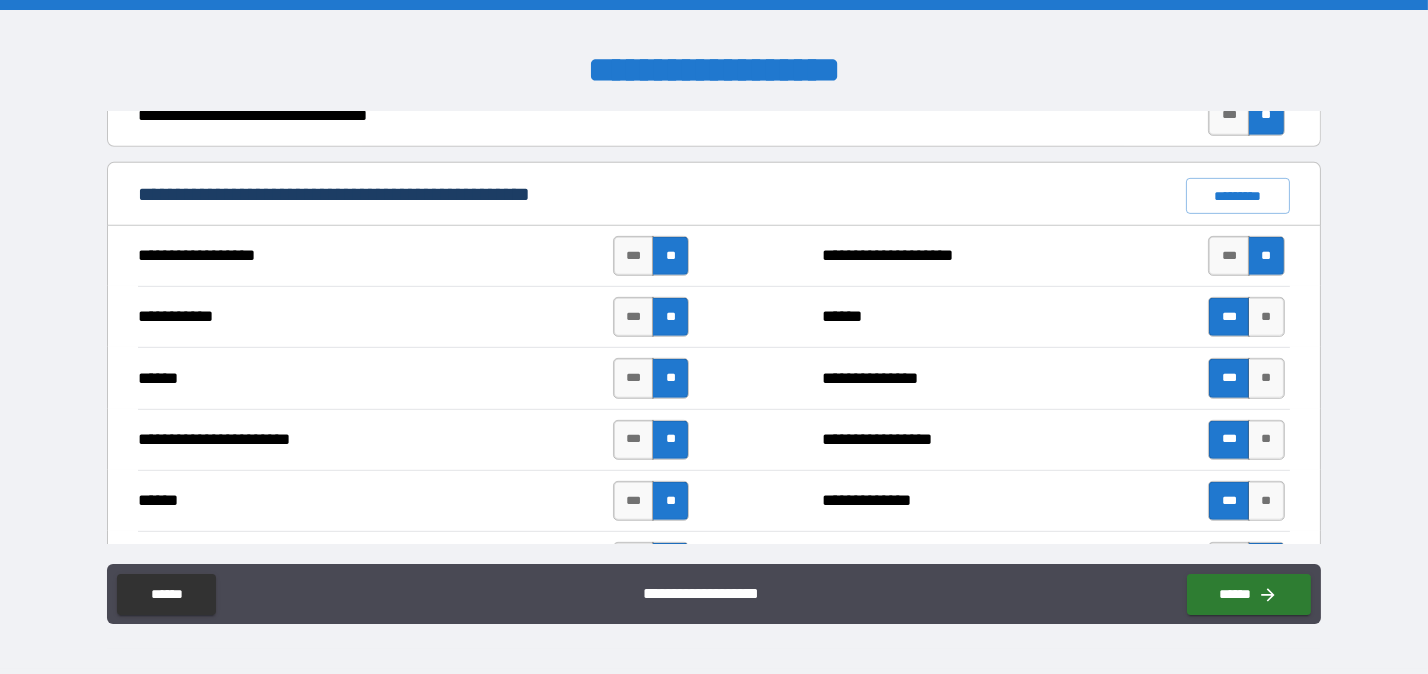 click on "**********" at bounding box center (714, 194) 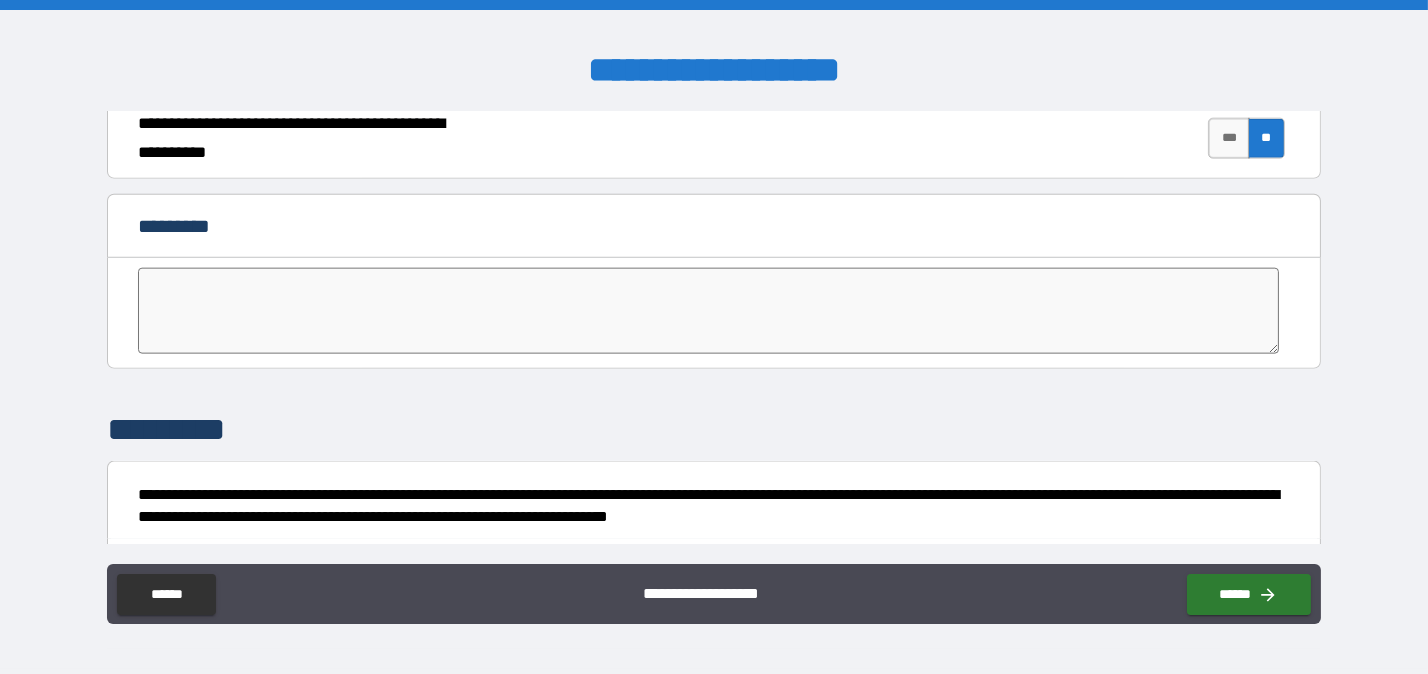 scroll, scrollTop: 4123, scrollLeft: 0, axis: vertical 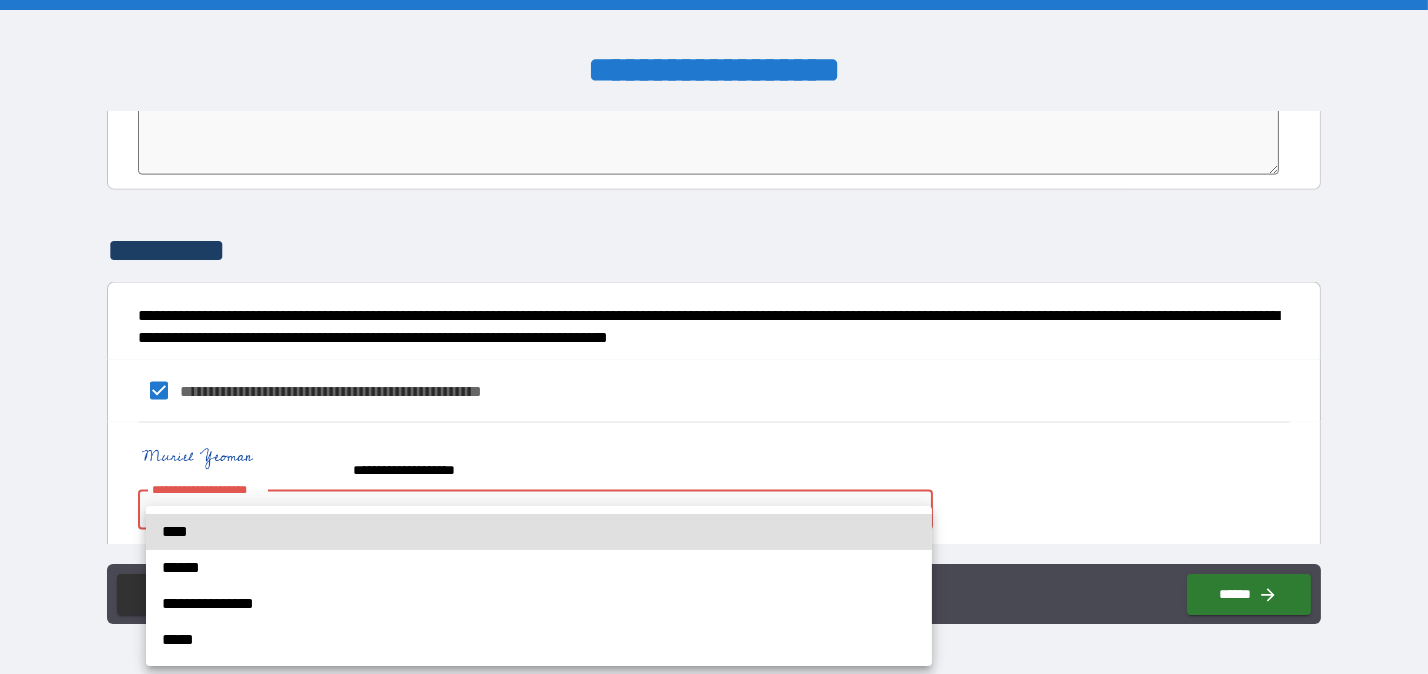 click on "**********" at bounding box center [714, 337] 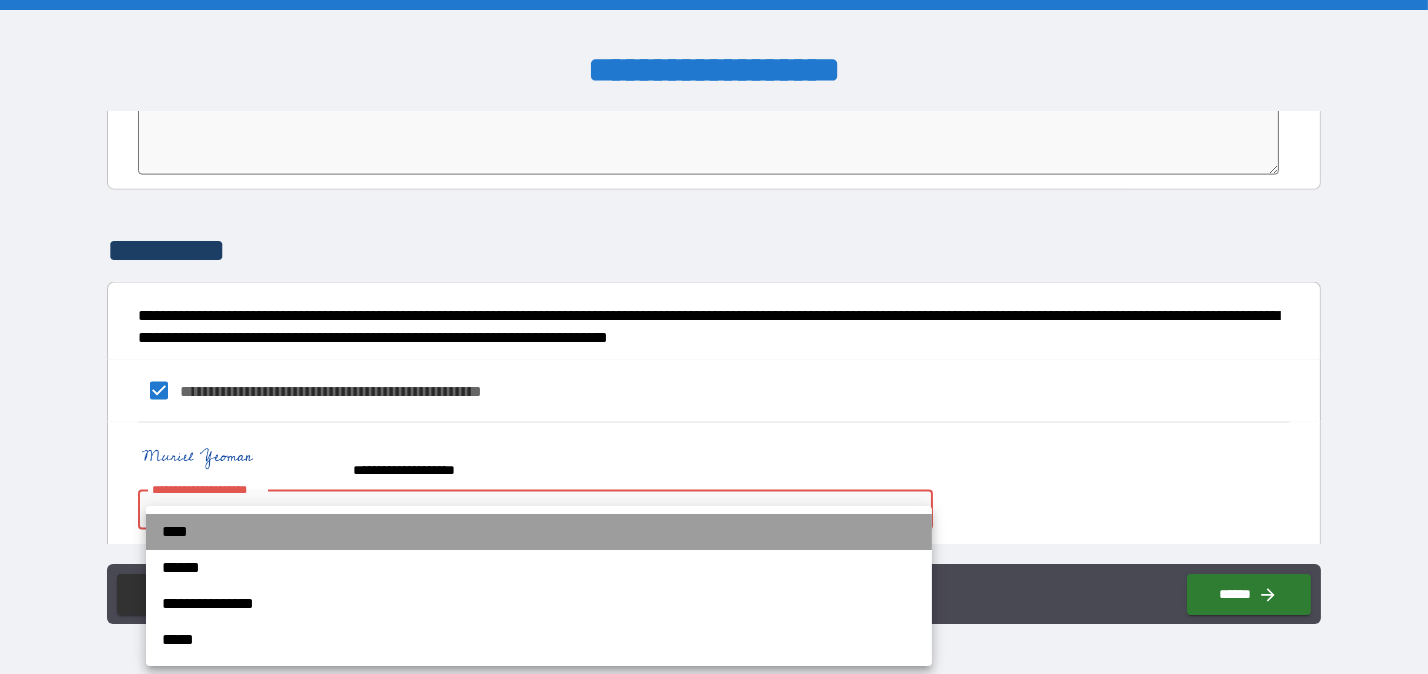 click on "****" at bounding box center (539, 532) 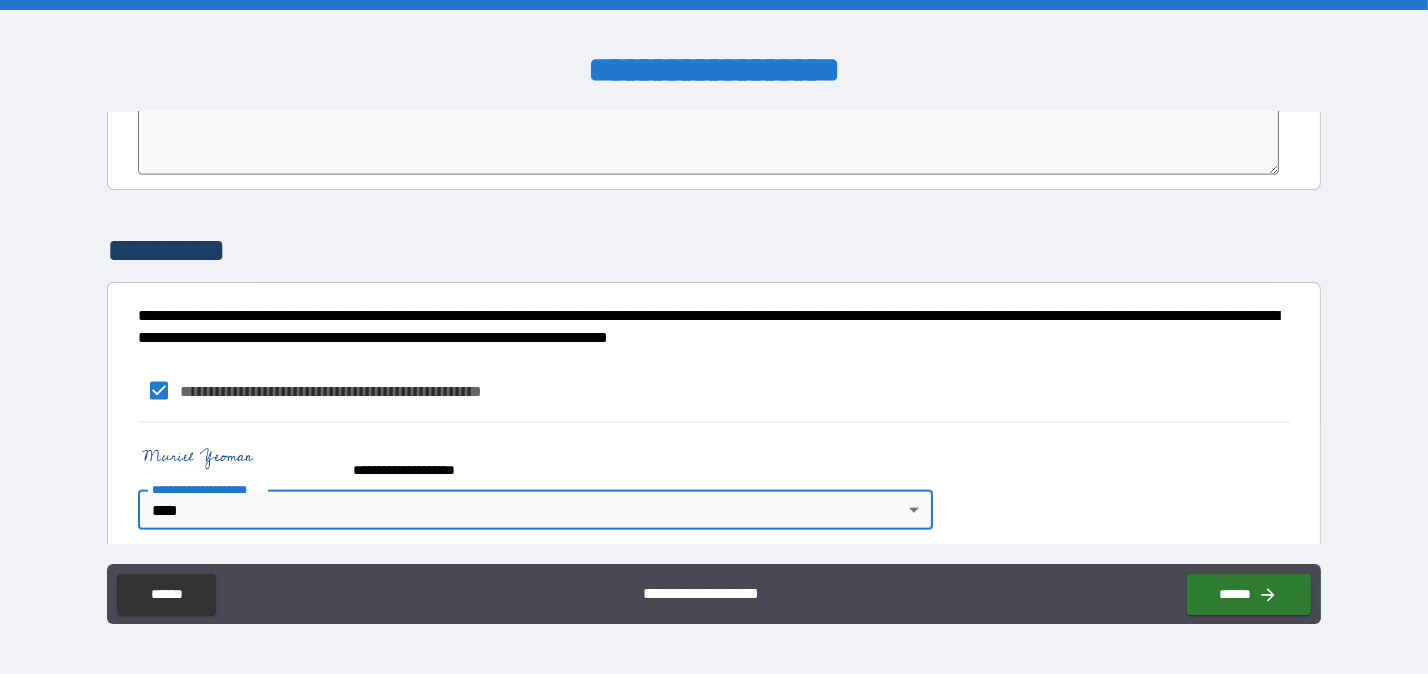 scroll, scrollTop: 3745, scrollLeft: 0, axis: vertical 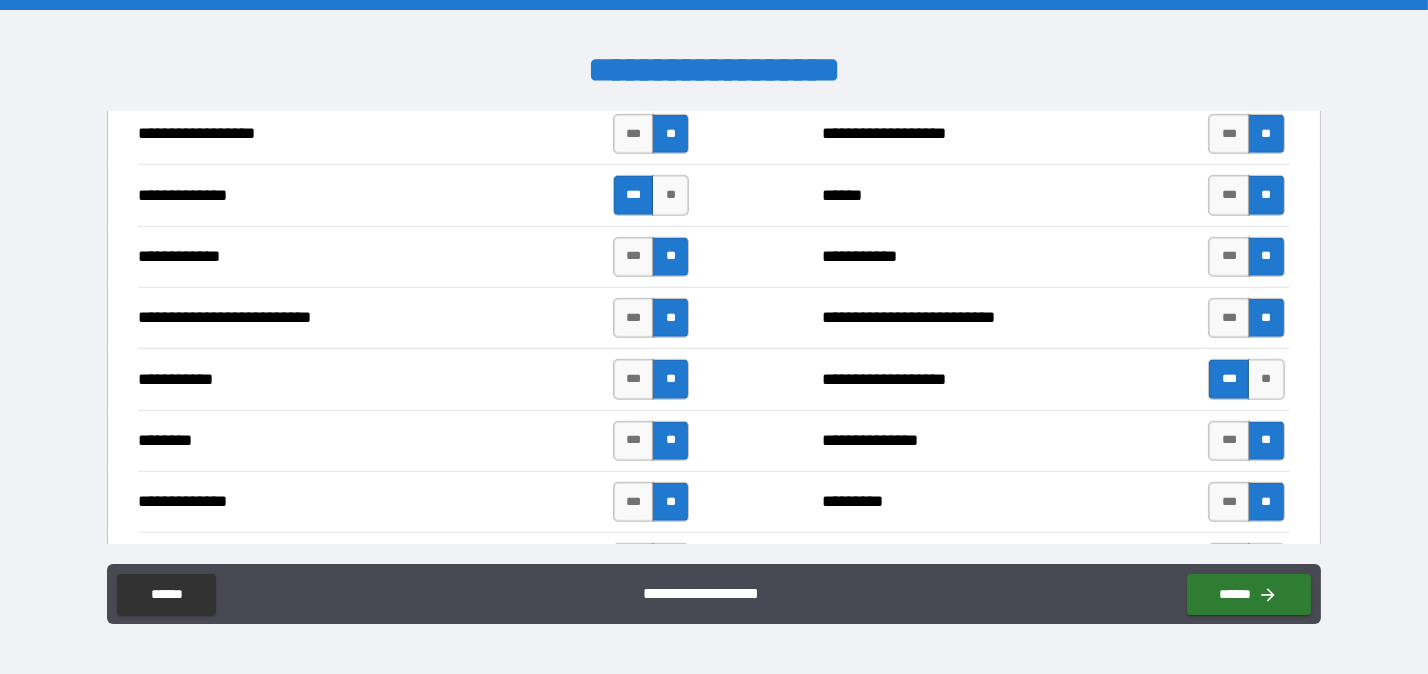 click on "**********" at bounding box center (714, 194) 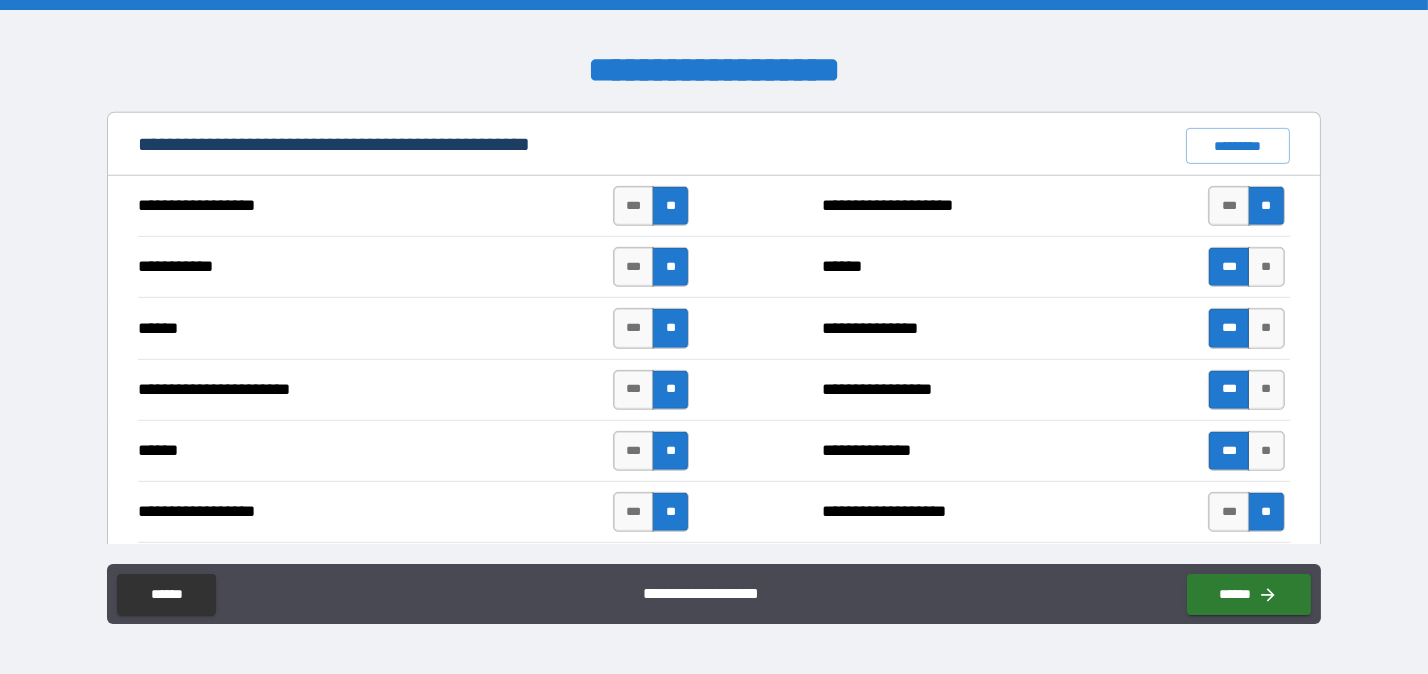 scroll, scrollTop: 1099, scrollLeft: 0, axis: vertical 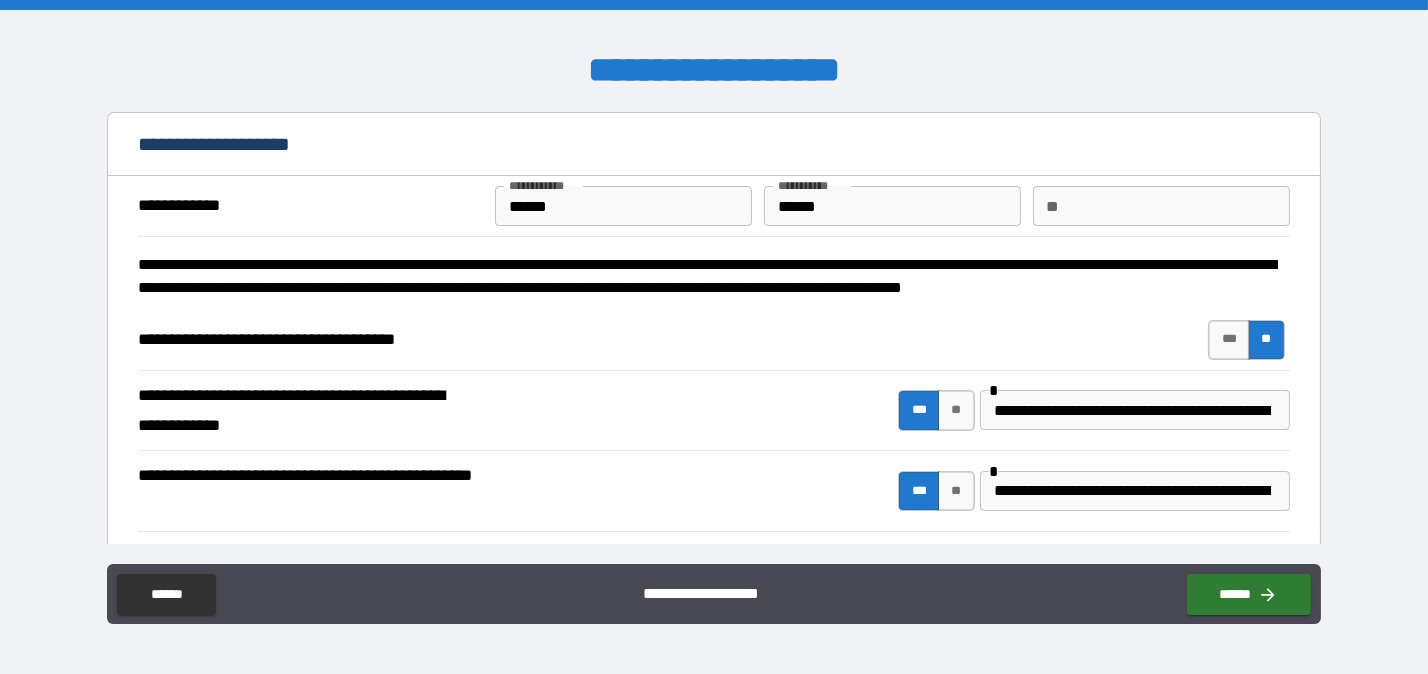 click on "**********" at bounding box center [714, 272] 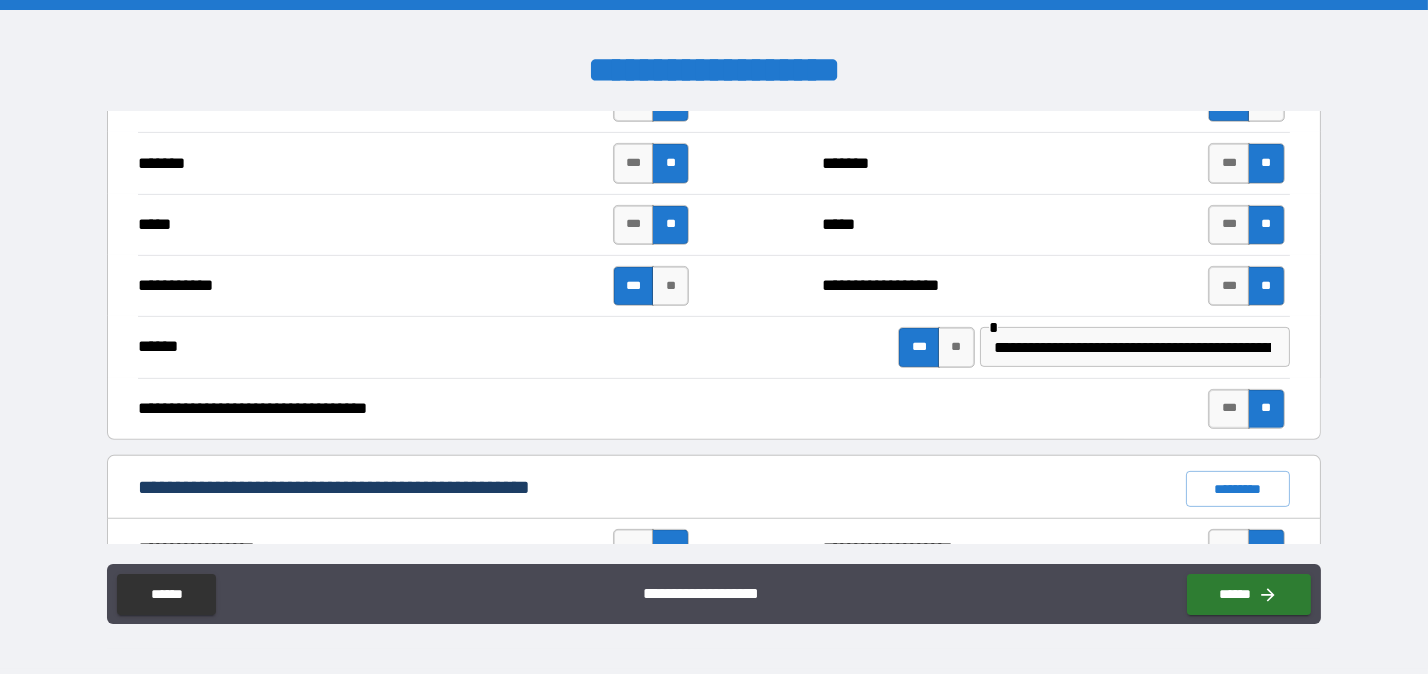 scroll, scrollTop: 1512, scrollLeft: 0, axis: vertical 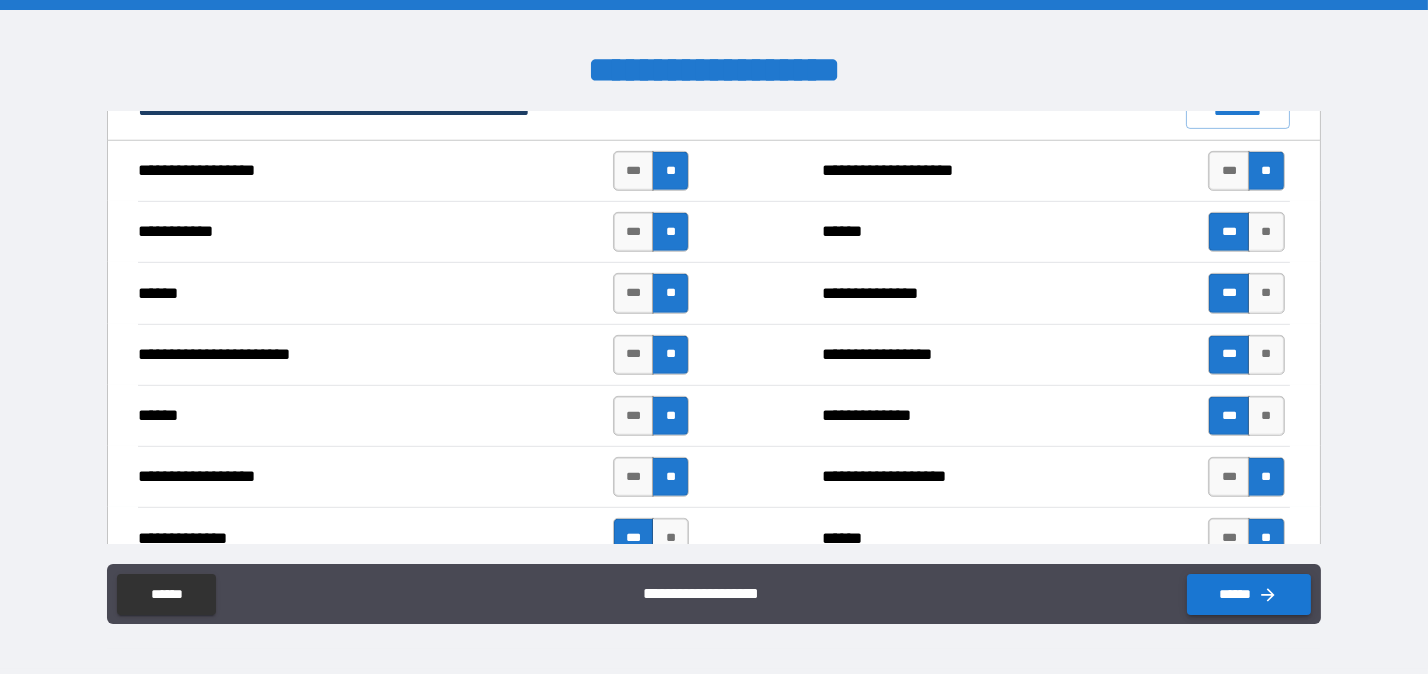 click on "******" at bounding box center (1249, 594) 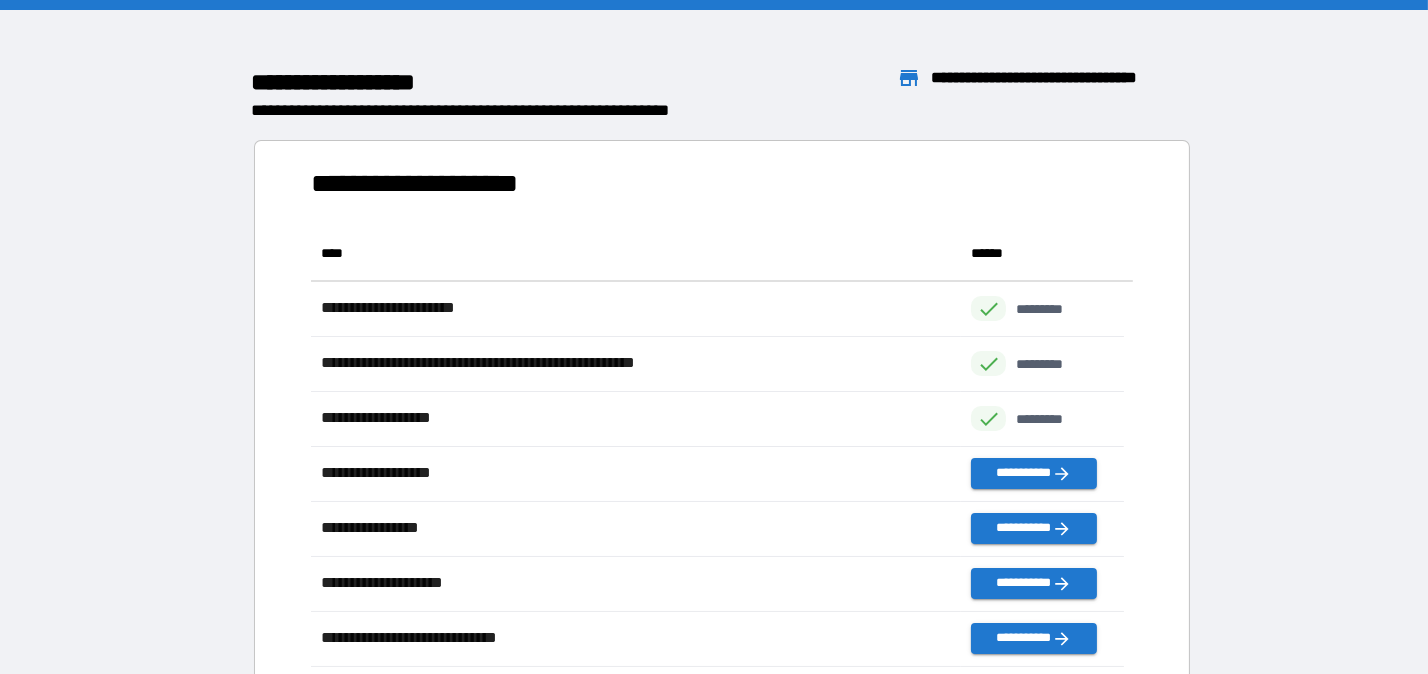 scroll, scrollTop: 15, scrollLeft: 16, axis: both 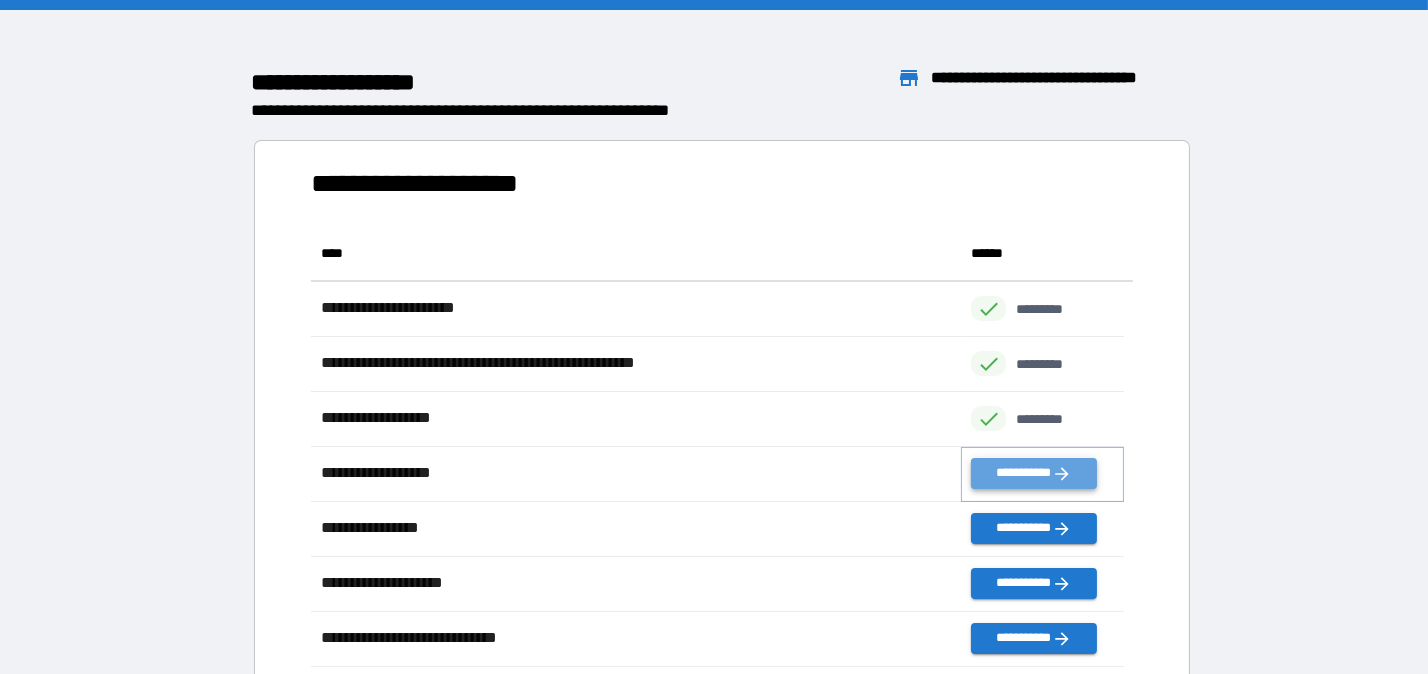 click on "**********" at bounding box center [1033, 473] 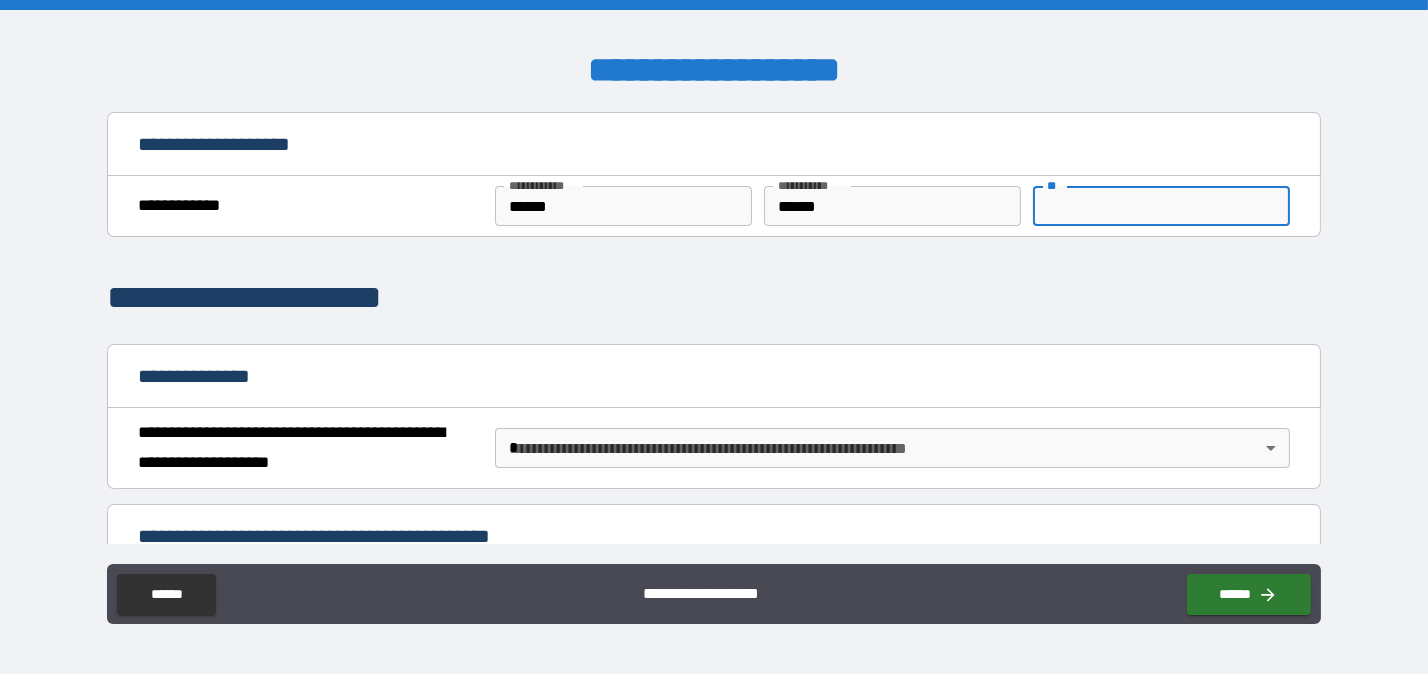click on "**" at bounding box center [1161, 206] 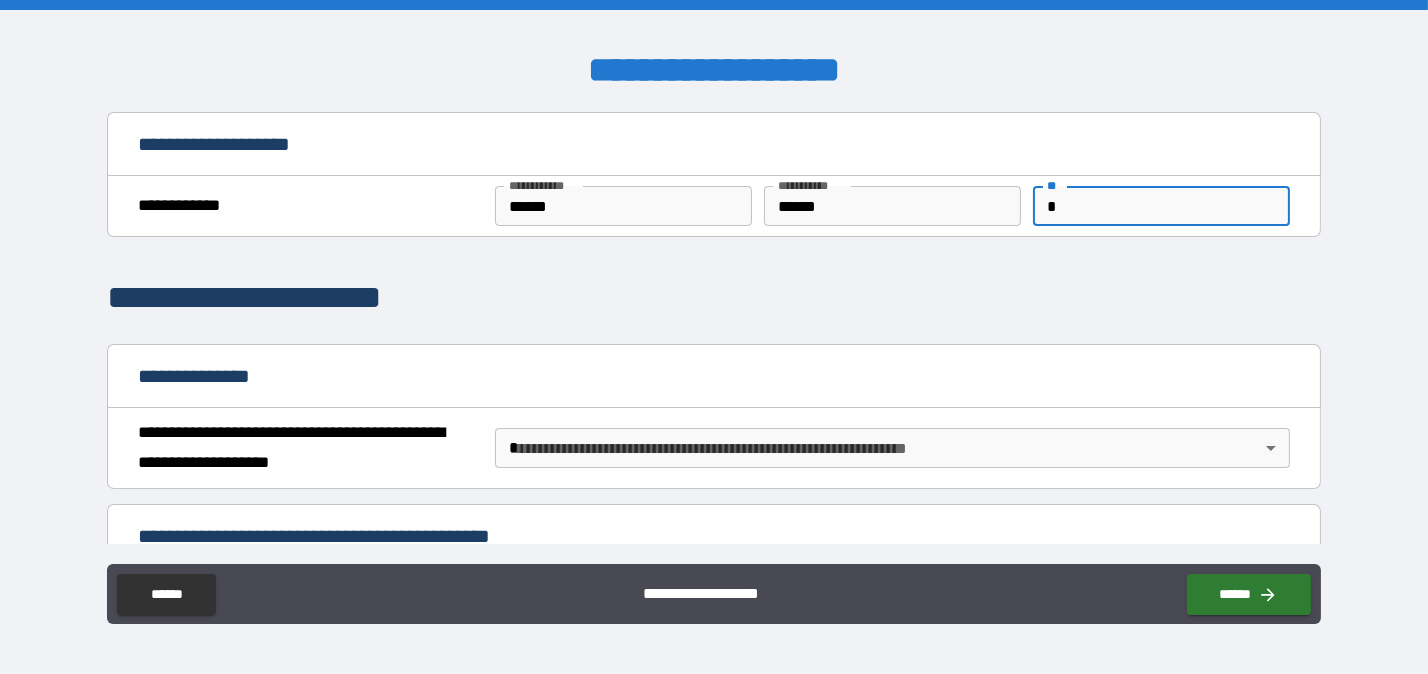 type on "*" 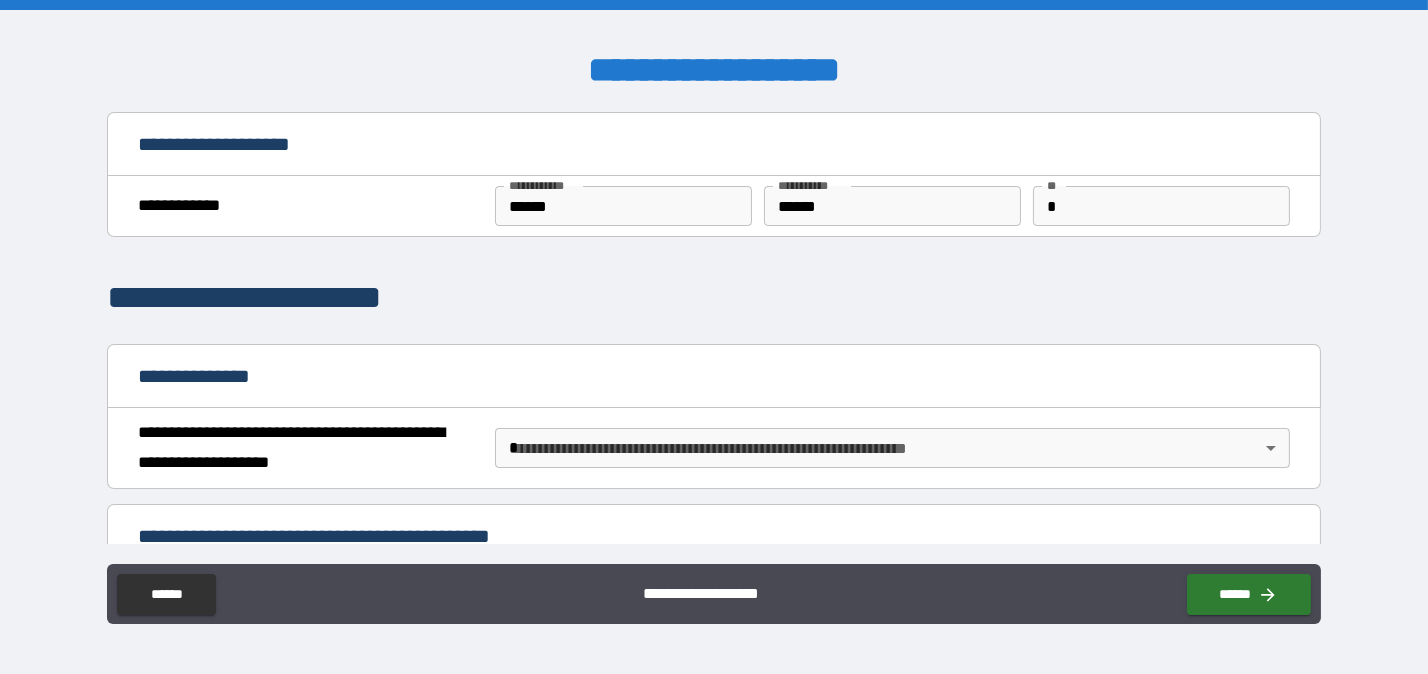 click on "**********" at bounding box center [714, 298] 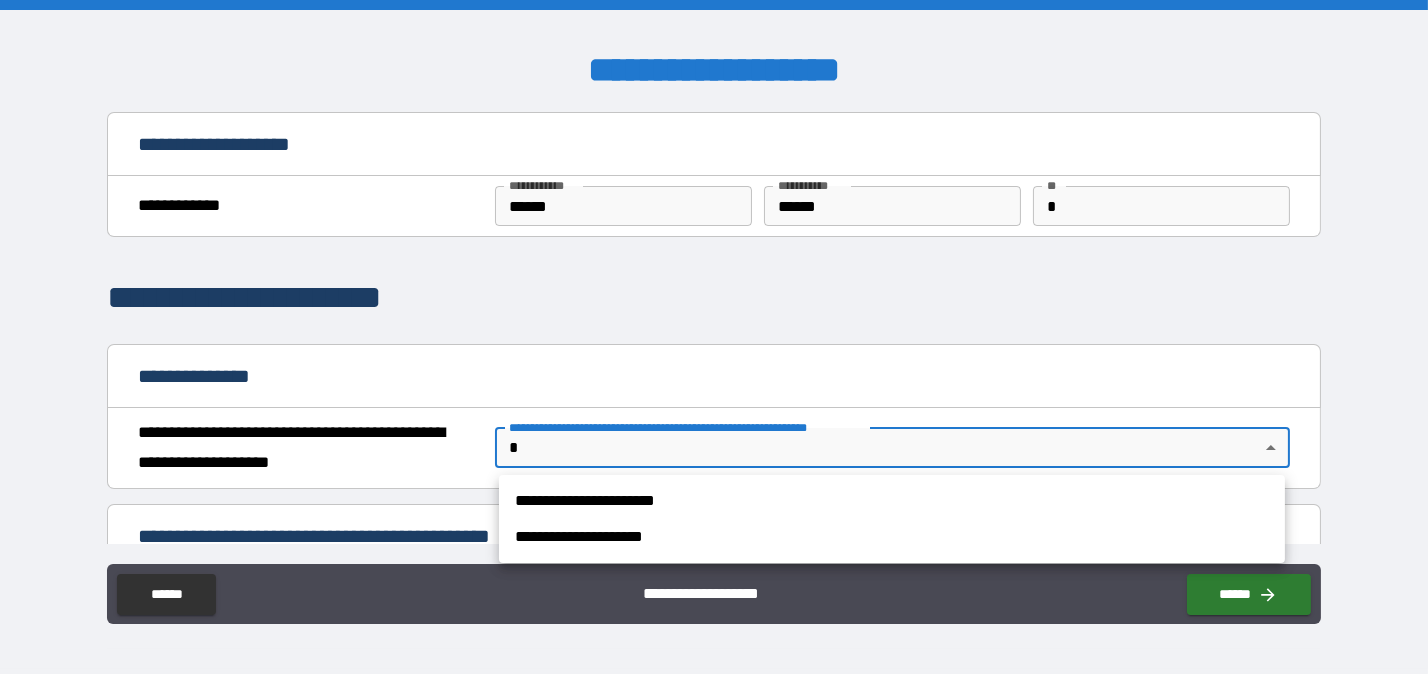 click on "**********" at bounding box center (714, 337) 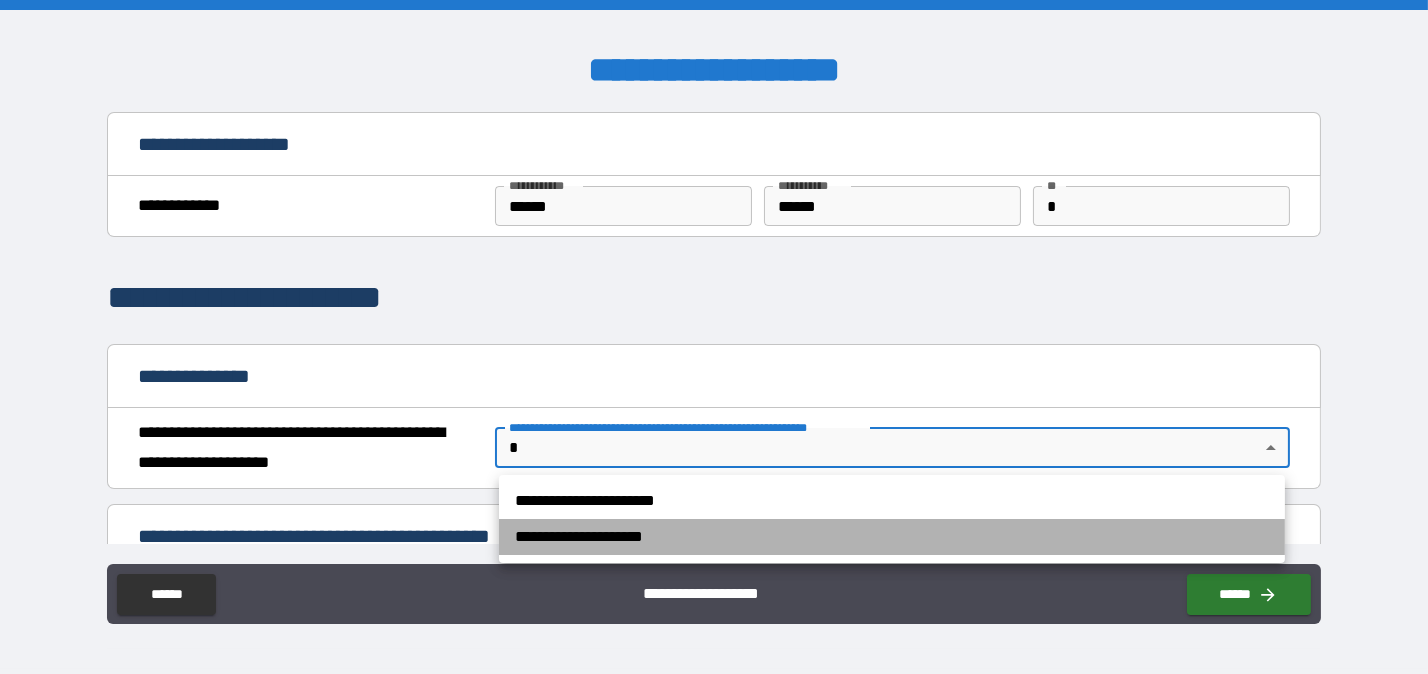 click on "**********" at bounding box center (892, 537) 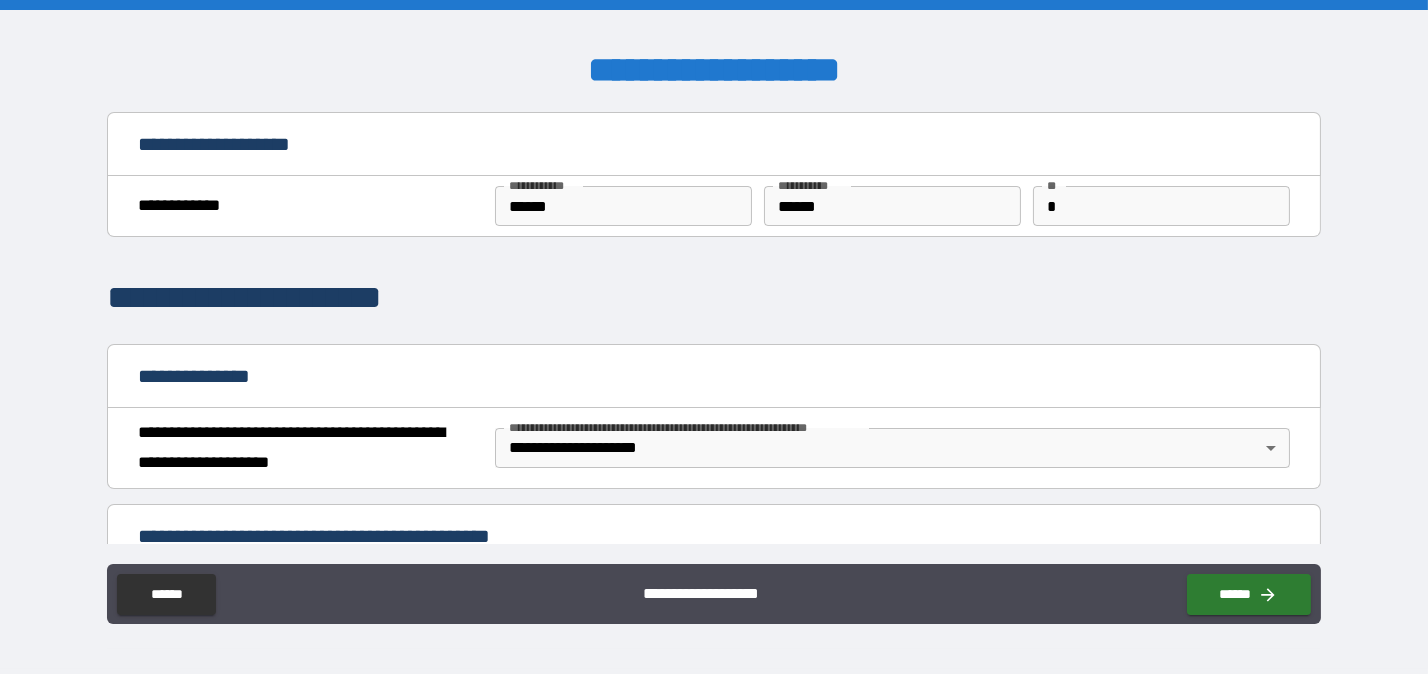 click on "**********" at bounding box center [714, 298] 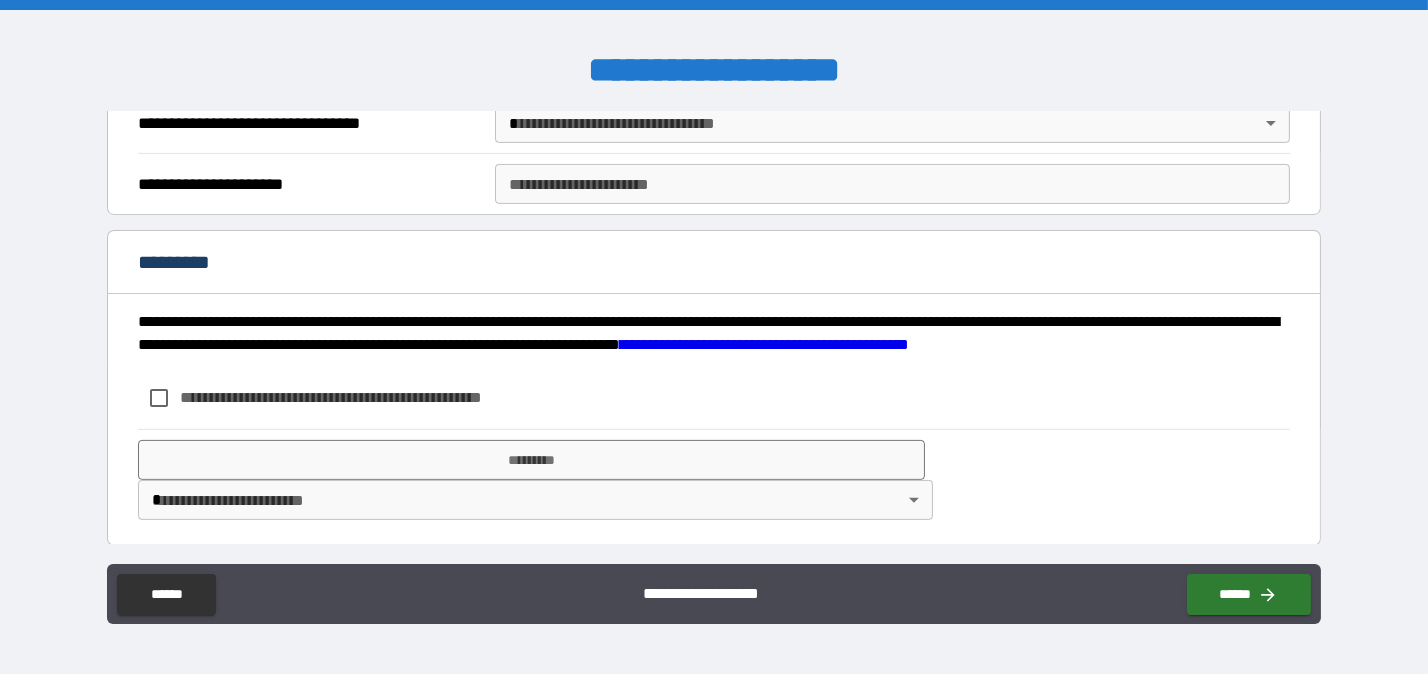 scroll, scrollTop: 1060, scrollLeft: 0, axis: vertical 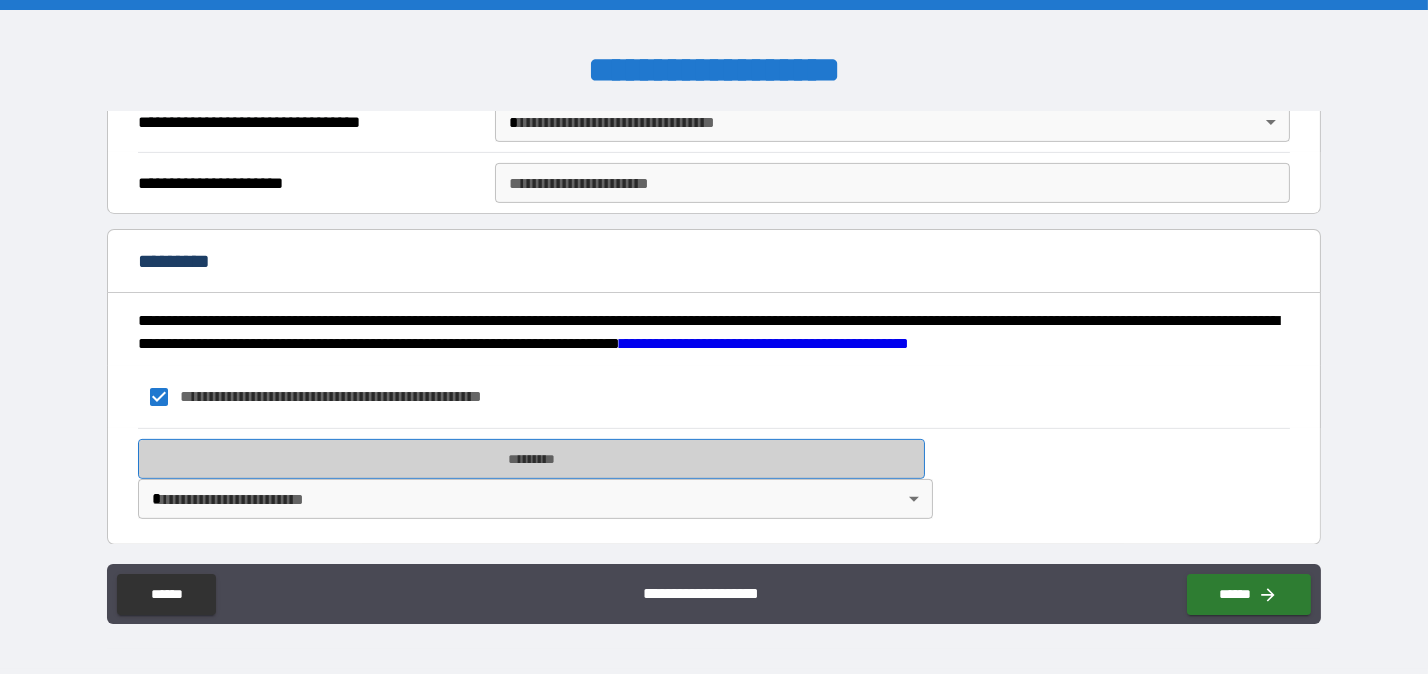 click on "*********" at bounding box center (531, 459) 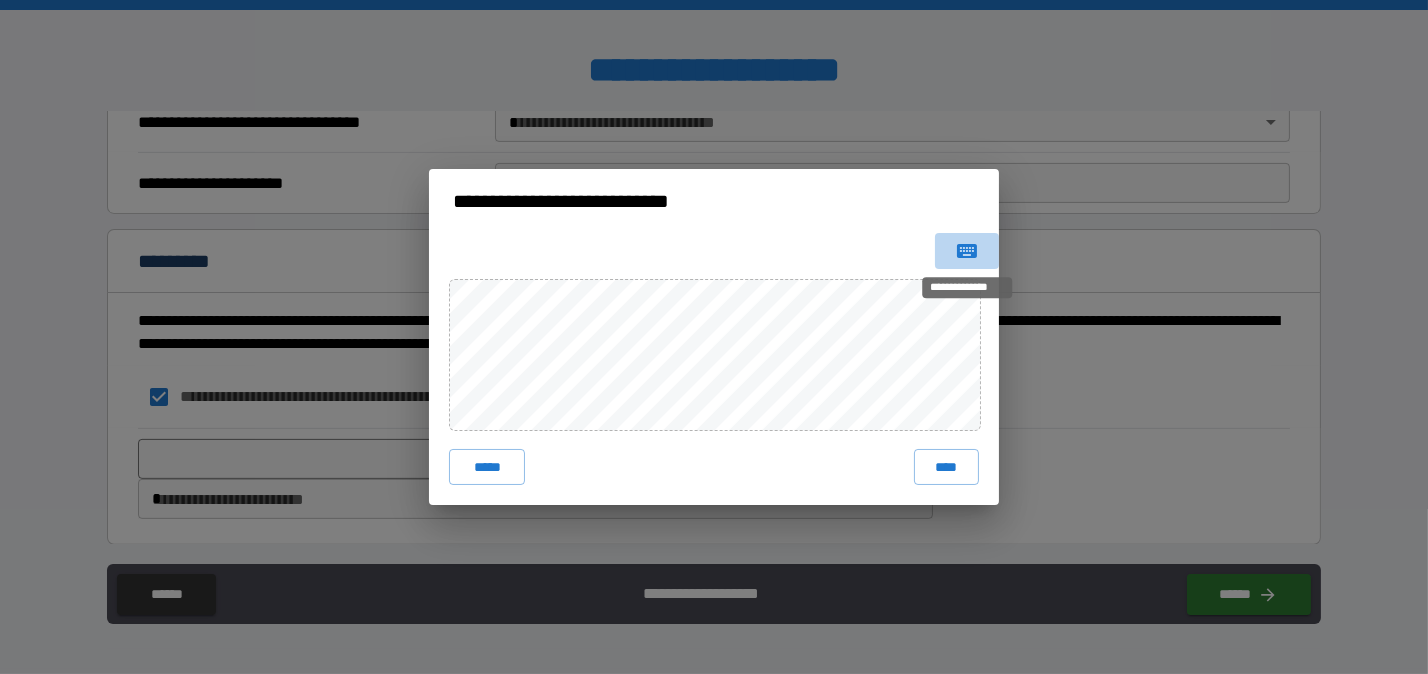 click 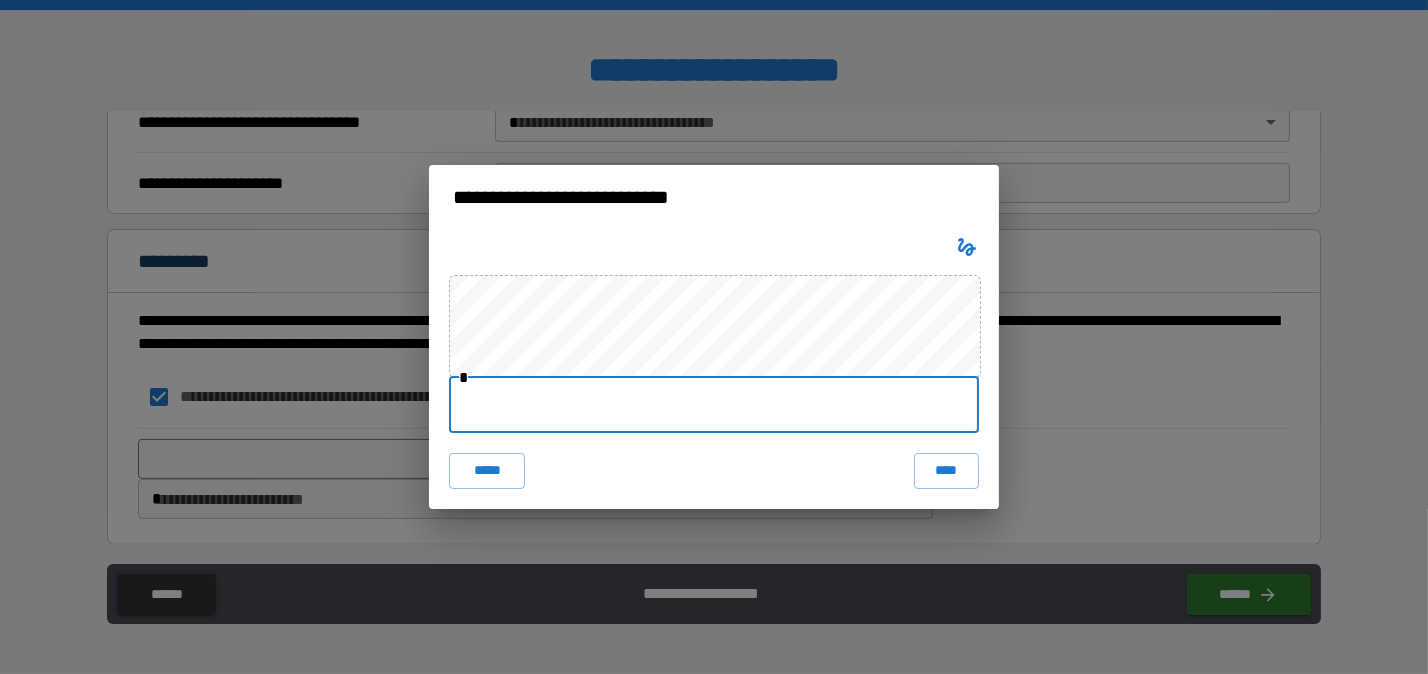 click at bounding box center [714, 405] 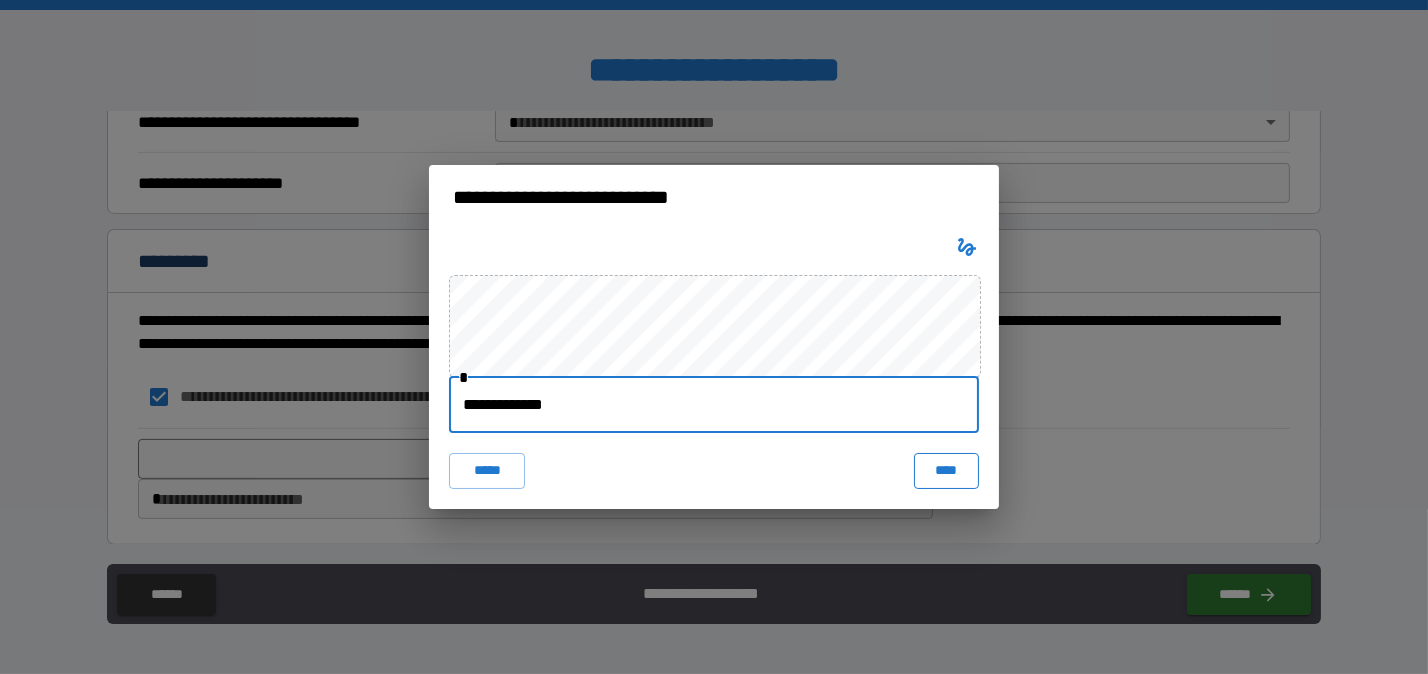type on "**********" 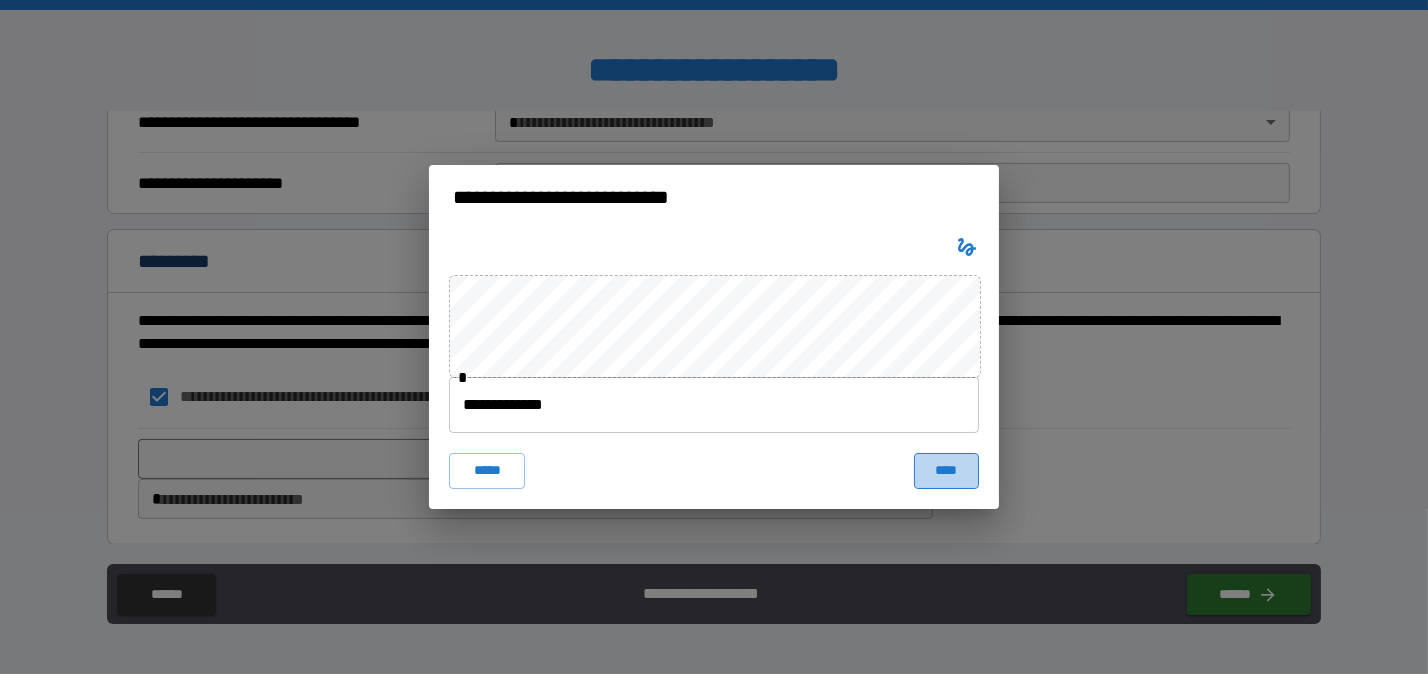 click on "****" at bounding box center (946, 471) 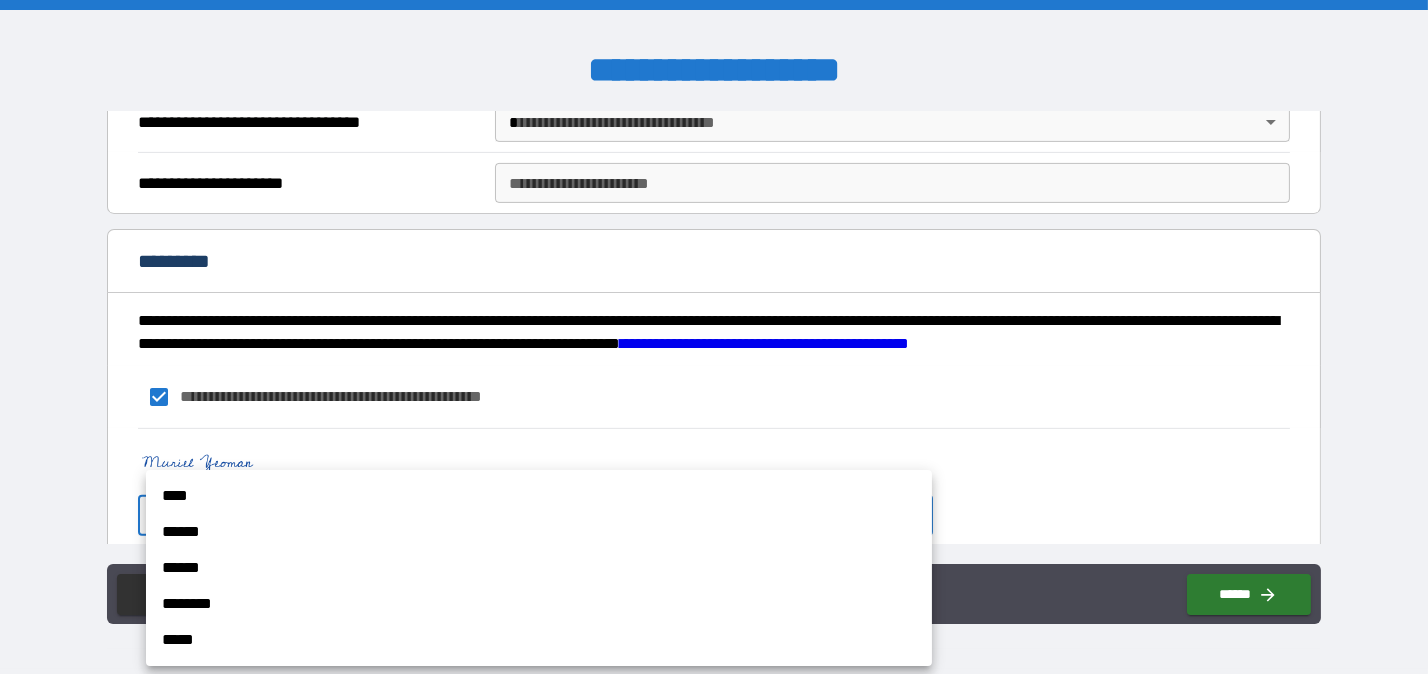 click on "**********" at bounding box center (714, 337) 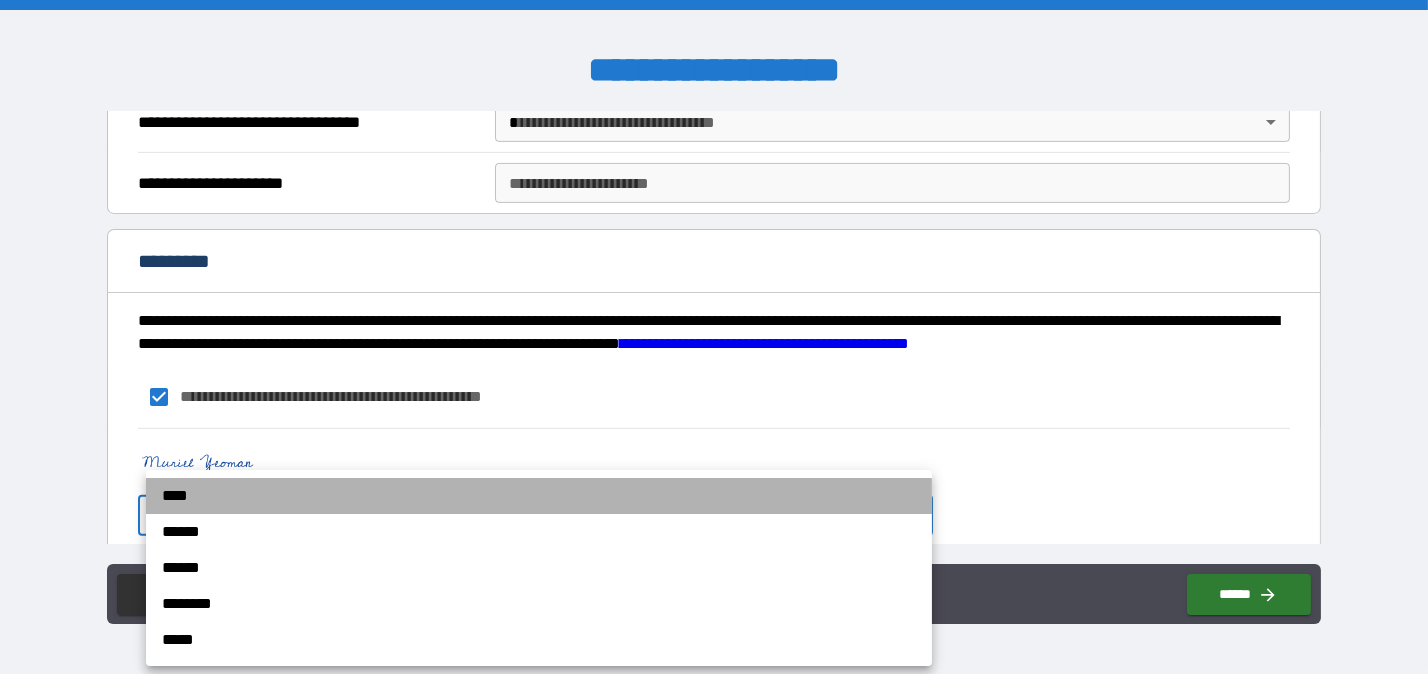 click on "****" at bounding box center [539, 496] 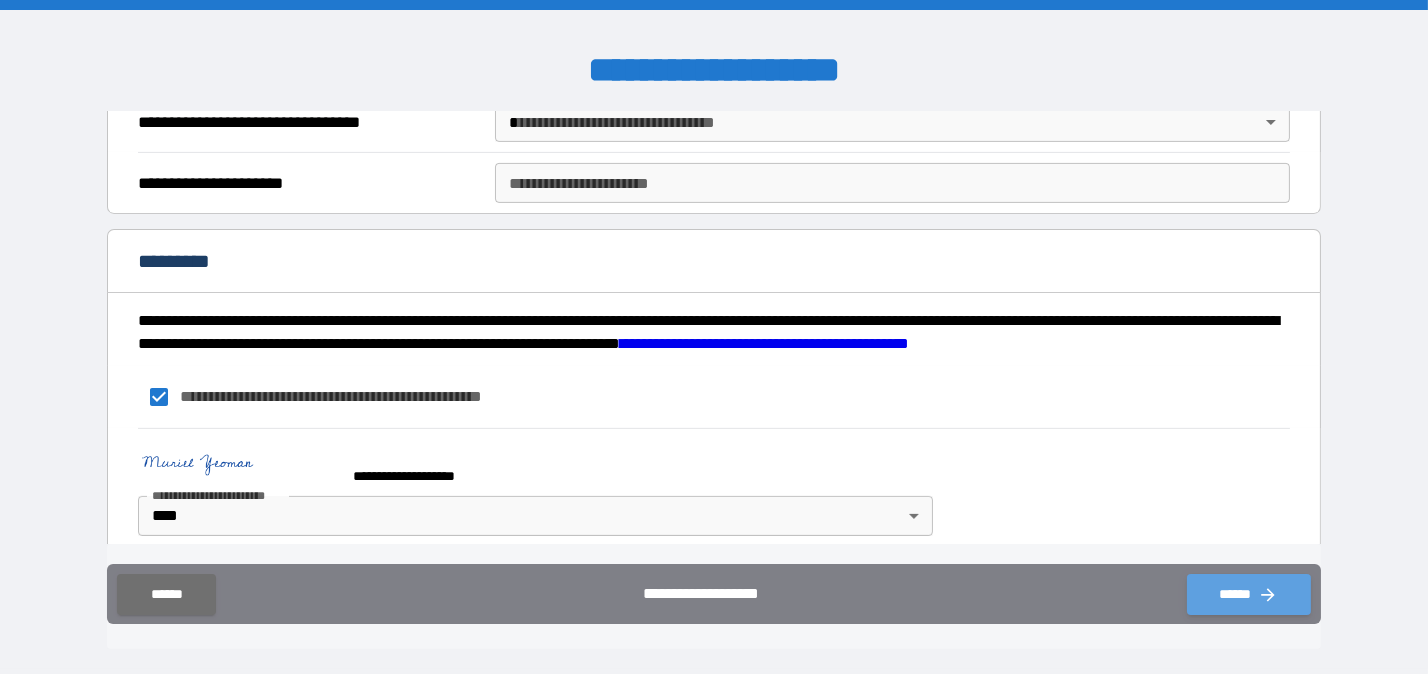 click on "******" at bounding box center [1249, 594] 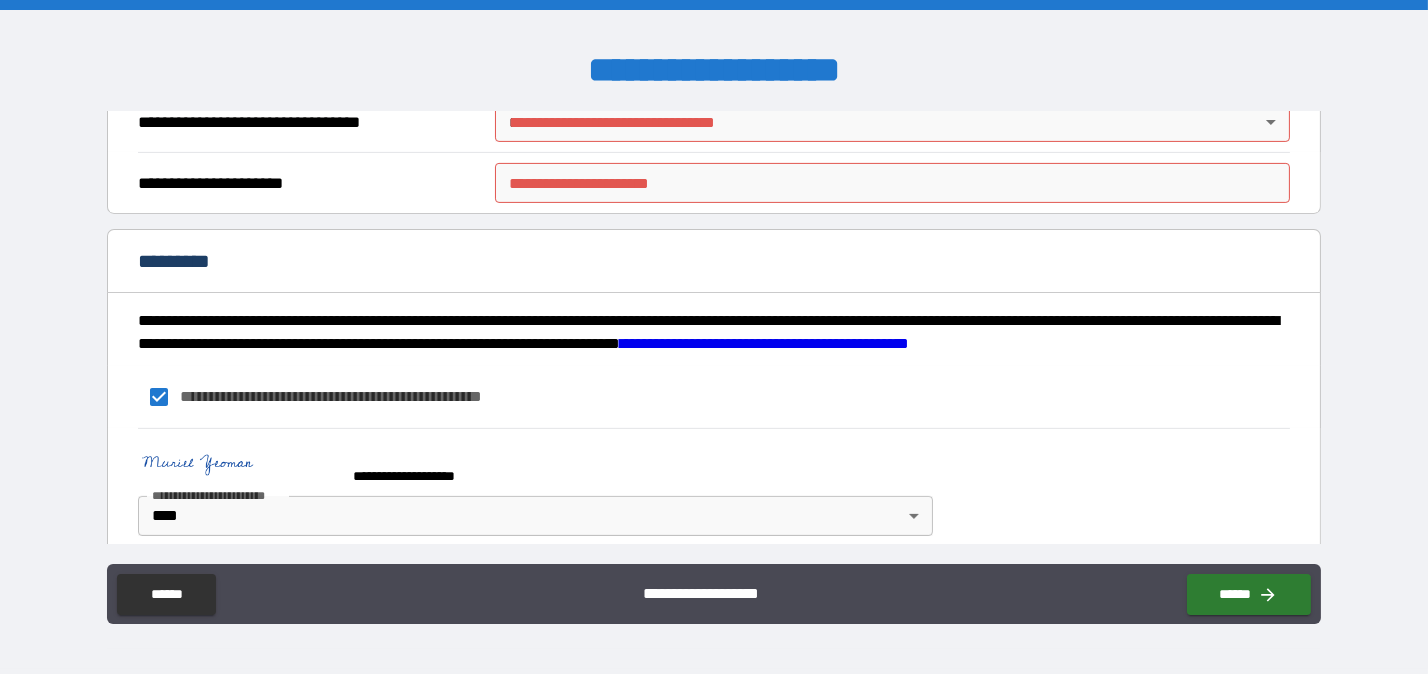 type 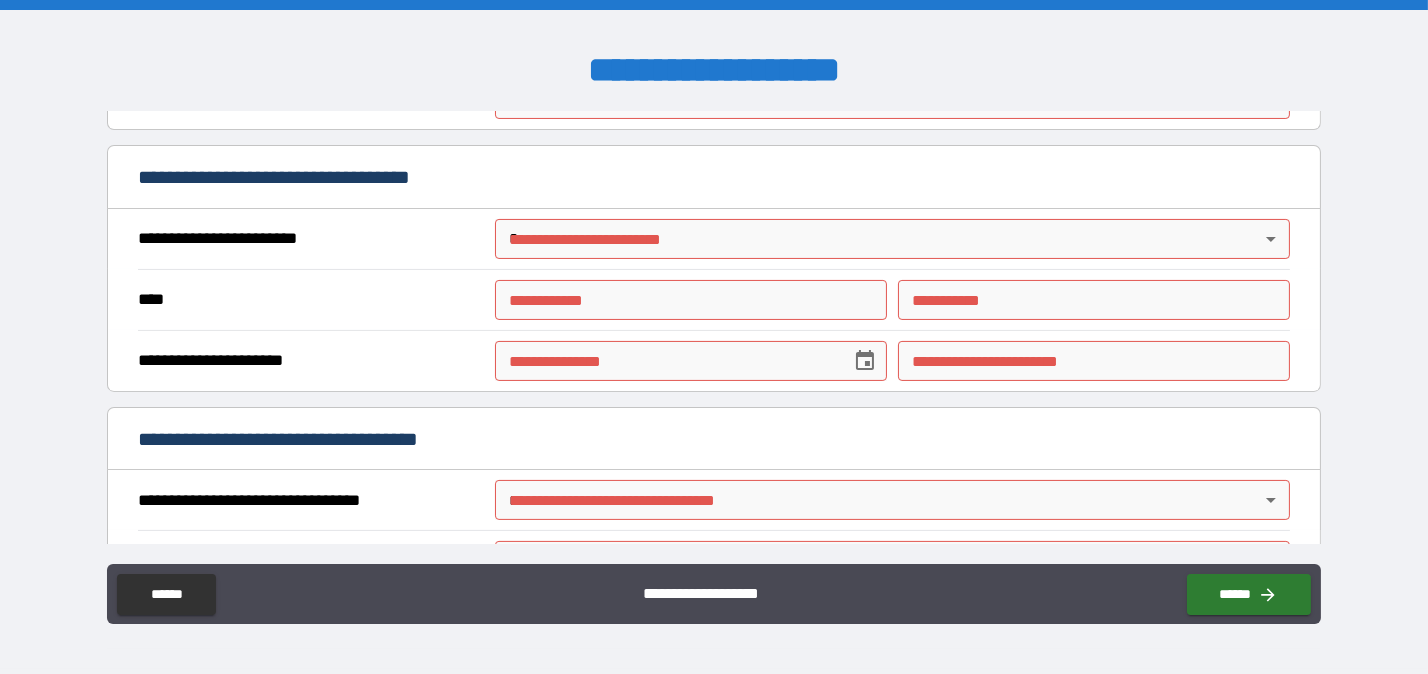 scroll, scrollTop: 303, scrollLeft: 0, axis: vertical 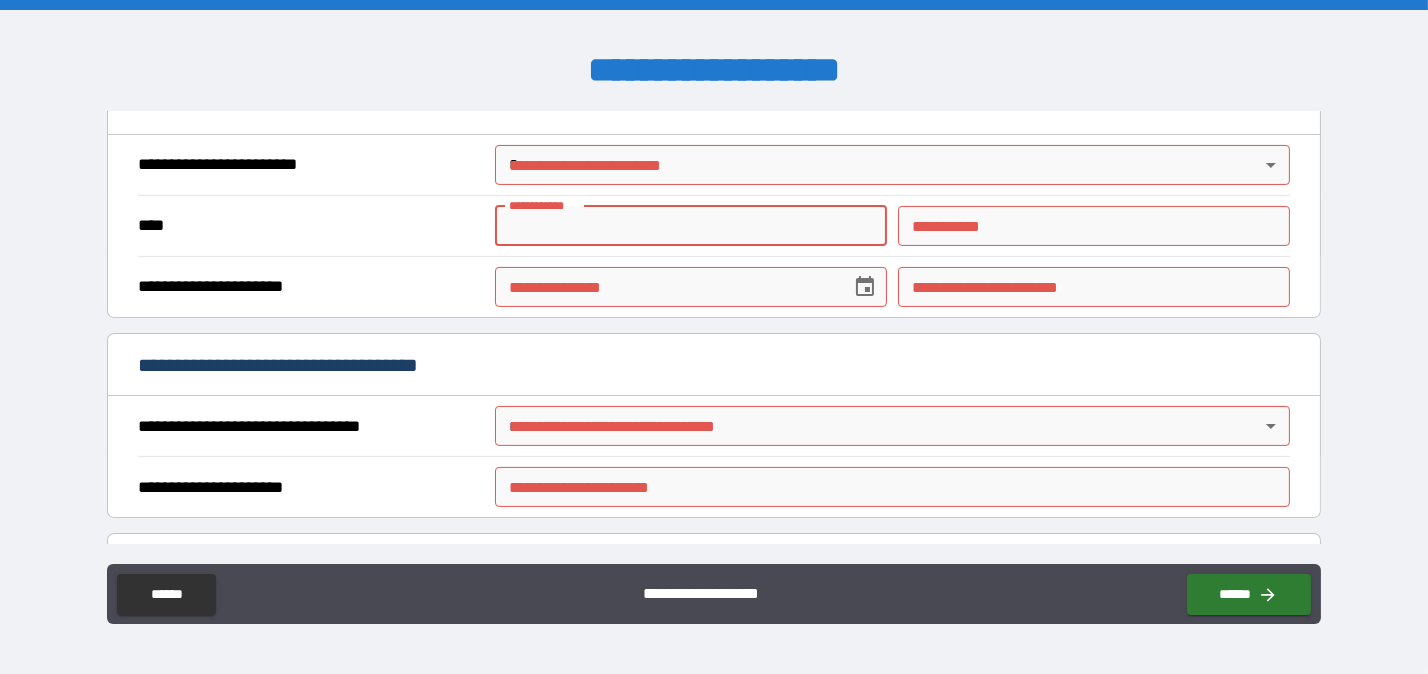 click on "**********" at bounding box center [690, 226] 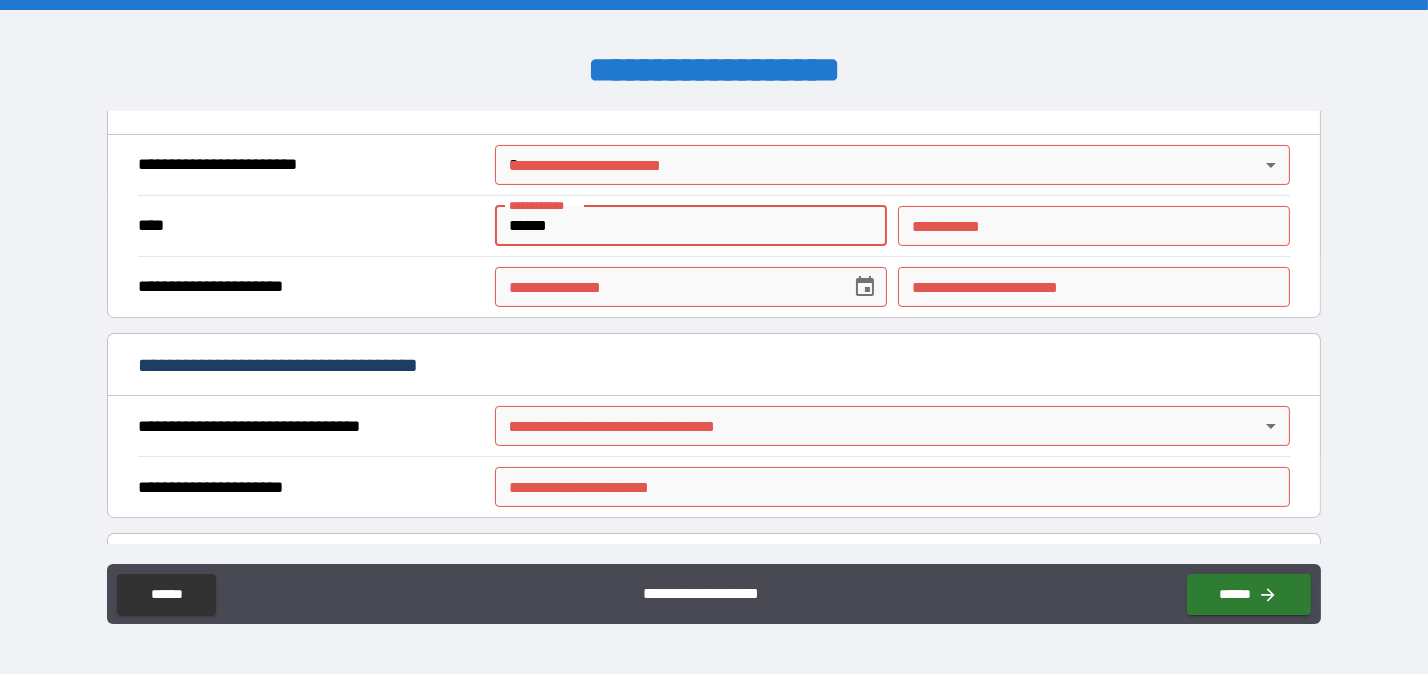 type on "******" 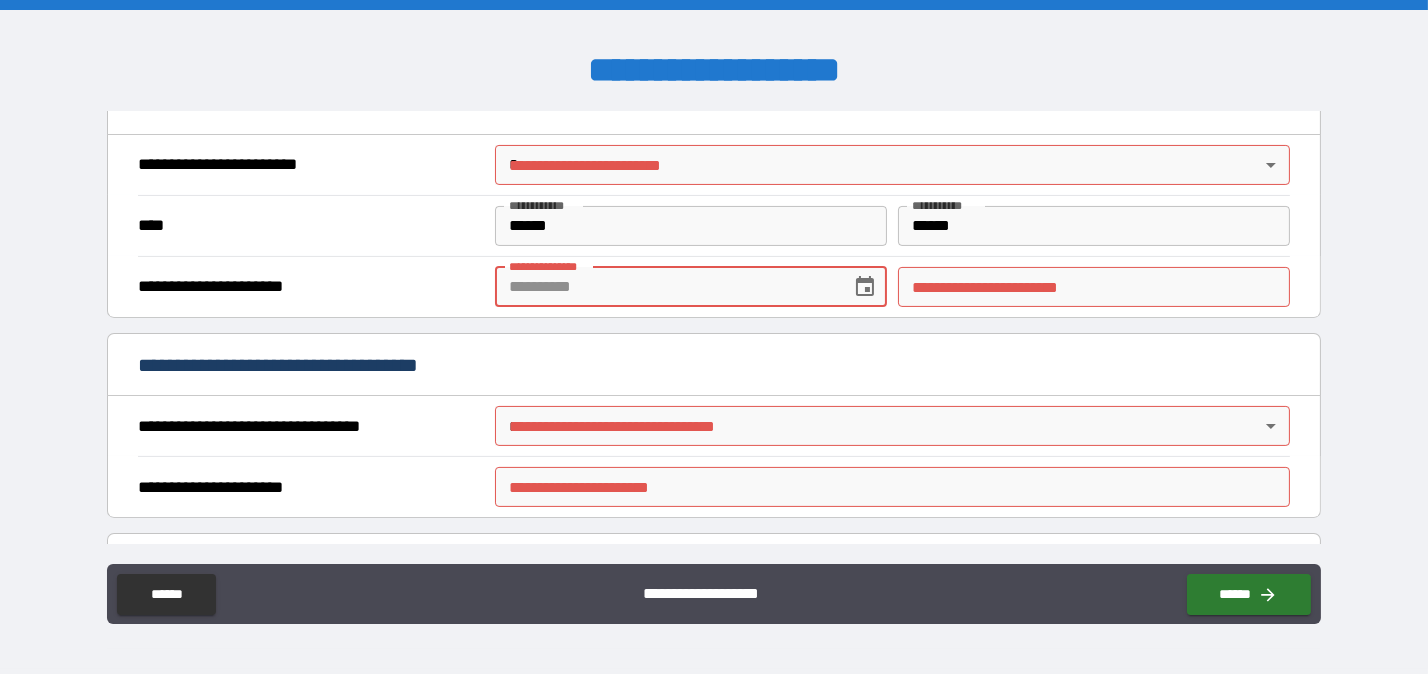 click on "**********" at bounding box center (665, 287) 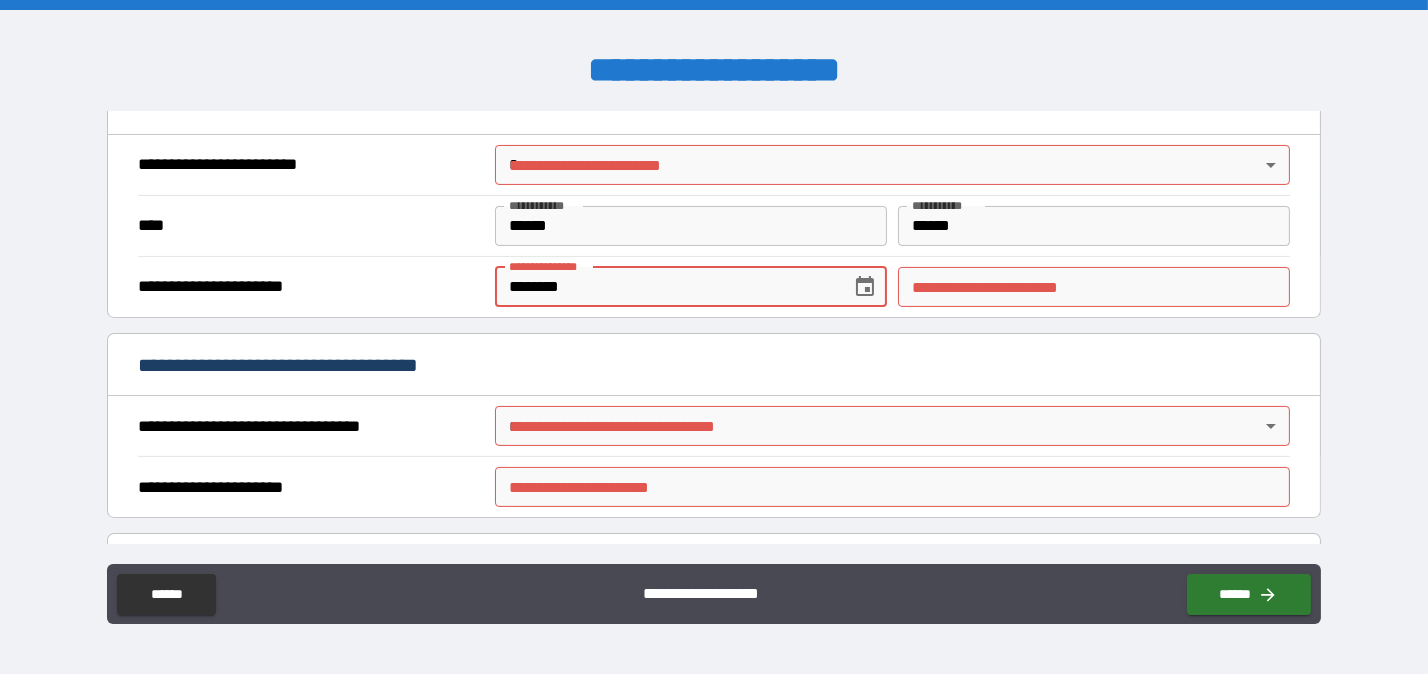 type on "********" 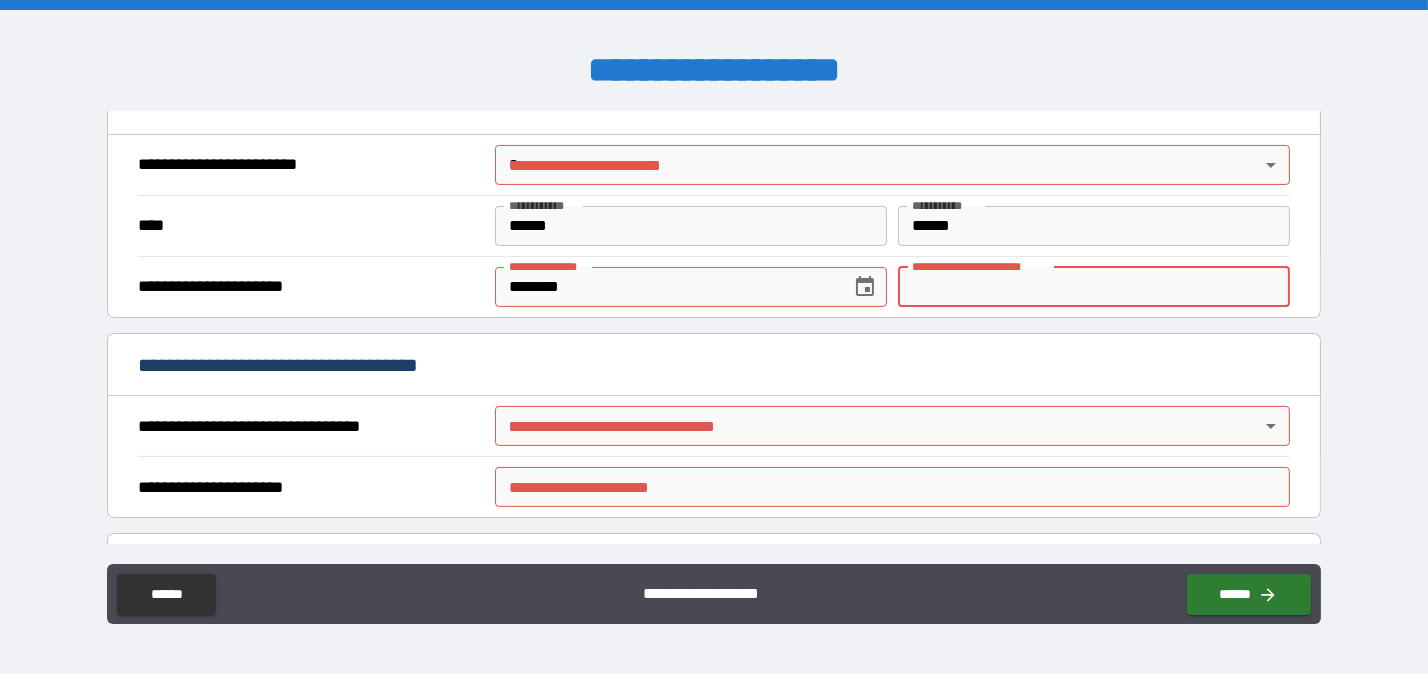 click on "**********" at bounding box center (1093, 287) 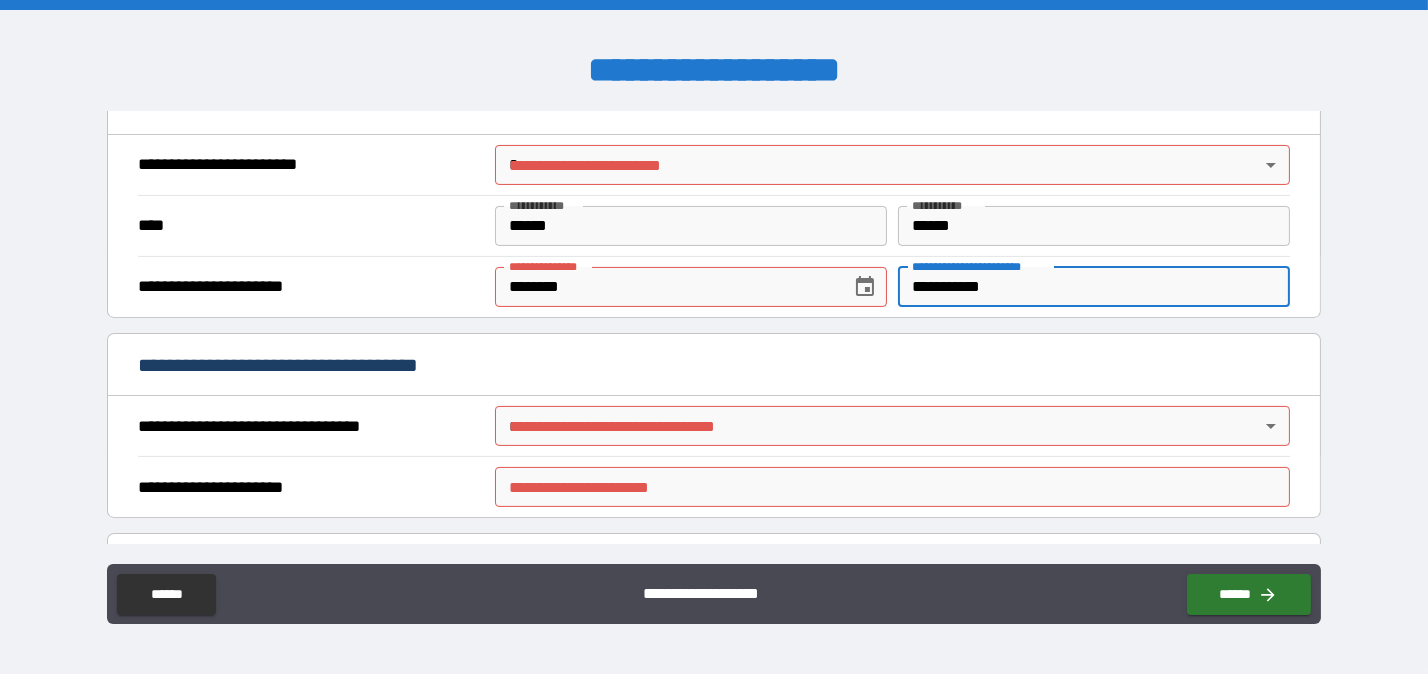 type on "**********" 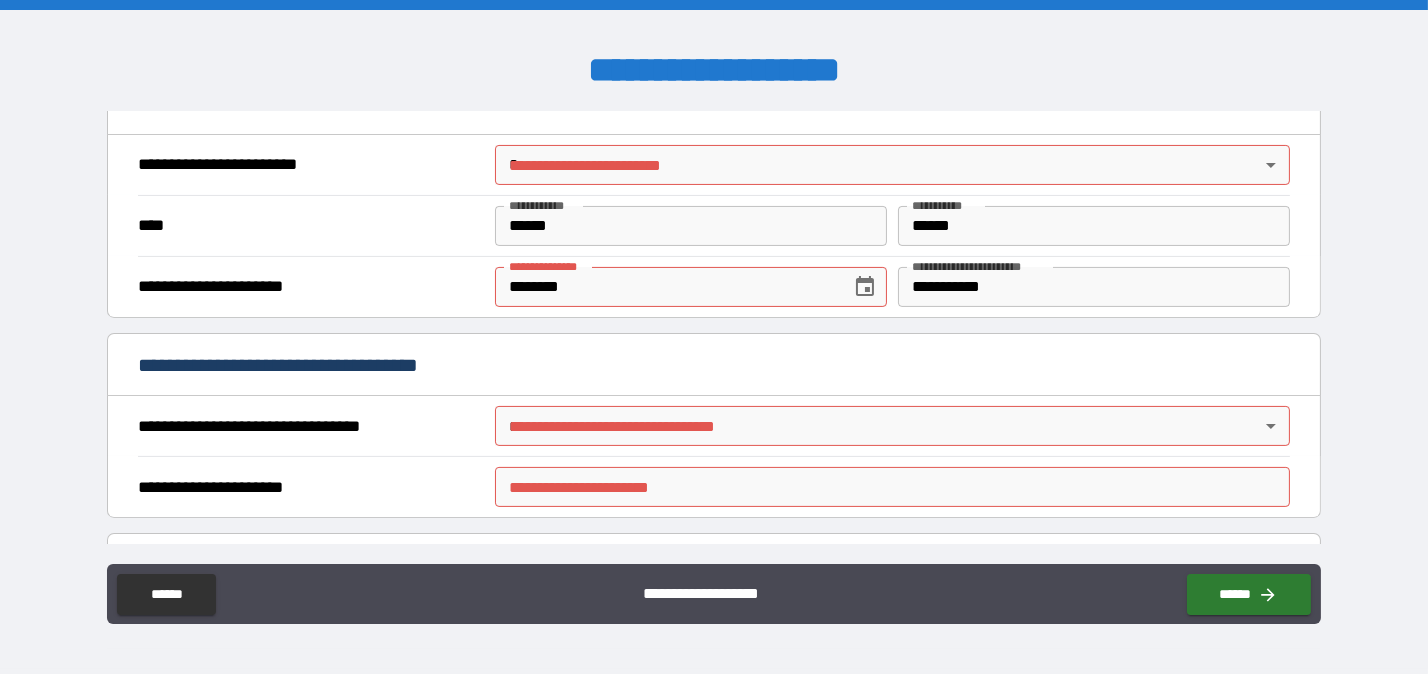 click on "**********" at bounding box center (714, 339) 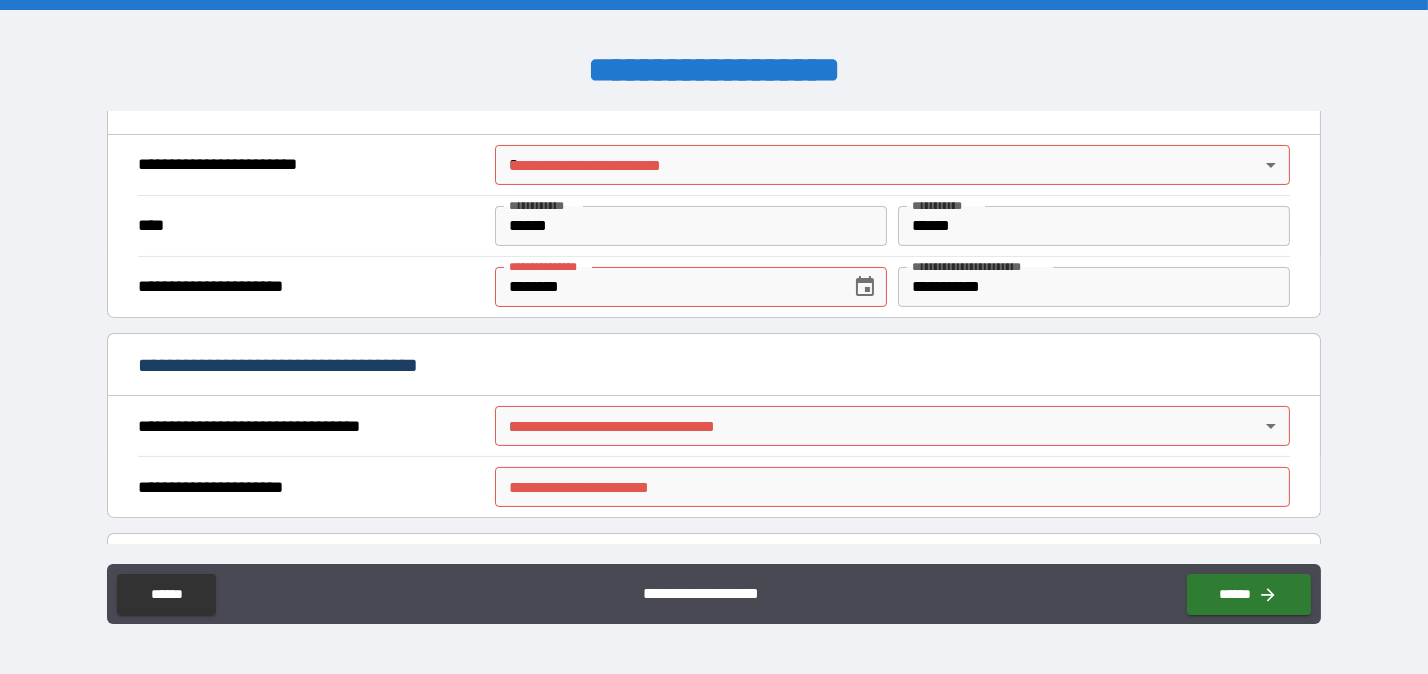 scroll, scrollTop: 1076, scrollLeft: 0, axis: vertical 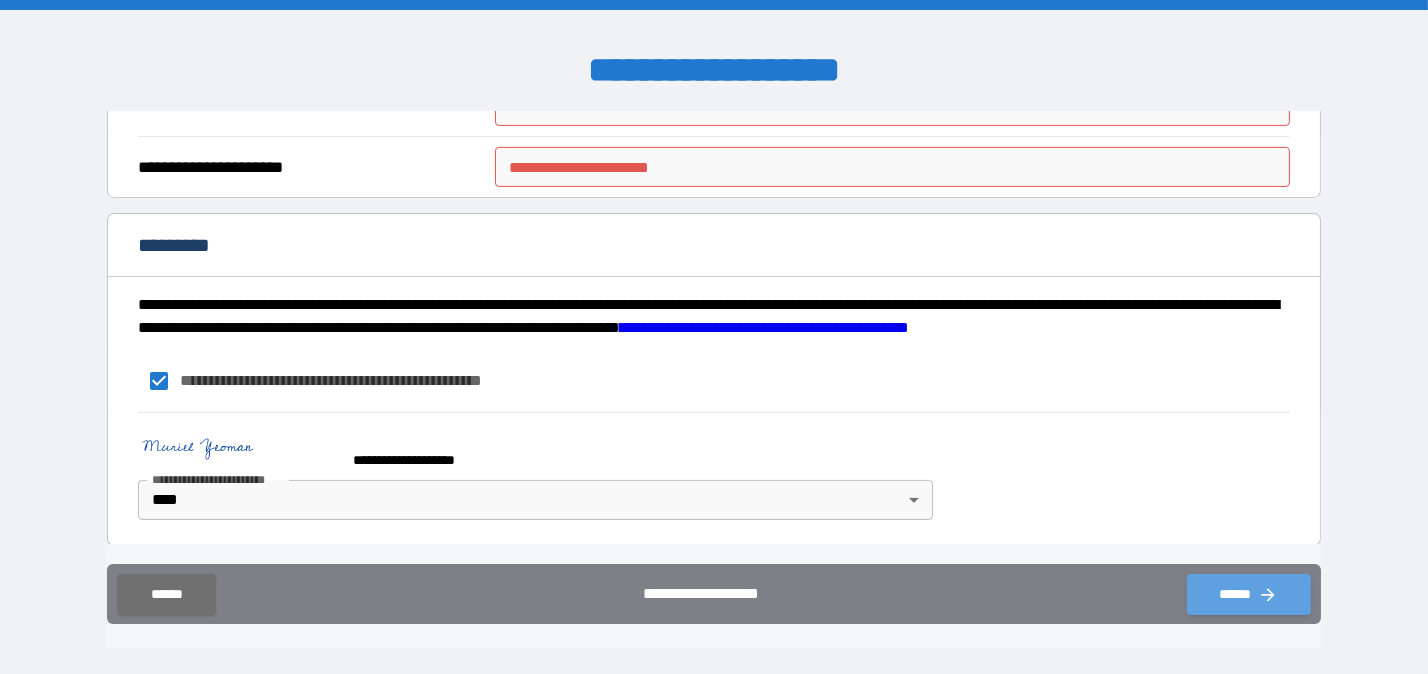 click on "******" at bounding box center (1249, 594) 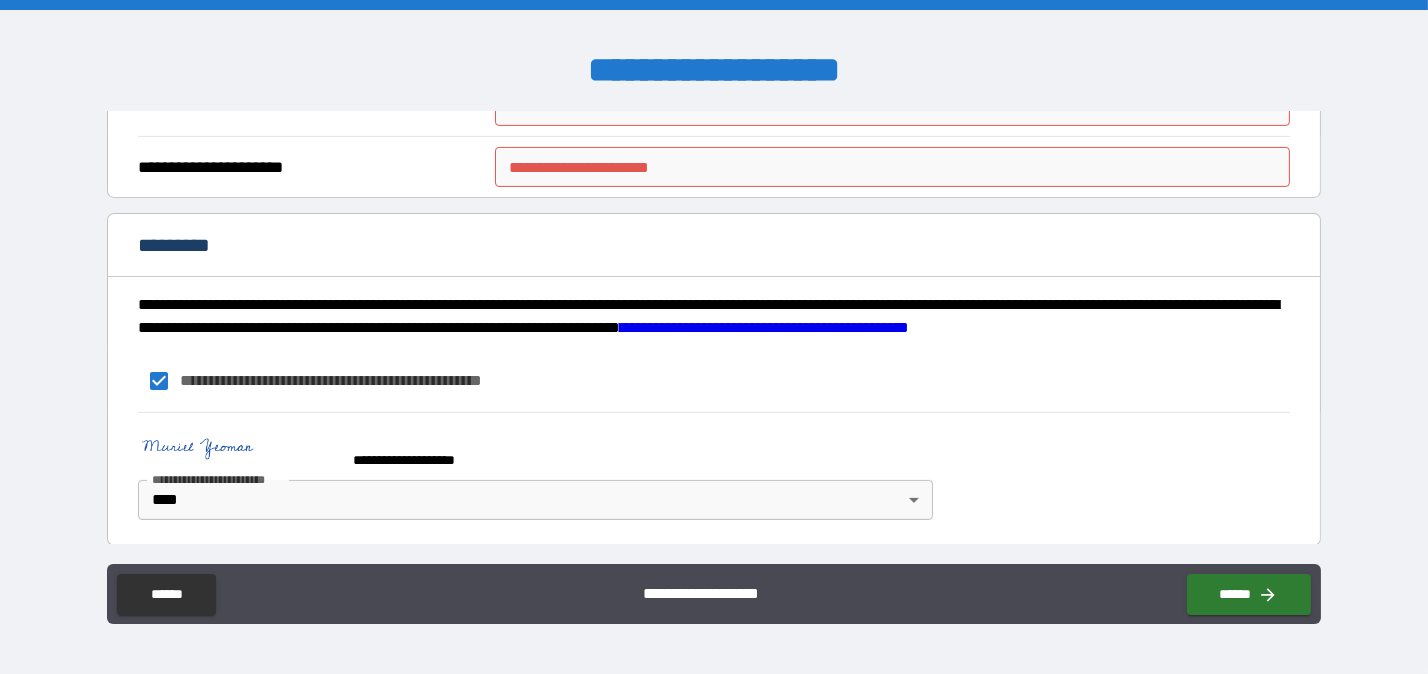 scroll, scrollTop: 698, scrollLeft: 0, axis: vertical 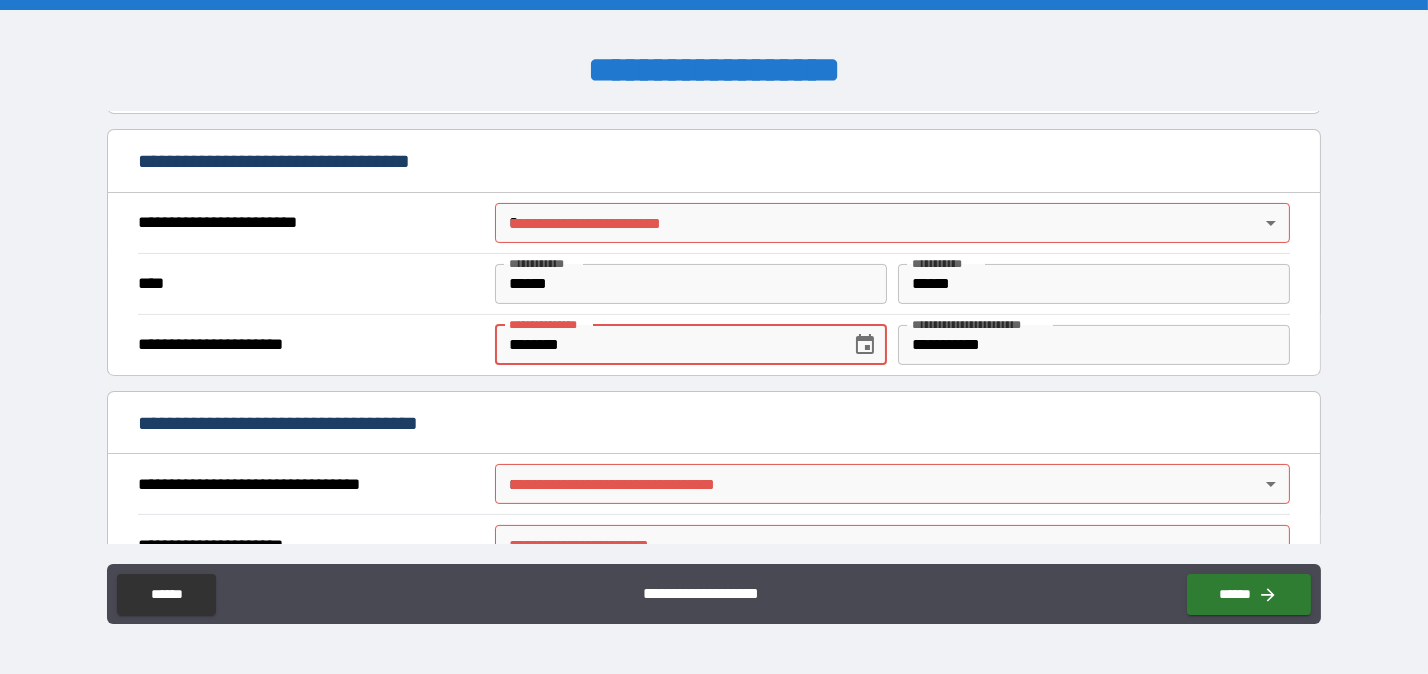 click on "********" at bounding box center [665, 345] 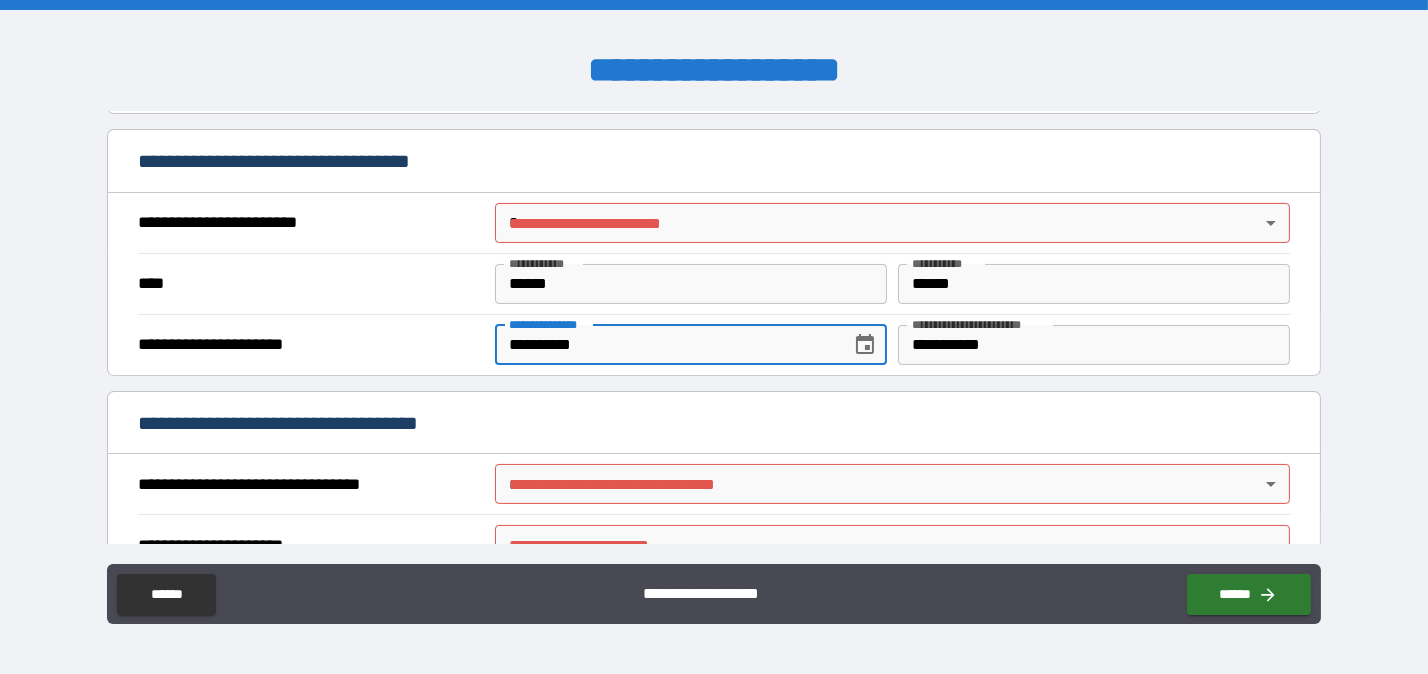 scroll, scrollTop: 320, scrollLeft: 0, axis: vertical 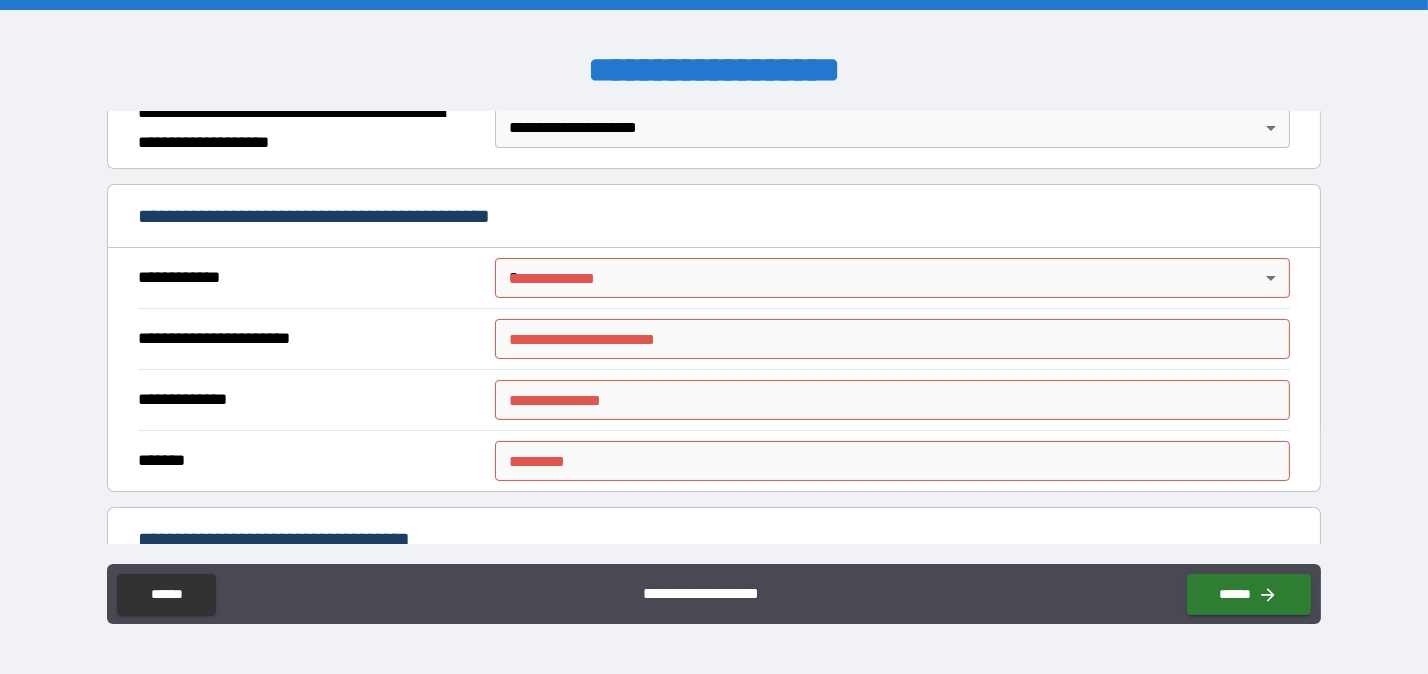 type on "**********" 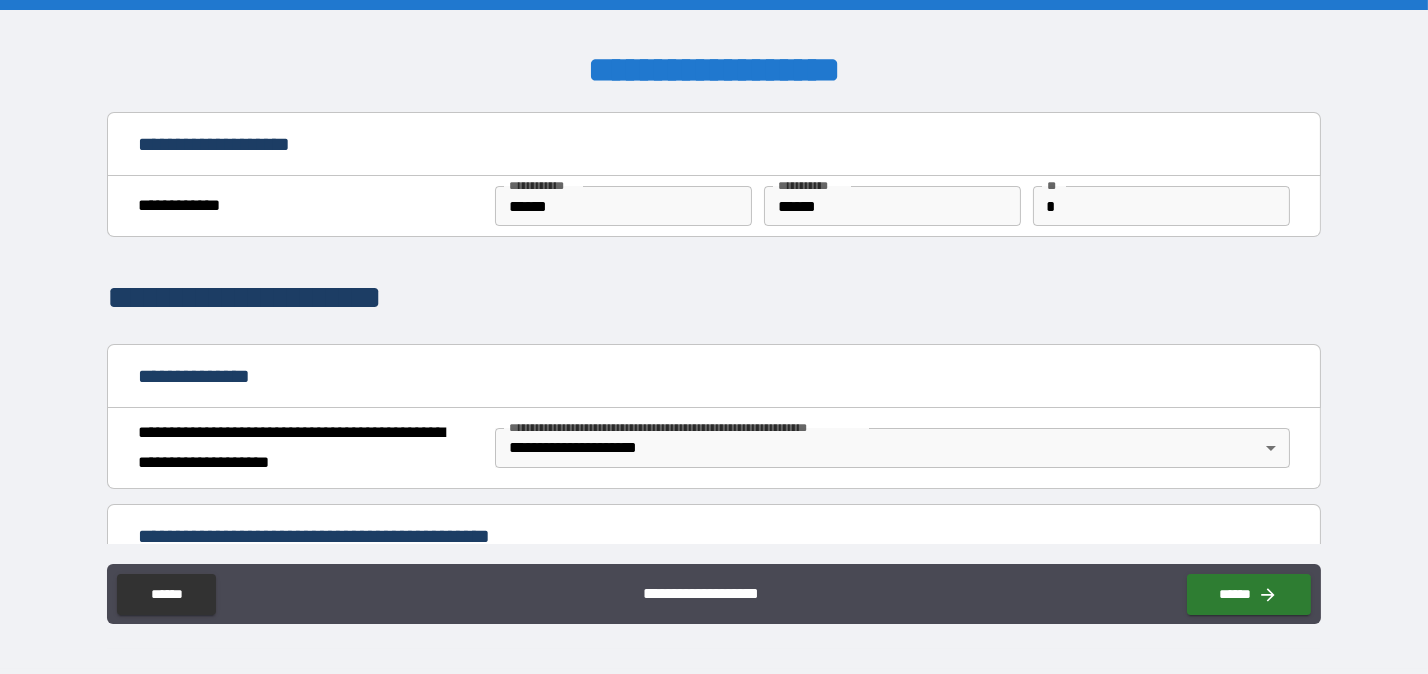 scroll, scrollTop: 378, scrollLeft: 0, axis: vertical 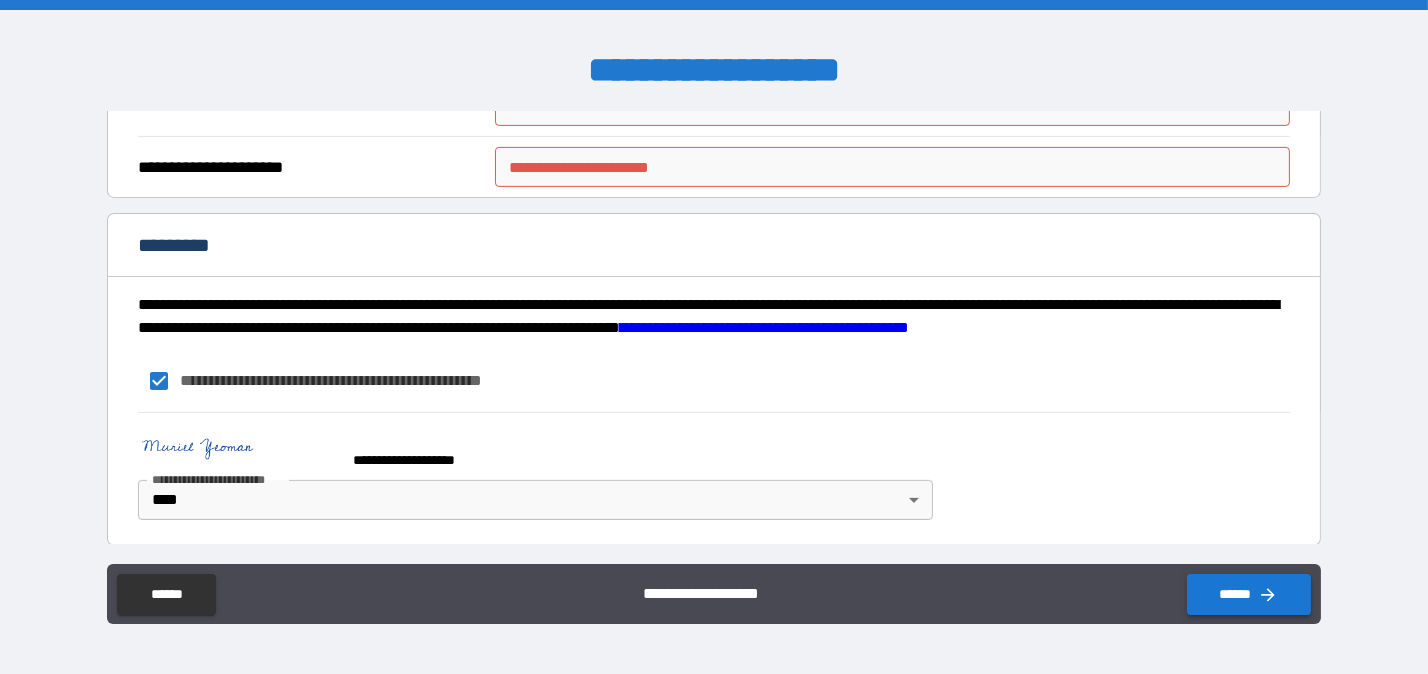 click on "******" at bounding box center (1249, 594) 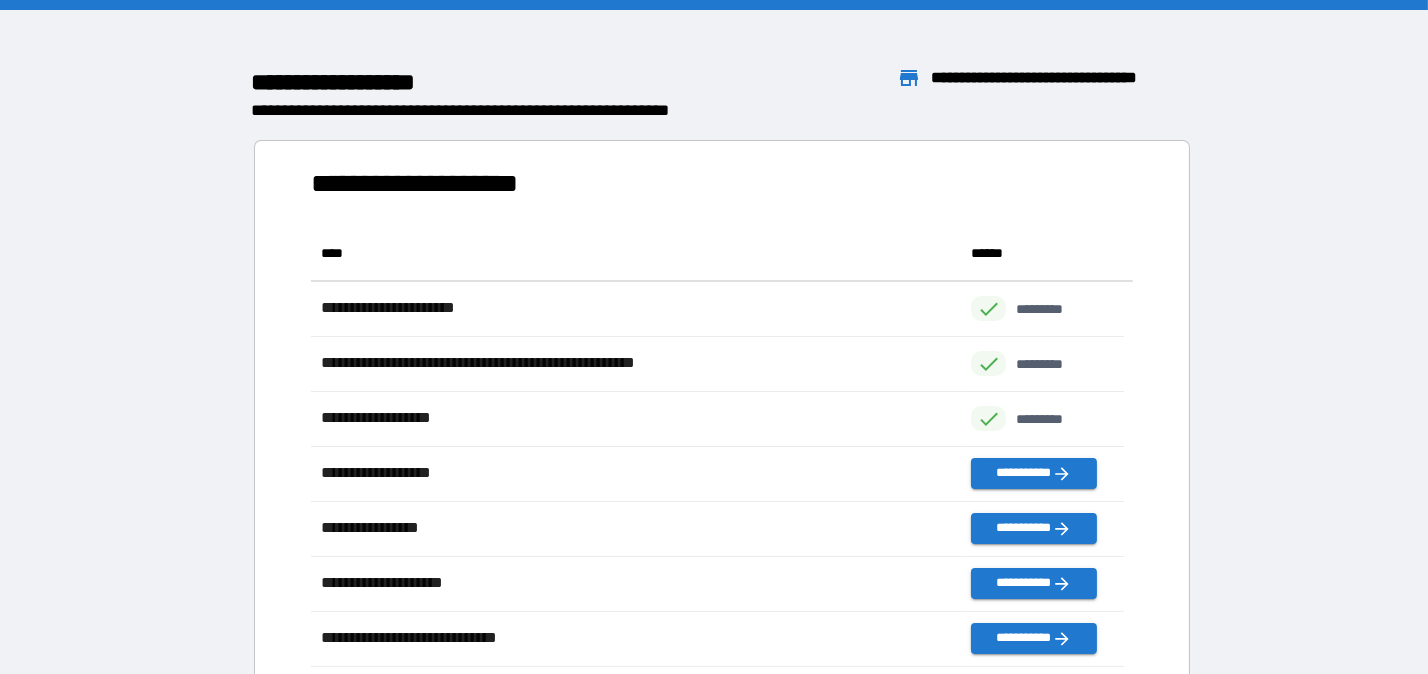 scroll, scrollTop: 15, scrollLeft: 16, axis: both 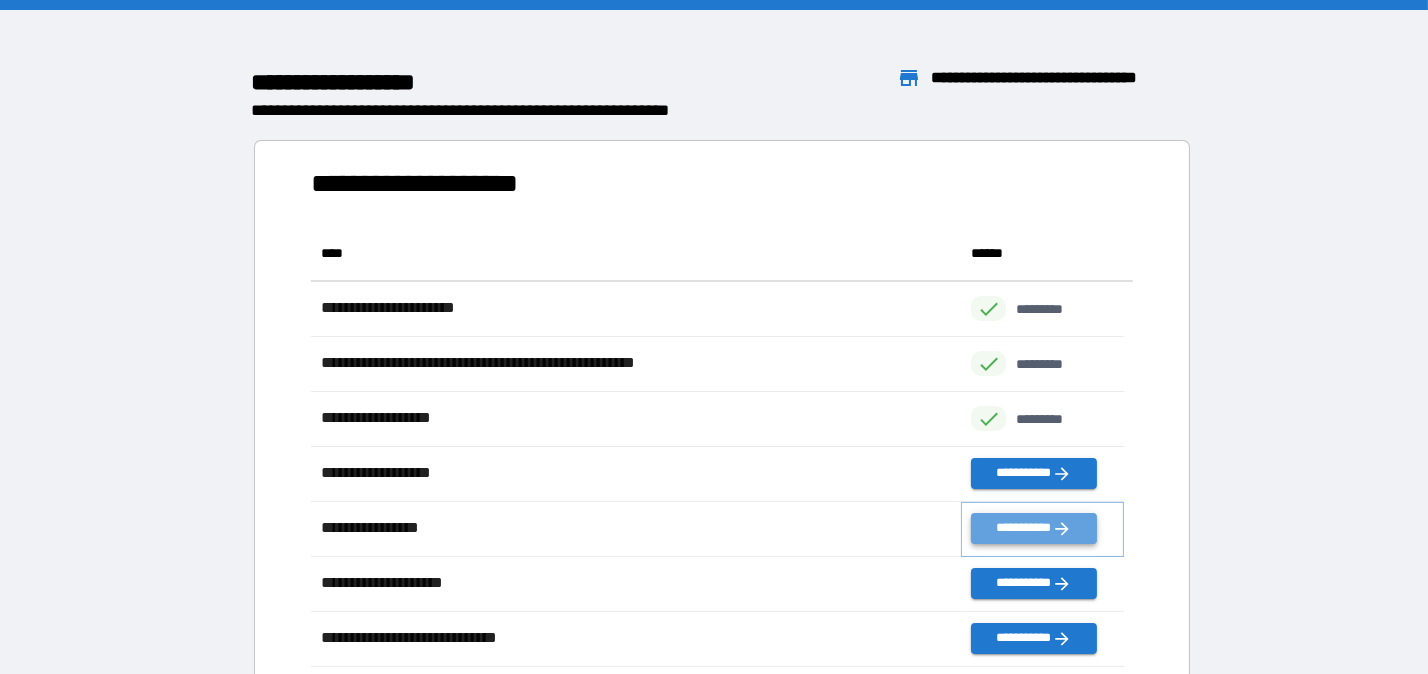 click on "**********" at bounding box center (1033, 528) 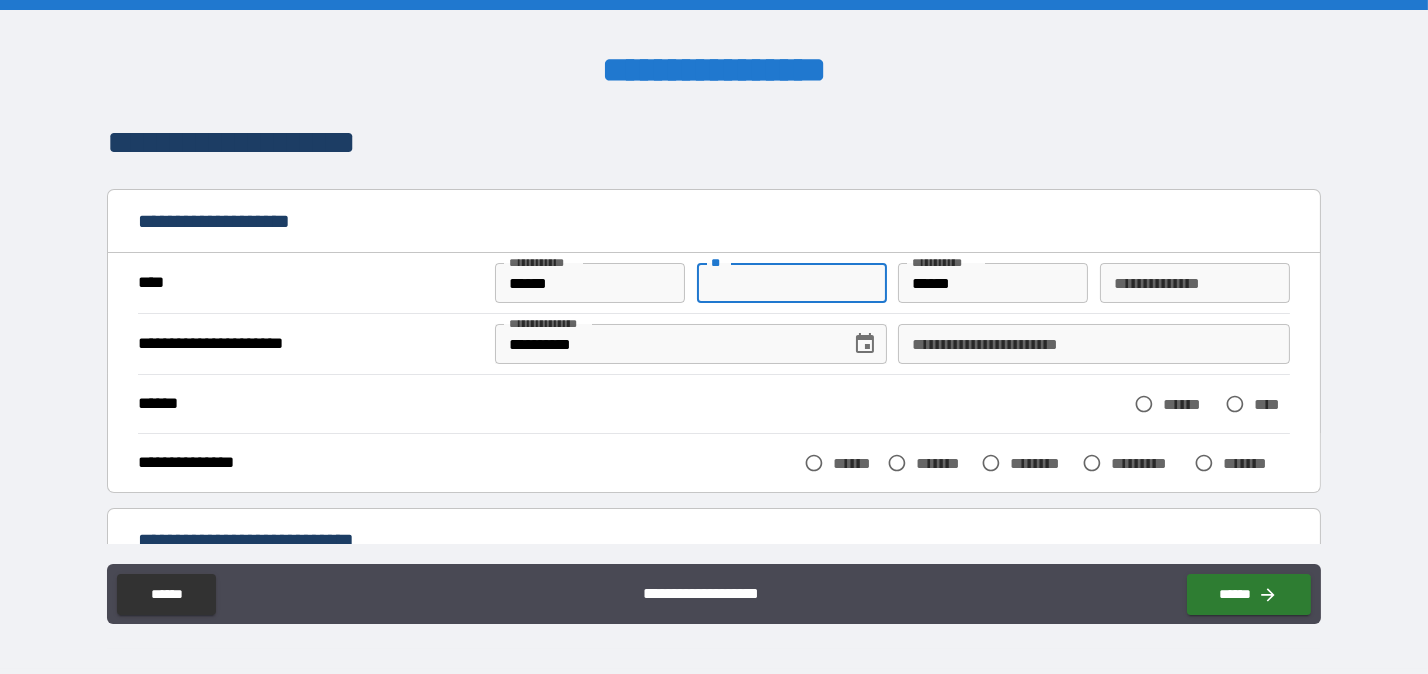 click on "**" at bounding box center [792, 283] 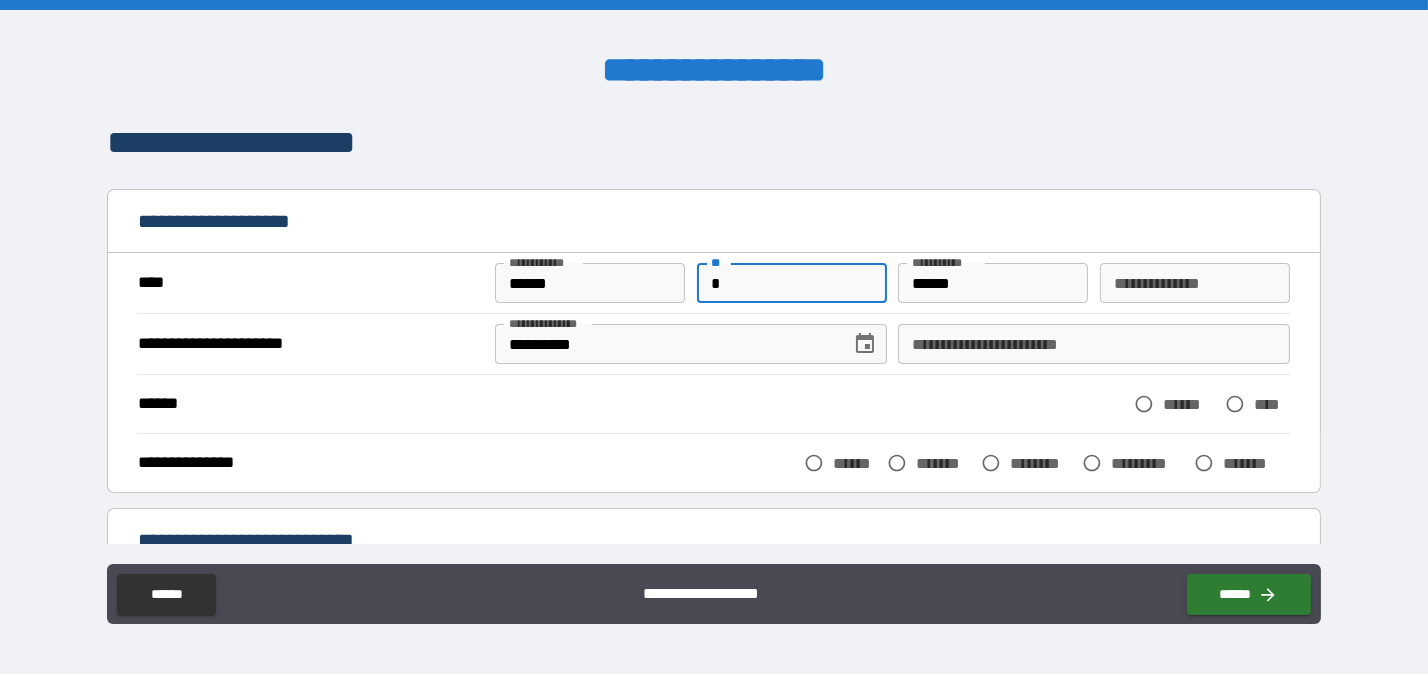type on "*" 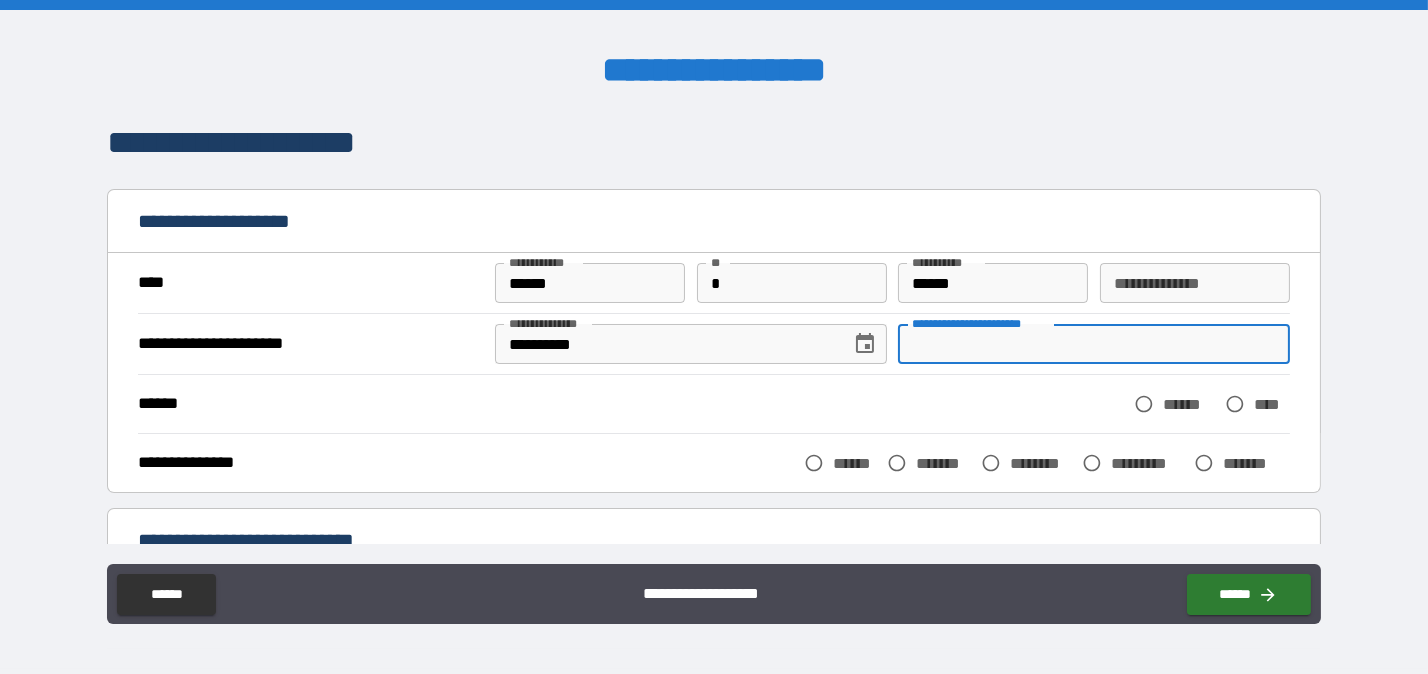 click on "**********" at bounding box center [1093, 344] 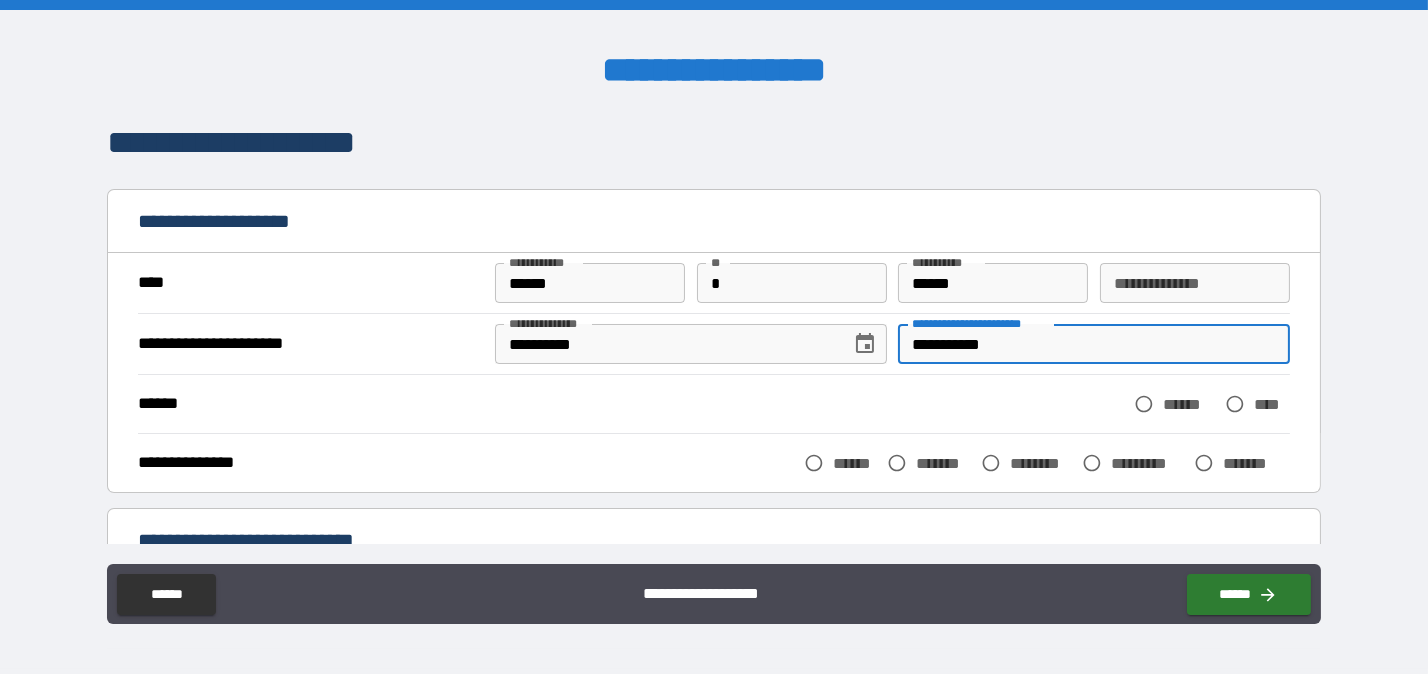 type on "**********" 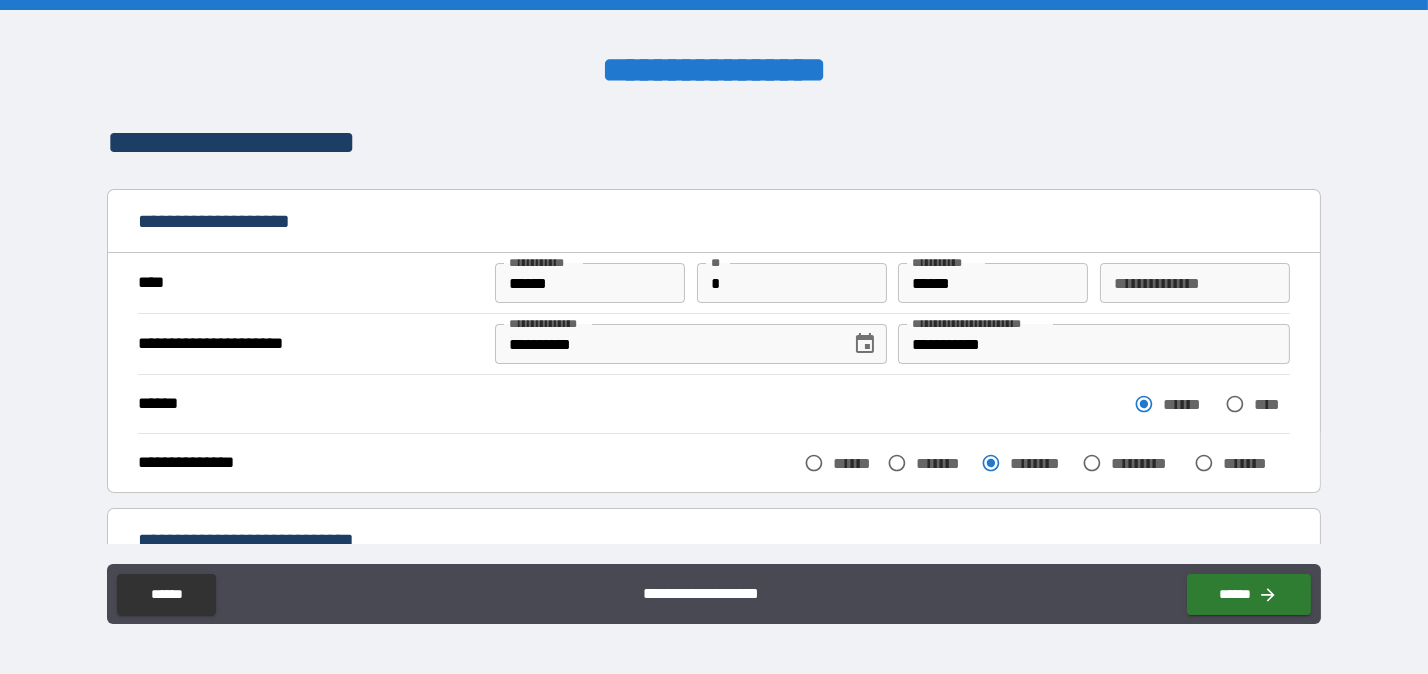 scroll, scrollTop: 378, scrollLeft: 0, axis: vertical 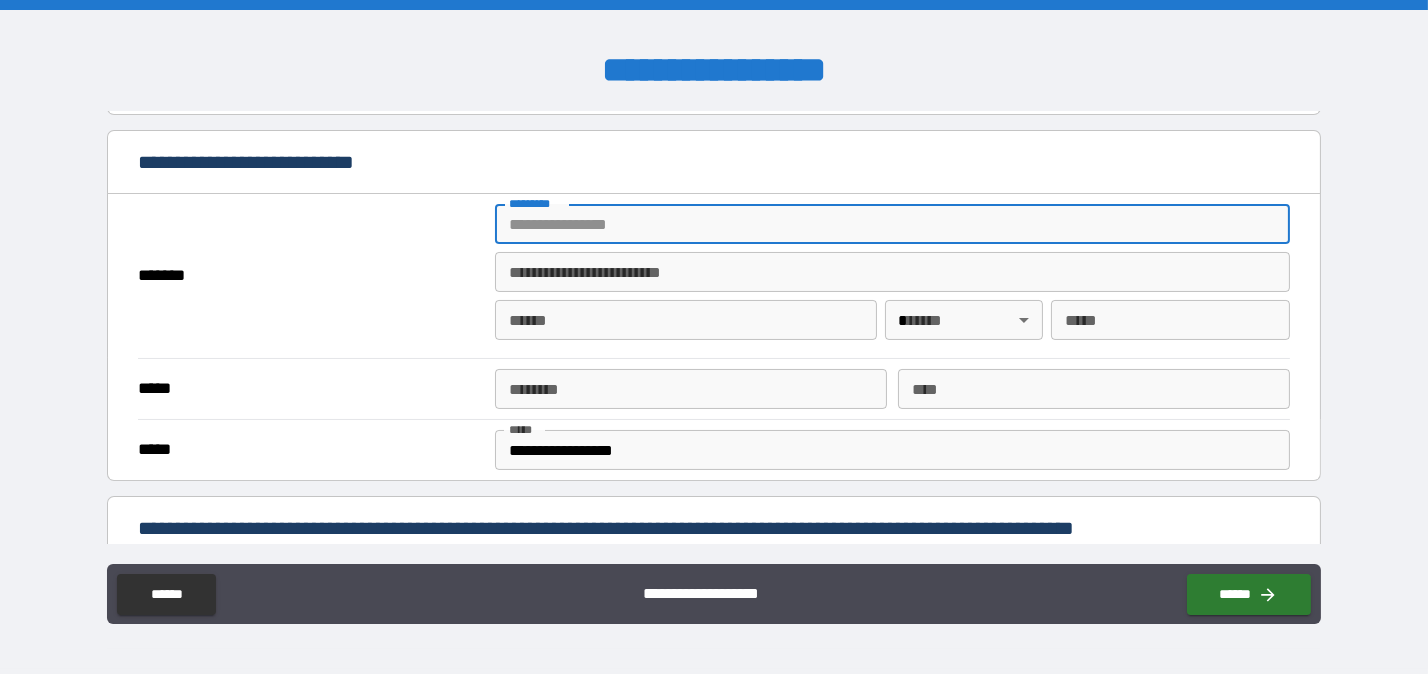 click on "*******   *" at bounding box center [892, 224] 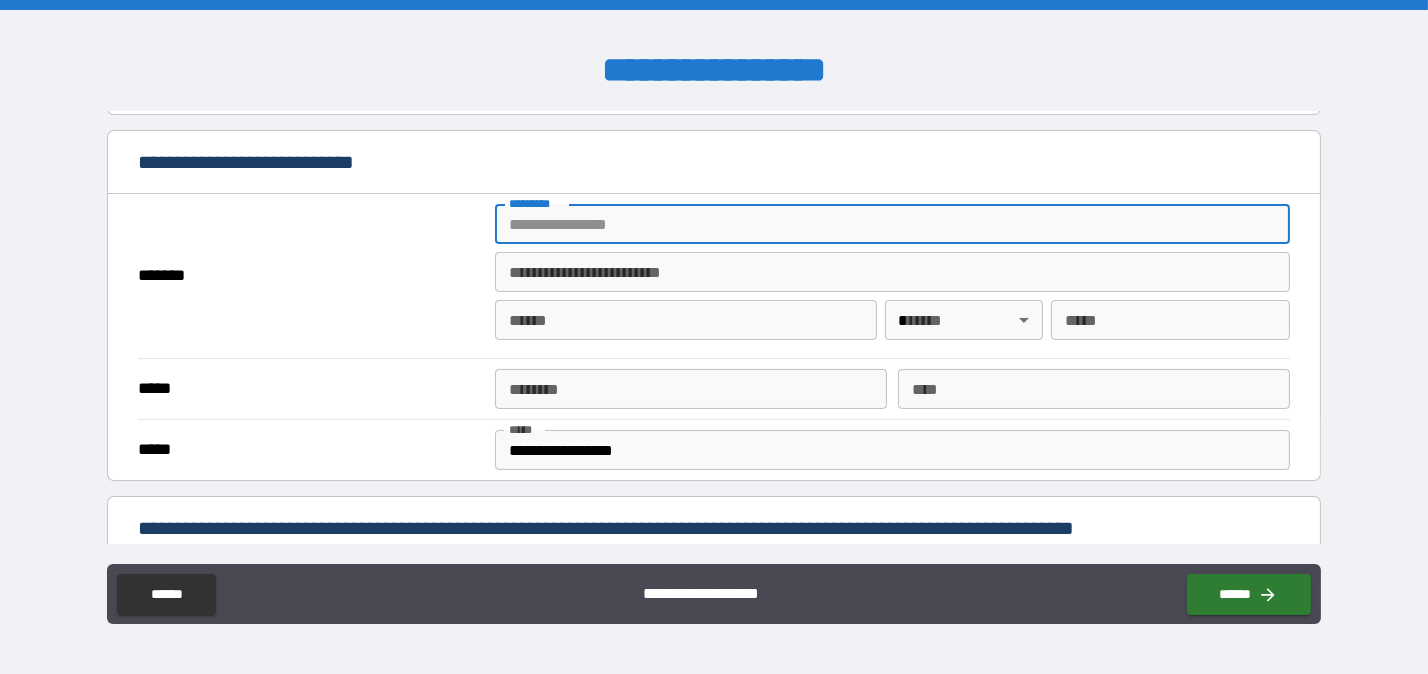 type on "**********" 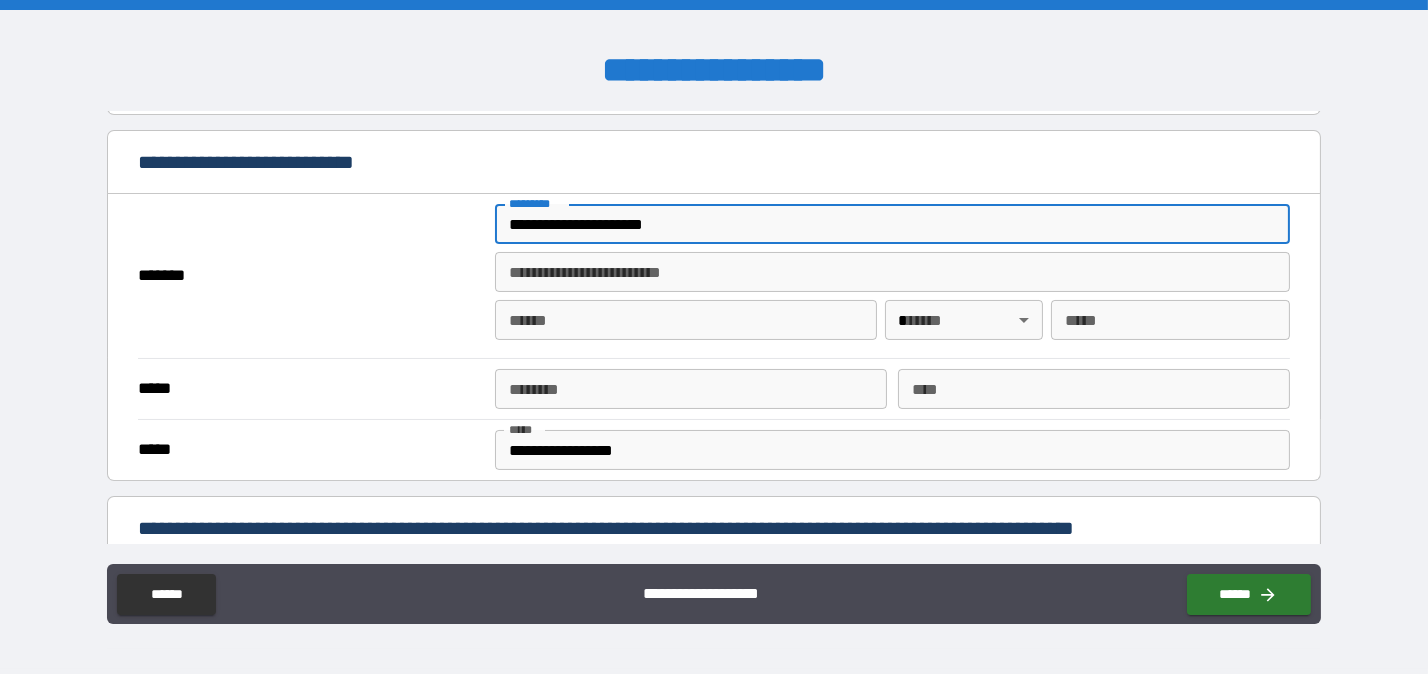 type on "********" 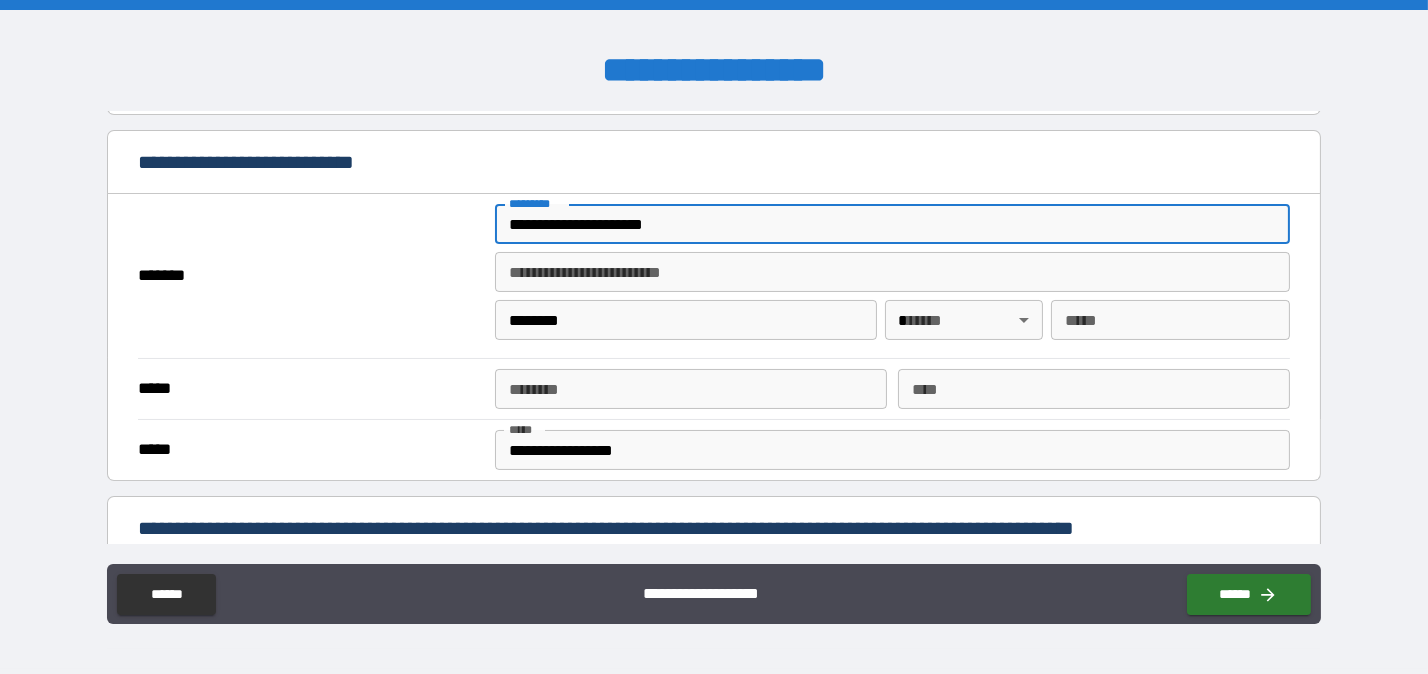 type 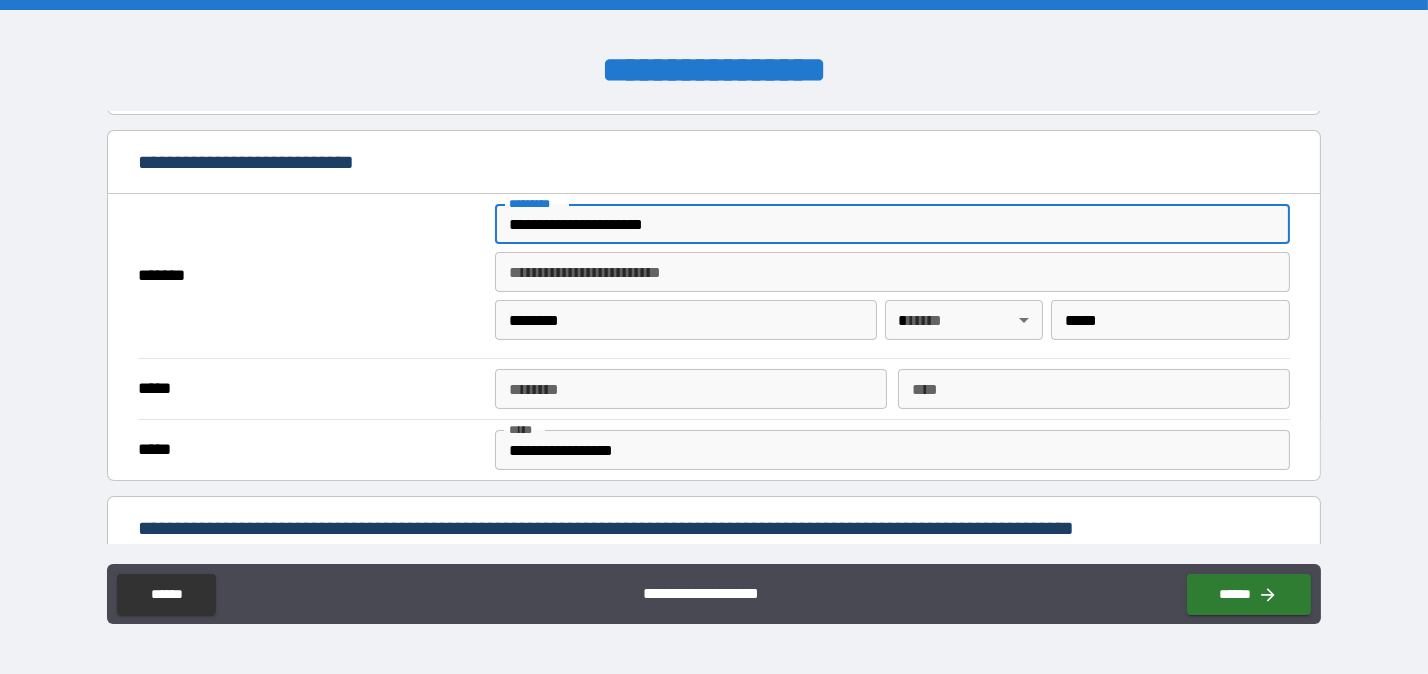 type on "**********" 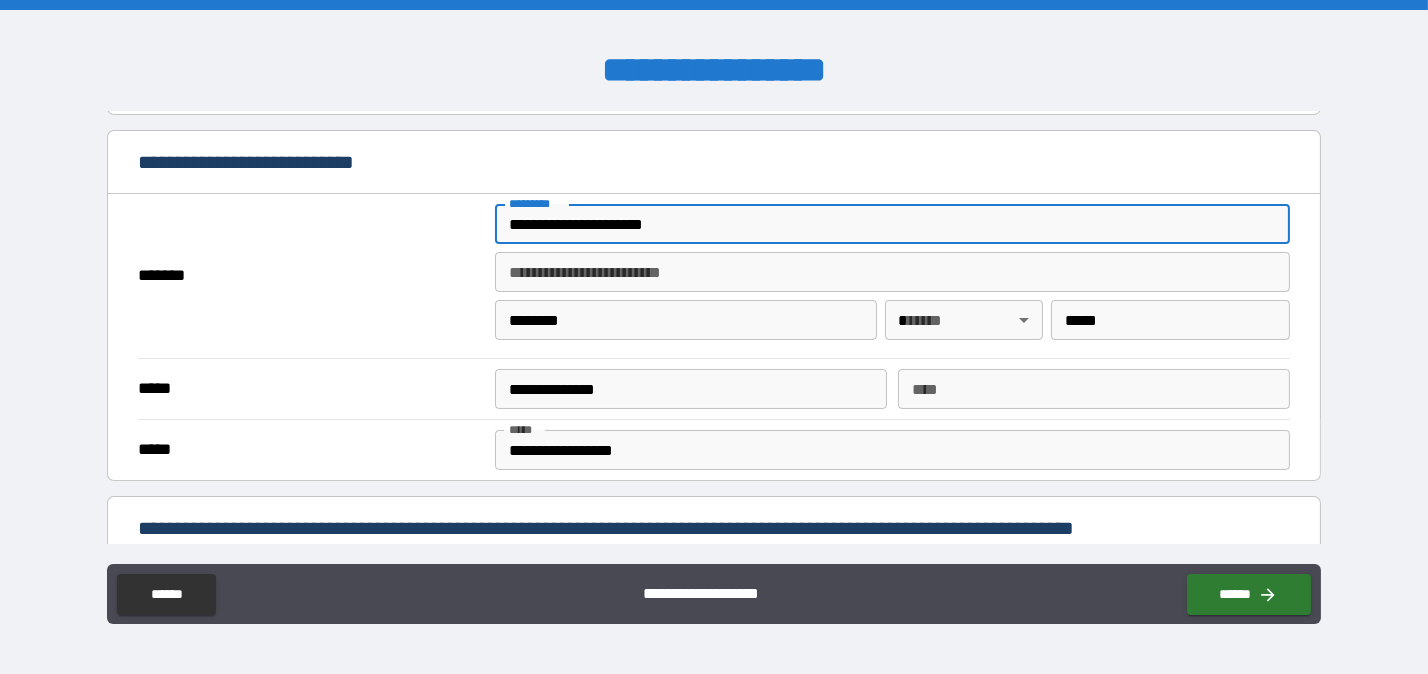 type 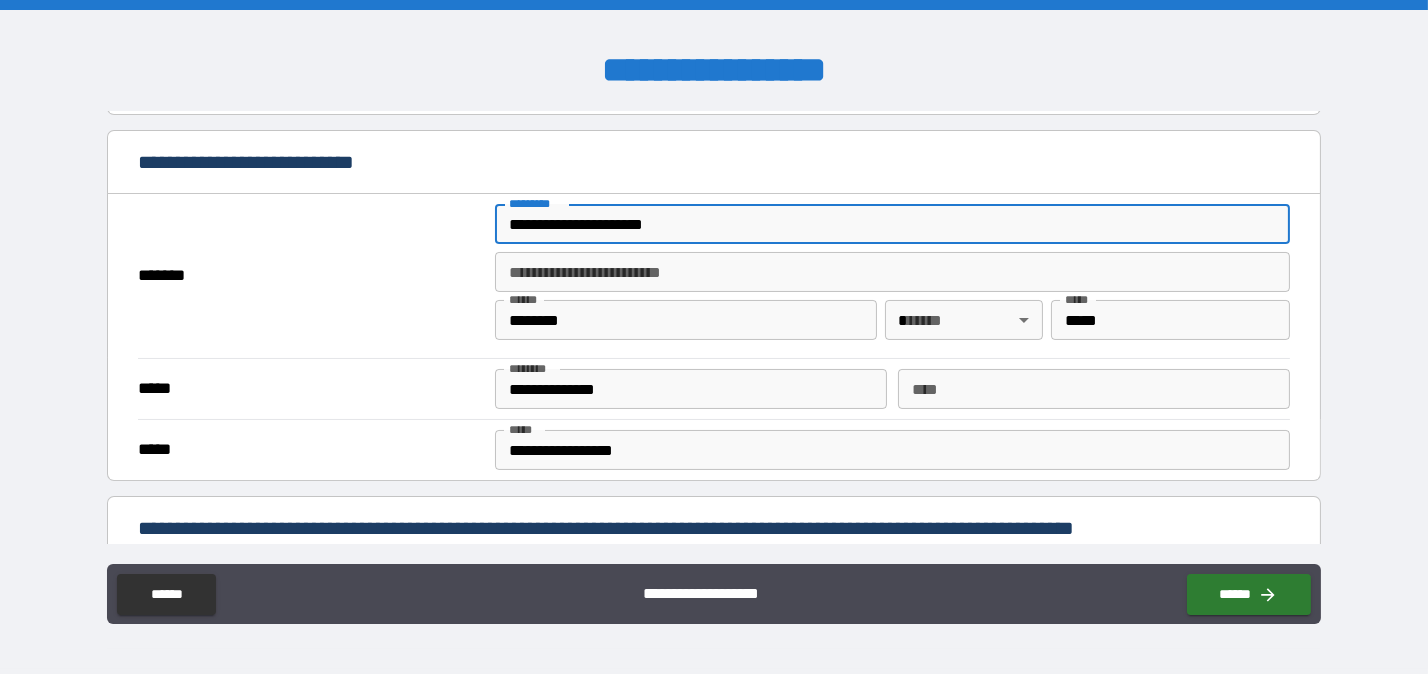 scroll, scrollTop: 756, scrollLeft: 0, axis: vertical 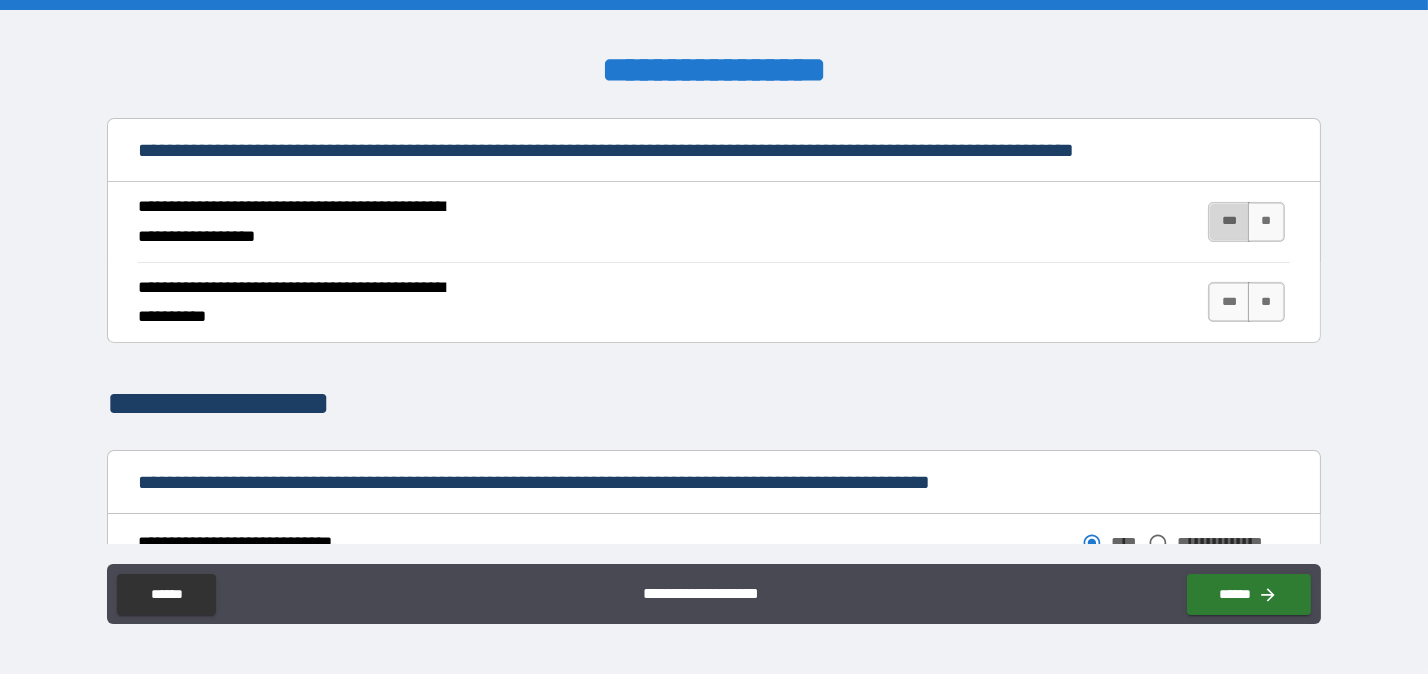 click on "***" at bounding box center (1229, 222) 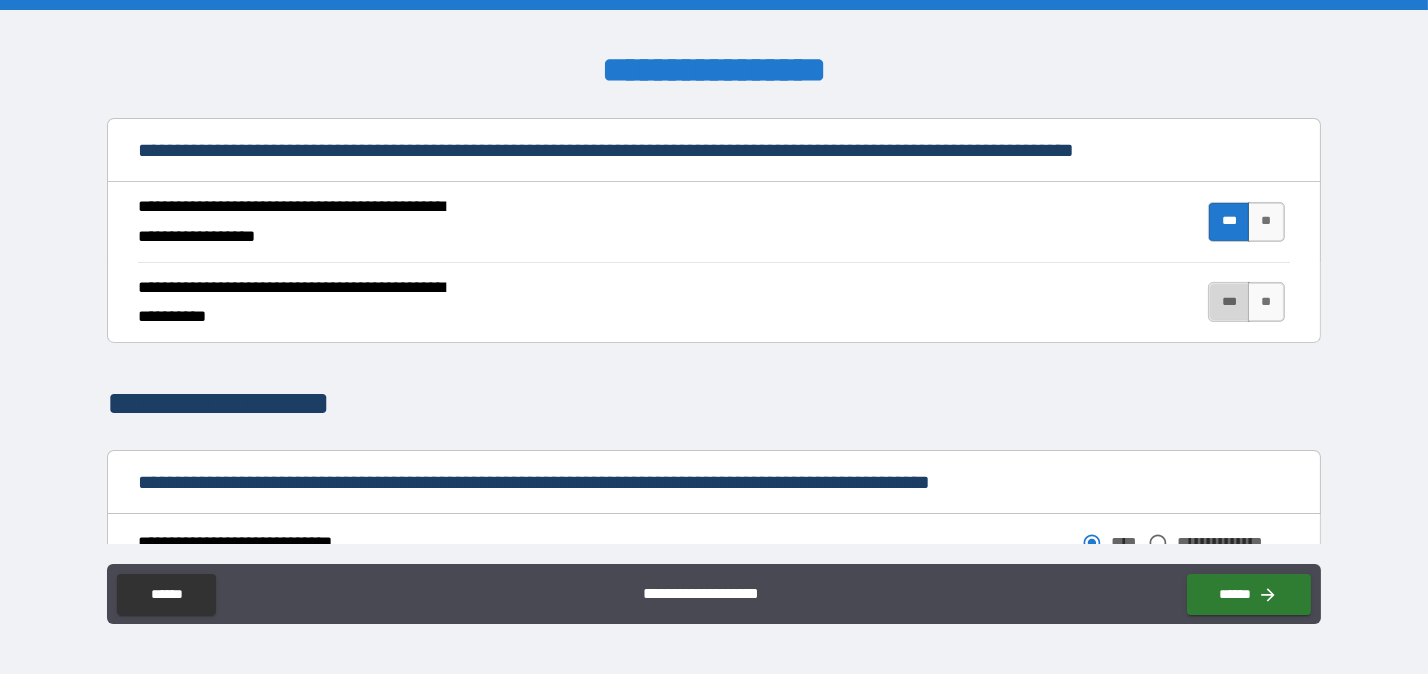 click on "***" at bounding box center (1229, 302) 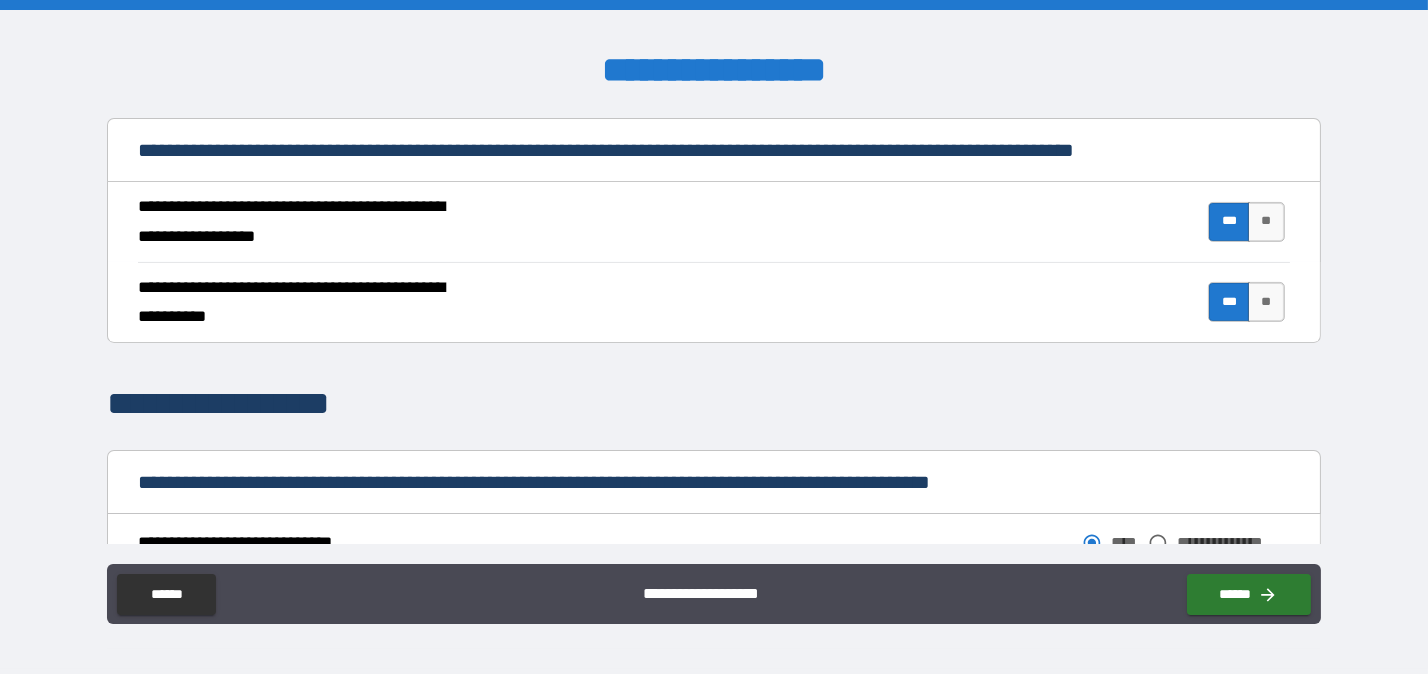 scroll, scrollTop: 1134, scrollLeft: 0, axis: vertical 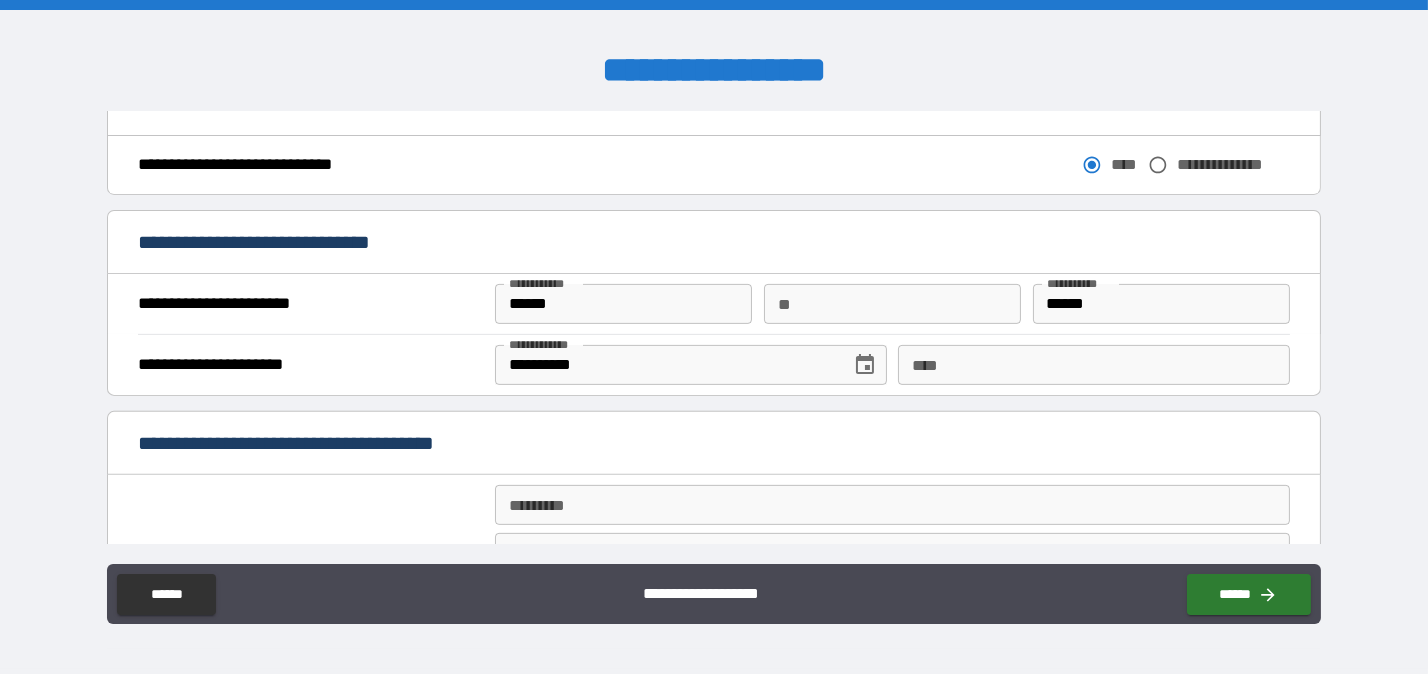 click on "**********" at bounding box center [714, 304] 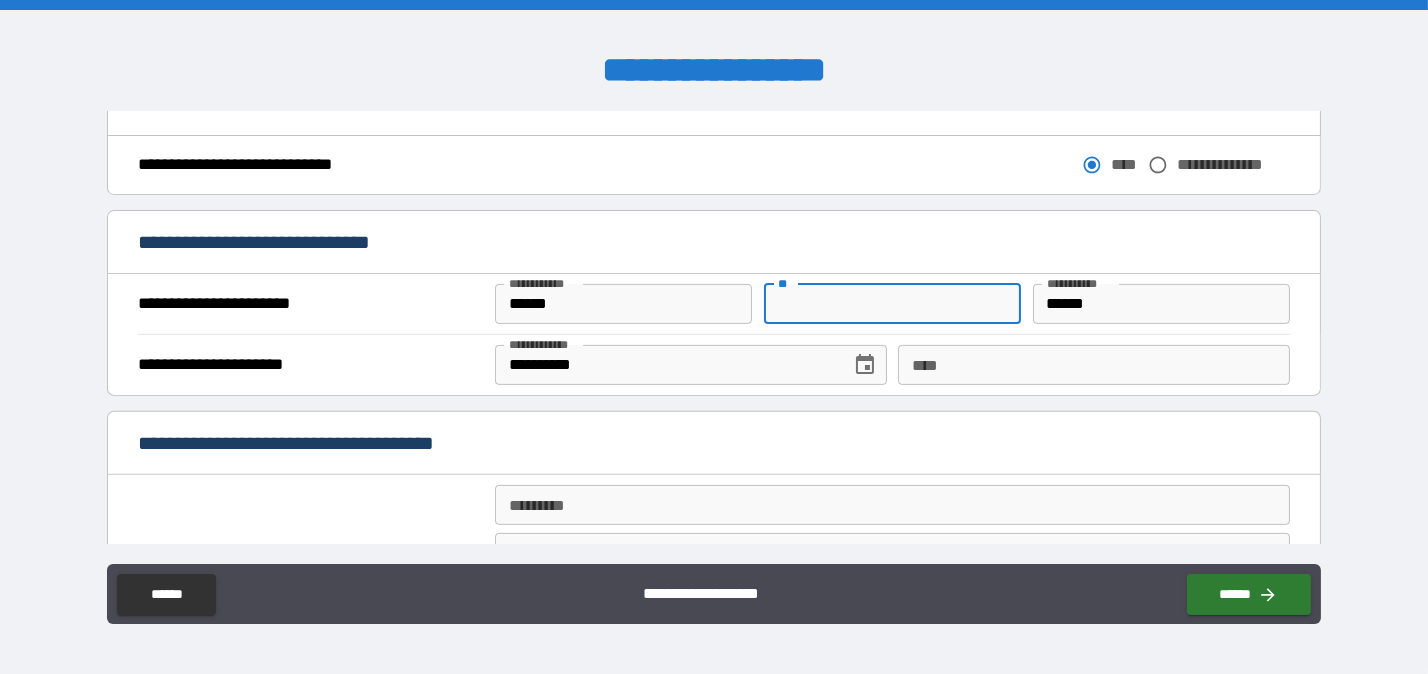 click on "**" at bounding box center [892, 304] 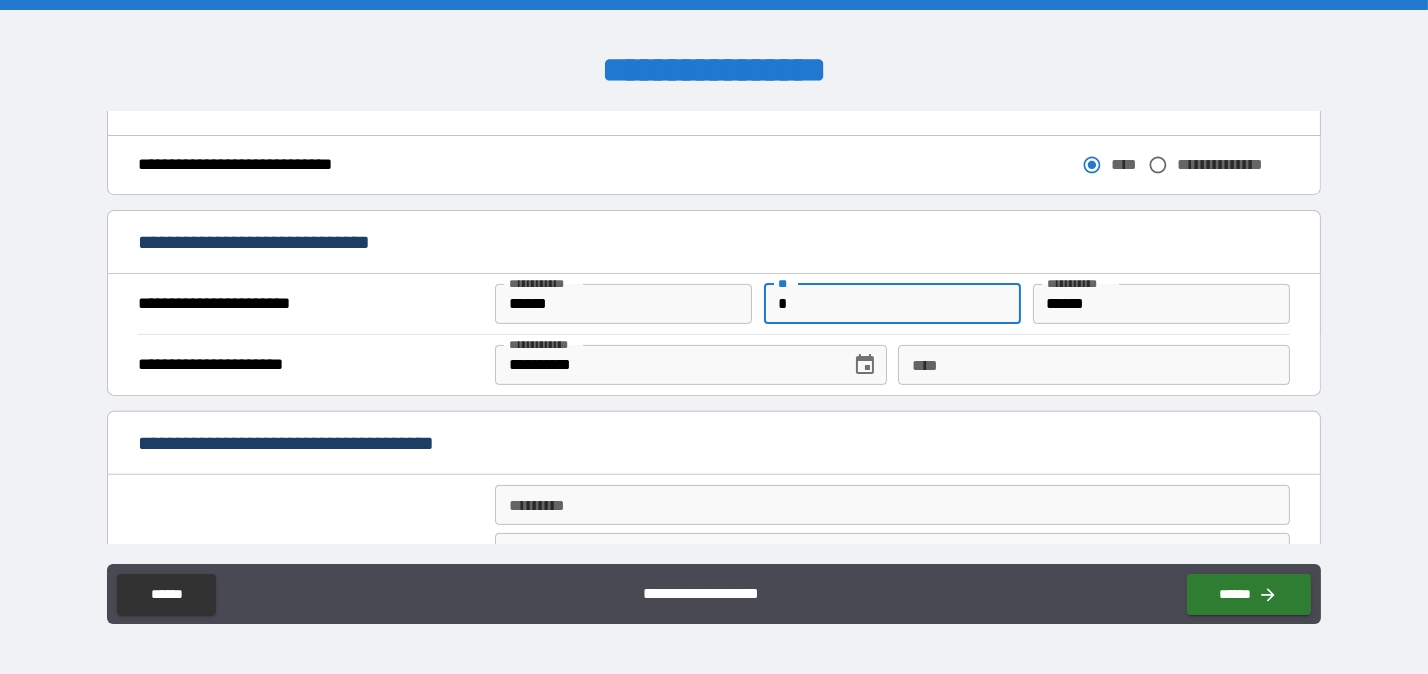 scroll, scrollTop: 1512, scrollLeft: 0, axis: vertical 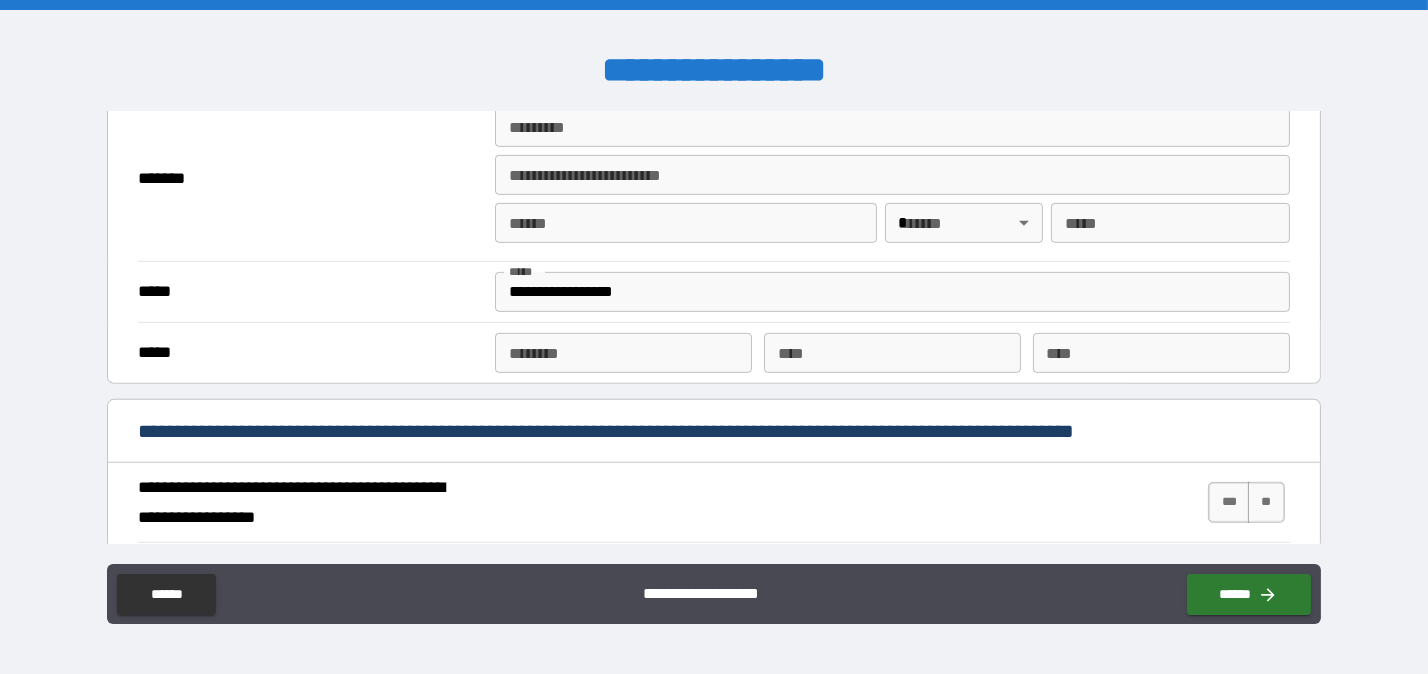 type on "*" 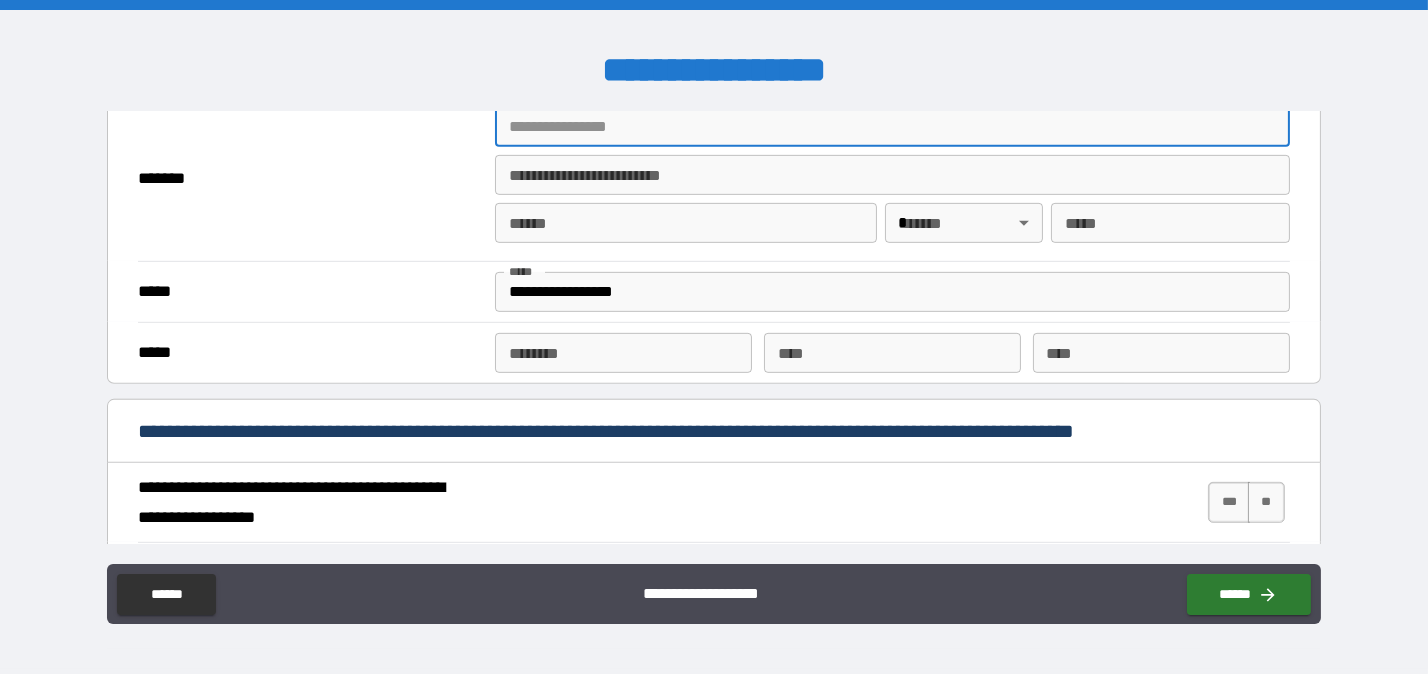 click on "*******   *" at bounding box center [892, 127] 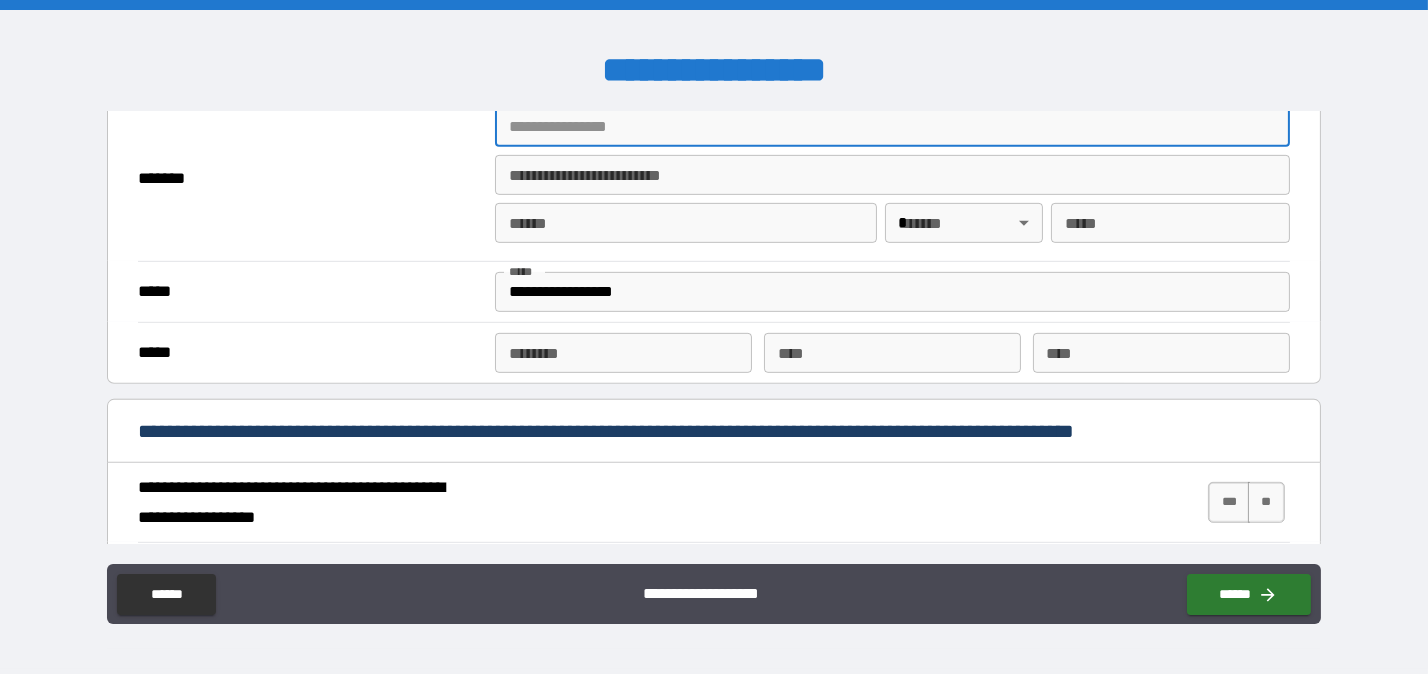 type on "**********" 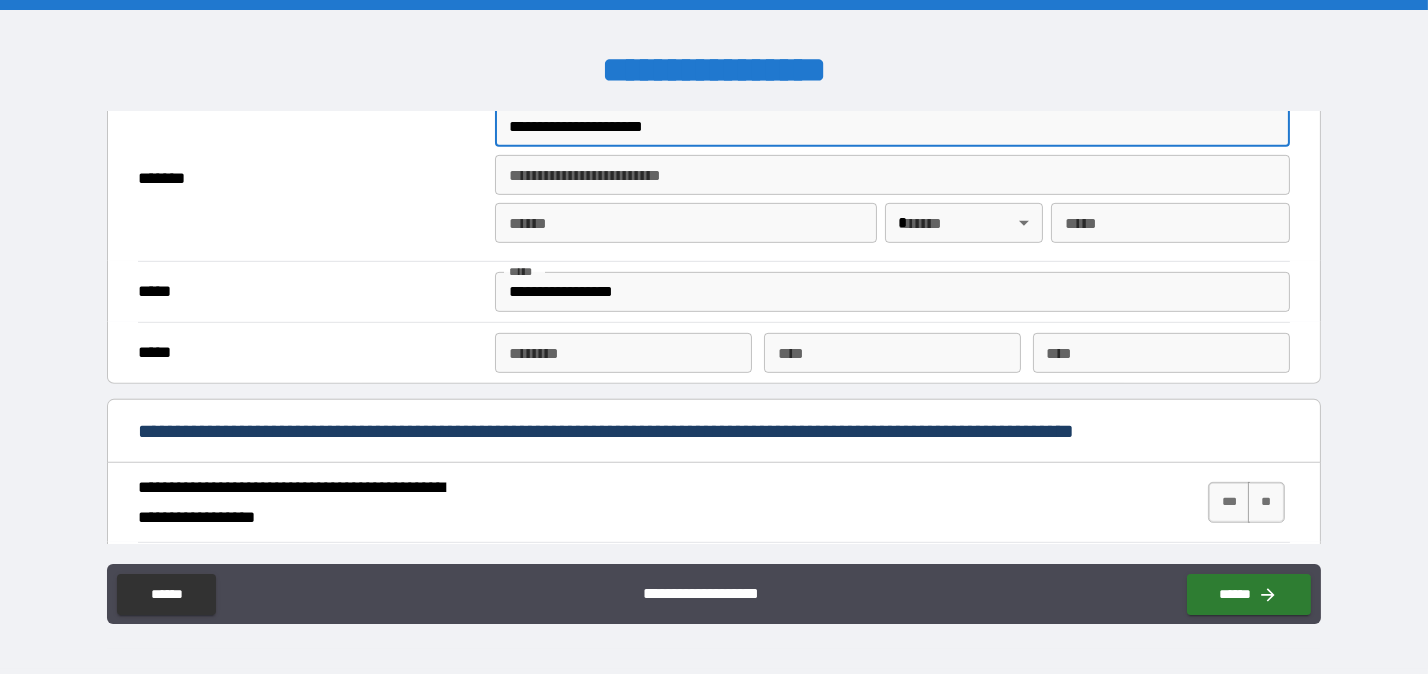 type on "********" 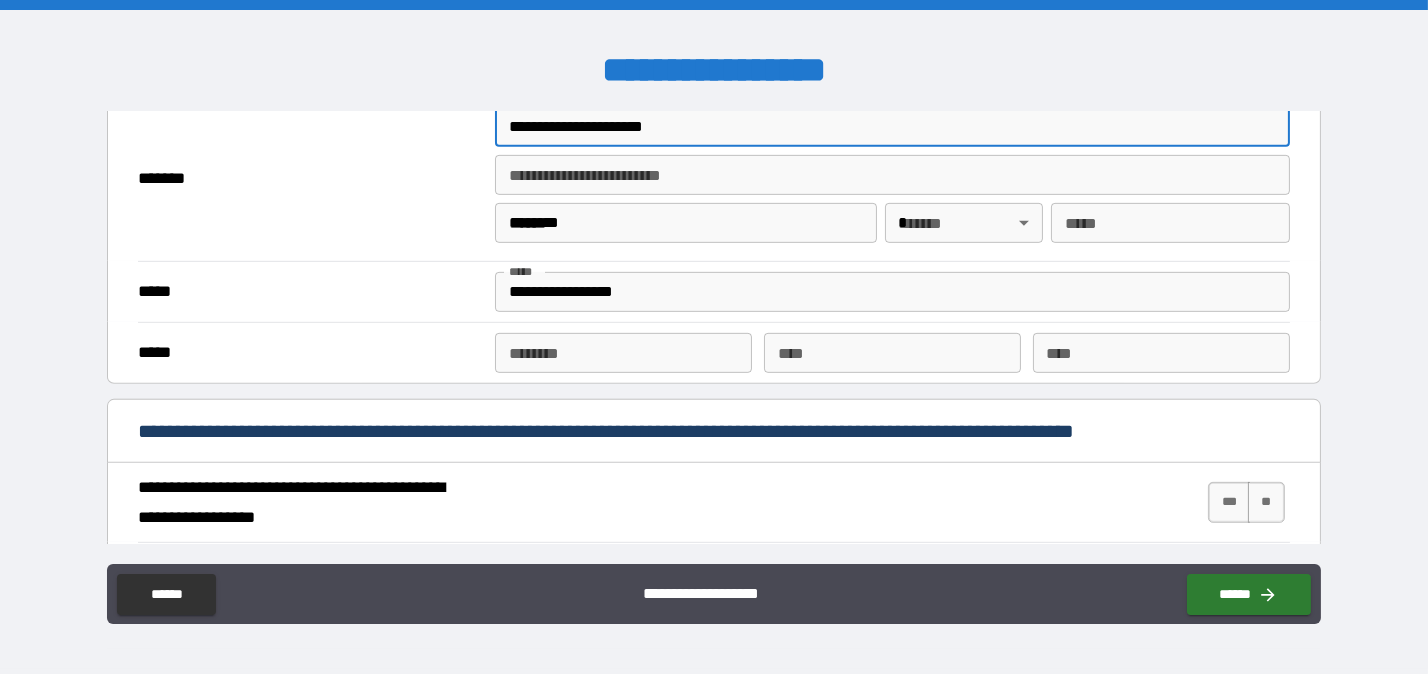 type 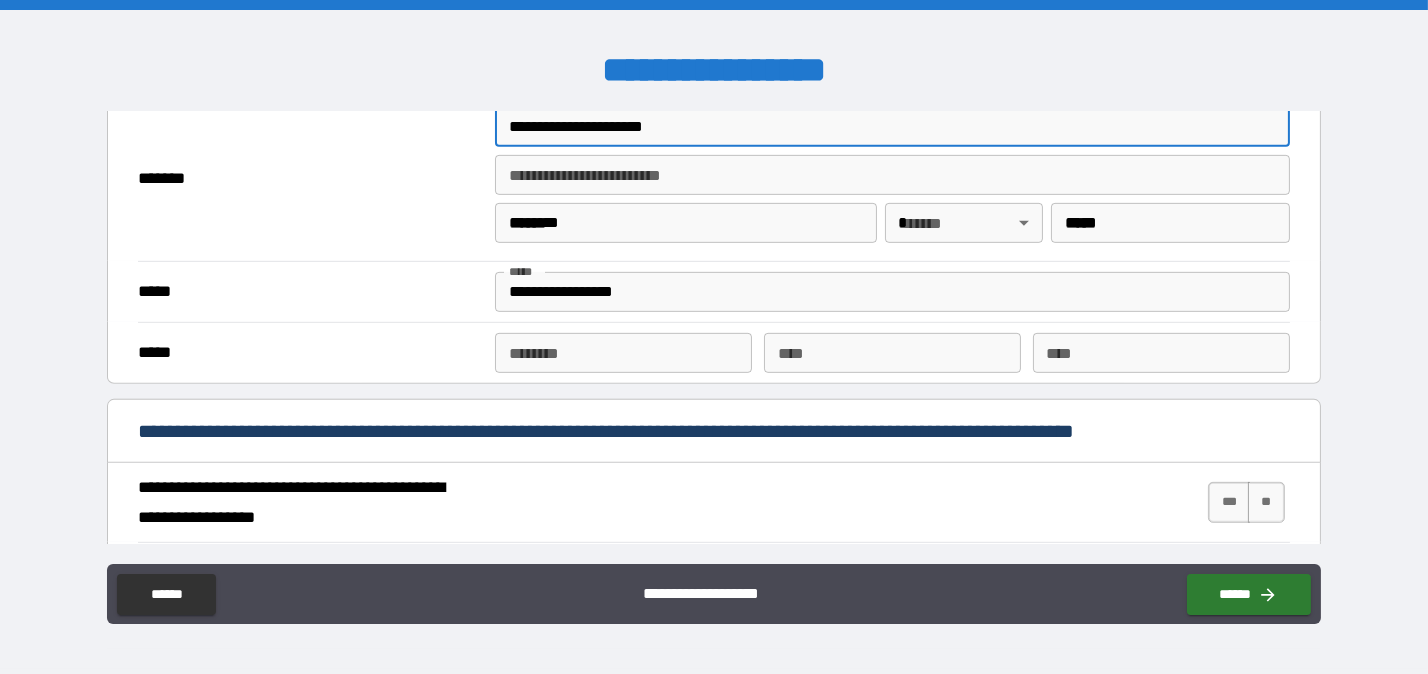 type on "**********" 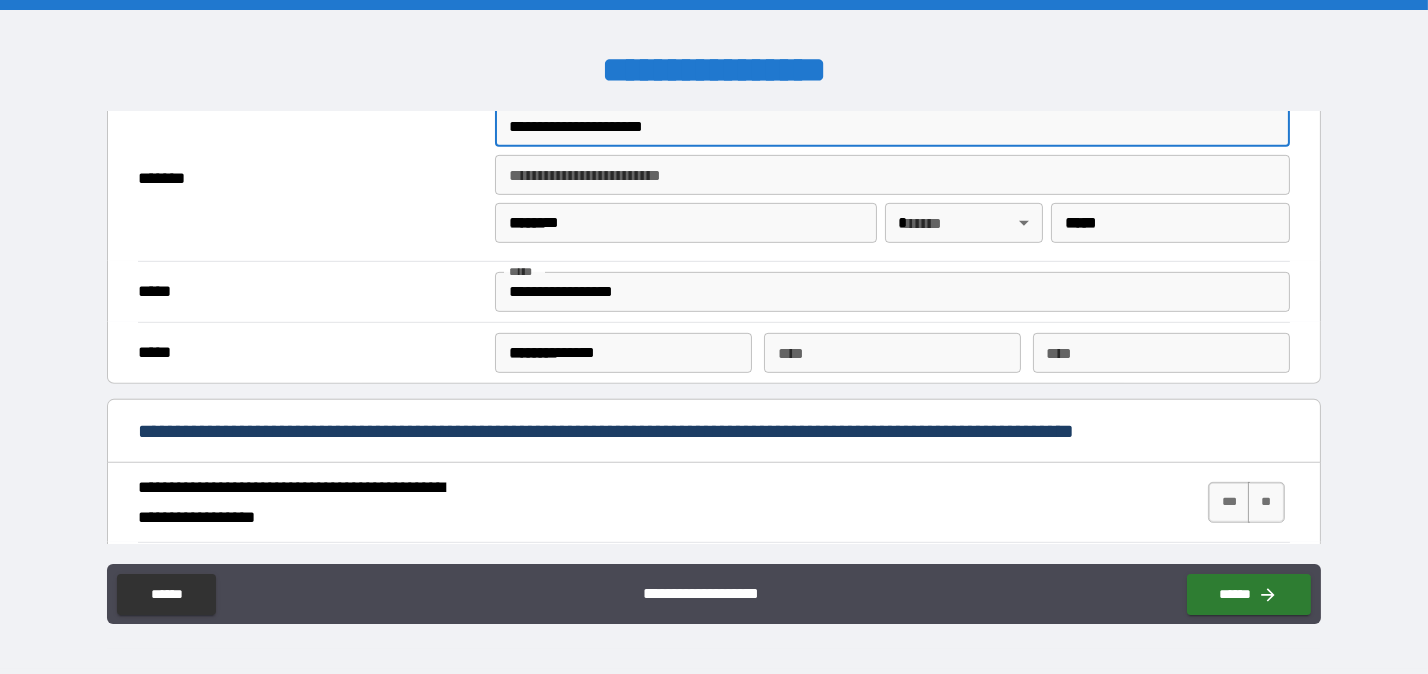 type 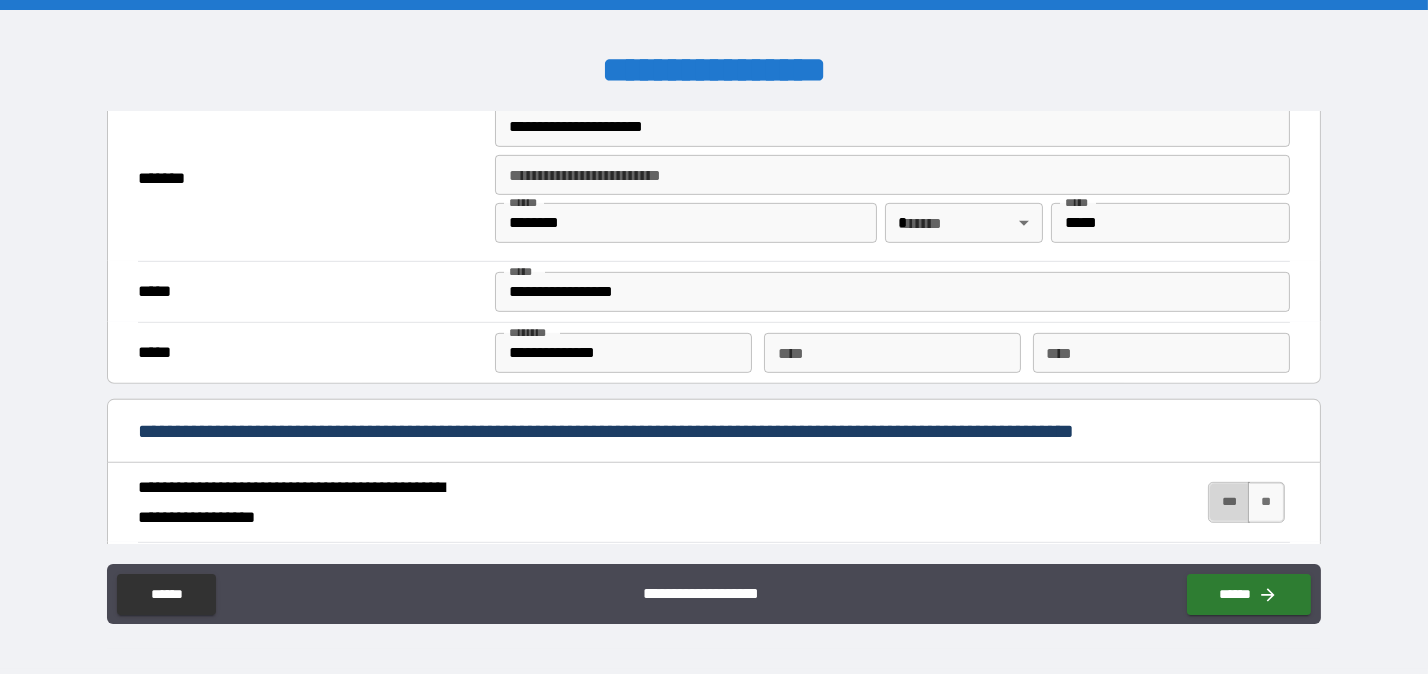 click on "***" at bounding box center [1229, 502] 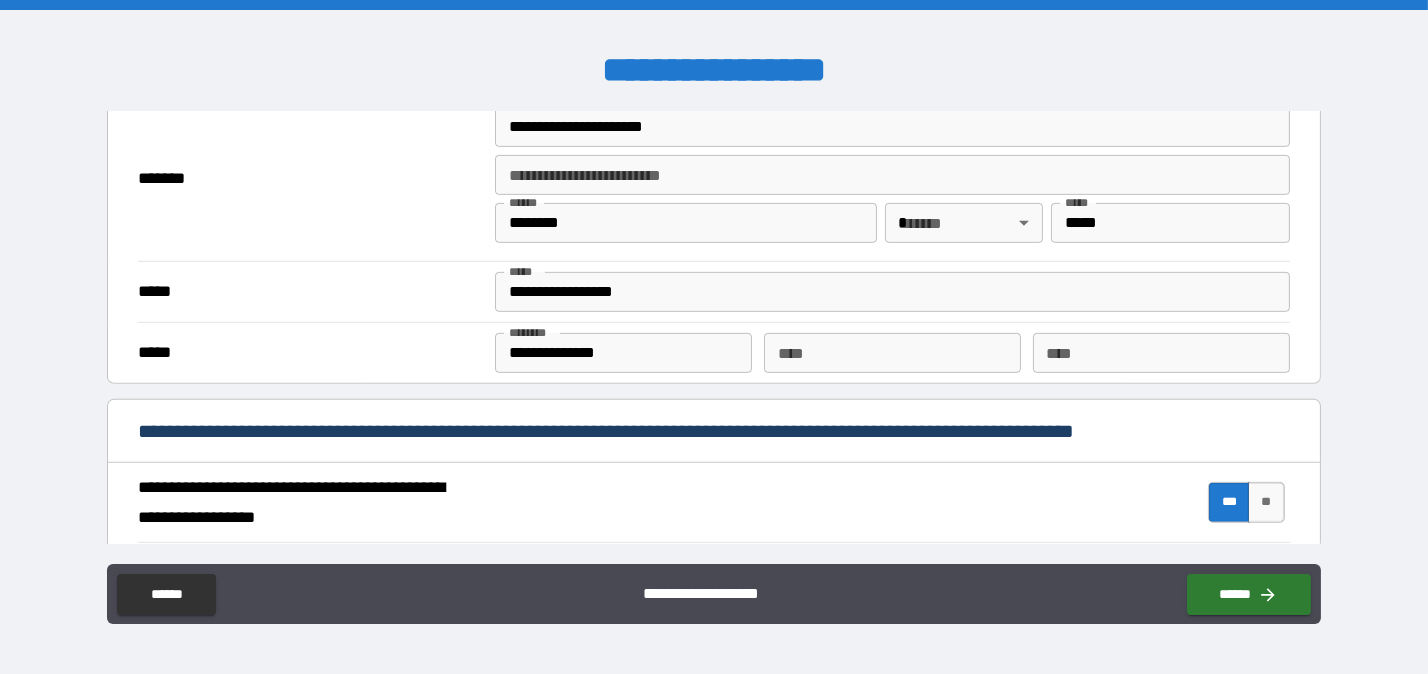 click on "**********" at bounding box center (714, 502) 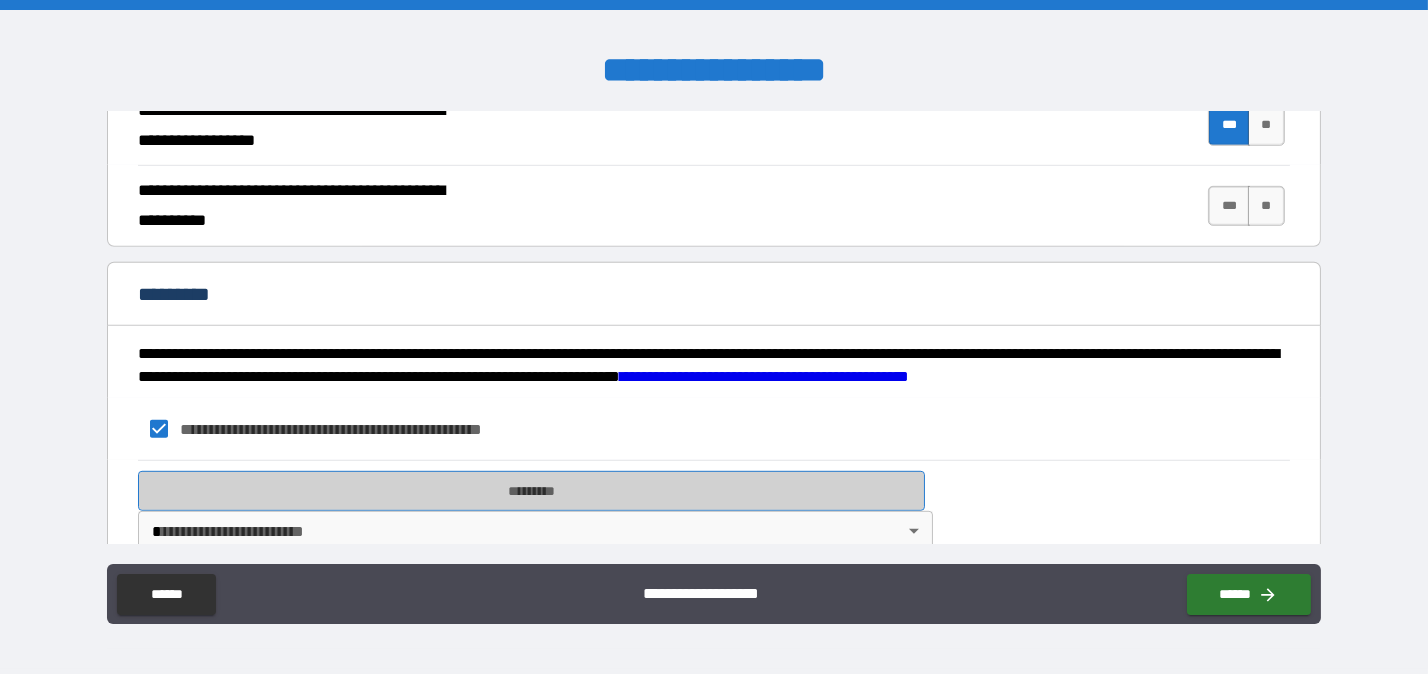 click on "*********" at bounding box center (531, 491) 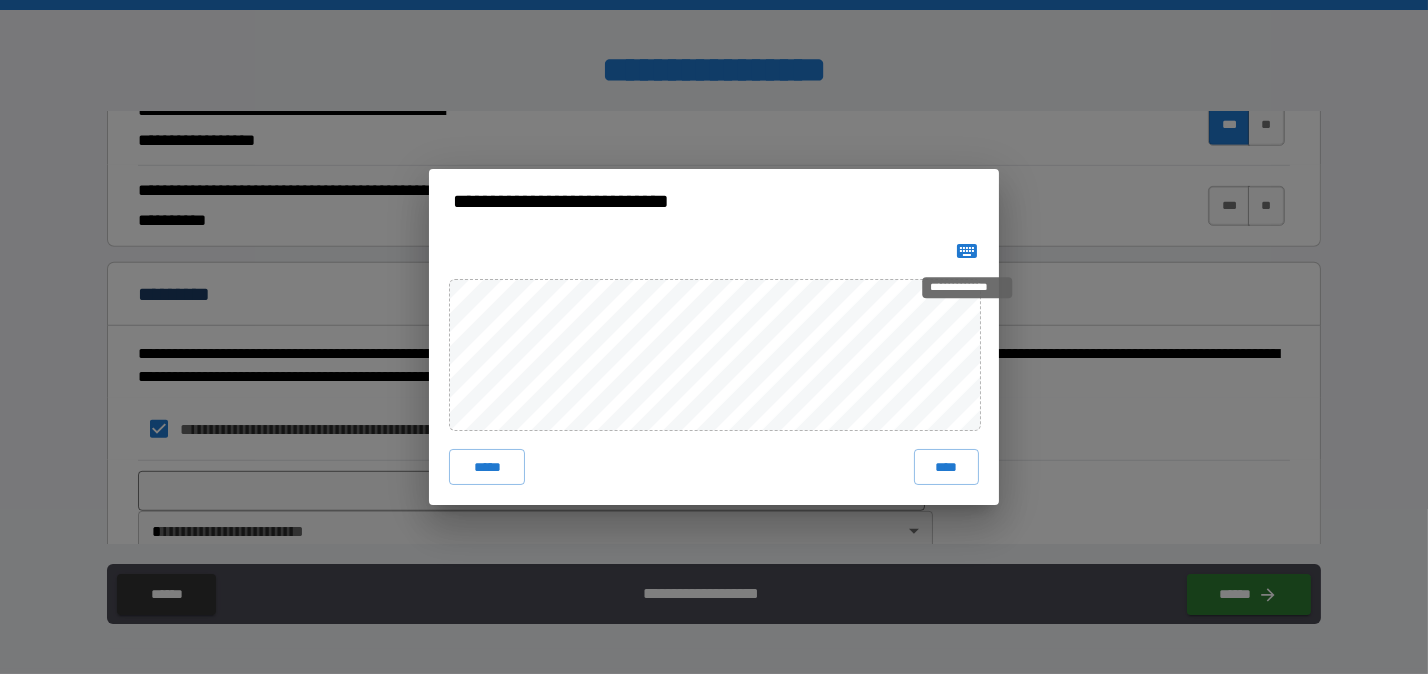 click 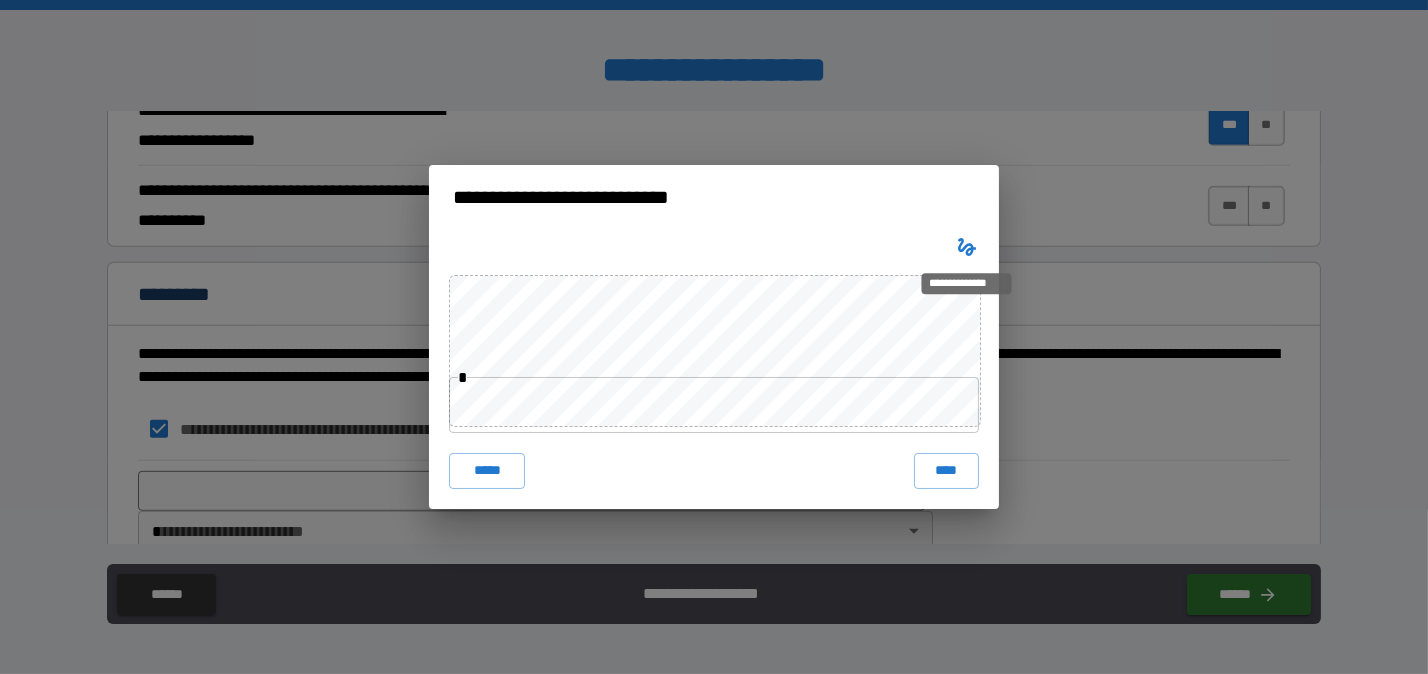 click 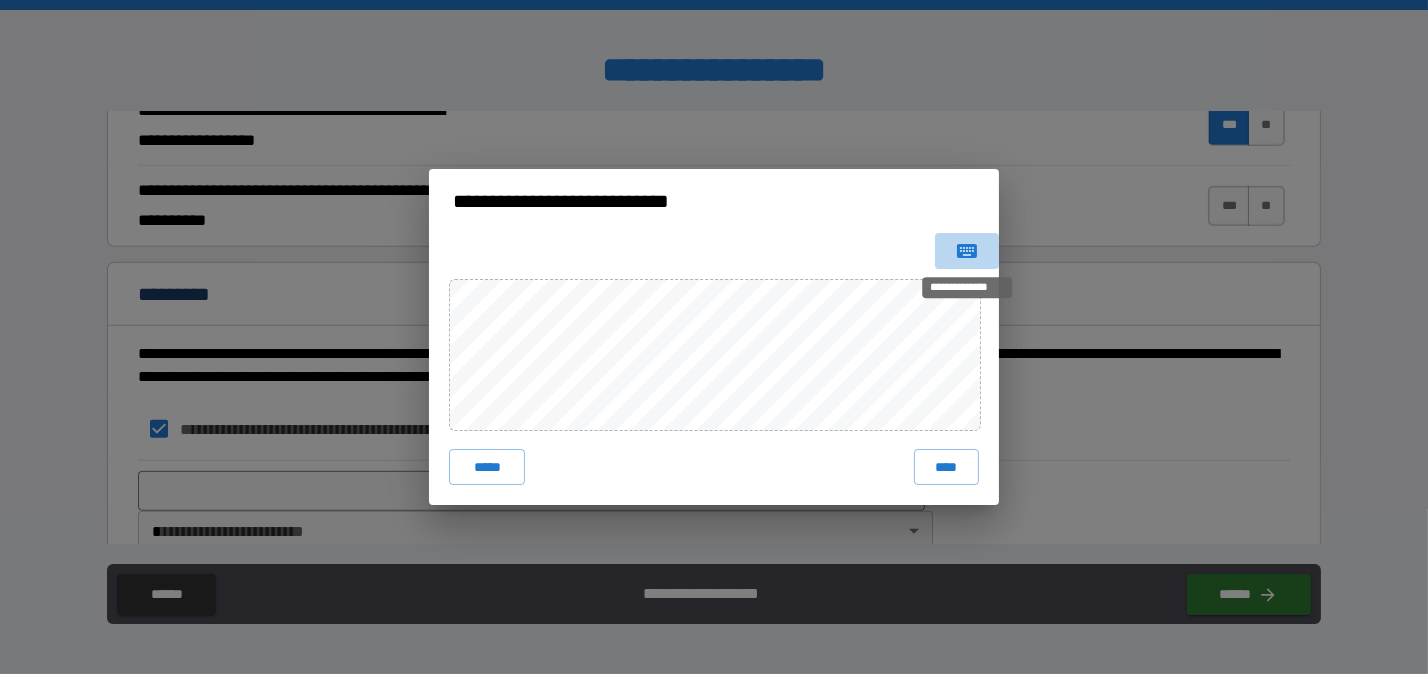 click 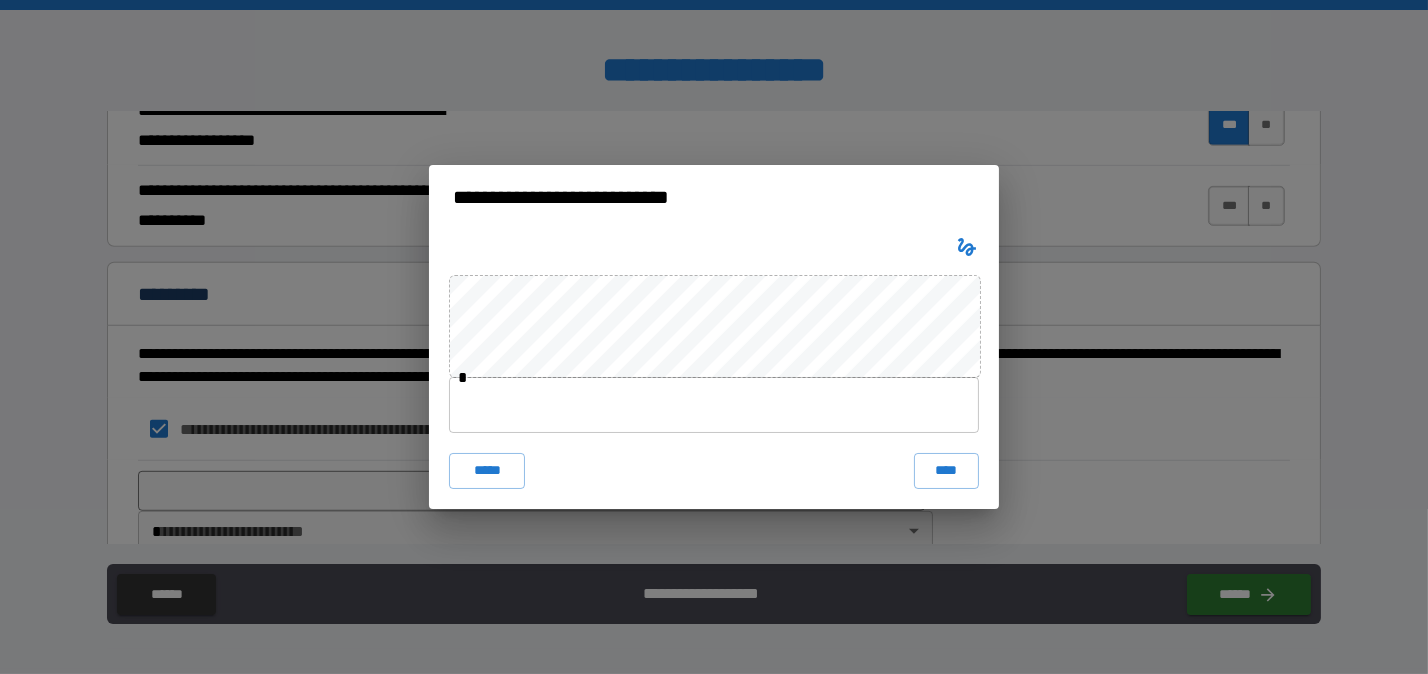 type 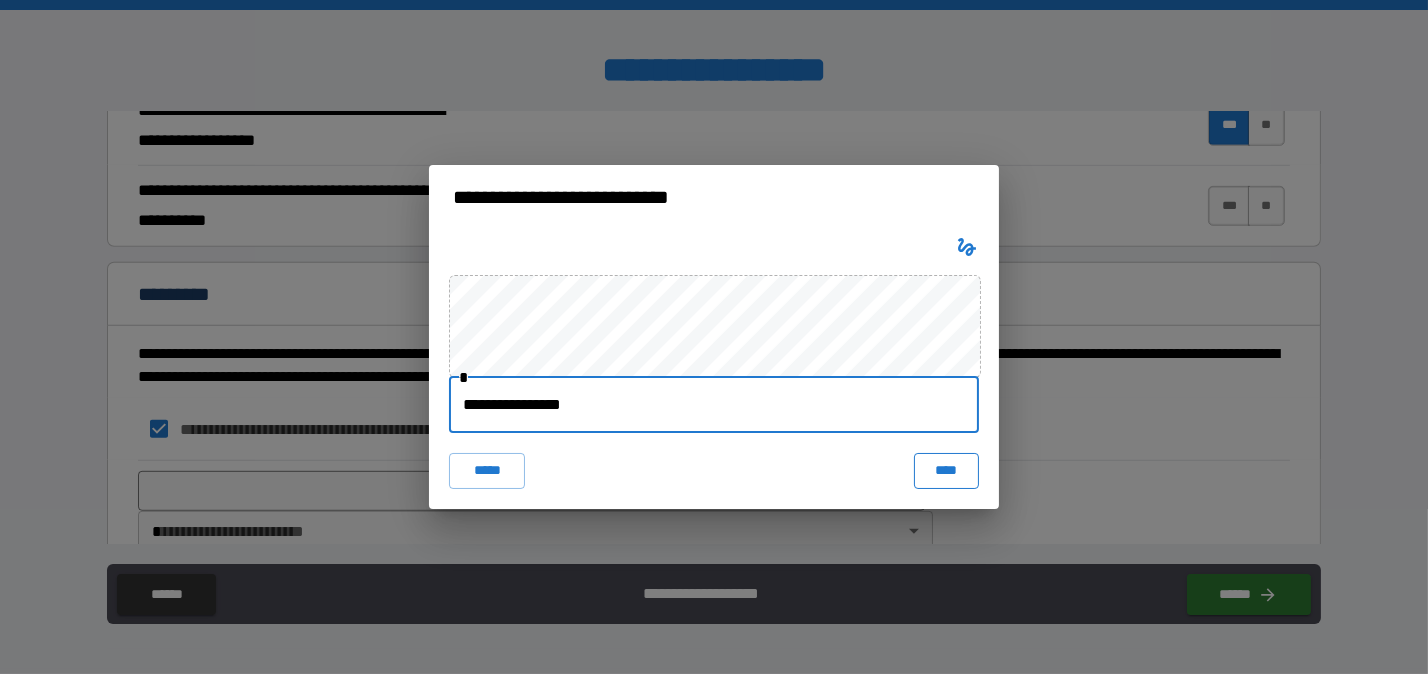 type on "**********" 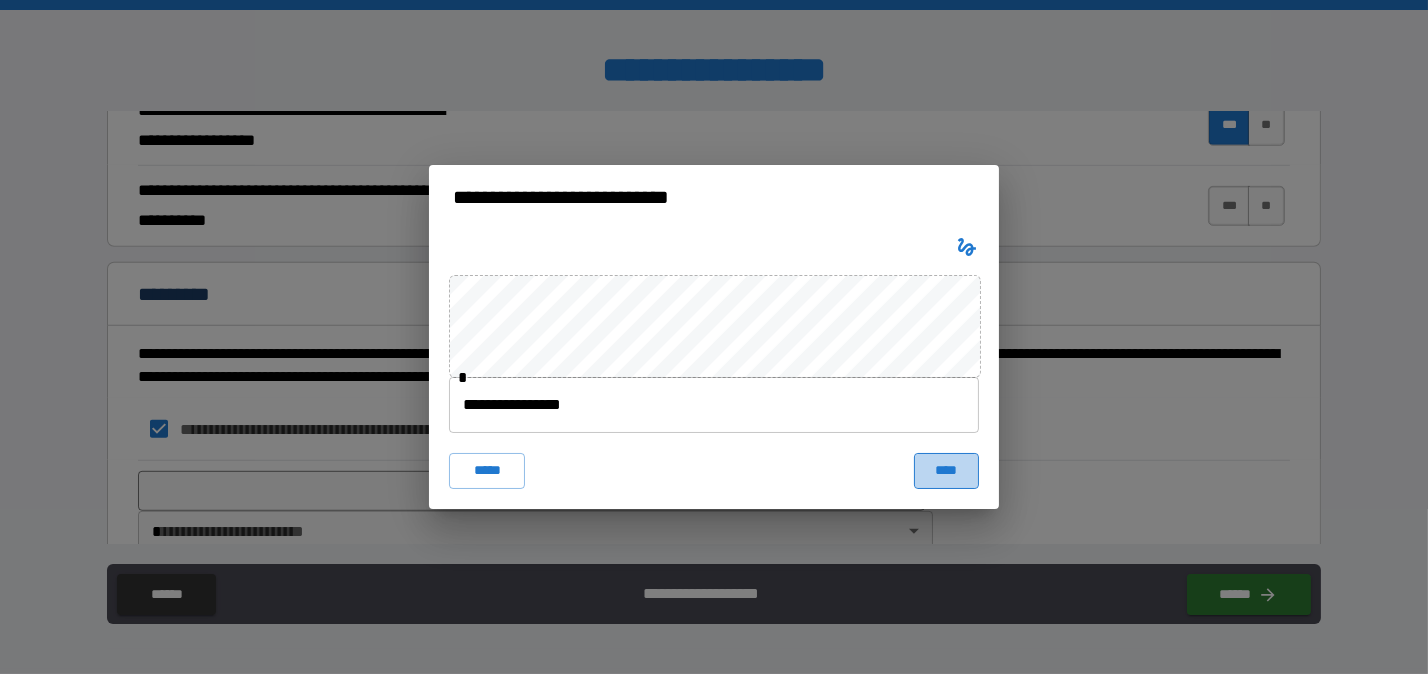 click on "****" at bounding box center [946, 471] 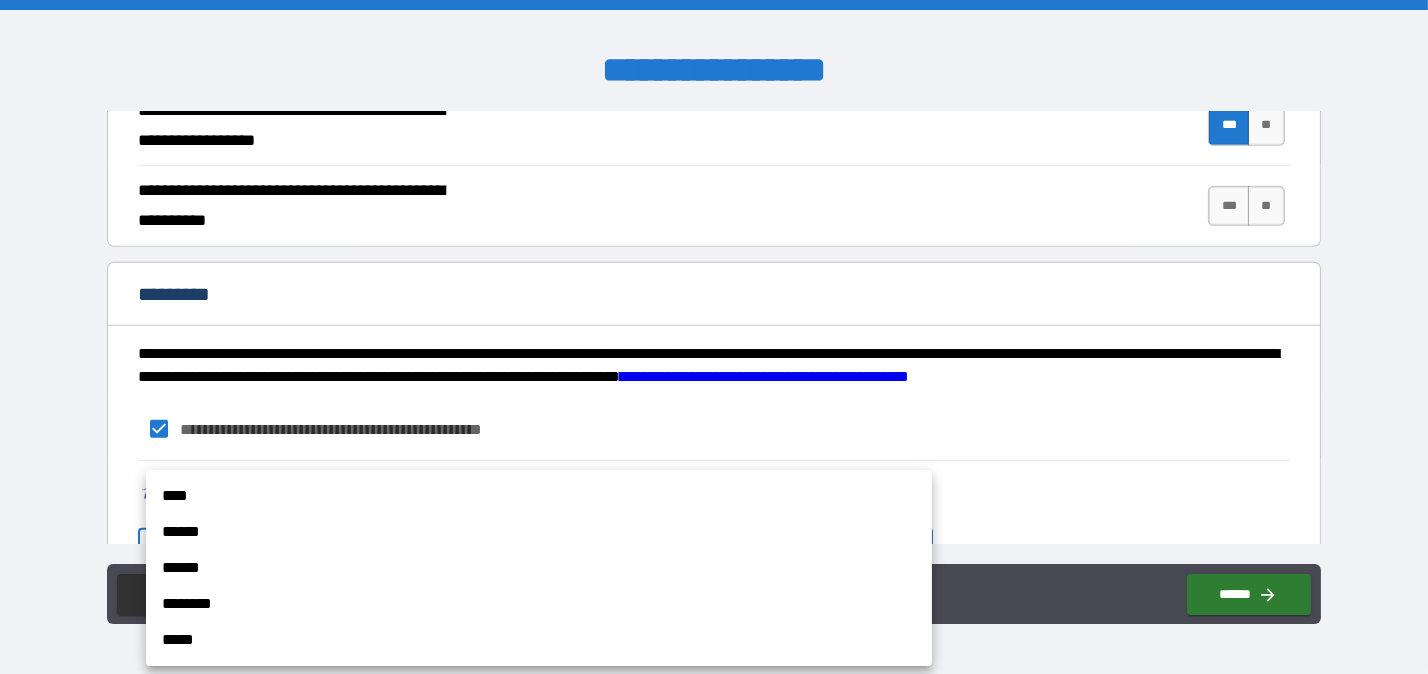 scroll, scrollTop: 1904, scrollLeft: 0, axis: vertical 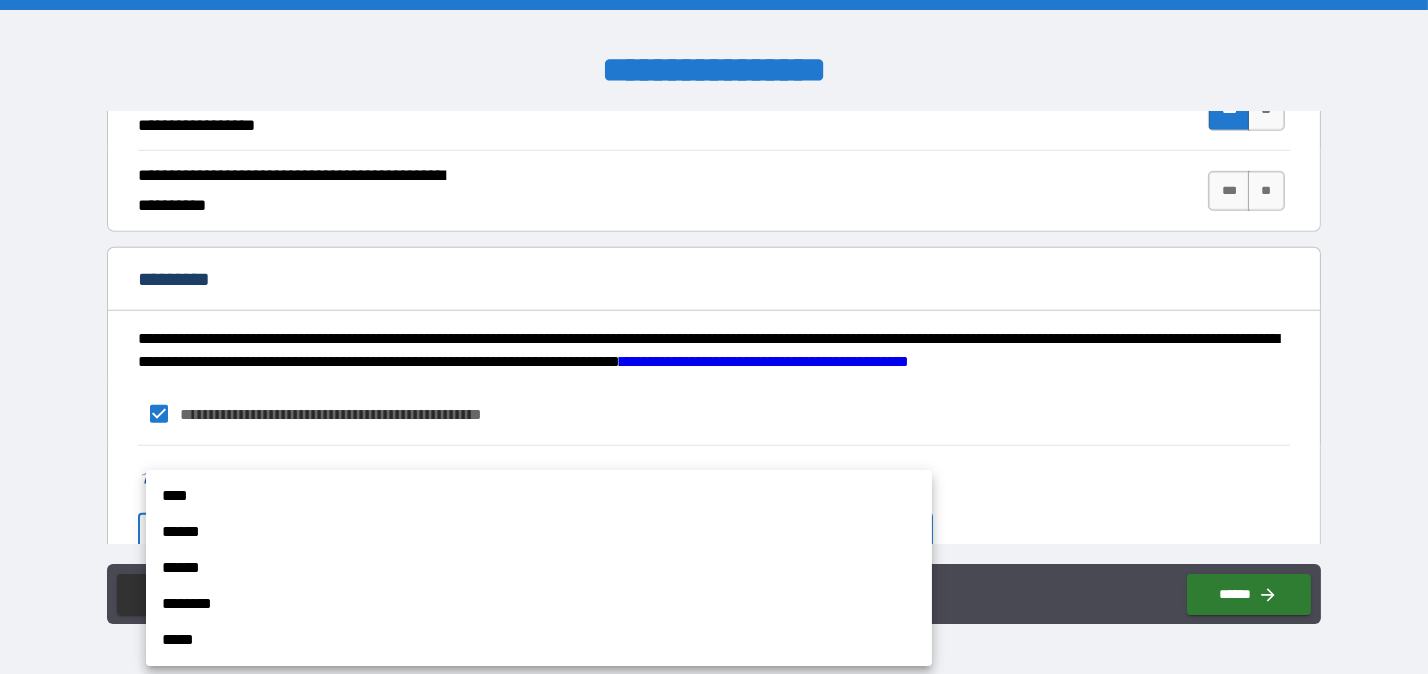 click on "**********" at bounding box center [714, 337] 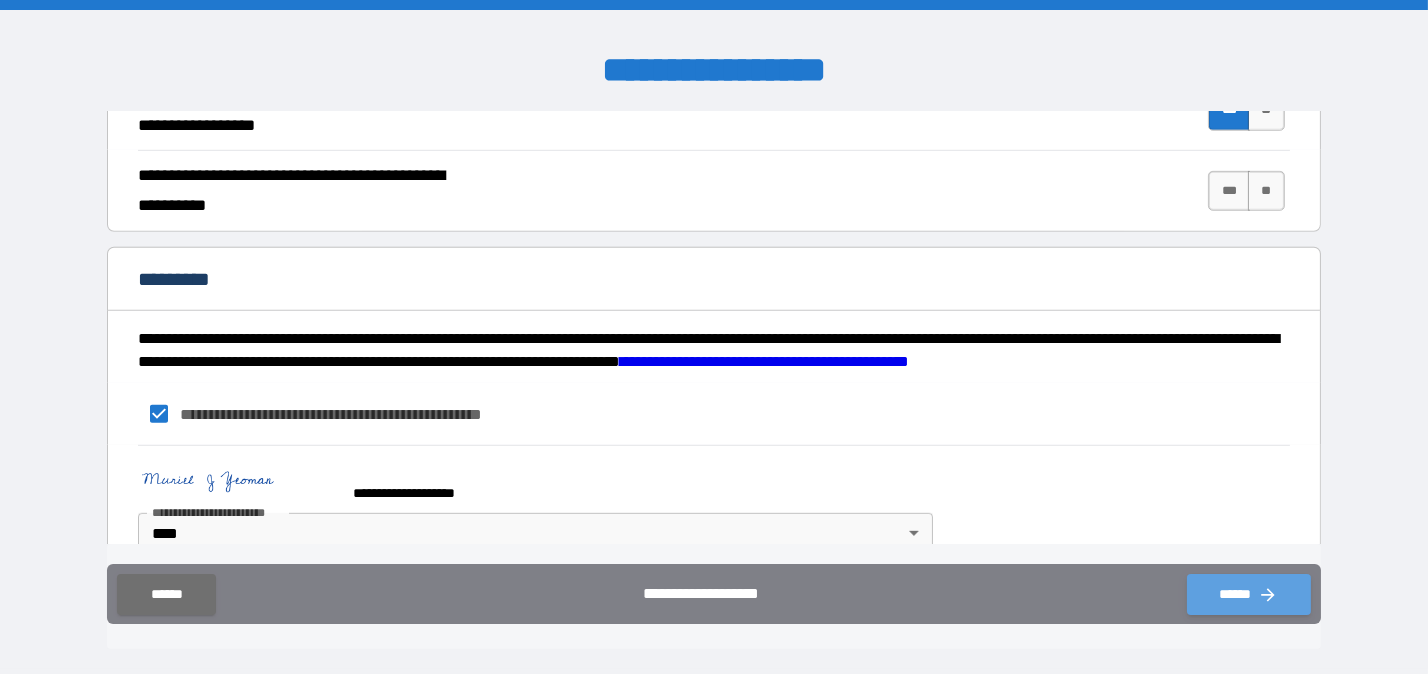 click on "******" at bounding box center (1249, 594) 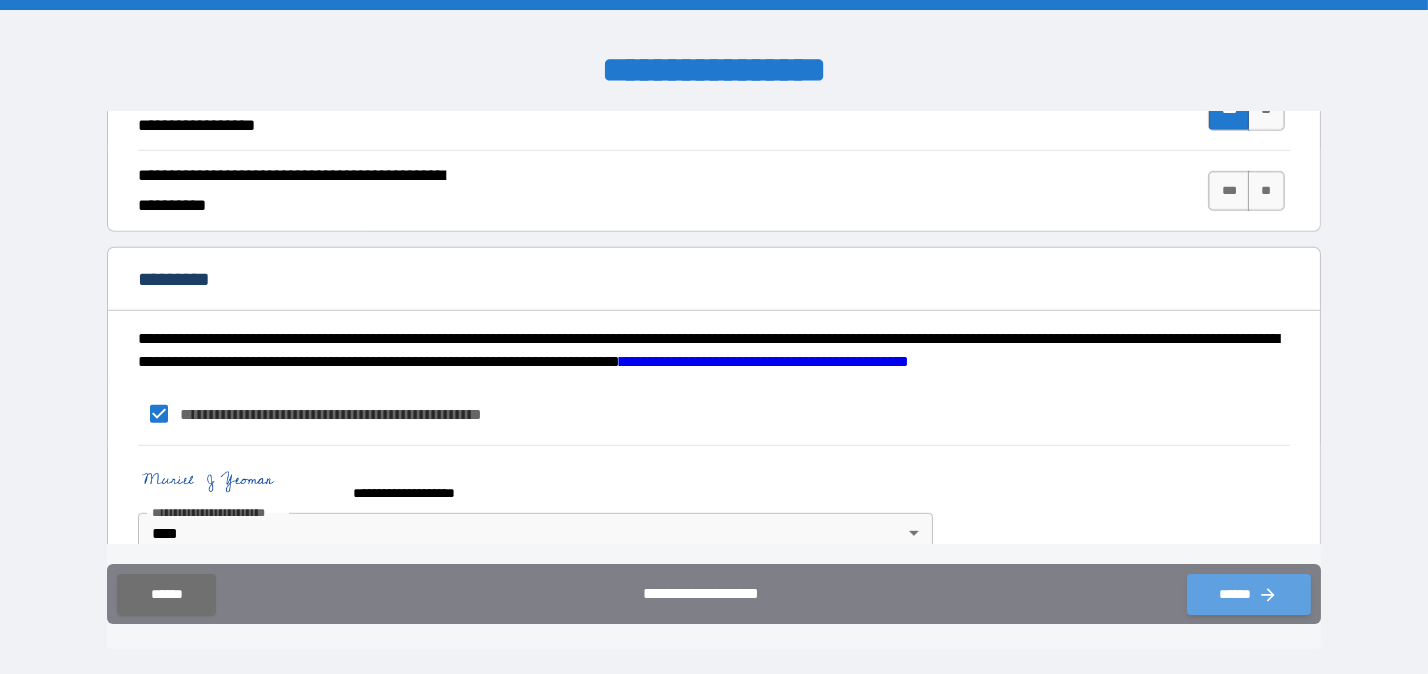 click on "******" at bounding box center [1249, 594] 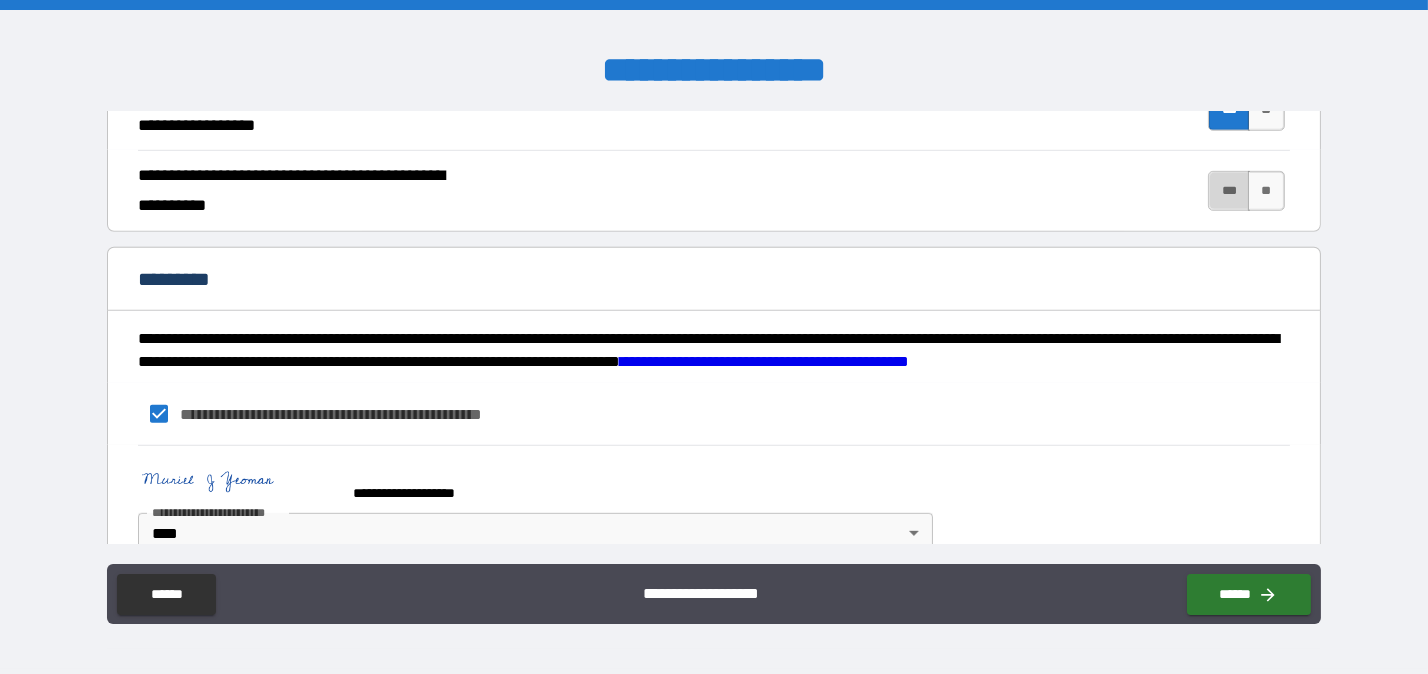 click on "***" at bounding box center (1229, 191) 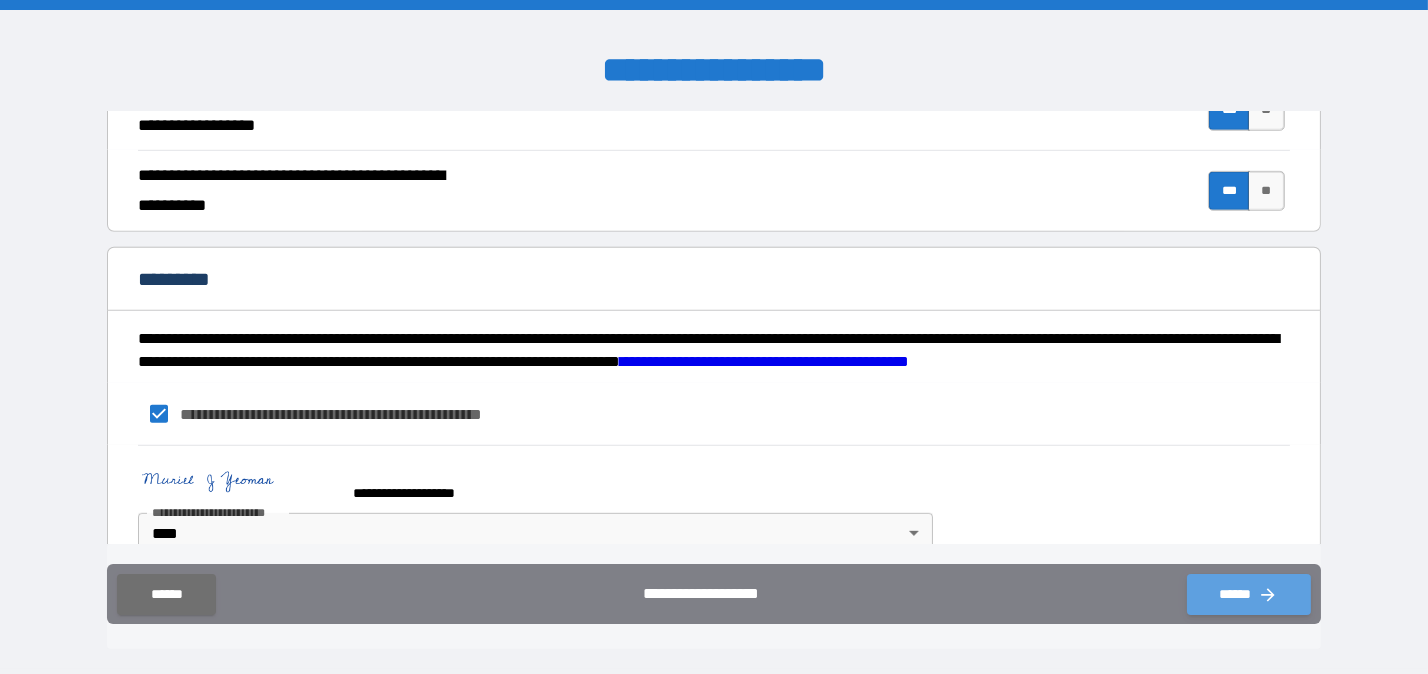 click on "******" at bounding box center [1249, 594] 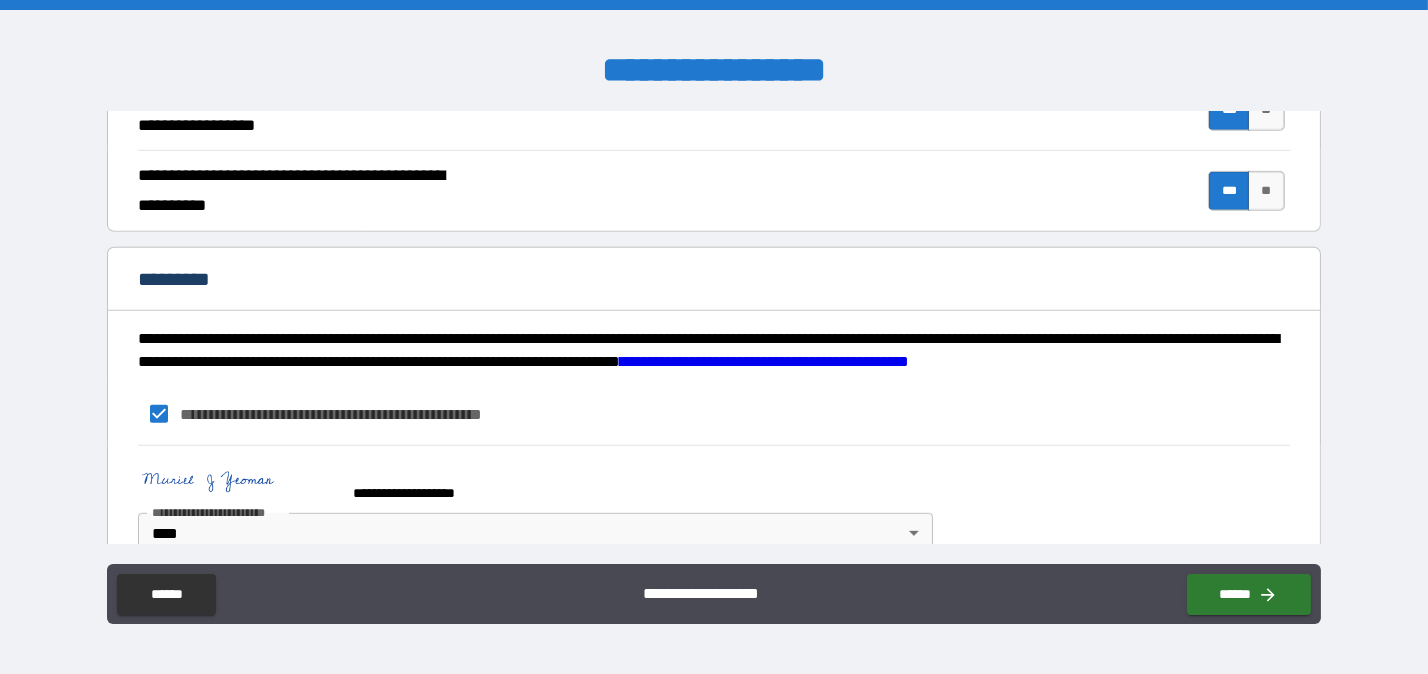 click on "**********" at bounding box center (714, 339) 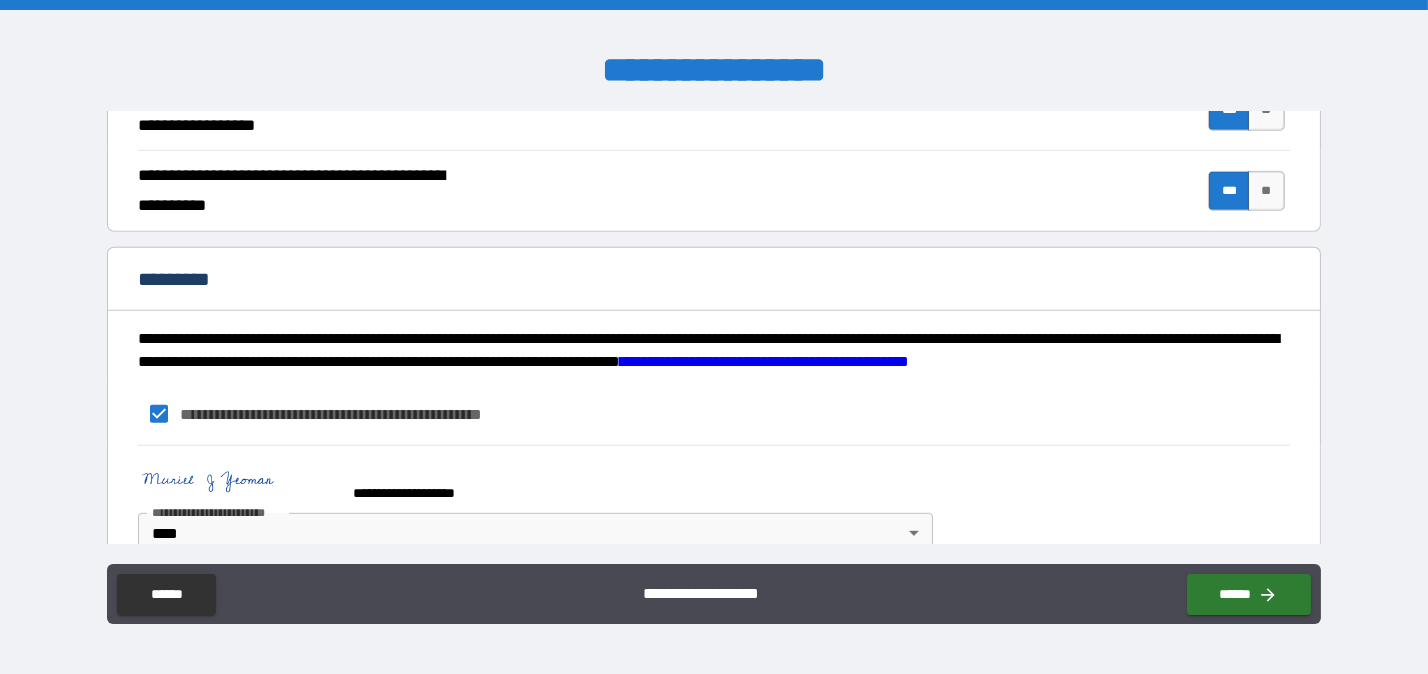 click on "**********" at bounding box center (714, 339) 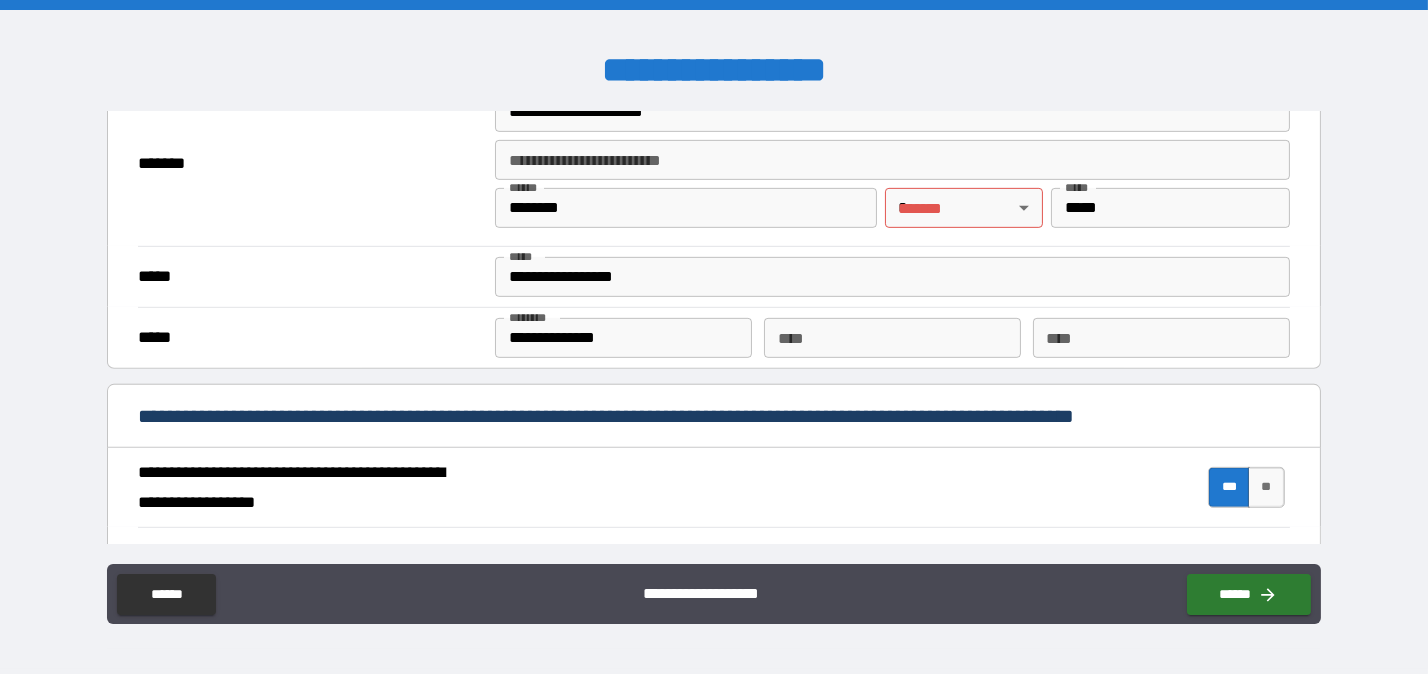 scroll, scrollTop: 1149, scrollLeft: 0, axis: vertical 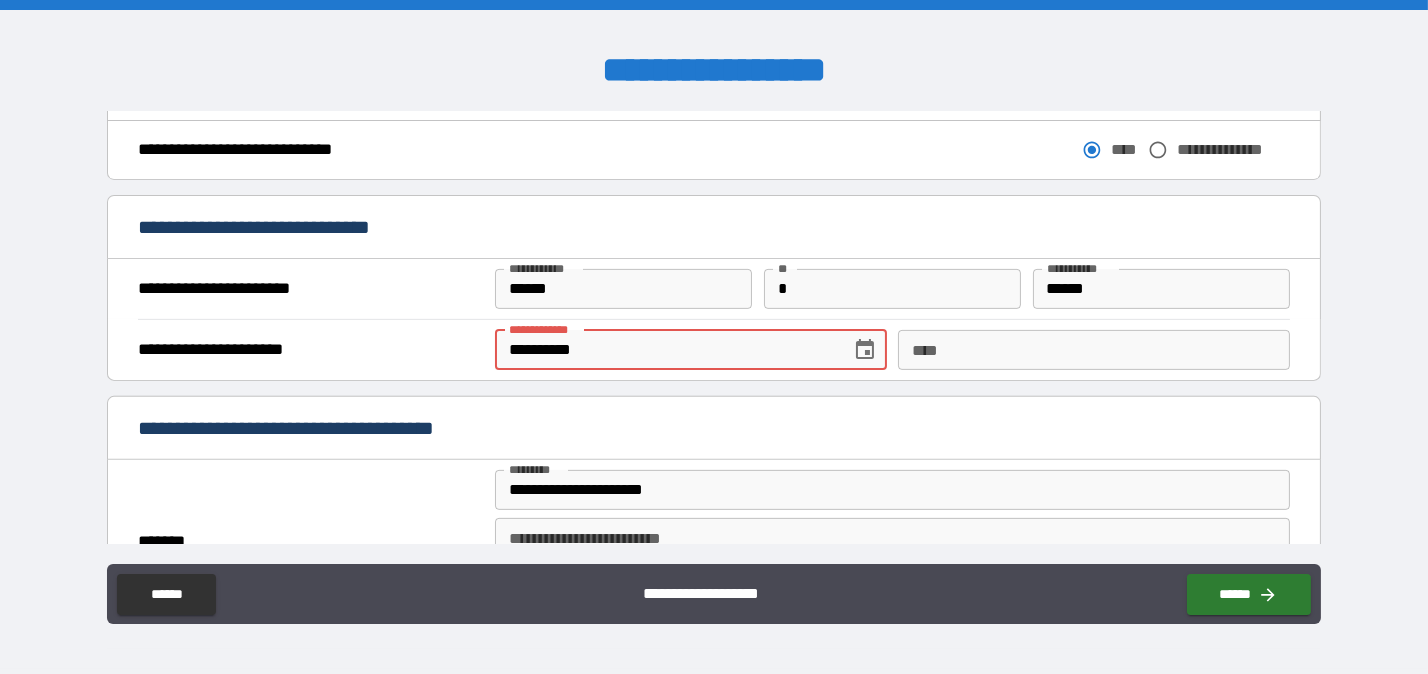 click on "**********" at bounding box center [665, 350] 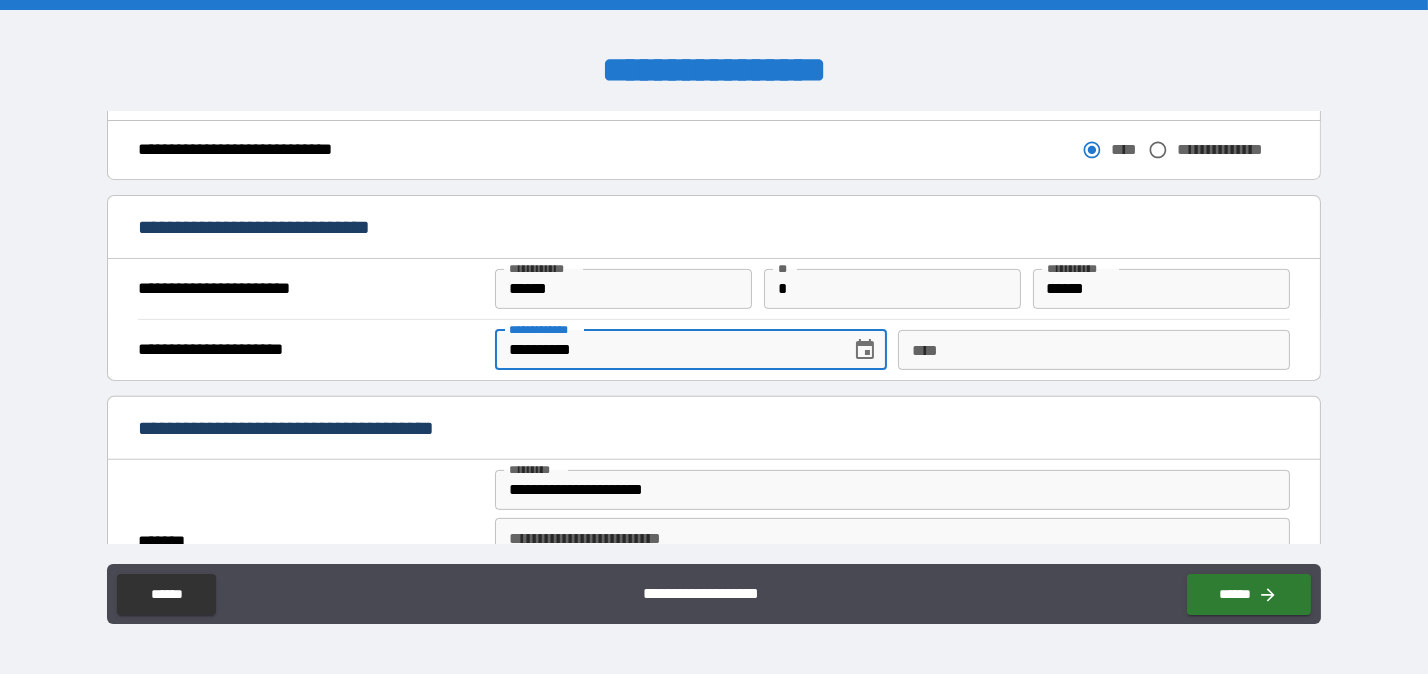 type on "**********" 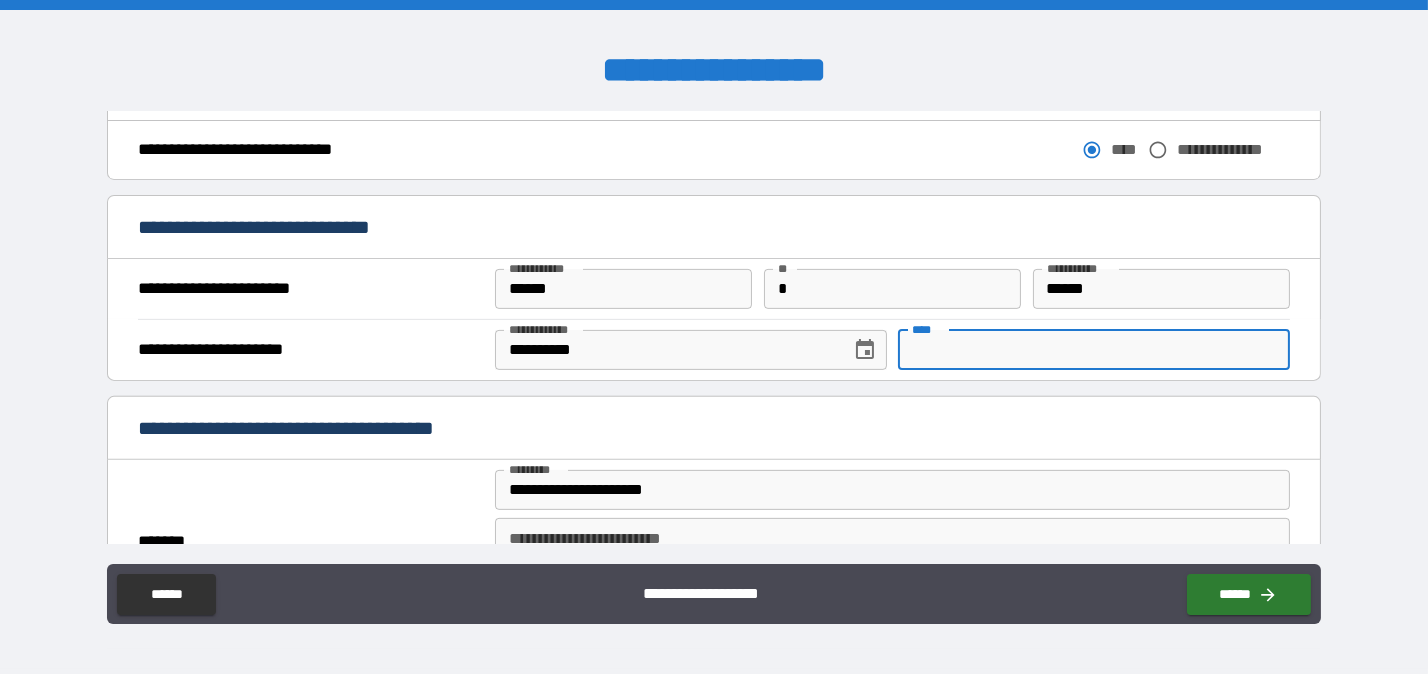 click on "****" at bounding box center (1093, 350) 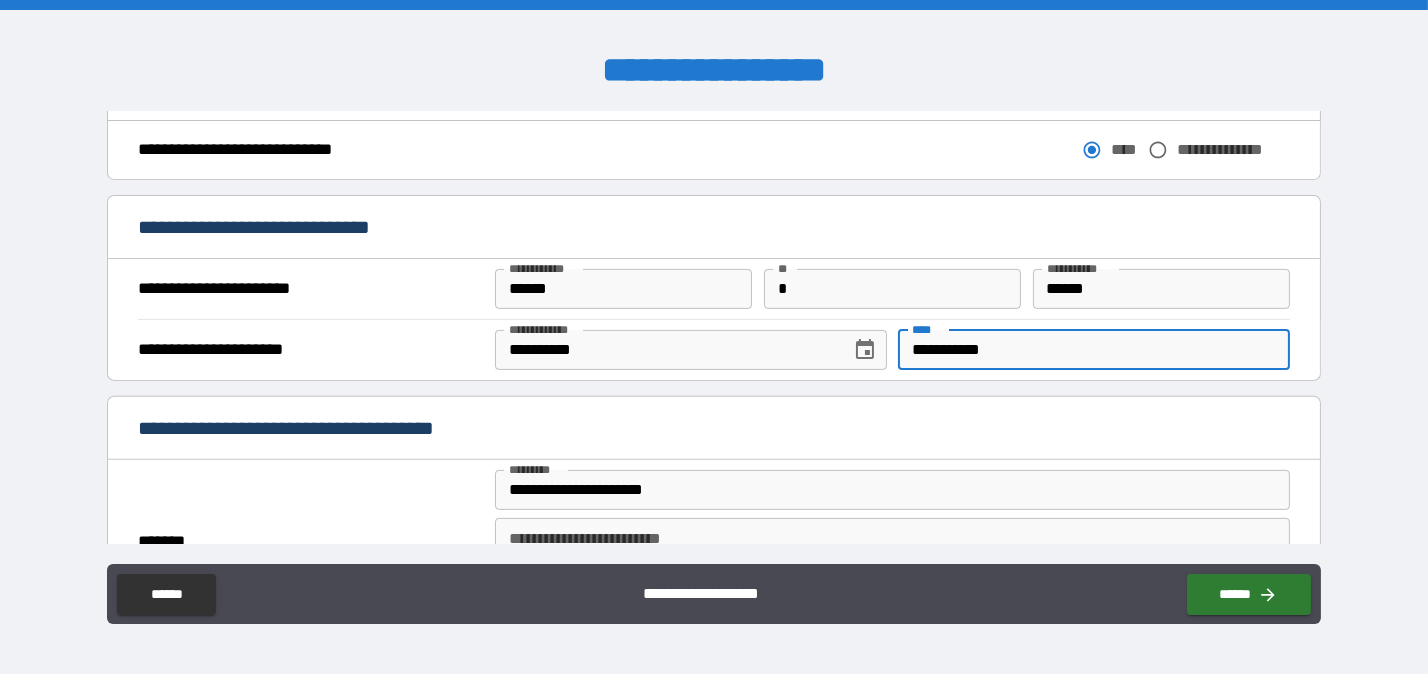 scroll, scrollTop: 1527, scrollLeft: 0, axis: vertical 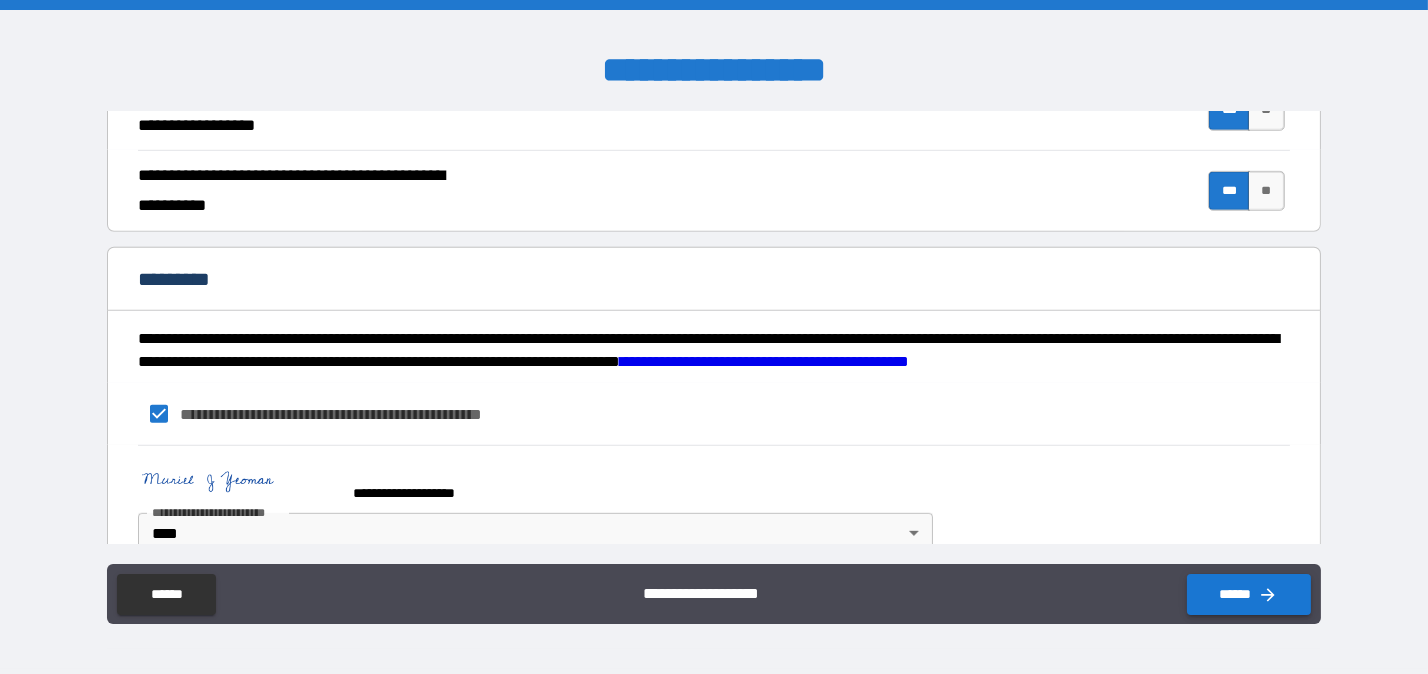 type on "**********" 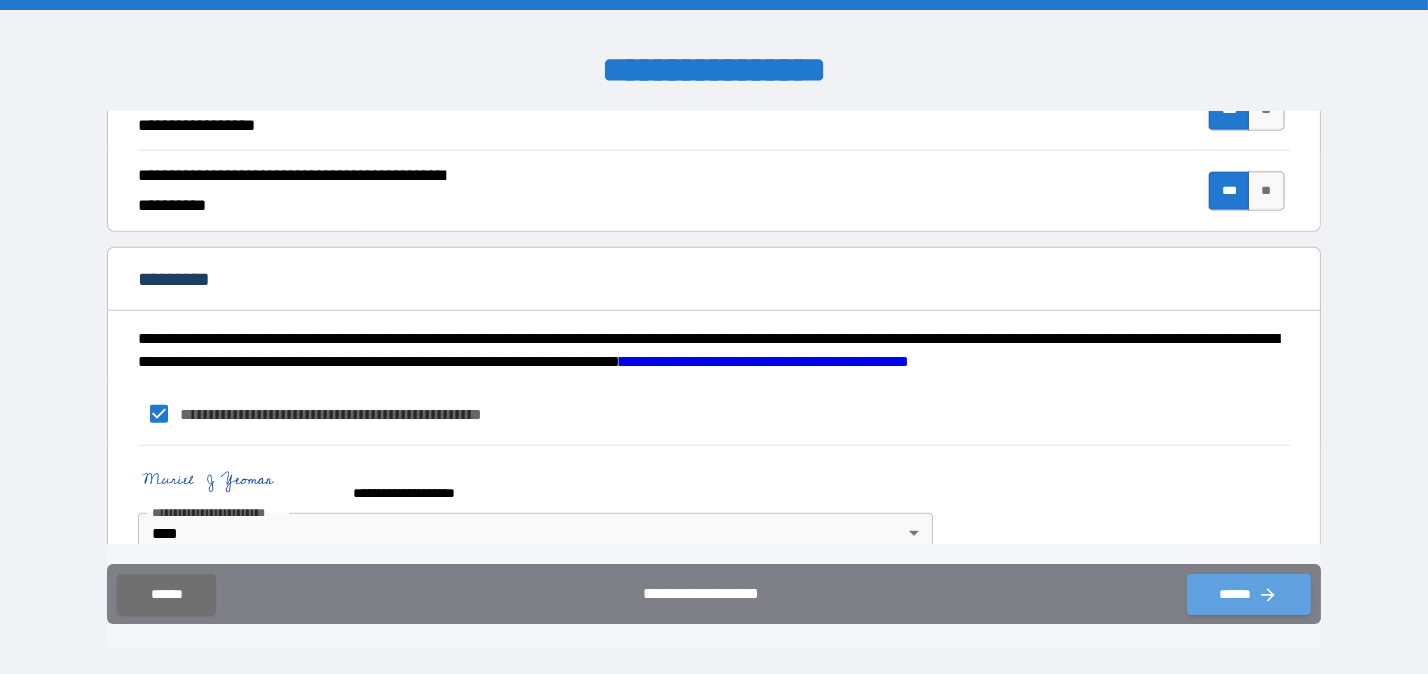 click on "******" at bounding box center [1249, 594] 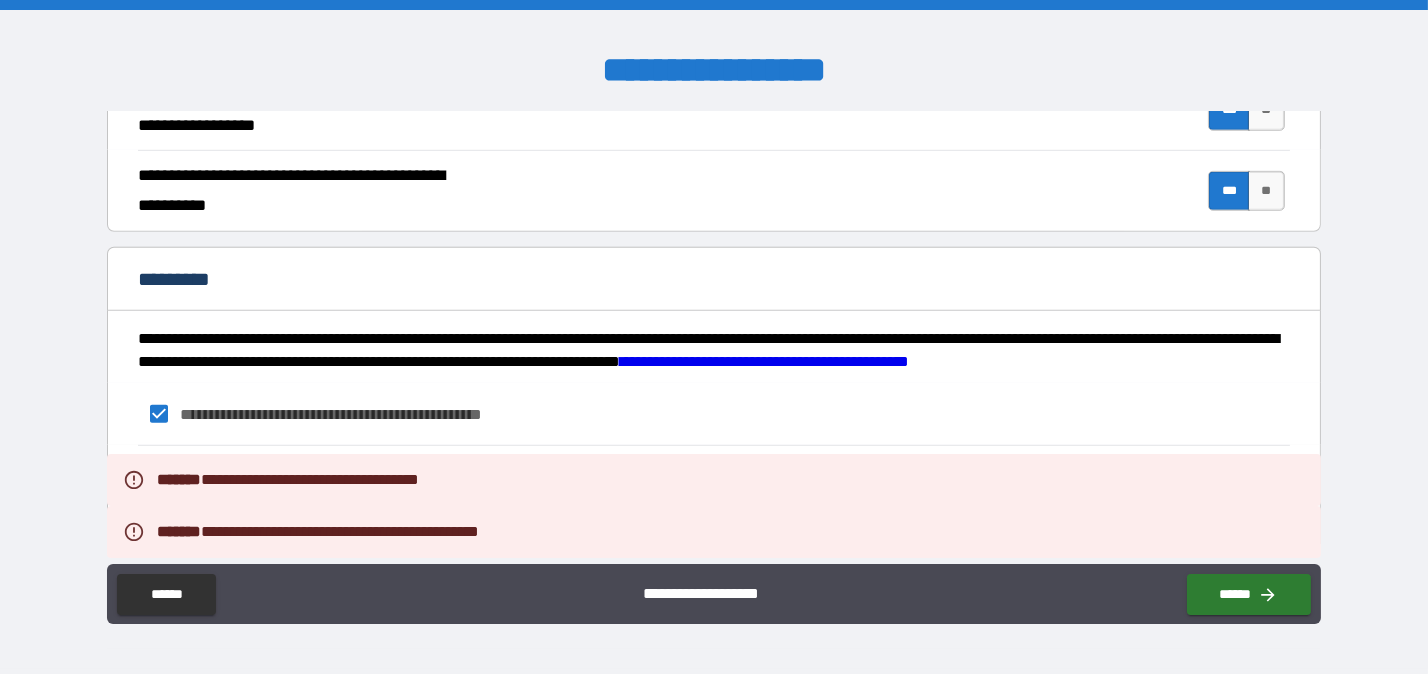type 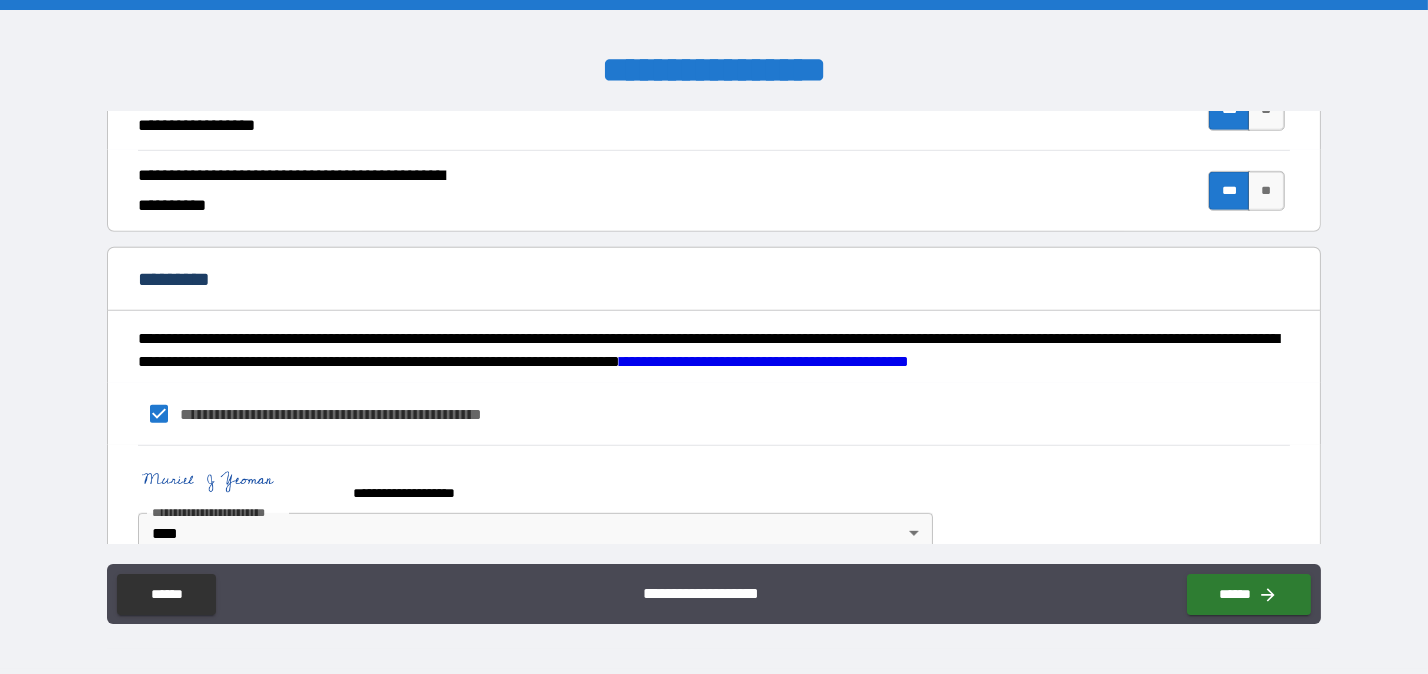 click on "**********" at bounding box center [714, 339] 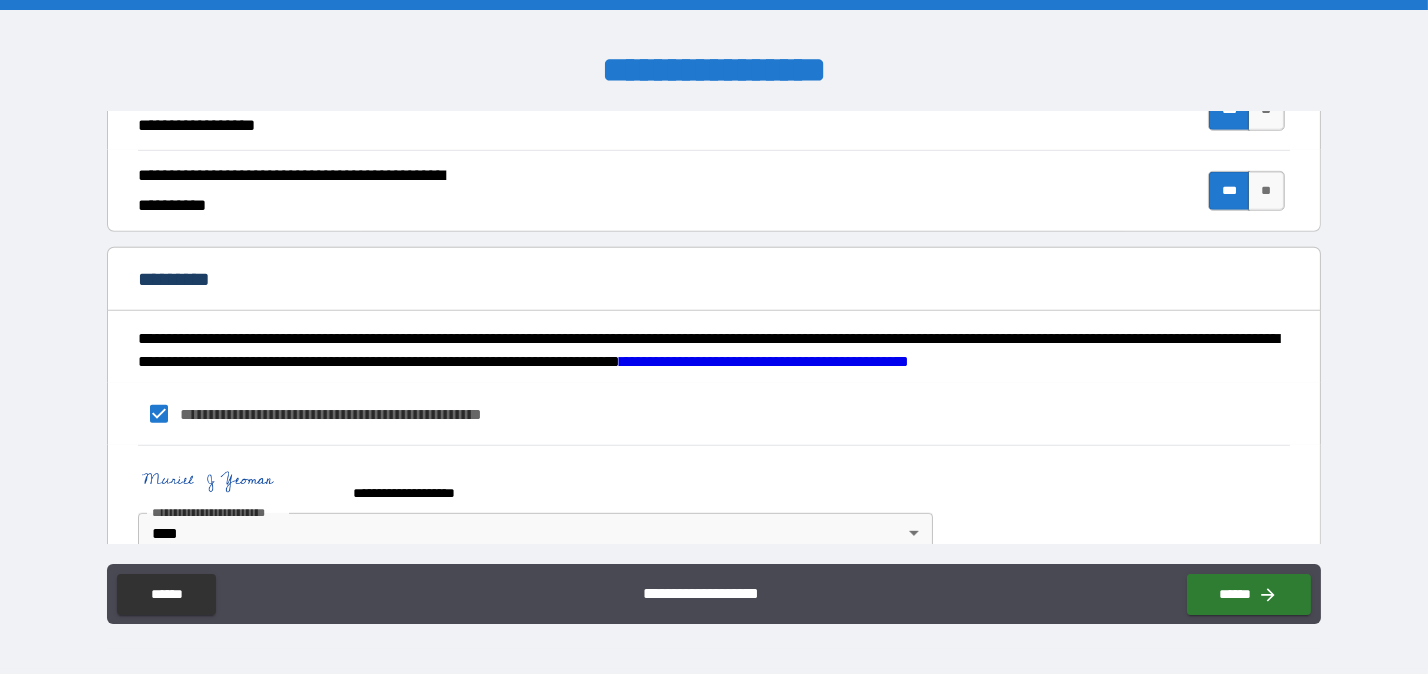 click on "**********" at bounding box center (714, 339) 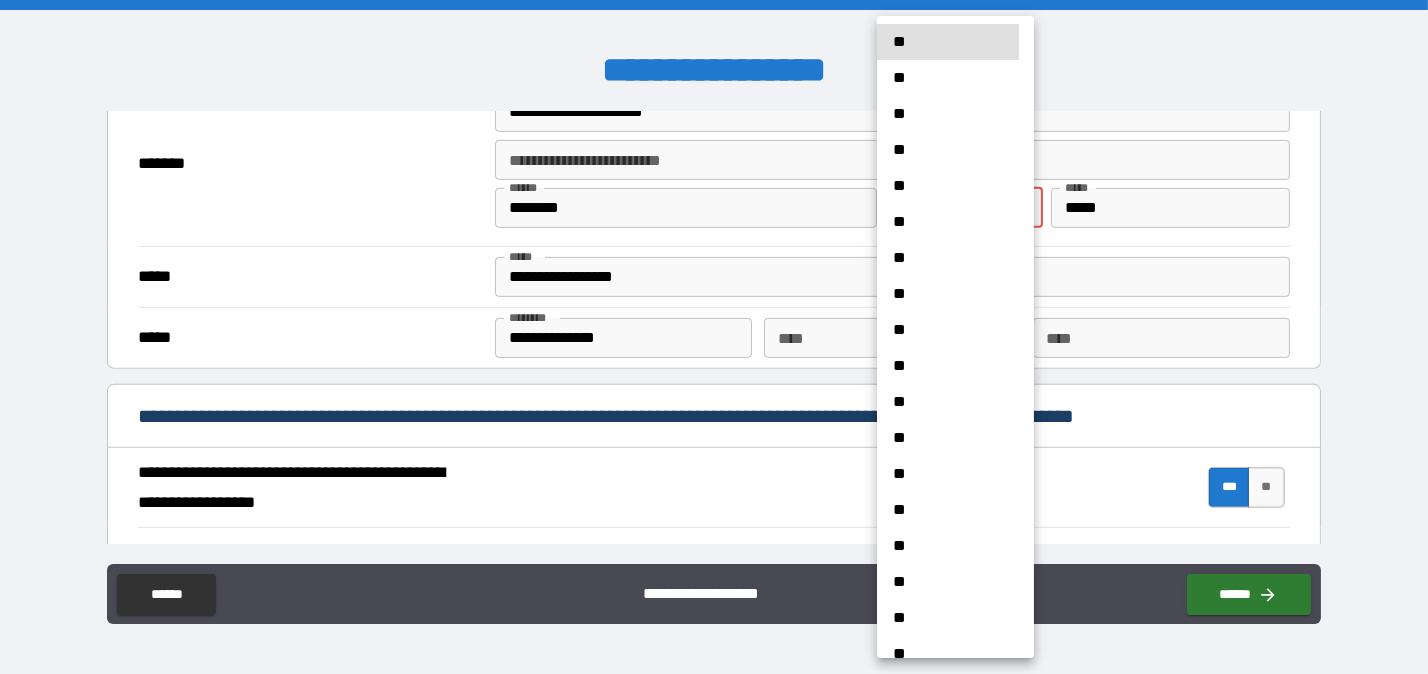 click on "**********" at bounding box center [714, 337] 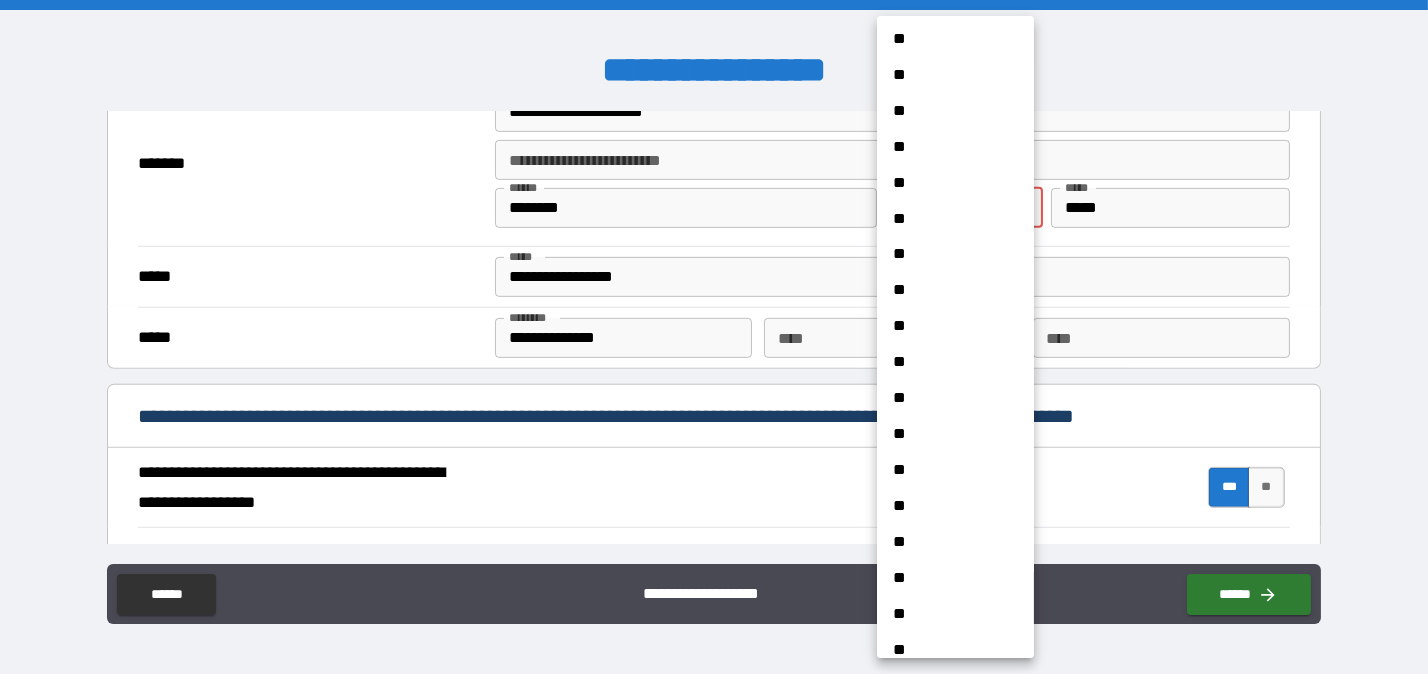 scroll, scrollTop: 1000, scrollLeft: 0, axis: vertical 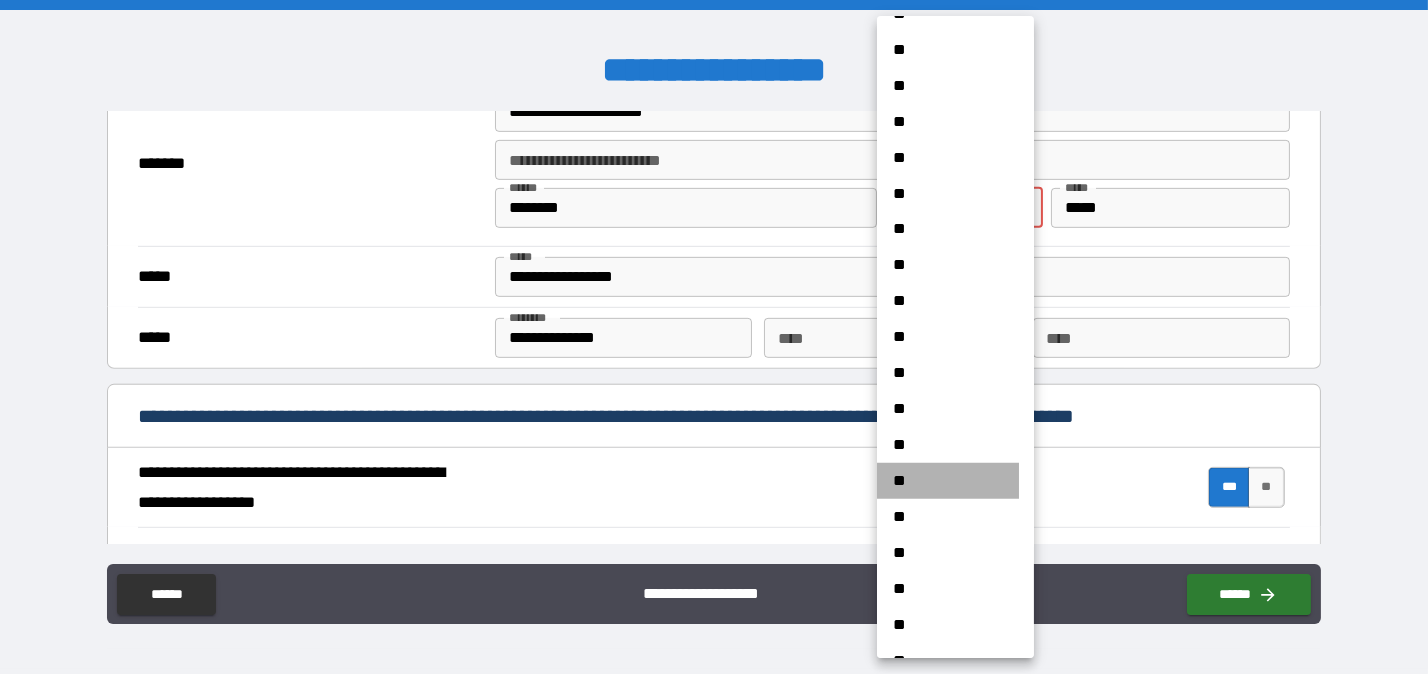 click on "**" at bounding box center [948, 481] 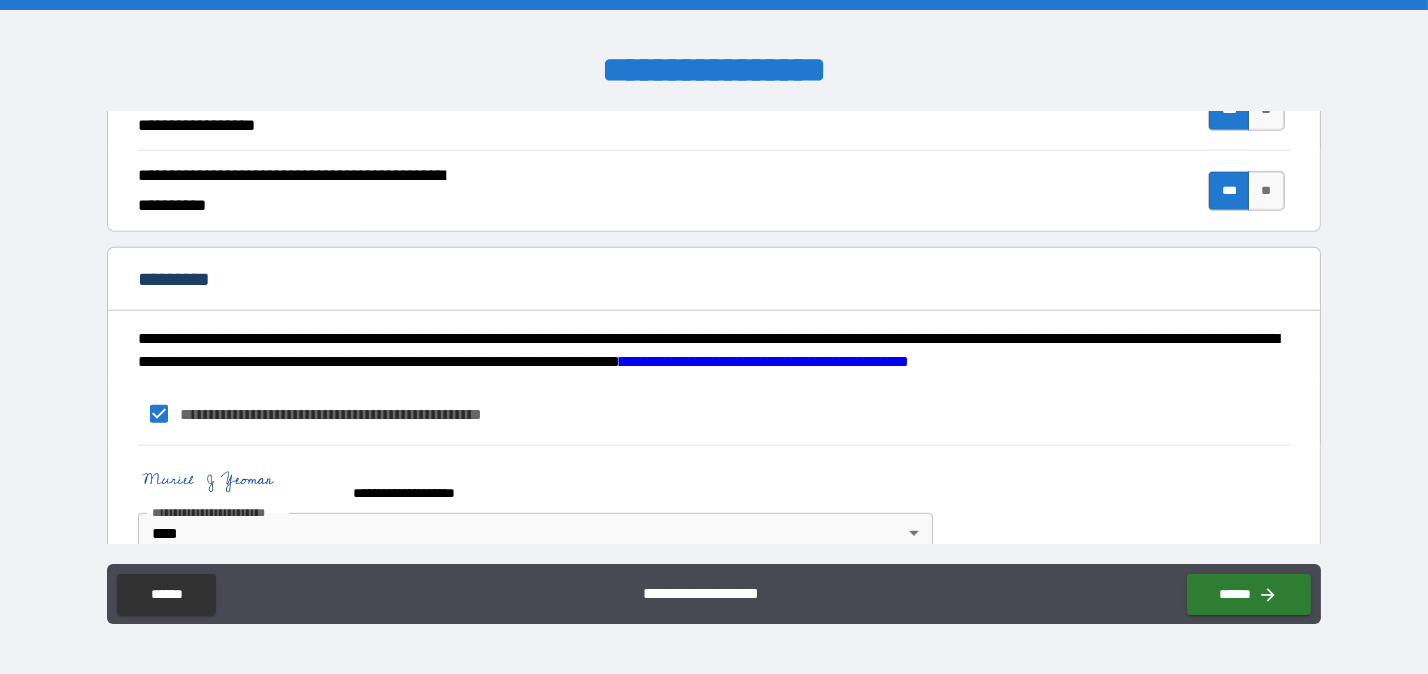 scroll, scrollTop: 1935, scrollLeft: 0, axis: vertical 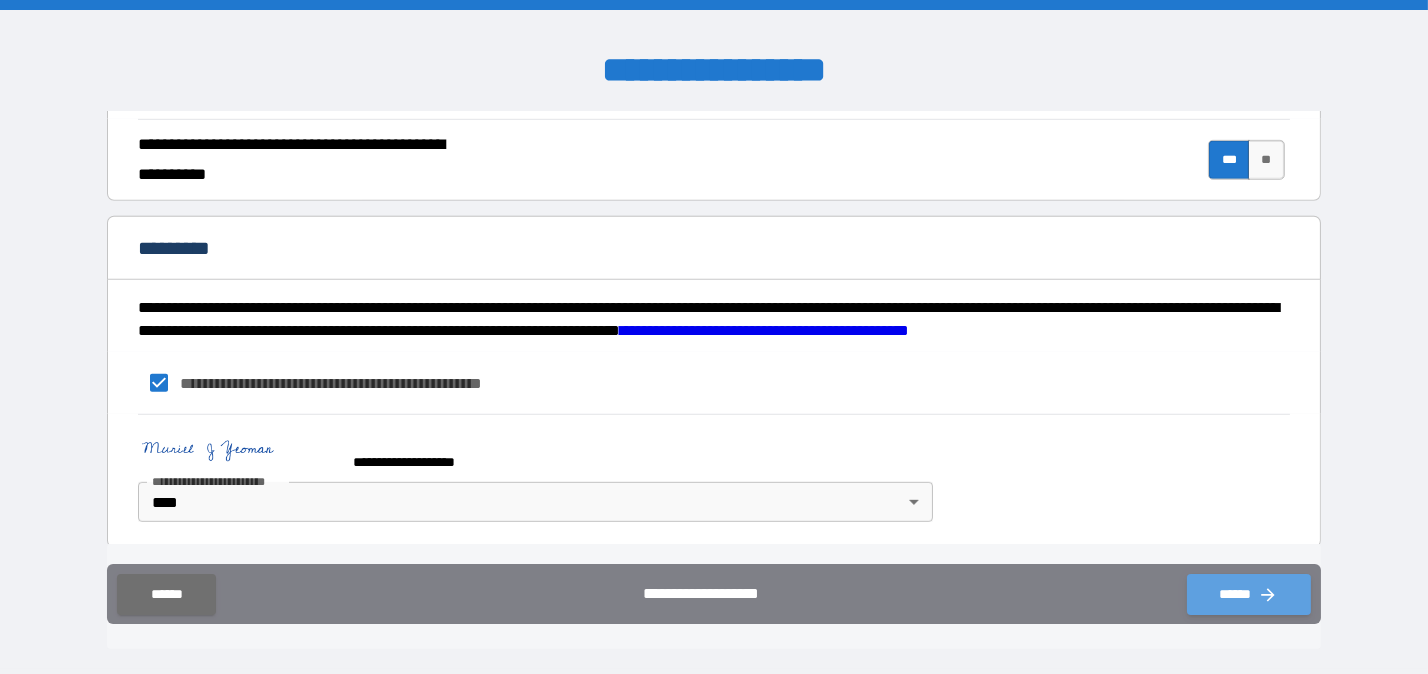 click on "******" at bounding box center (1249, 594) 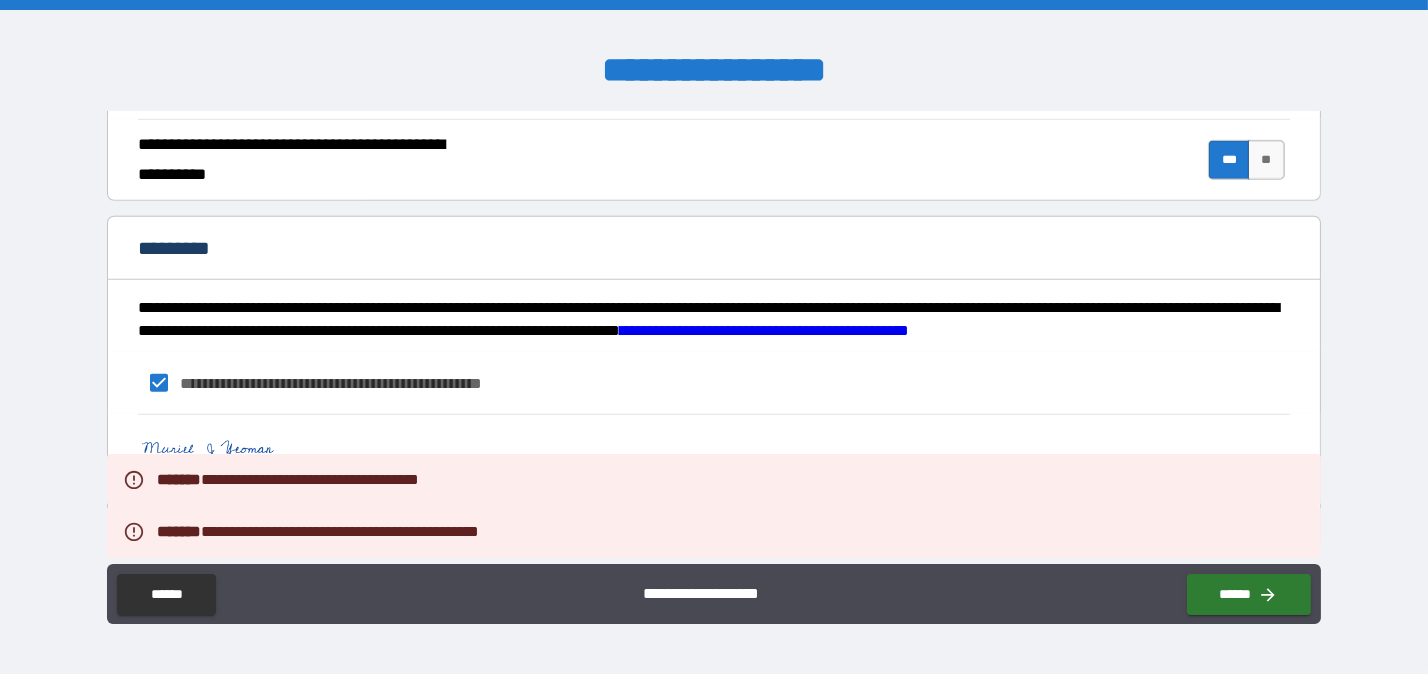 click on "**********" at bounding box center [714, 596] 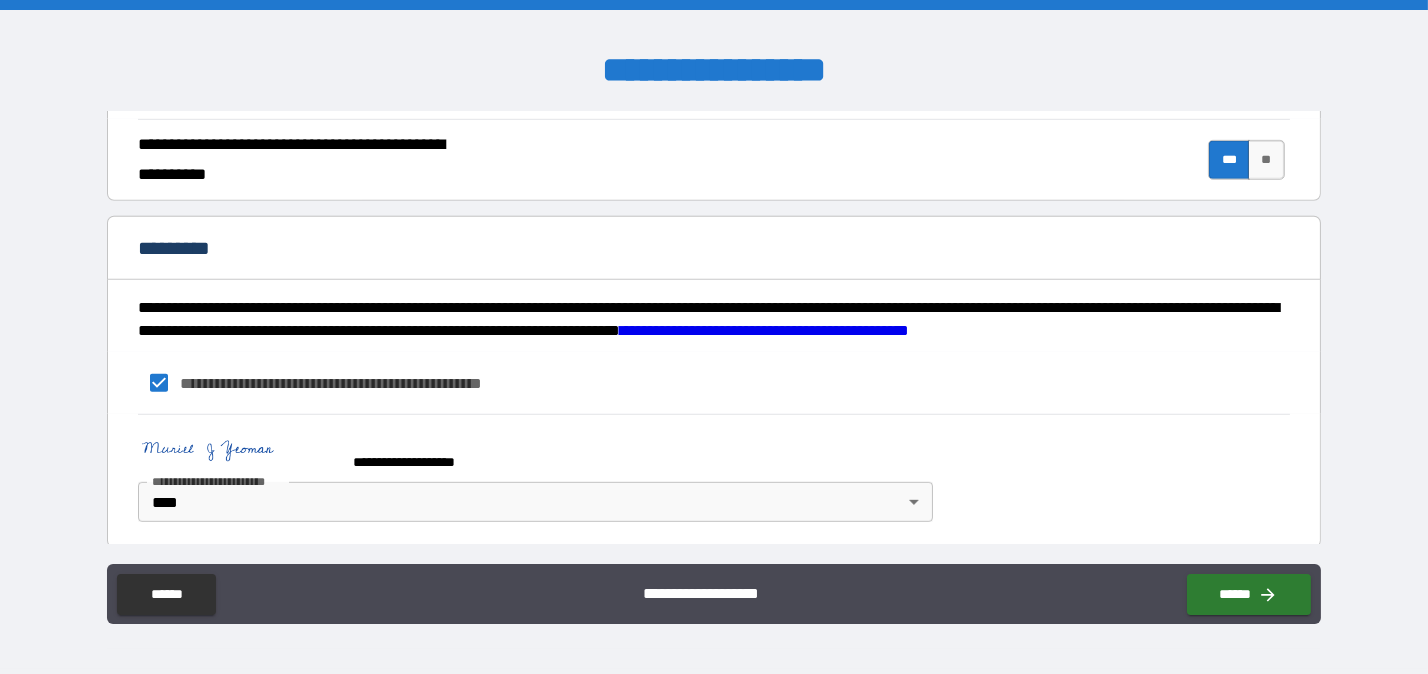 click on "**********" at bounding box center [714, 339] 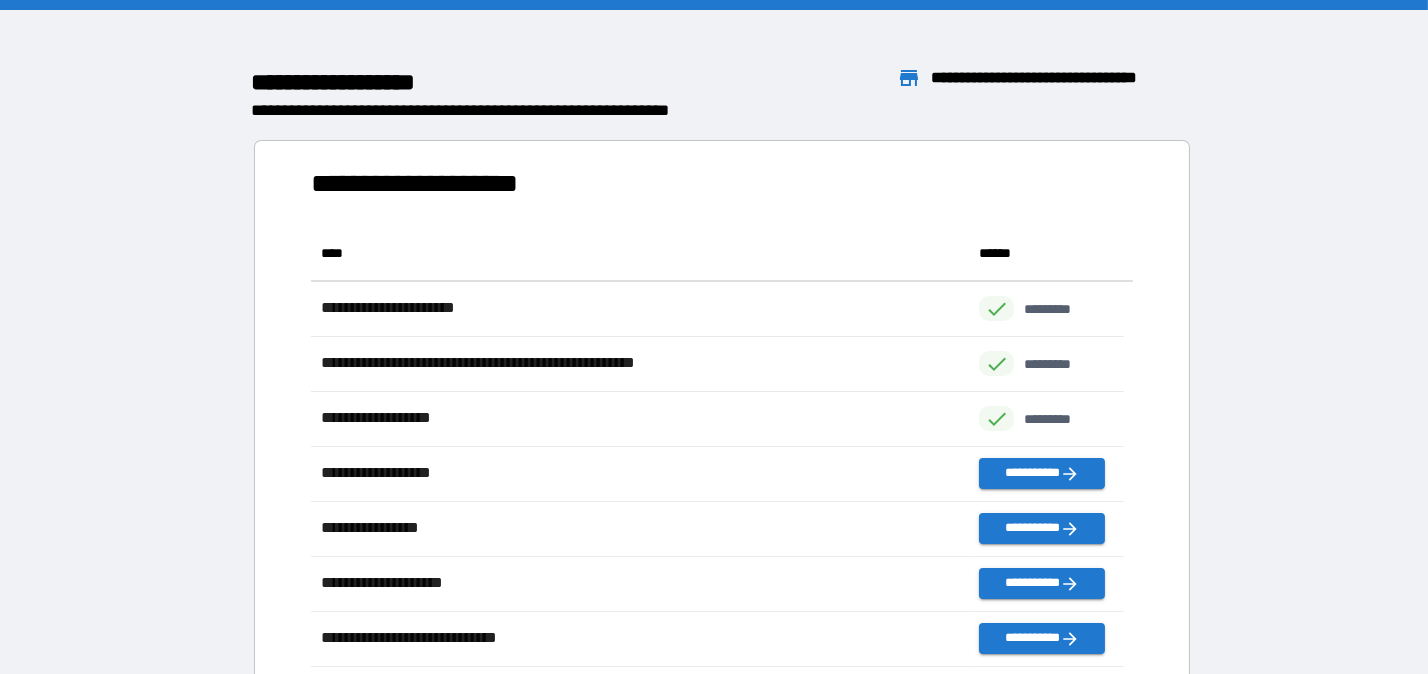 scroll, scrollTop: 15, scrollLeft: 16, axis: both 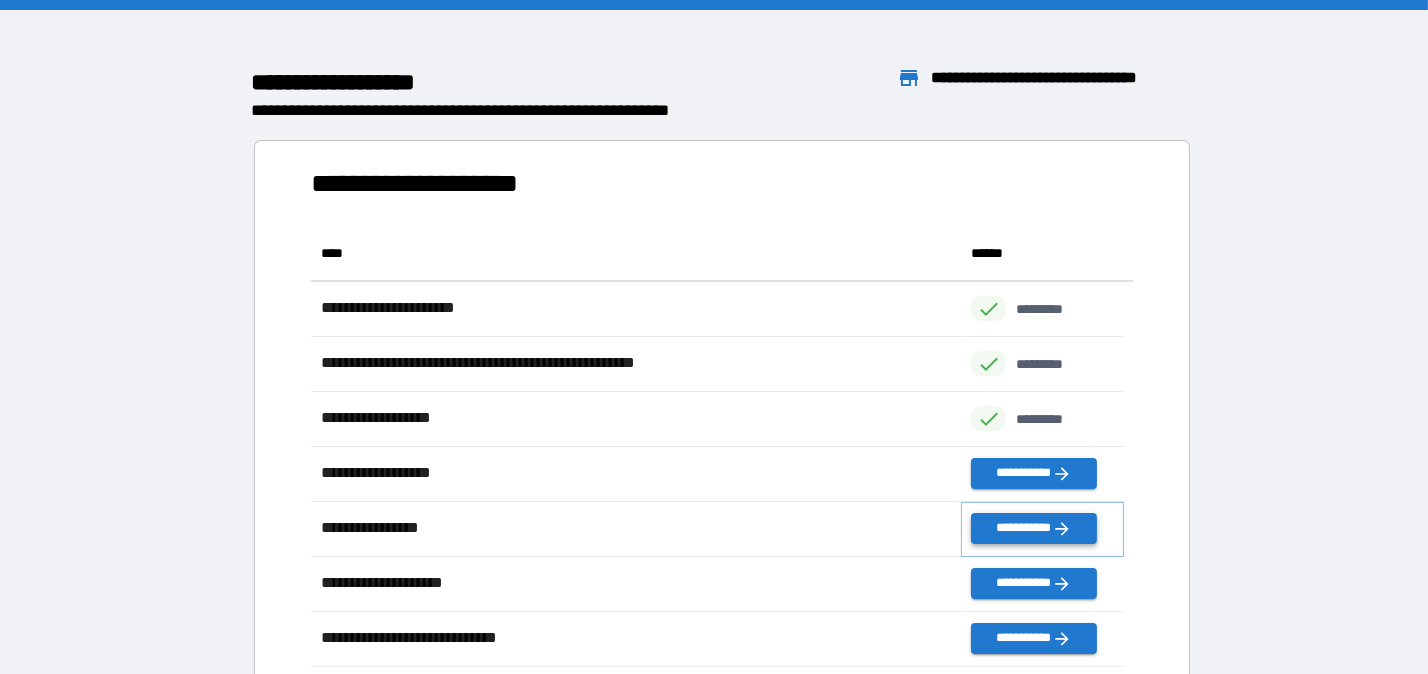 drag, startPoint x: 607, startPoint y: 2, endPoint x: 1003, endPoint y: 527, distance: 657.6025 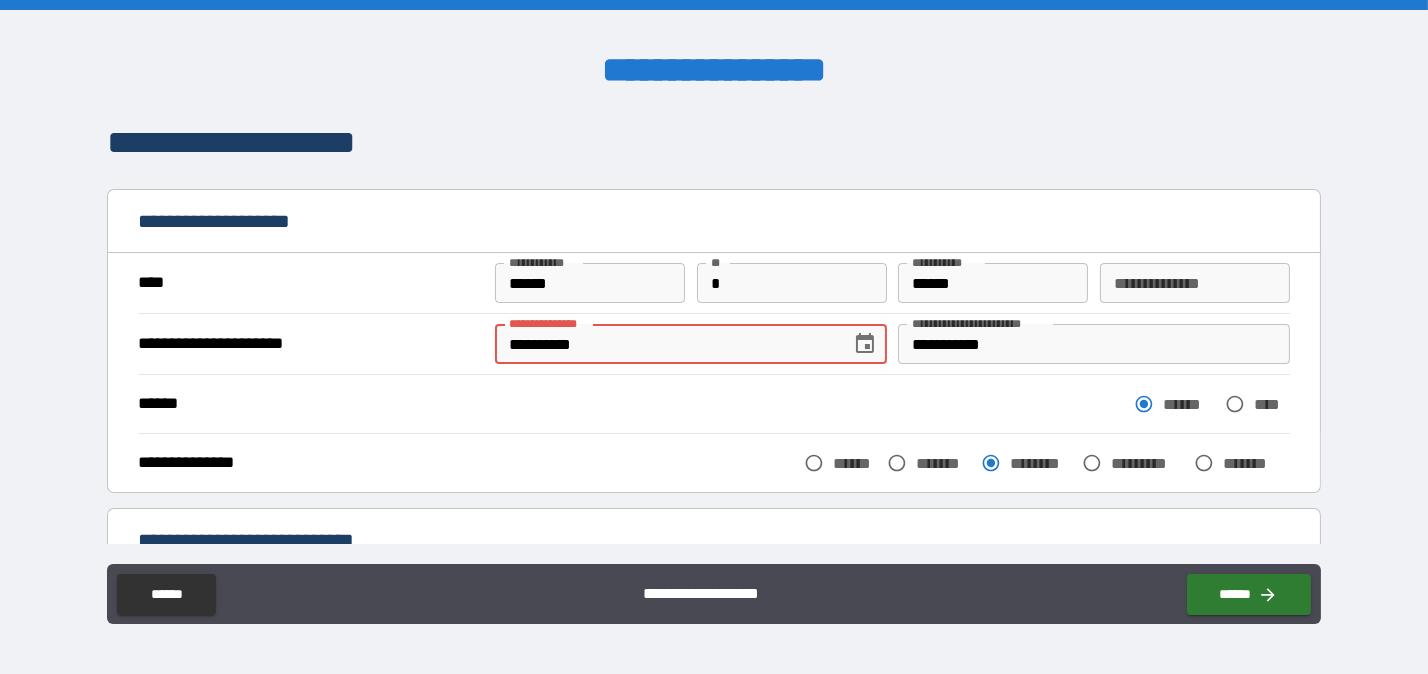 click on "**********" at bounding box center [665, 344] 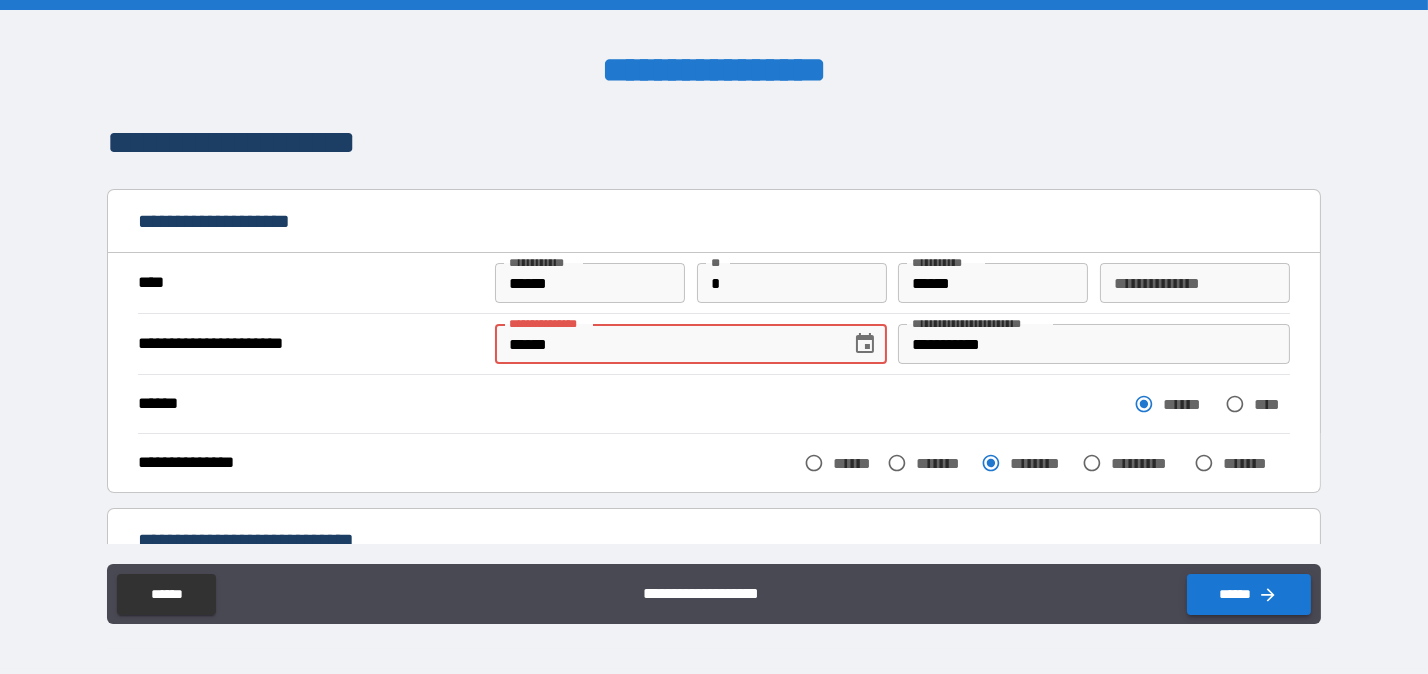 type on "******" 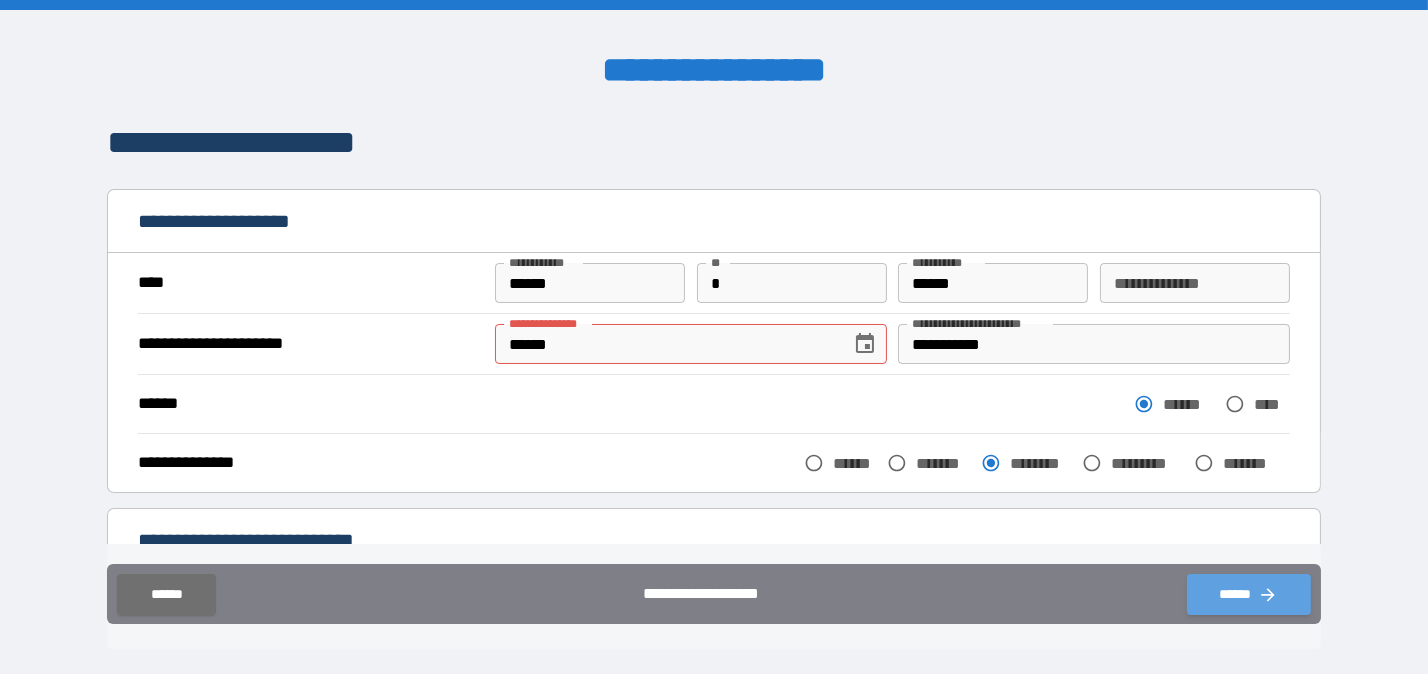 click on "******" at bounding box center [1249, 594] 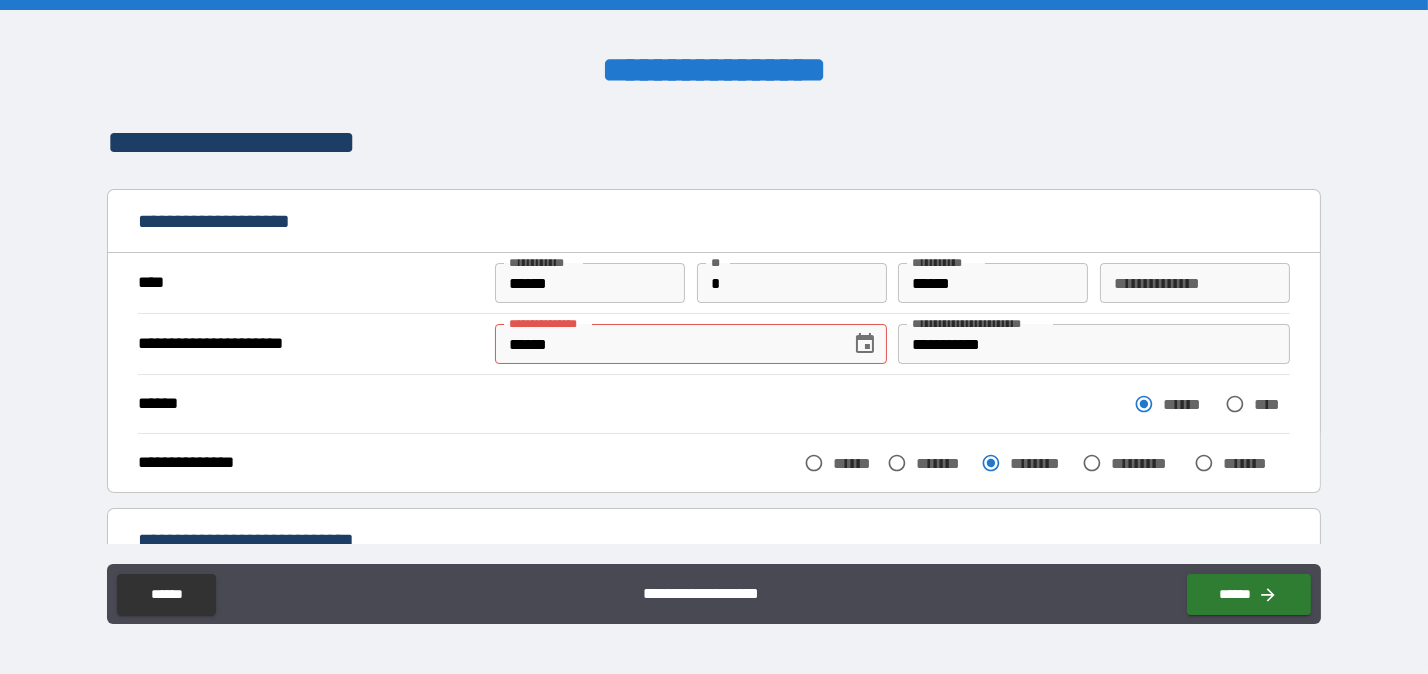 scroll, scrollTop: 378, scrollLeft: 0, axis: vertical 